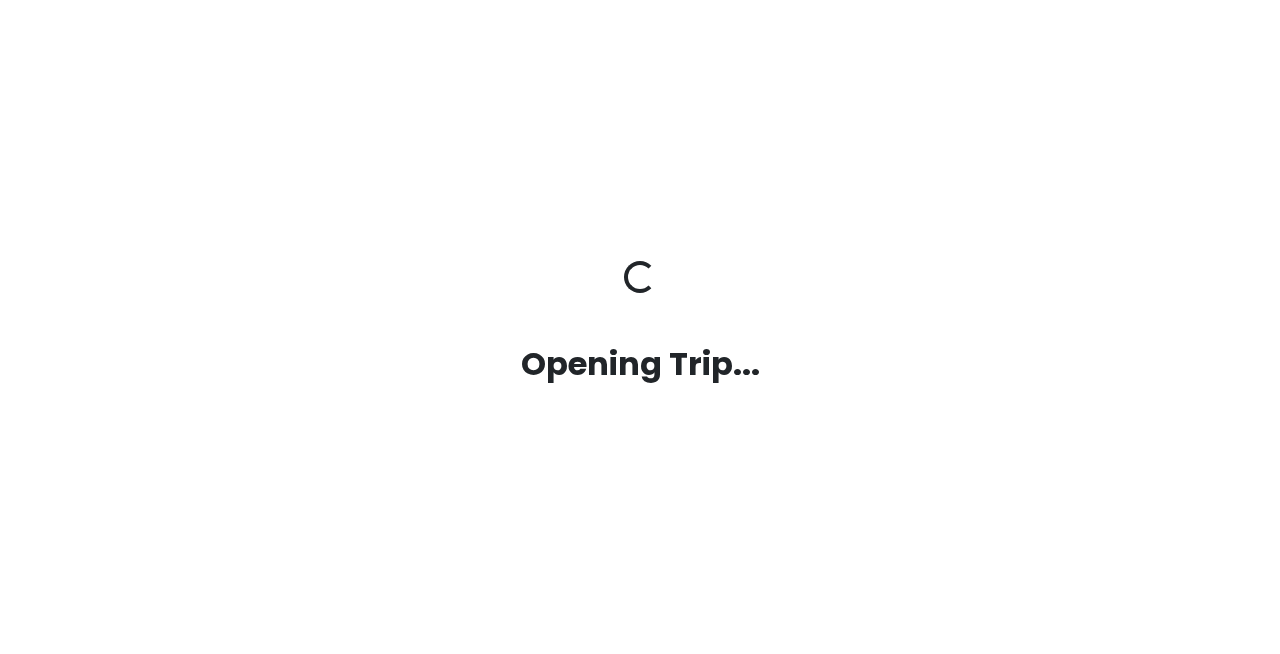scroll, scrollTop: 0, scrollLeft: 0, axis: both 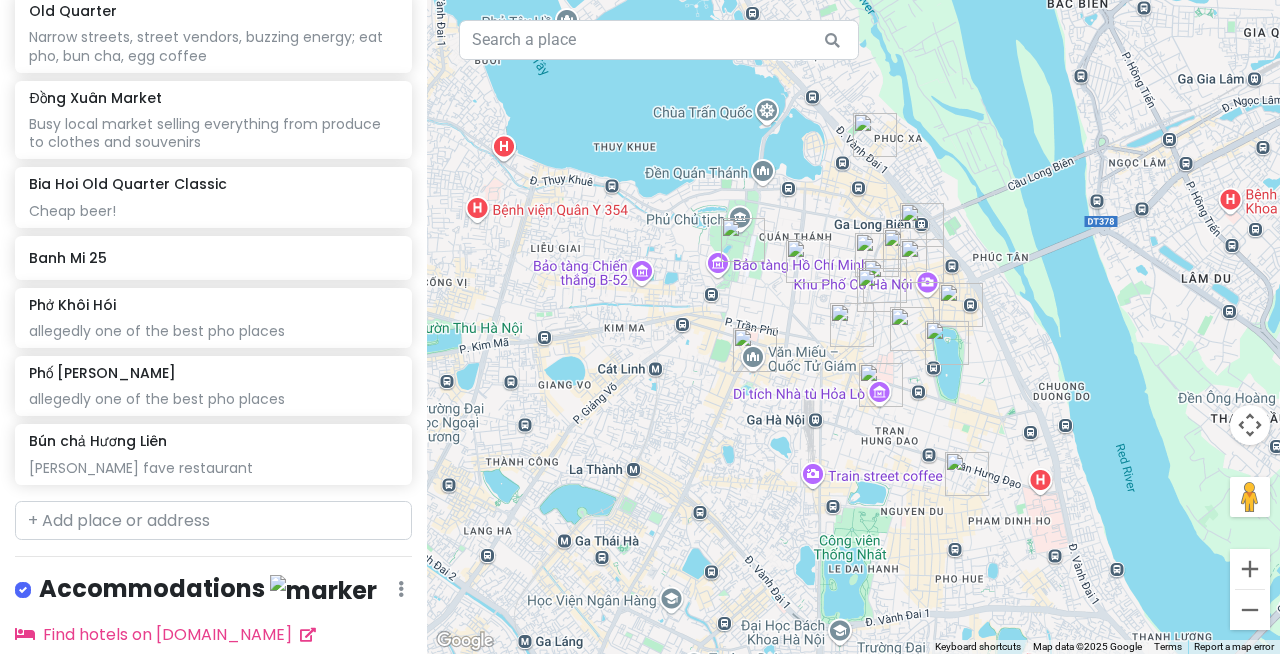 click on "Hanoi Trip Private Change Dates Make a Copy Delete Trip Go Pro ⚡️ Give Feedback 💡 Support Scout ☕️ Itinerary Share Publish Notes Add notes... Attractions   Edit Reorder Delete List [PERSON_NAME] Mausoleum See the embalmed body of [PERSON_NAME]; Go early (closed Mondays & Fridays, strict dress code). Temple Of Literature Vietnam’s first national university, built in [DATE]. [GEOGRAPHIC_DATA] Former French prison turned museum Imperial Citadel of Thang Long UNESCO Site Thang Long Water Puppet Theatre Traditional Vietnamese puppetry over water, with live music. [GEOGRAPHIC_DATA] [GEOGRAPHIC_DATA] Ceramic Mosaic [GEOGRAPHIC_DATA] Visit [GEOGRAPHIC_DATA] on the [GEOGRAPHIC_DATA] [GEOGRAPHIC_DATA] 하노이 마사지 욜로[GEOGRAPHIC_DATA] Massage Yolo Spa service charge included-no tip Food   Edit Reorder Delete List [GEOGRAPHIC_DATA], street vendors, buzzing energy; eat pho, bun cha, egg coffee Đồng Xuân Market Busy local market selling everything from produce to clothes and souvenirs Bia Hoi Old Quarter Classic   Edit" at bounding box center [213, 327] 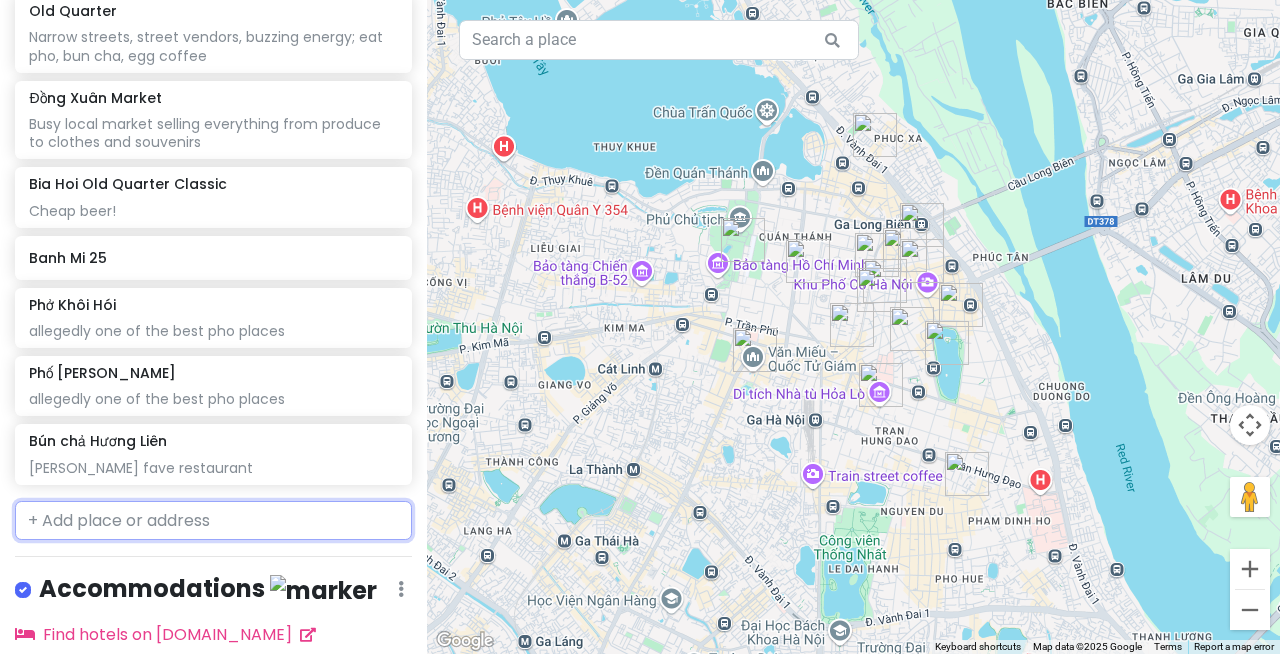 click at bounding box center (213, 521) 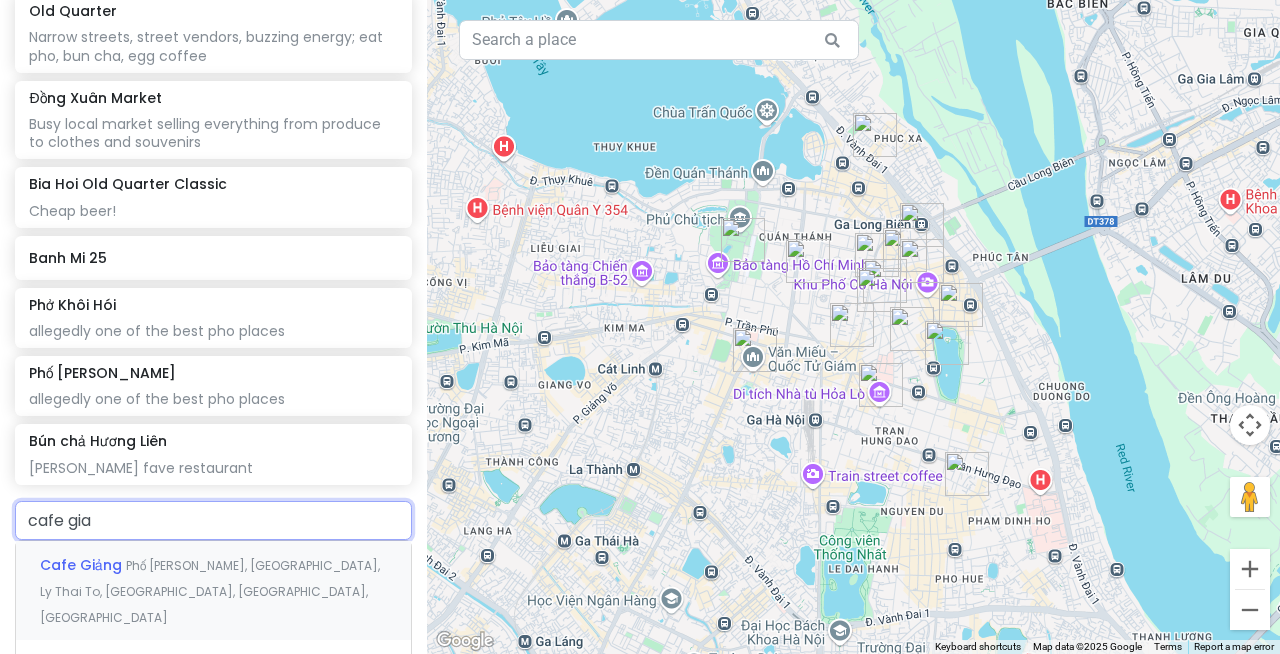 type on "cafe gian" 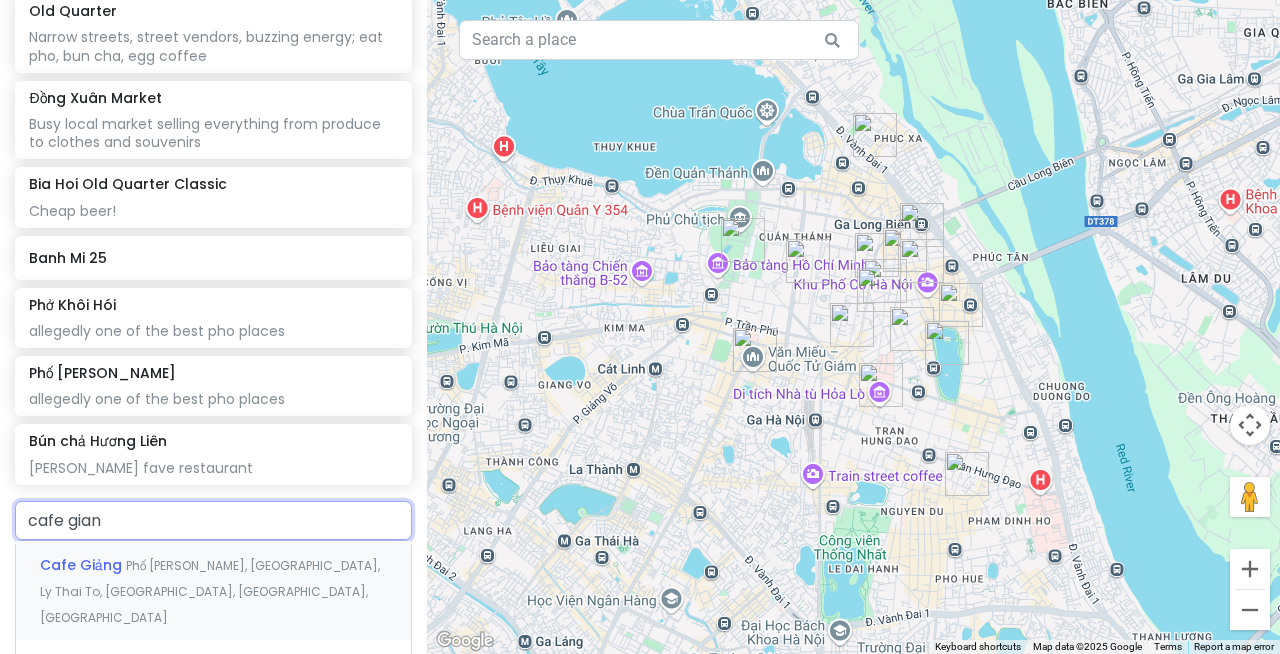 click on "Phố [PERSON_NAME], [GEOGRAPHIC_DATA], Ly Thai To, [GEOGRAPHIC_DATA], [GEOGRAPHIC_DATA], [GEOGRAPHIC_DATA]" at bounding box center (210, 591) 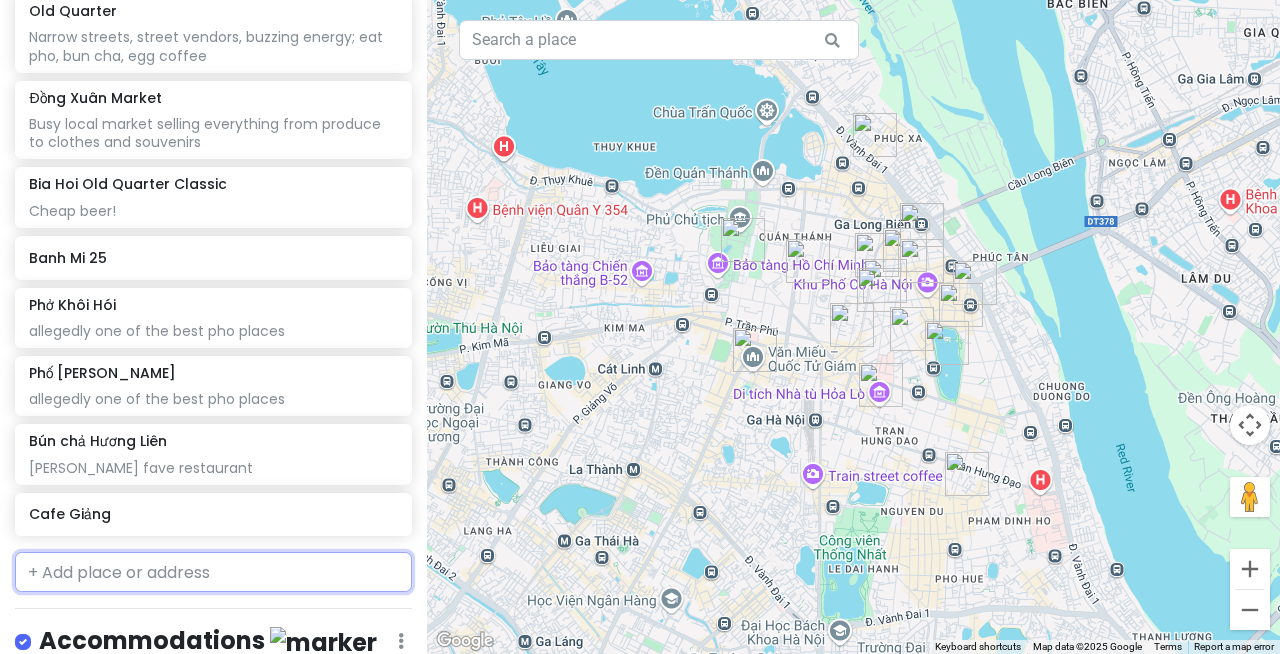 scroll, scrollTop: 1210, scrollLeft: 0, axis: vertical 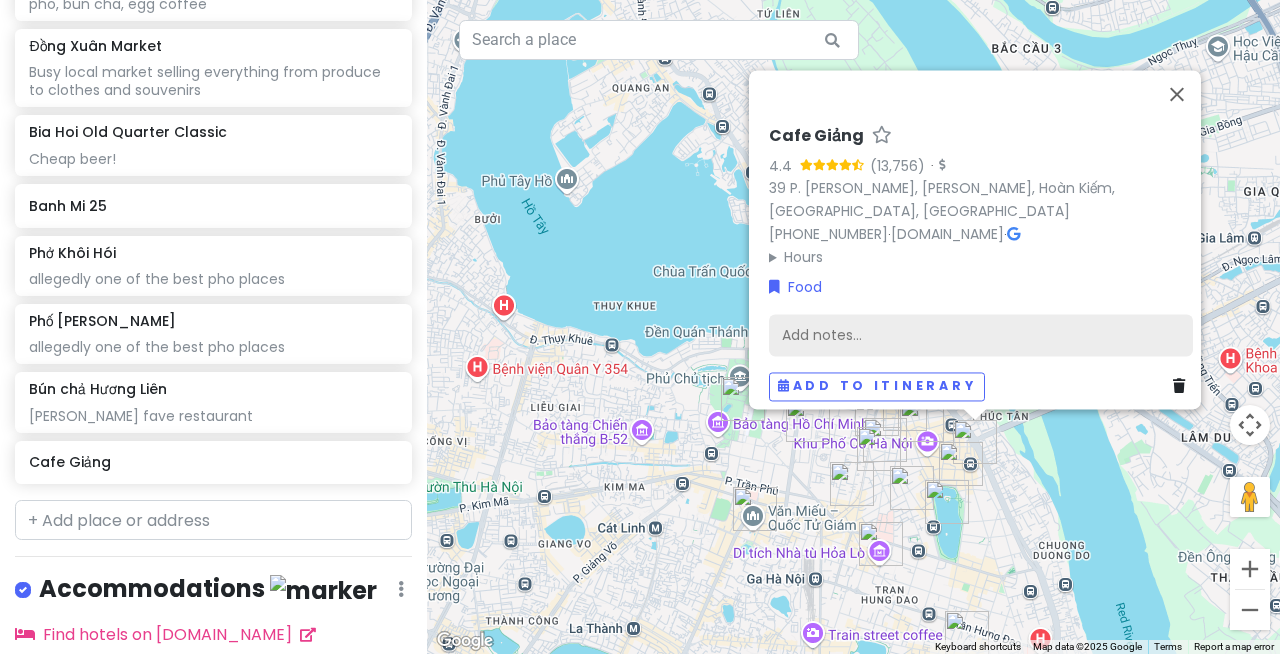 click on "Add notes..." at bounding box center (981, 336) 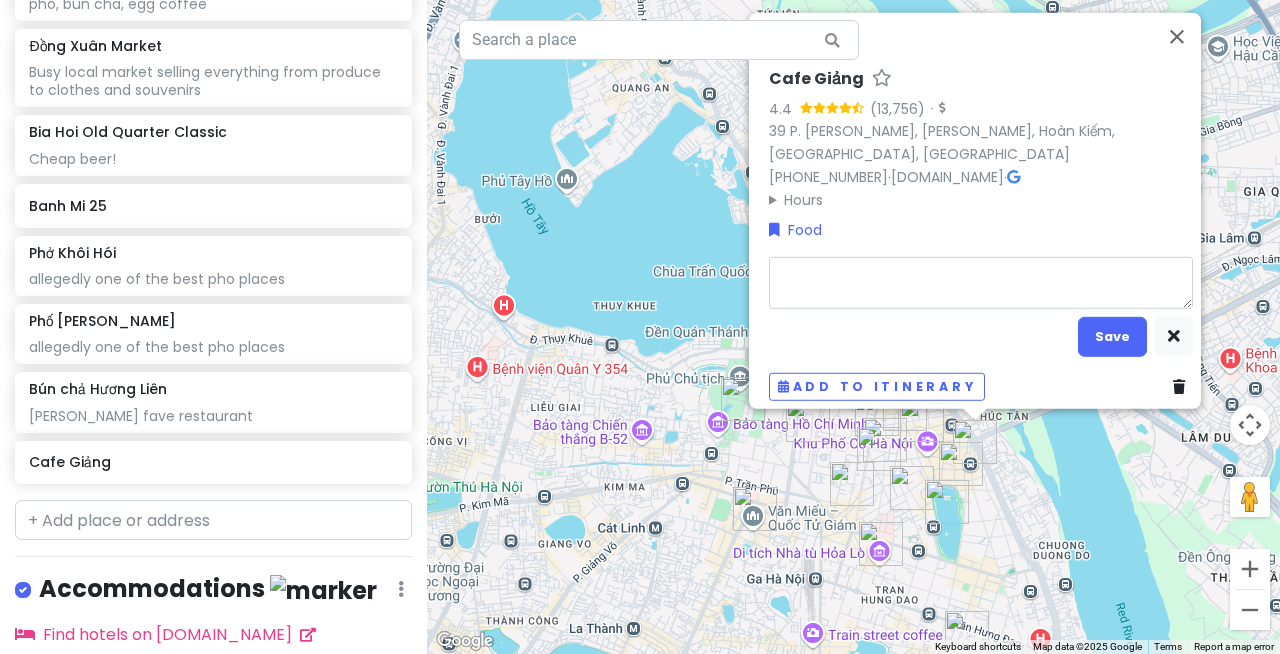 type on "x" 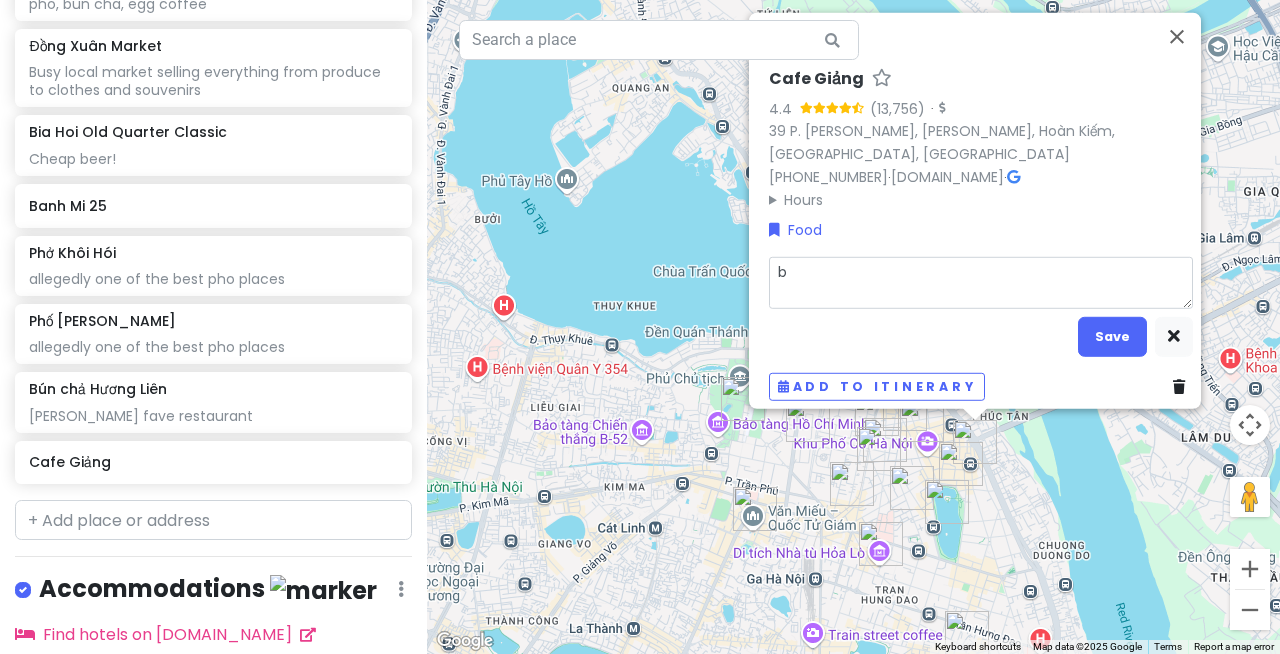type on "x" 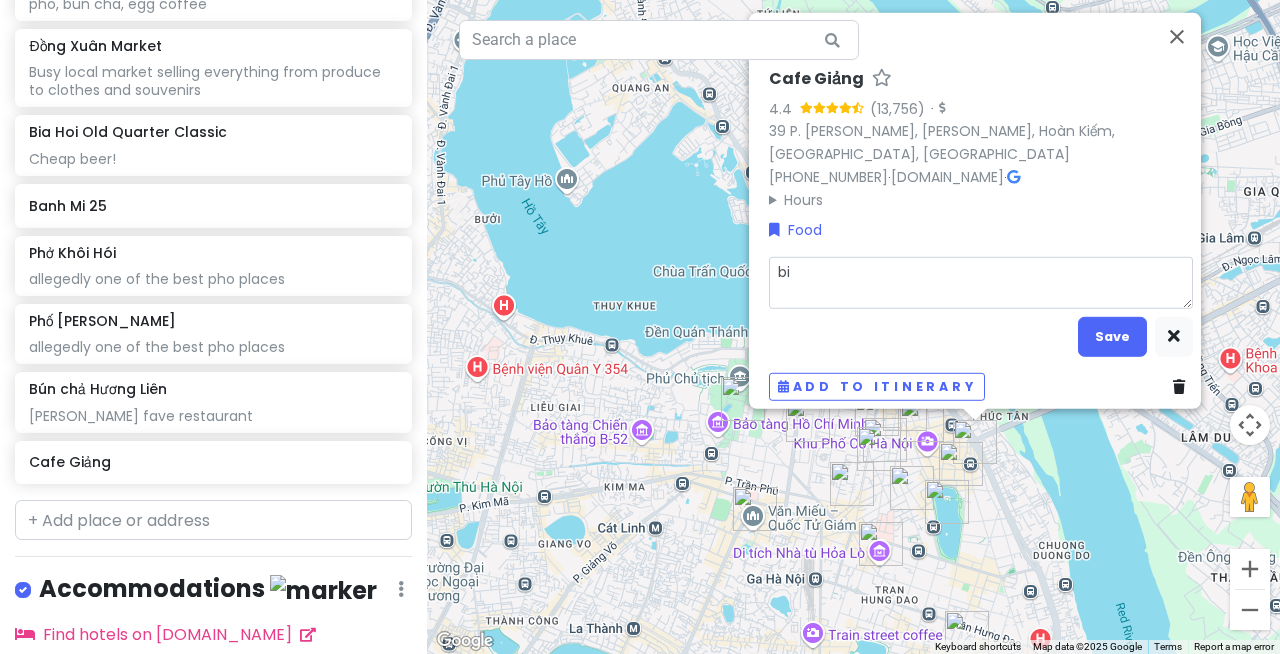 type on "x" 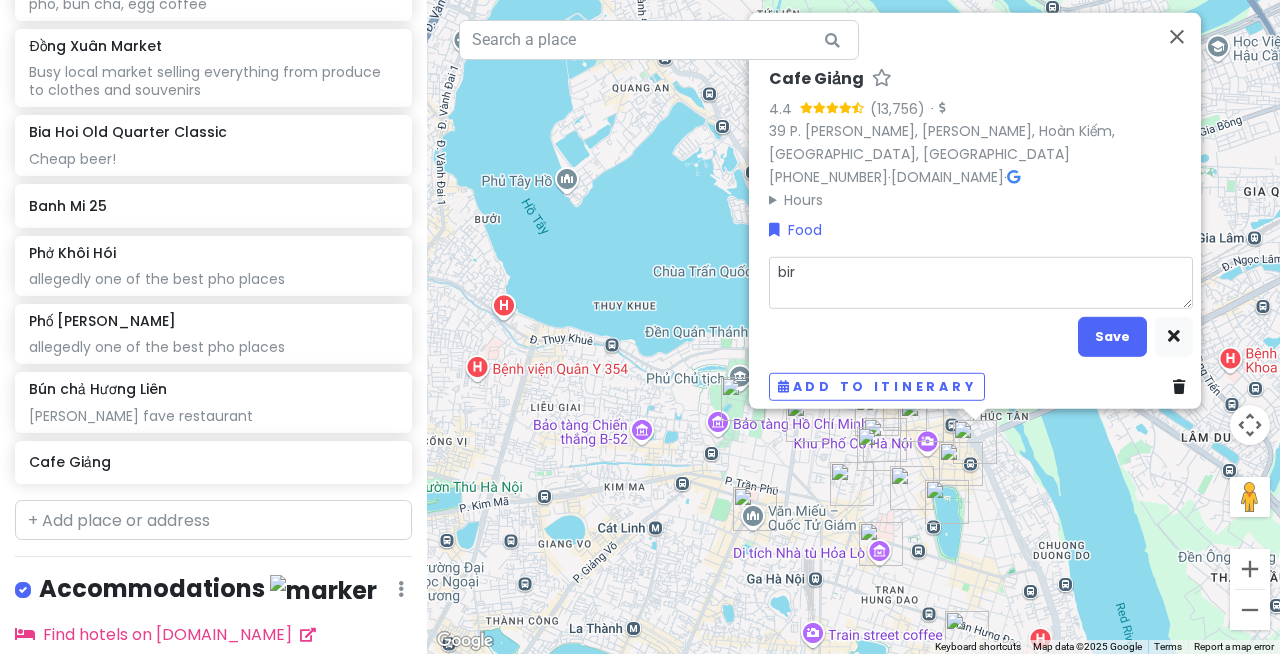 type on "x" 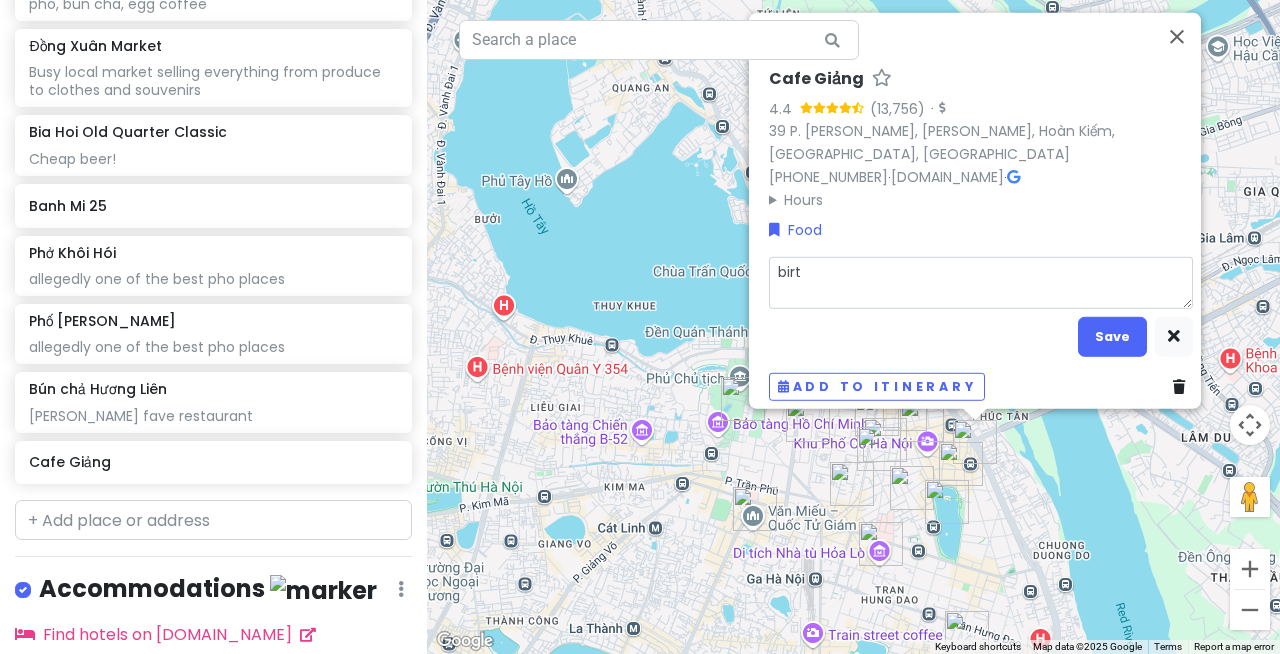 type on "x" 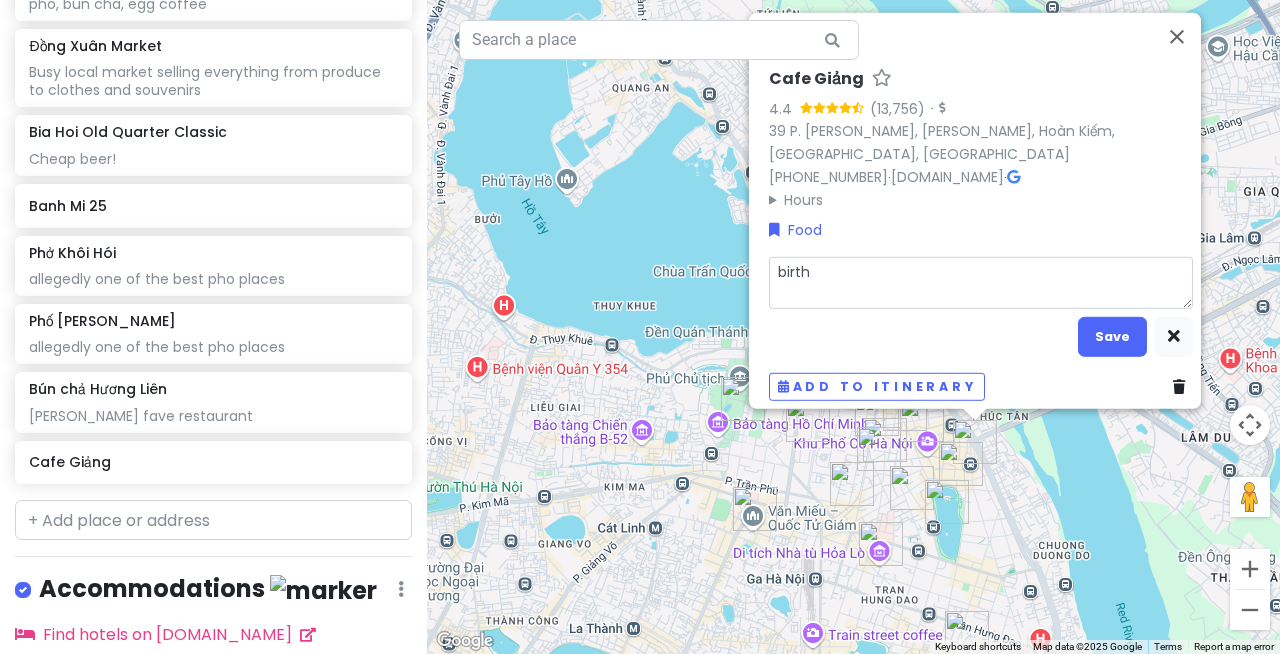 type on "x" 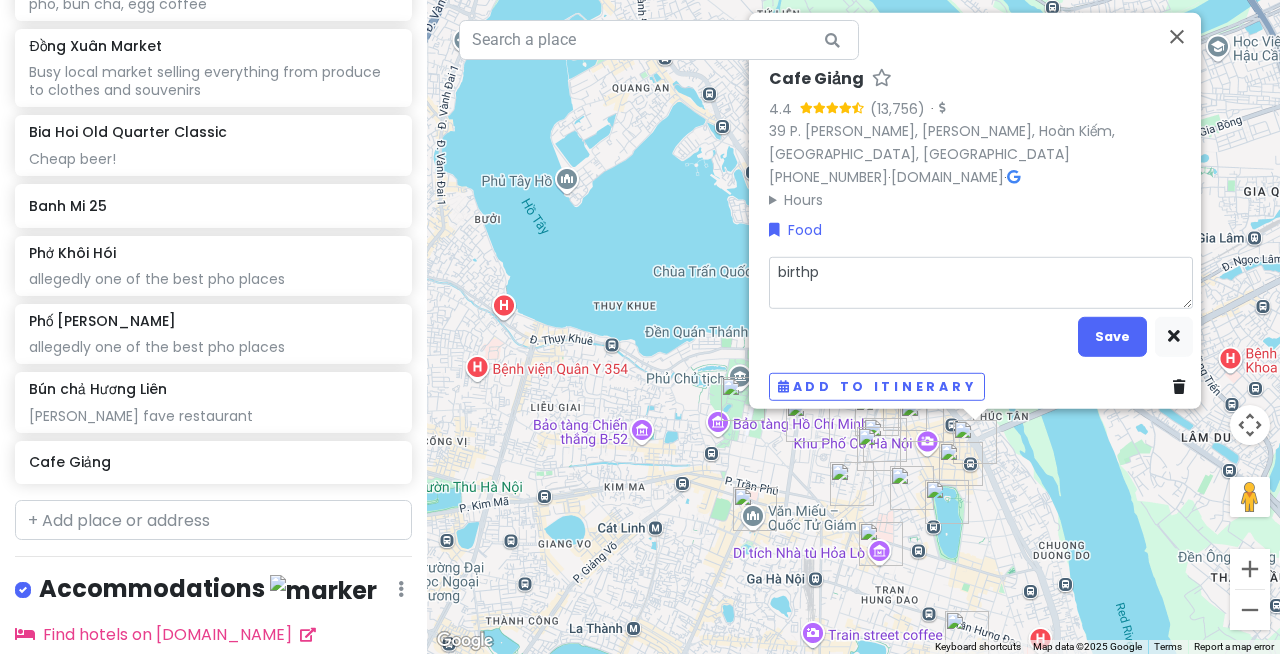 type on "x" 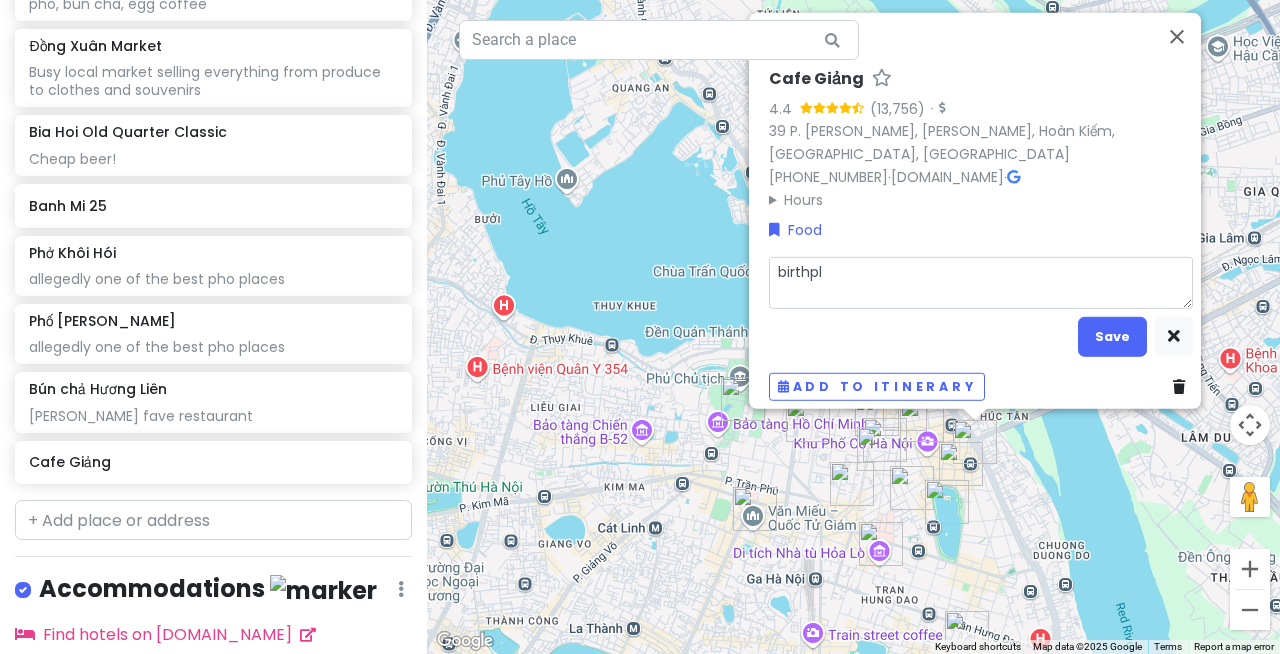 type on "x" 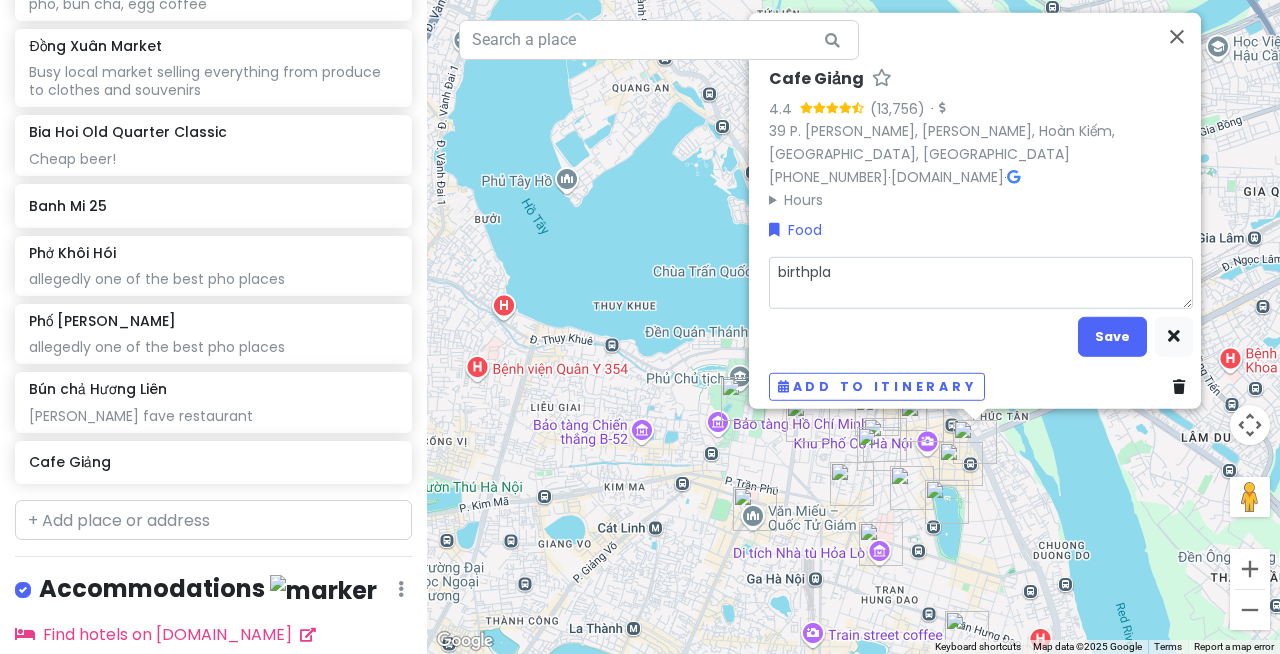 type on "x" 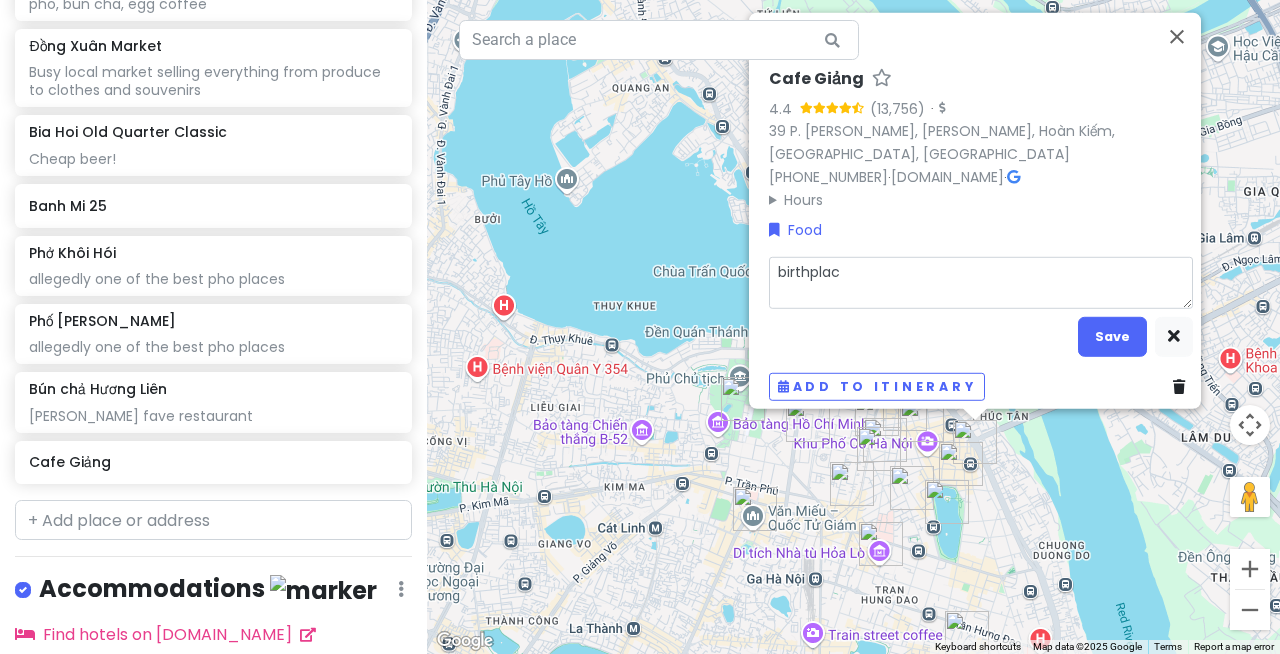 type on "x" 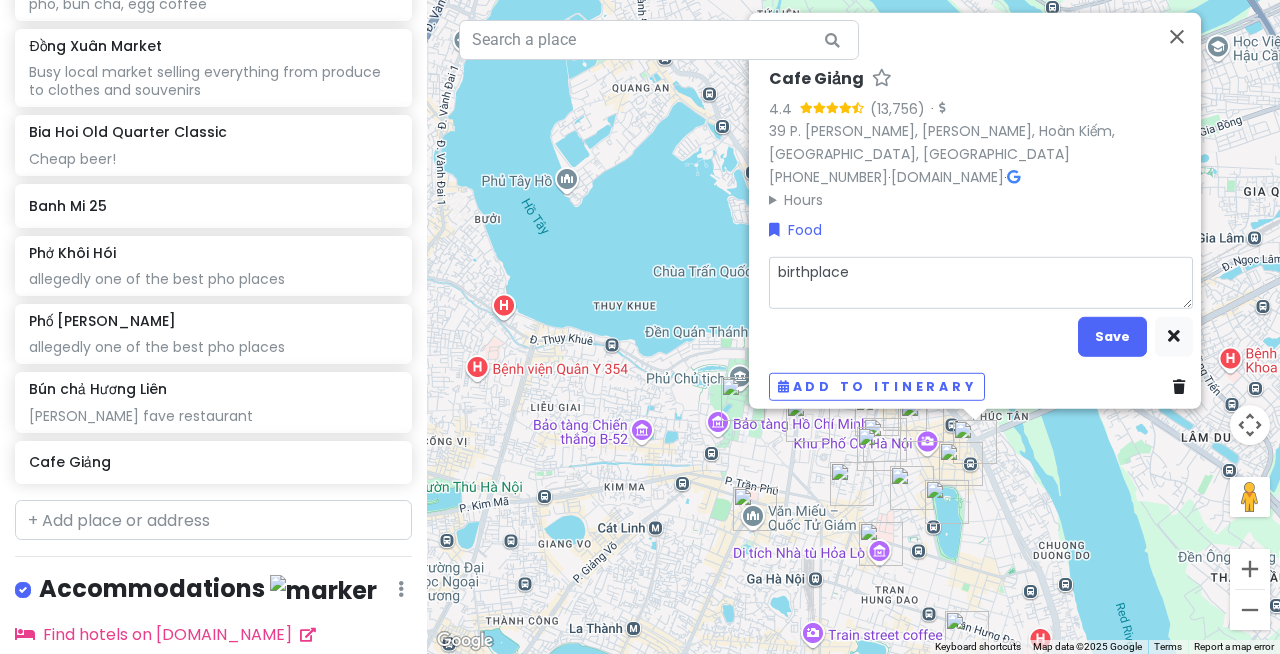 type on "x" 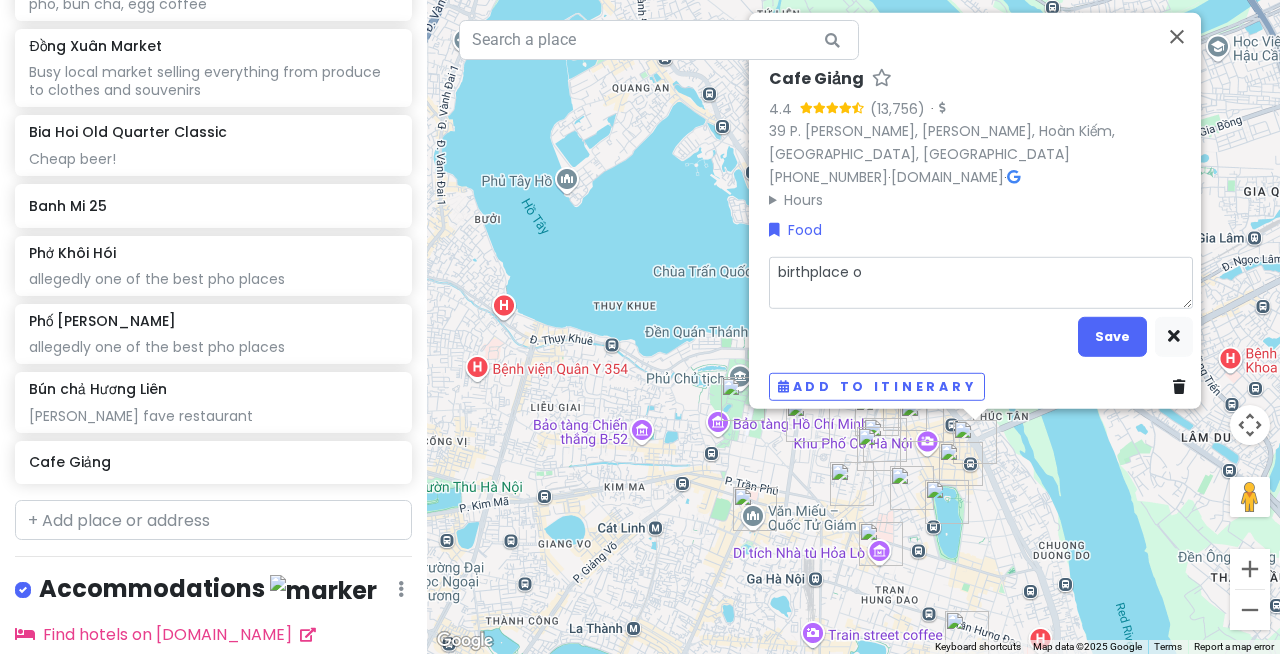 type on "x" 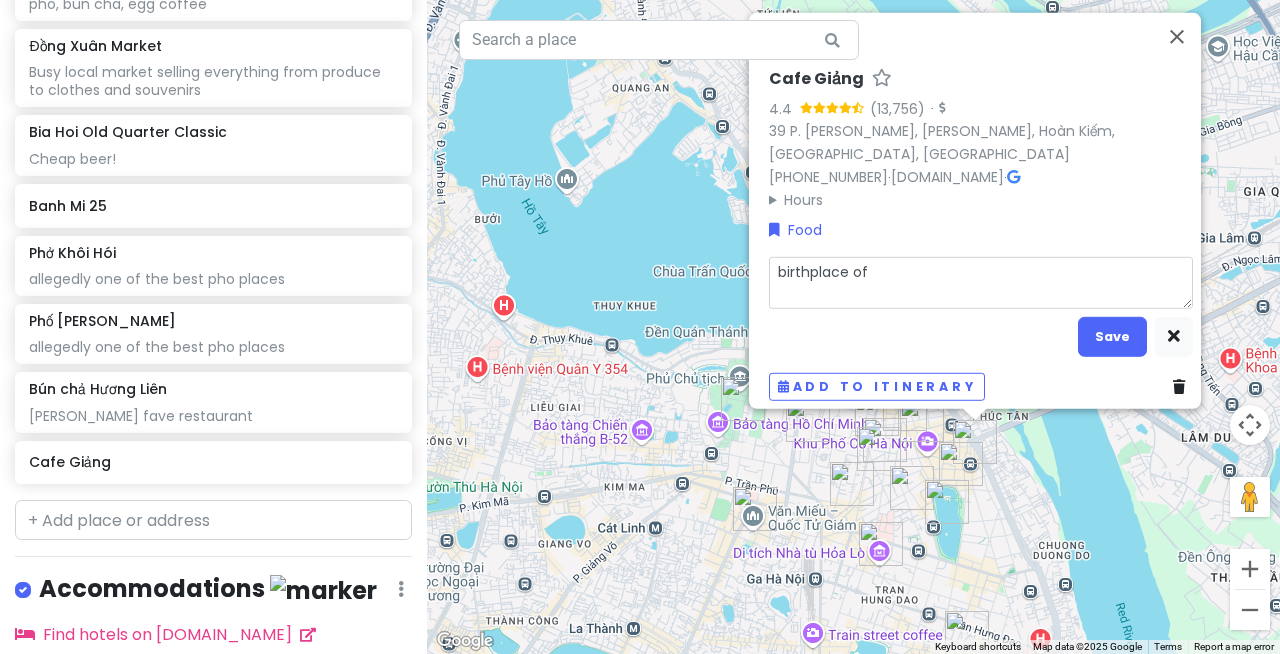type on "x" 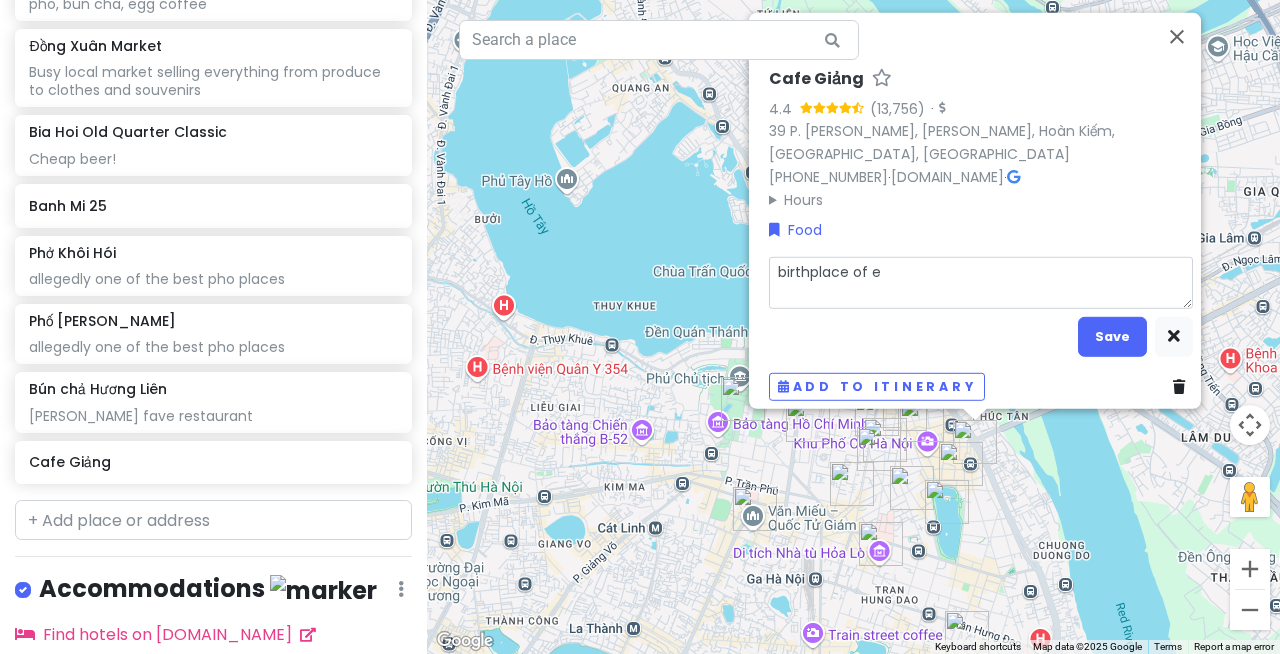 type on "x" 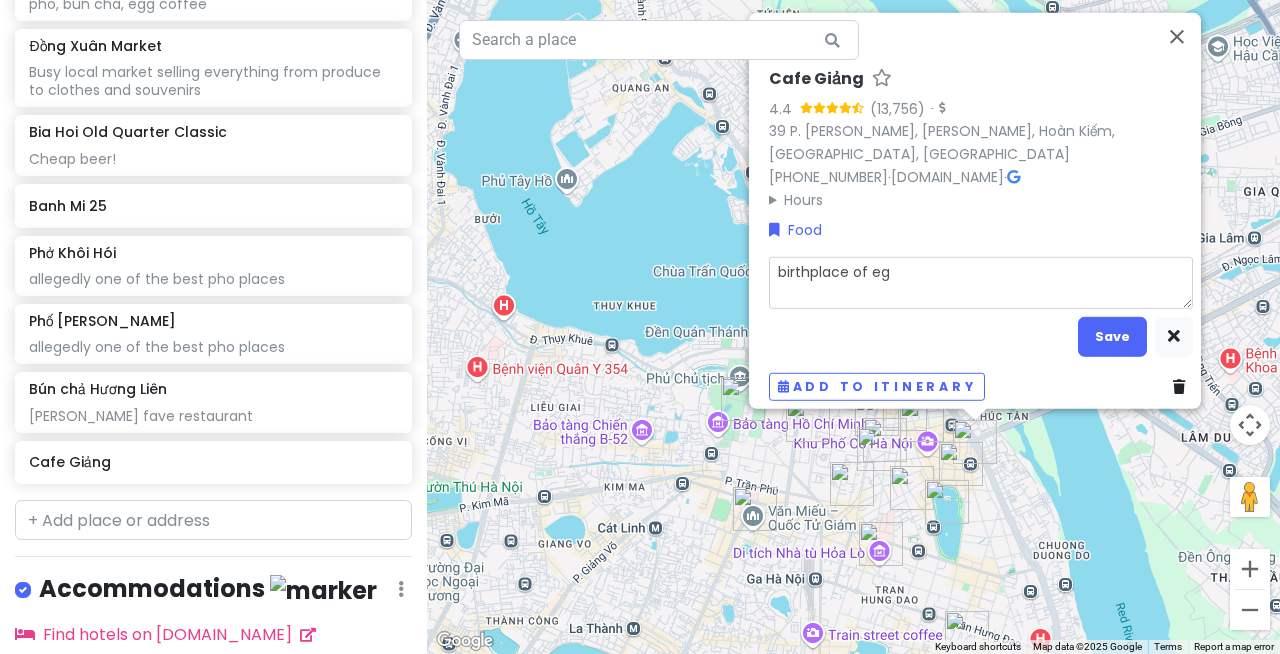 type on "x" 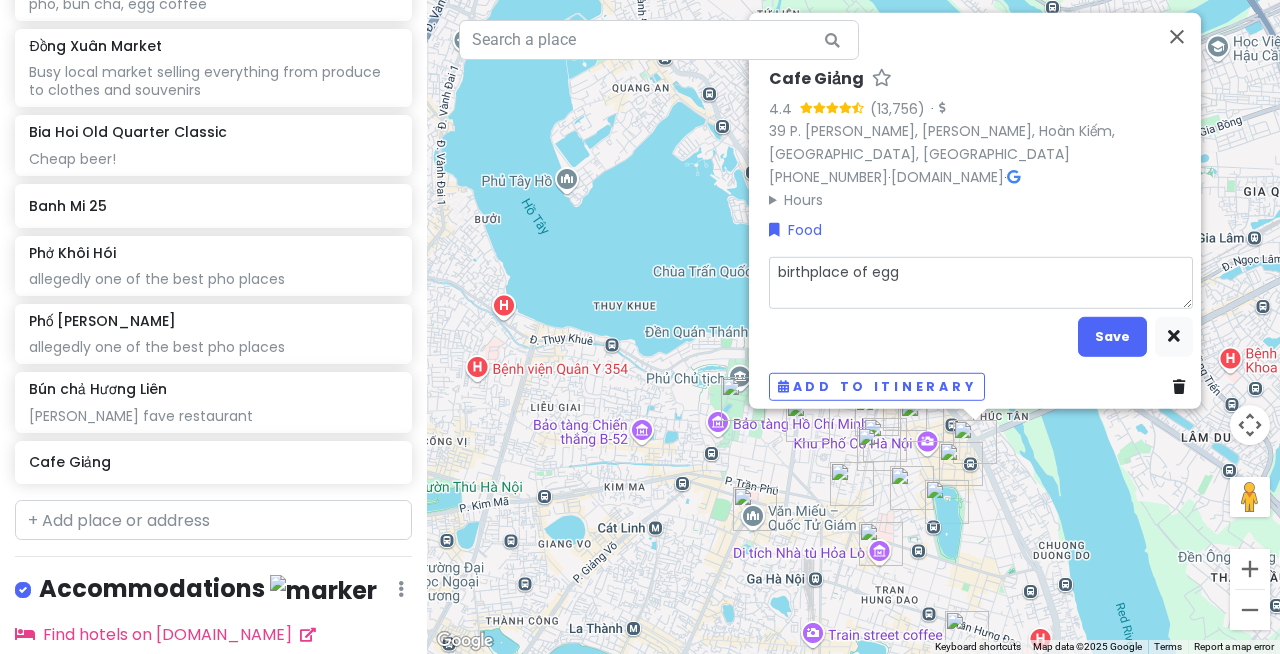 type on "birthplace of egg" 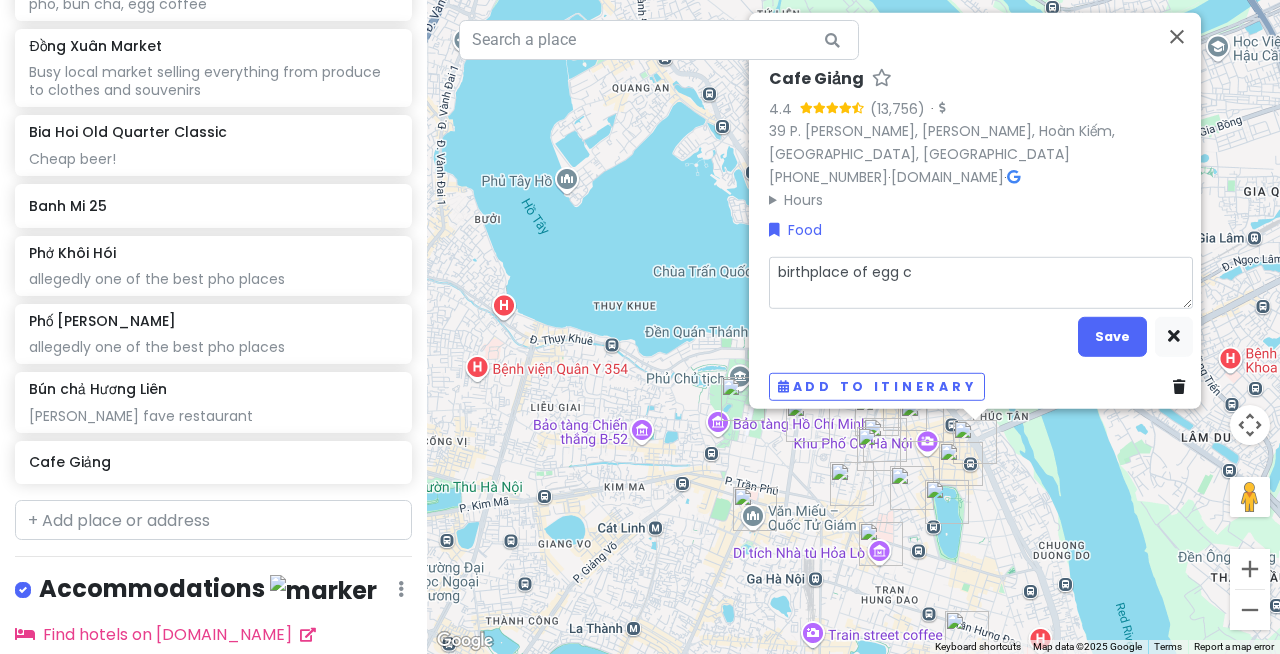 type on "x" 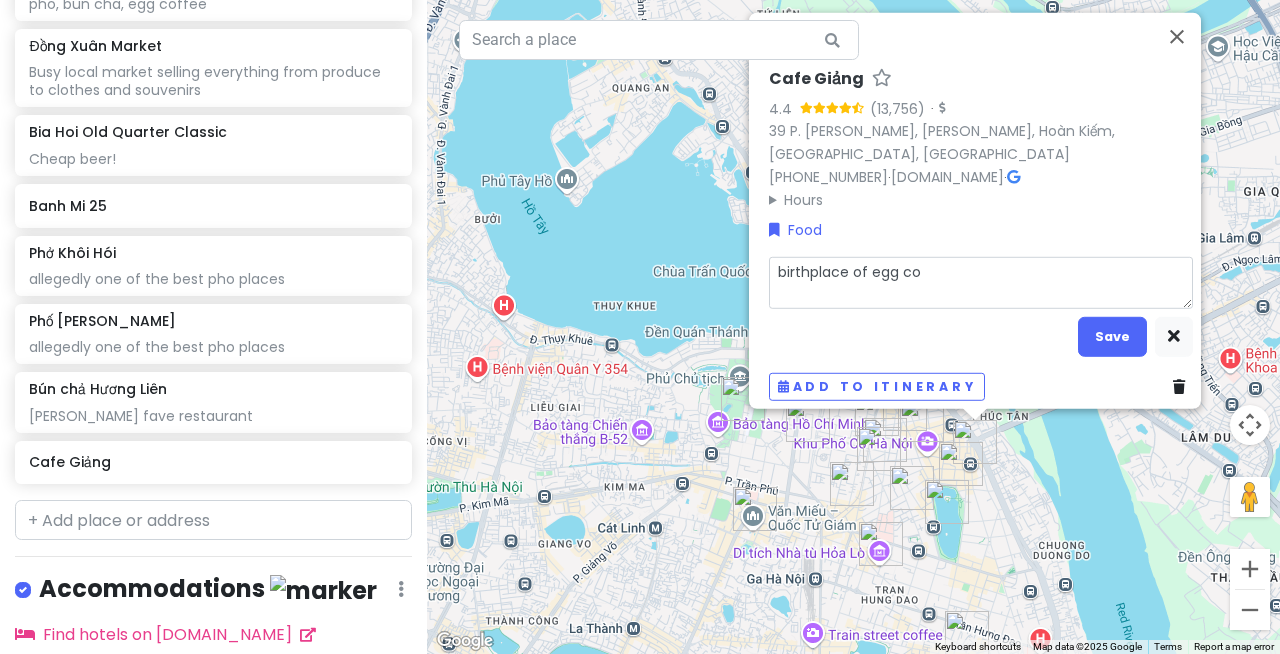 type on "x" 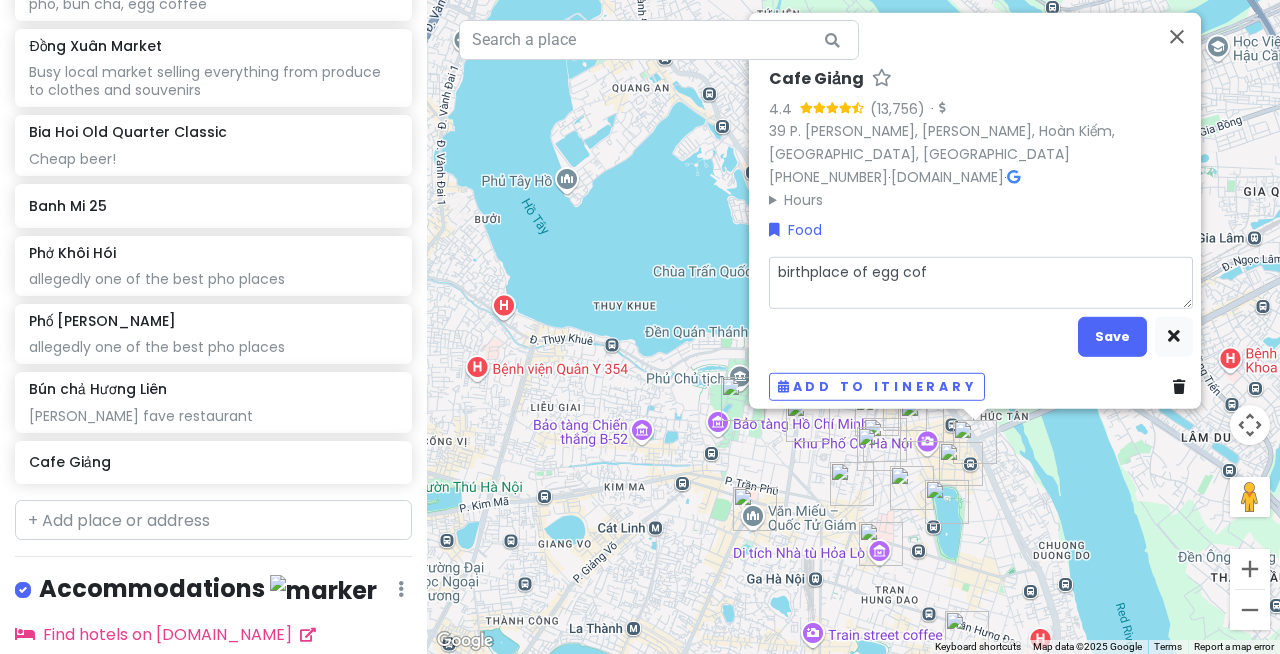 type on "x" 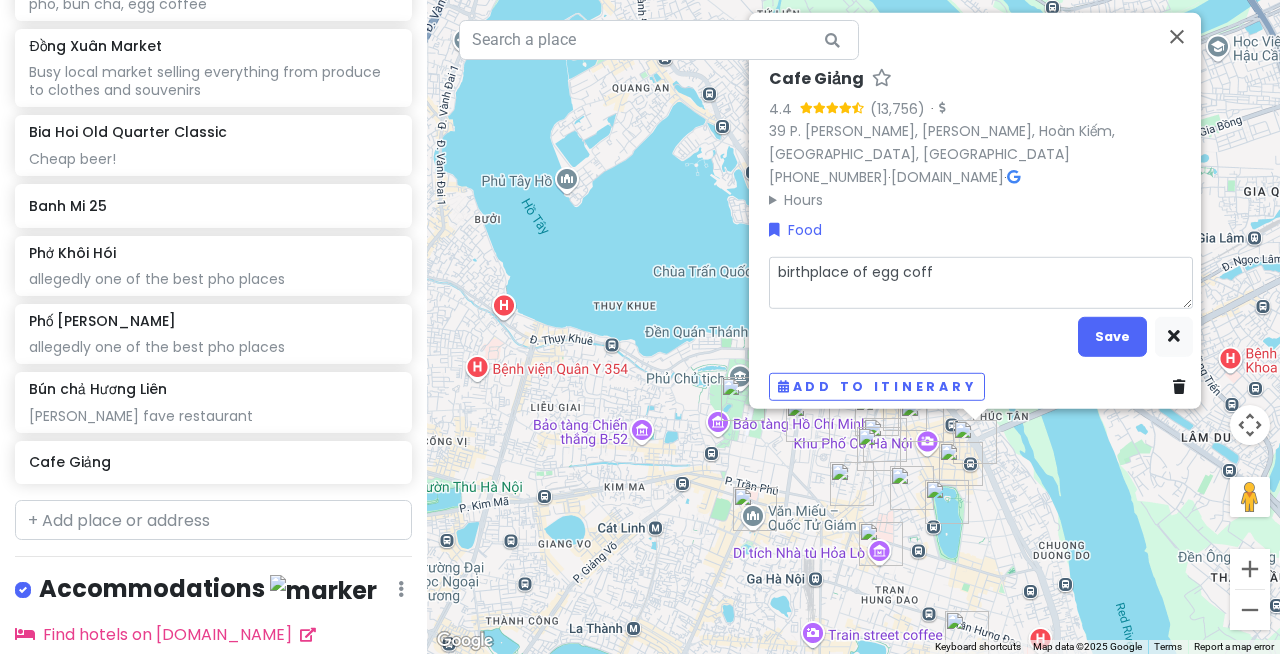 type on "x" 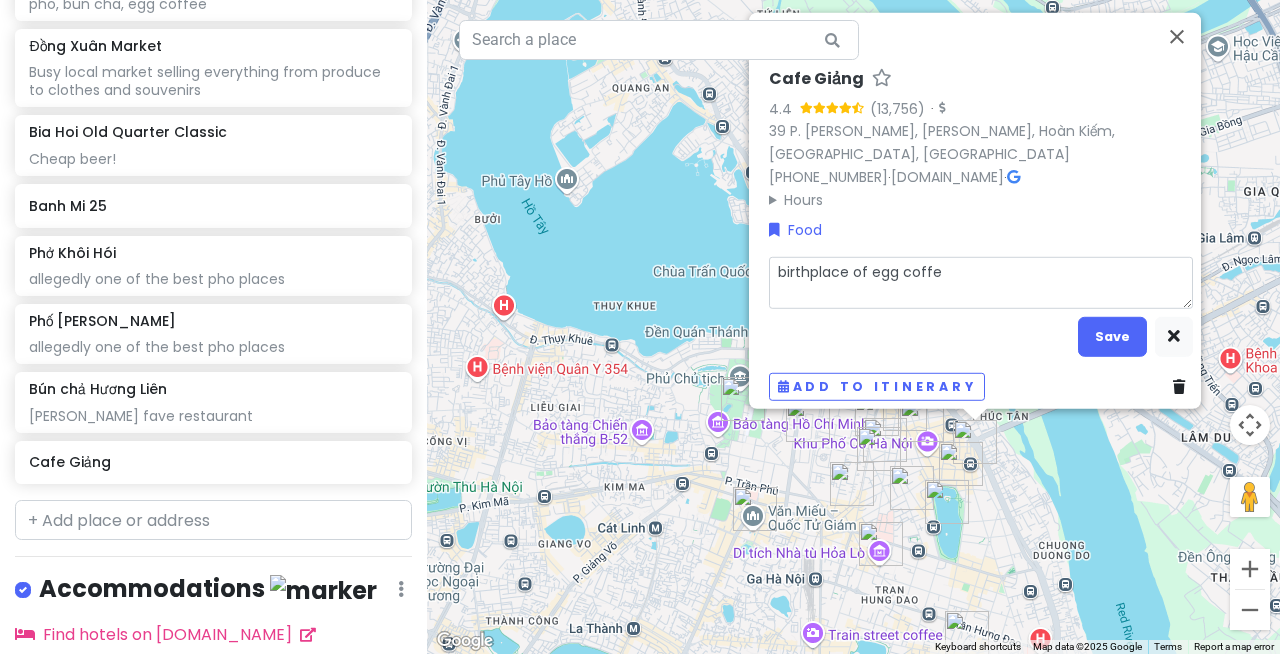 type on "x" 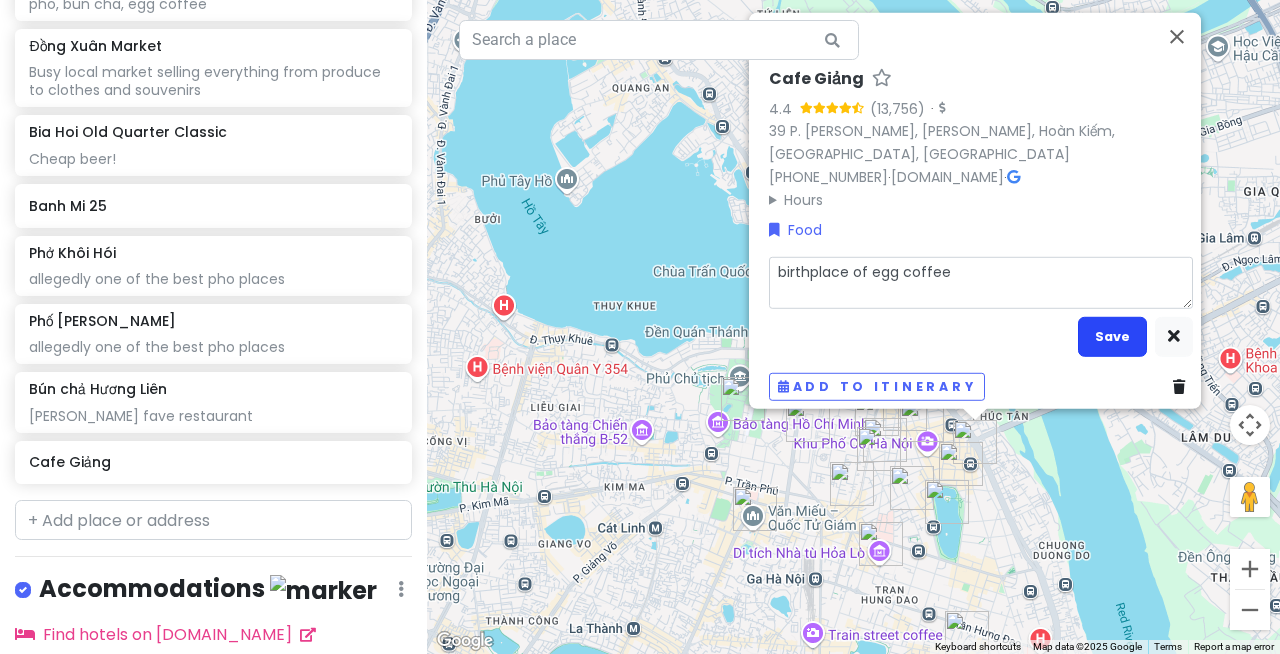 type on "birthplace of egg coffee" 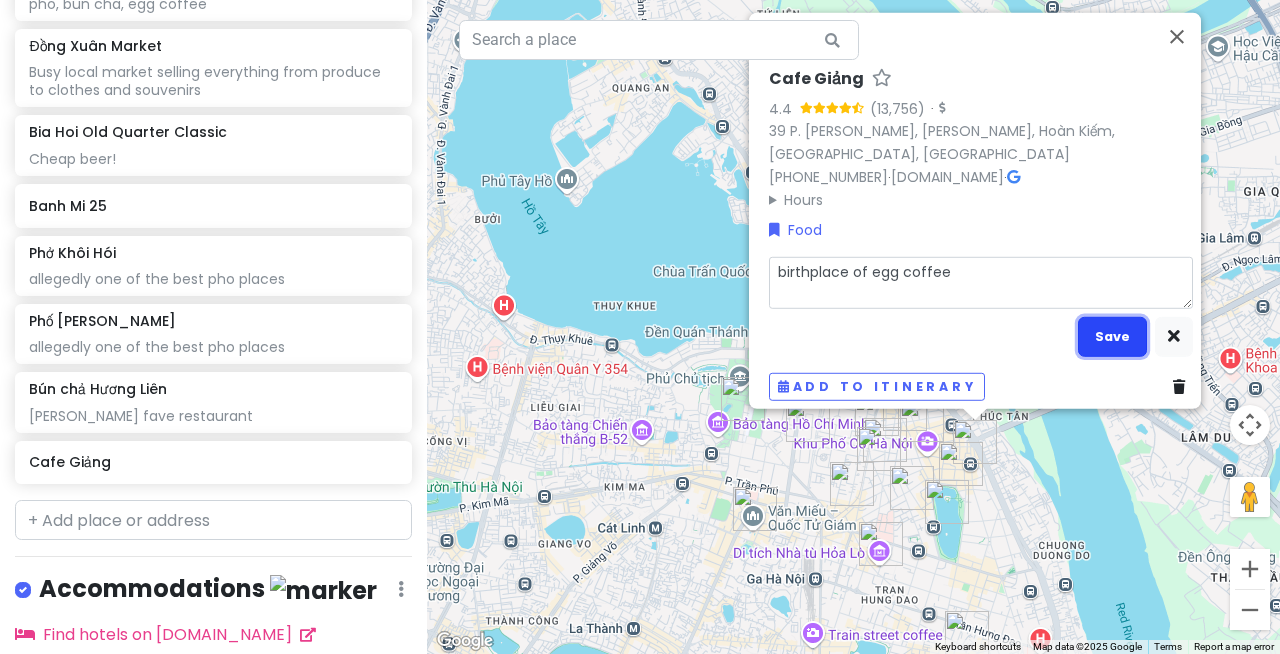 click on "Save" at bounding box center (1112, 336) 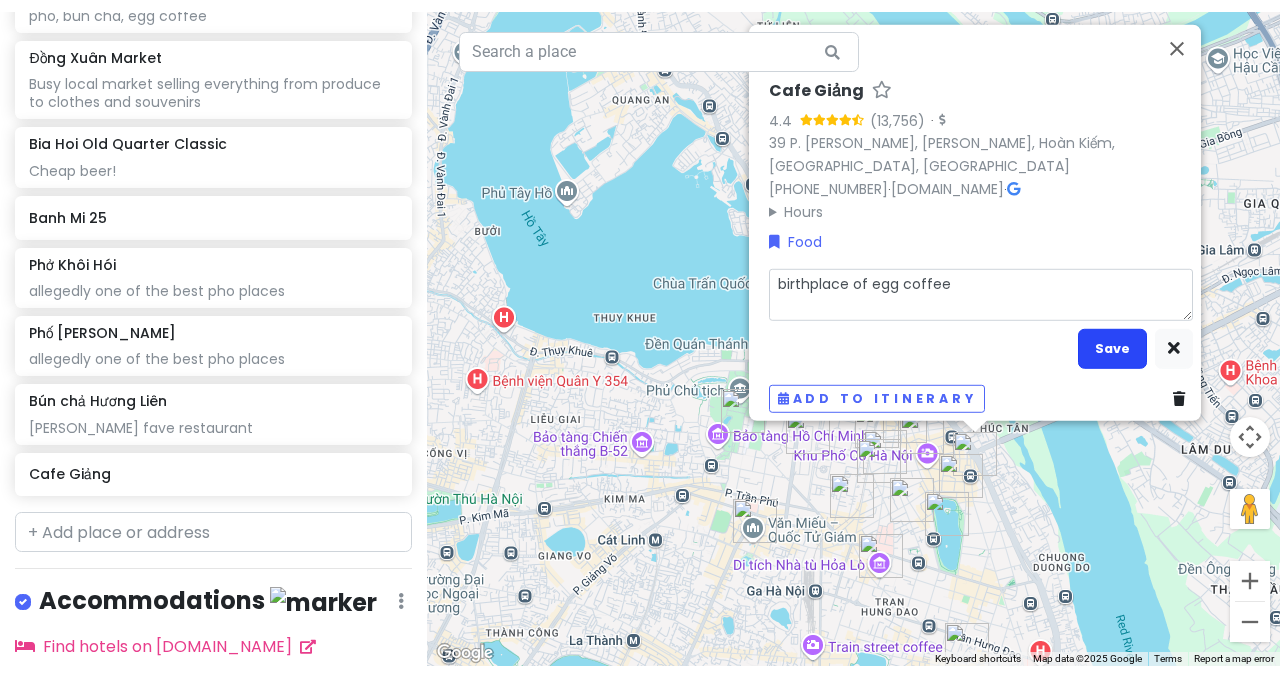 scroll, scrollTop: 1226, scrollLeft: 0, axis: vertical 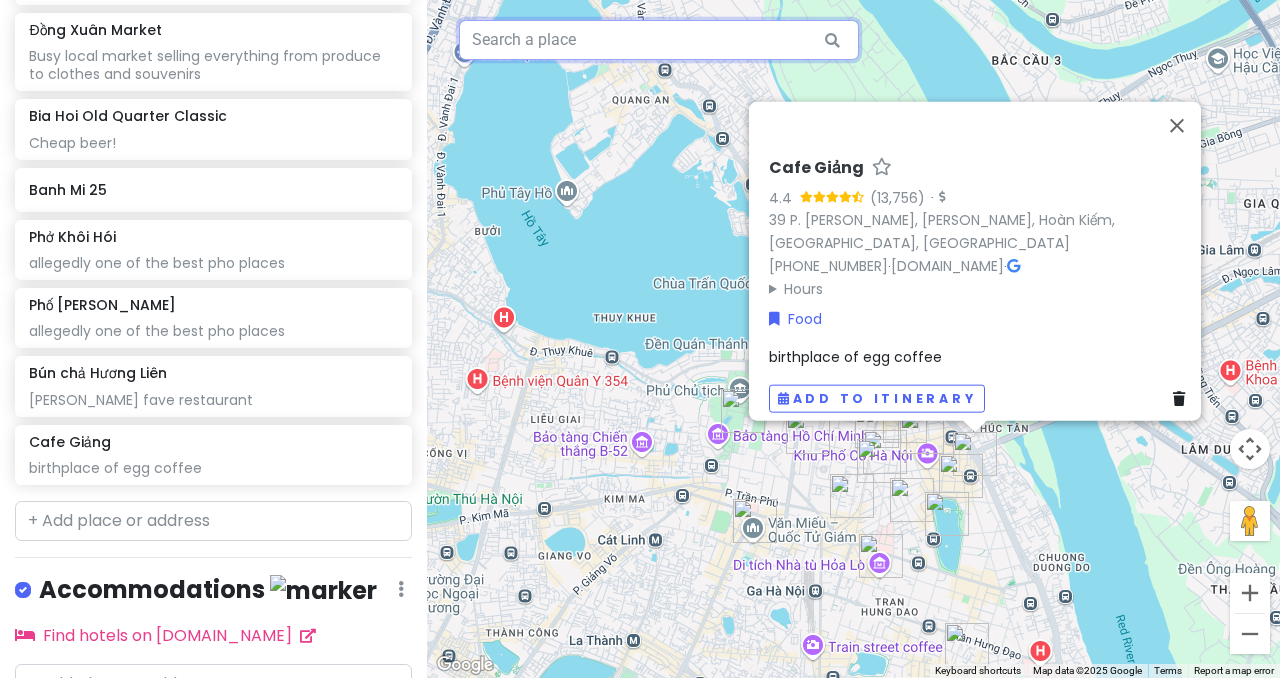 click at bounding box center (659, 40) 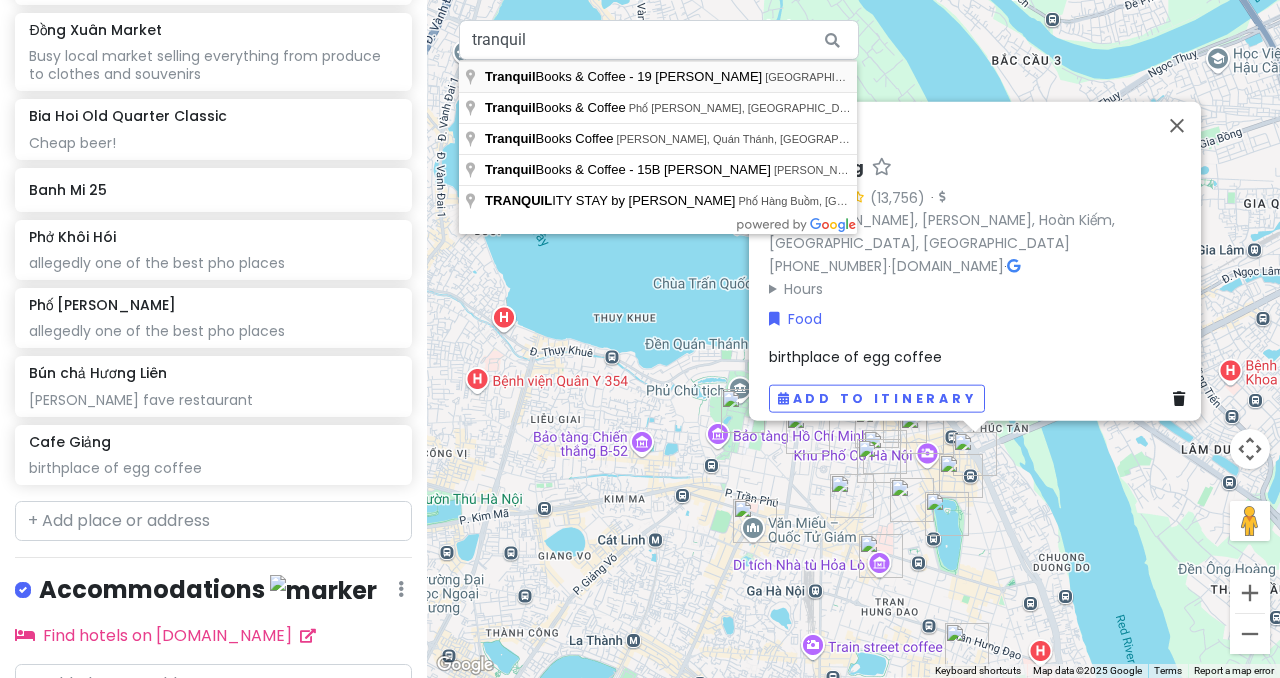 type on "Tranquil Books & Coffee - 19 [PERSON_NAME], [GEOGRAPHIC_DATA], [GEOGRAPHIC_DATA], [GEOGRAPHIC_DATA], [GEOGRAPHIC_DATA], [GEOGRAPHIC_DATA]" 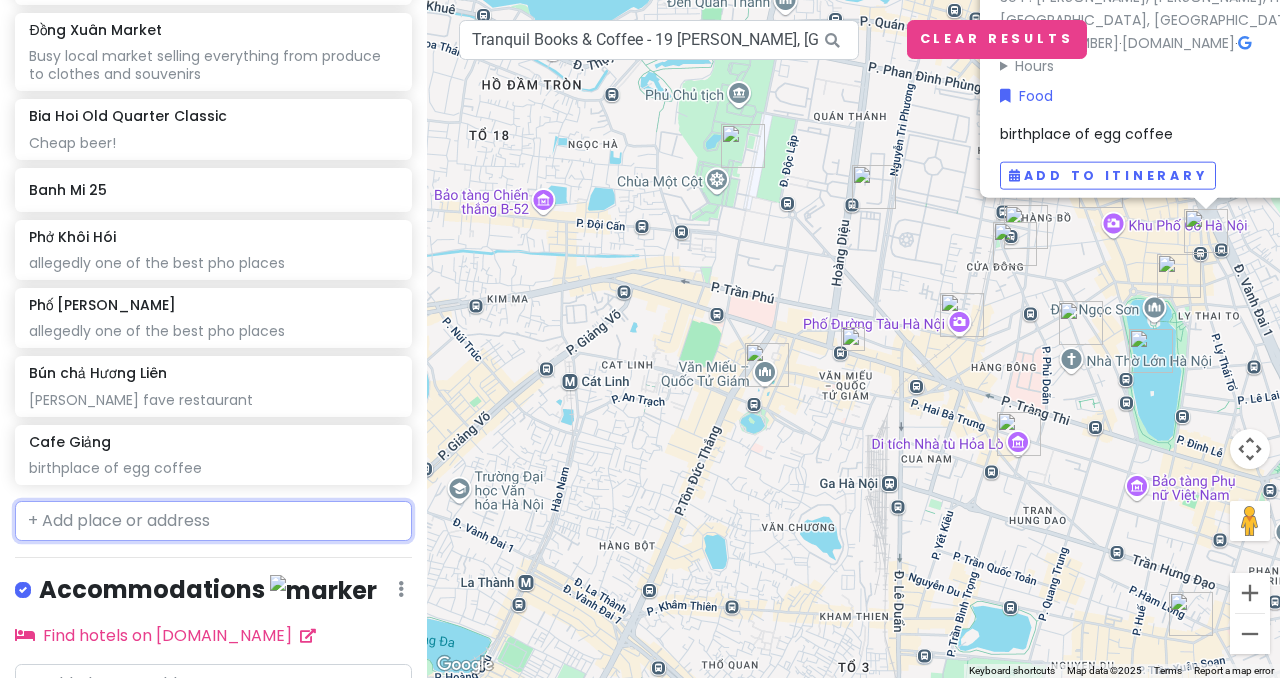 click at bounding box center [213, 521] 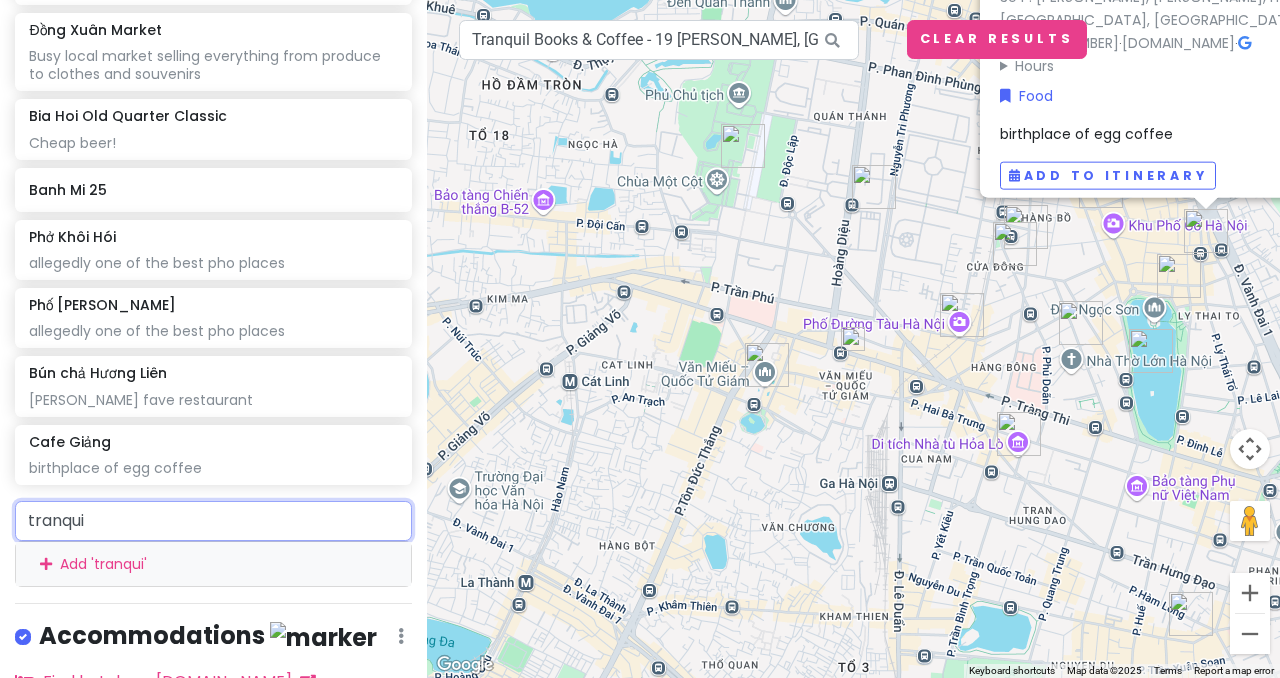 type on "tranquil" 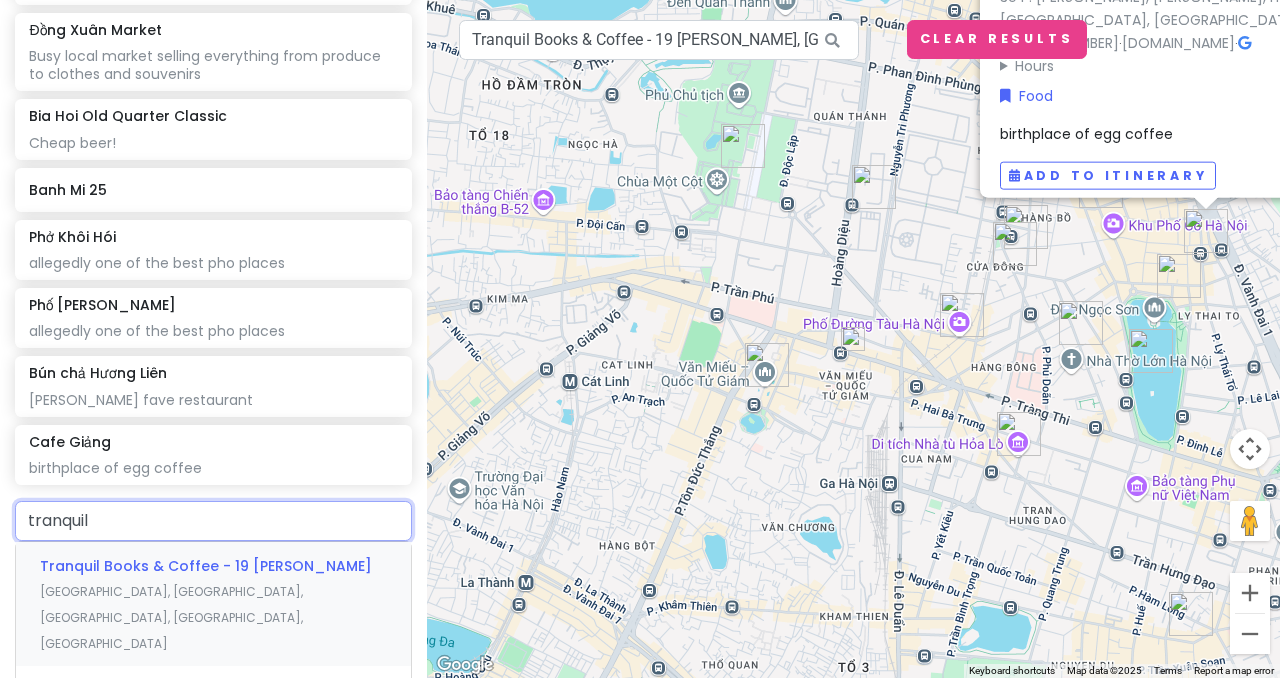 click on "Tranquil Books & Coffee - 19 Cao Bá Quát   Phố [GEOGRAPHIC_DATA], [GEOGRAPHIC_DATA], [GEOGRAPHIC_DATA], [GEOGRAPHIC_DATA], [GEOGRAPHIC_DATA]" at bounding box center (213, 604) 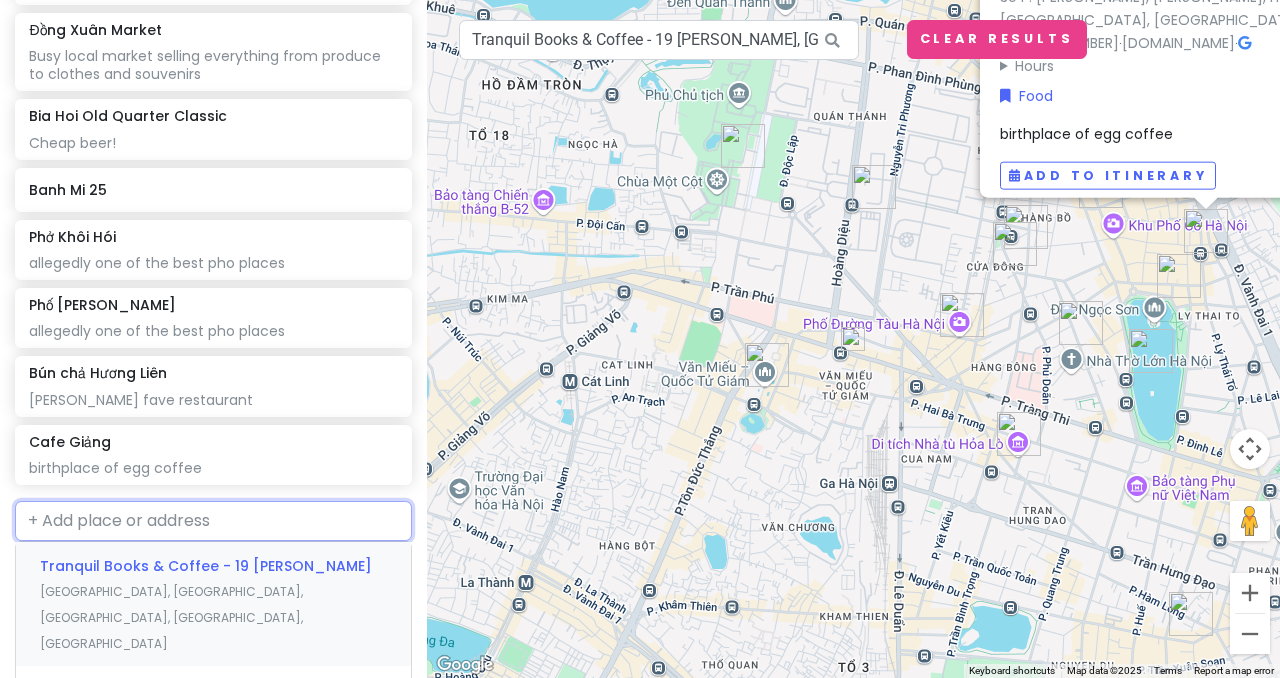 scroll, scrollTop: 1278, scrollLeft: 0, axis: vertical 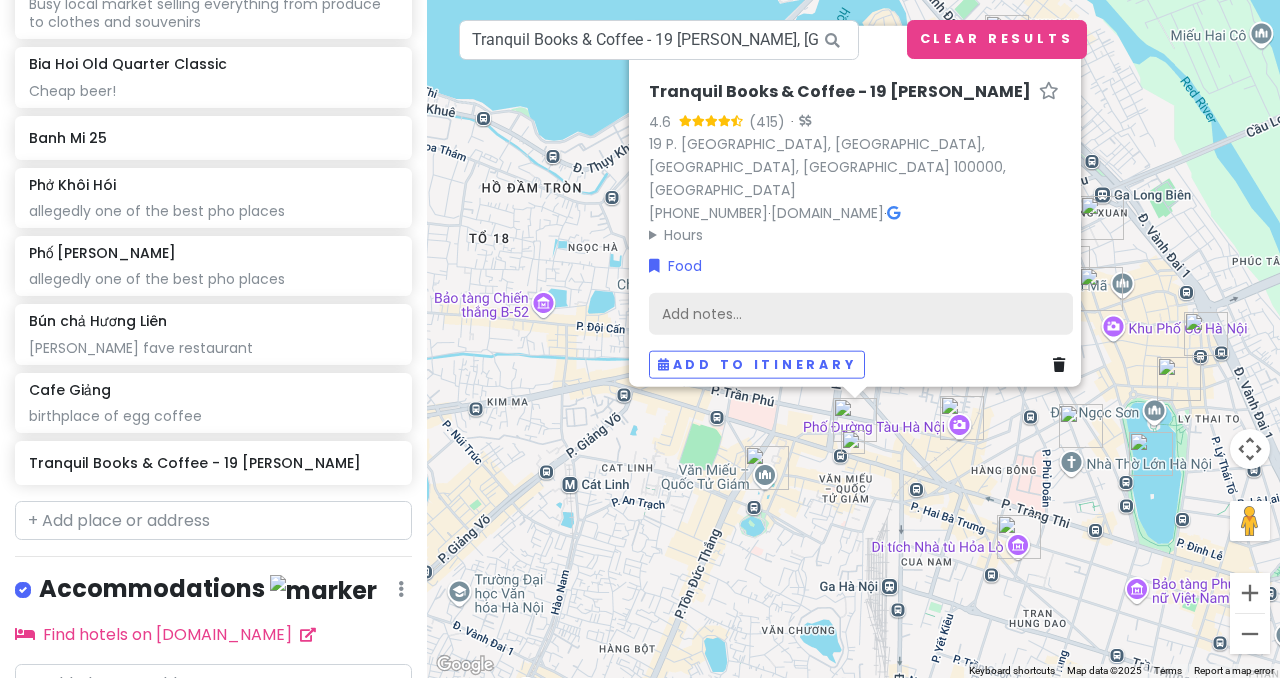 click on "Add notes..." at bounding box center (861, 314) 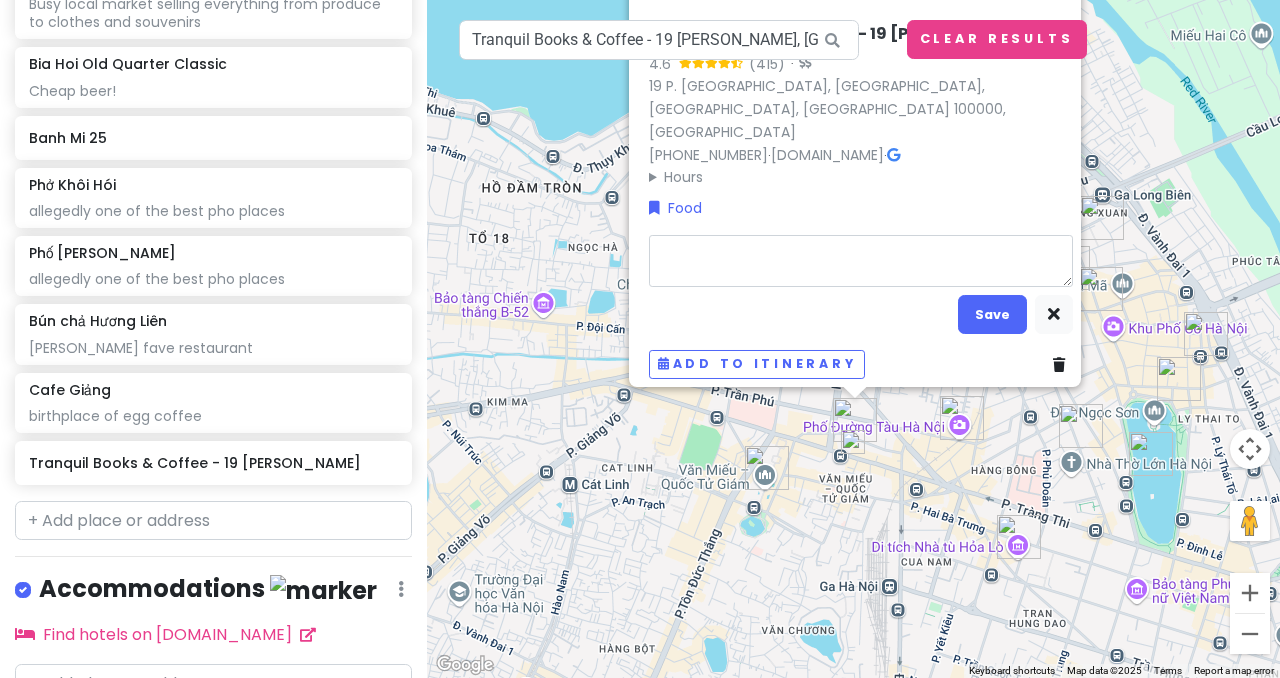 click on "Tranquil Books & Coffee - 19 [PERSON_NAME] 4.6        (415)    ·    19 P. [GEOGRAPHIC_DATA], [GEOGRAPHIC_DATA], [GEOGRAPHIC_DATA], [GEOGRAPHIC_DATA] 100000, [GEOGRAPHIC_DATA] [PHONE_NUMBER]   ·   [DOMAIN_NAME]   ·   Hours [DATE]  8:00 AM – 10:00 PM [DATE]  8:00 AM – 10:00 PM [DATE]  8:00 AM – 10:00 PM [DATE]  8:00 AM – 10:00 PM [DATE]  8:00 AM – 10:00 PM [DATE]  8:00 AM – 10:00 PM [DATE]  8:00 AM – 10:00 PM" at bounding box center (861, 106) 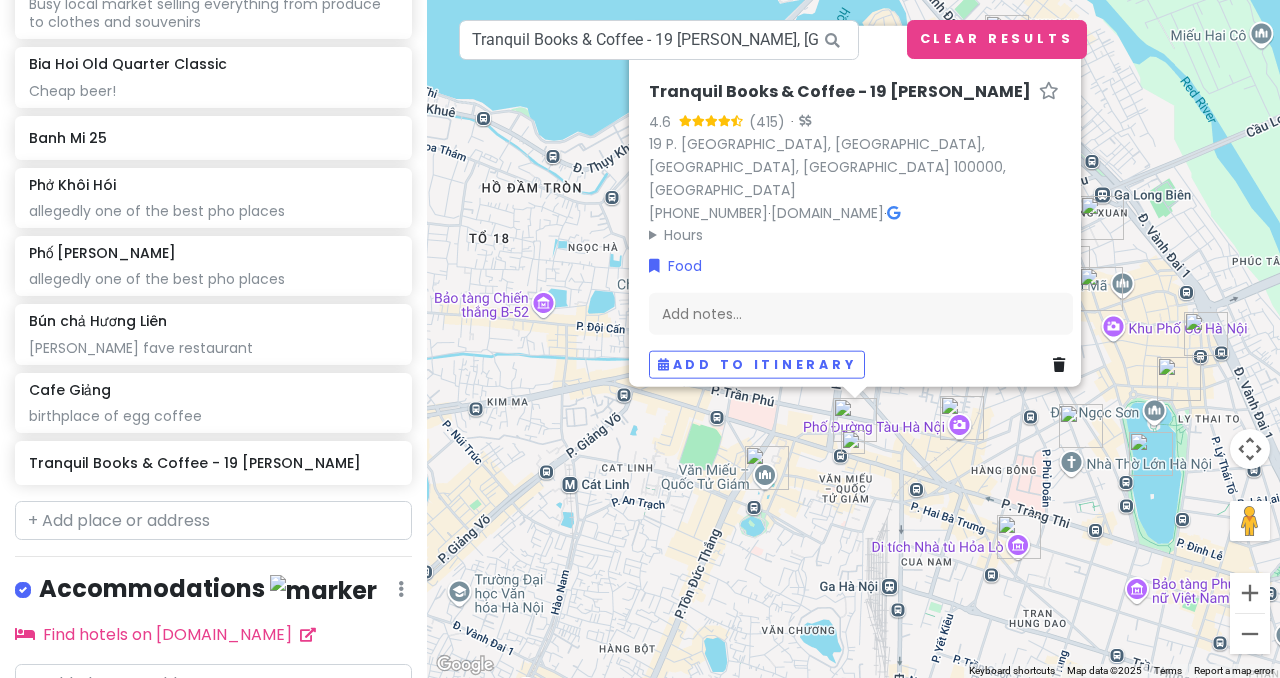 click on "Hours" at bounding box center [861, 235] 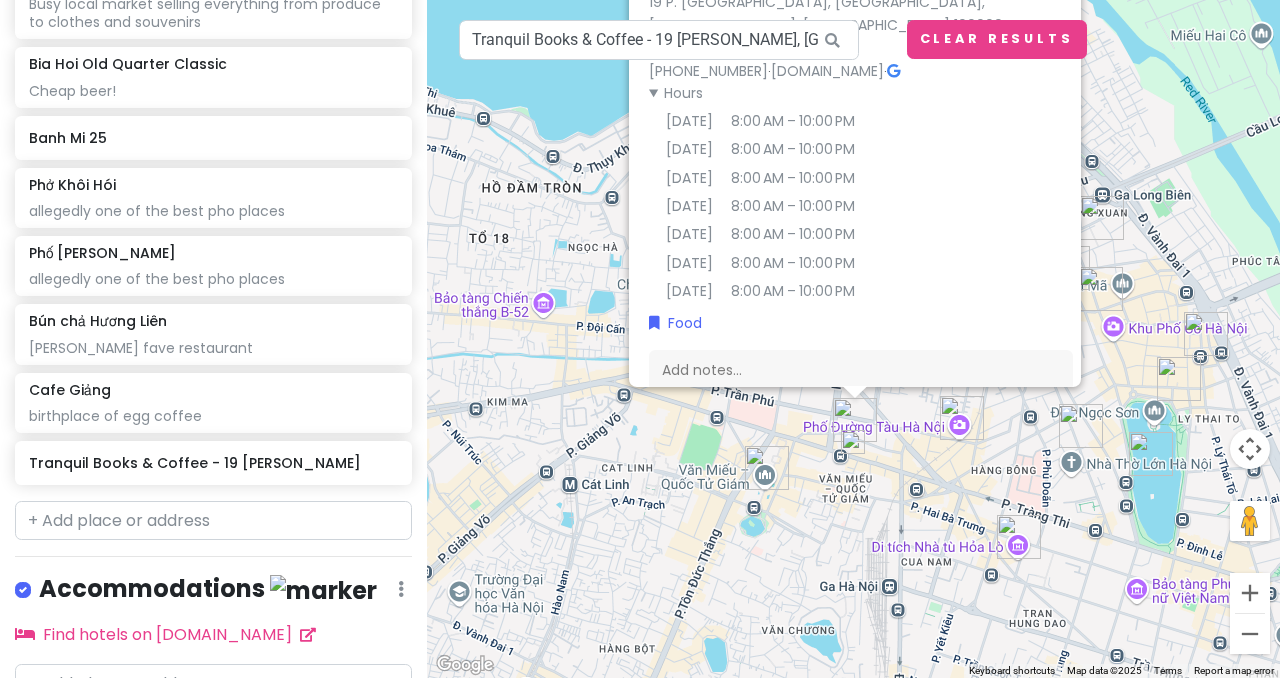 scroll, scrollTop: 23, scrollLeft: 0, axis: vertical 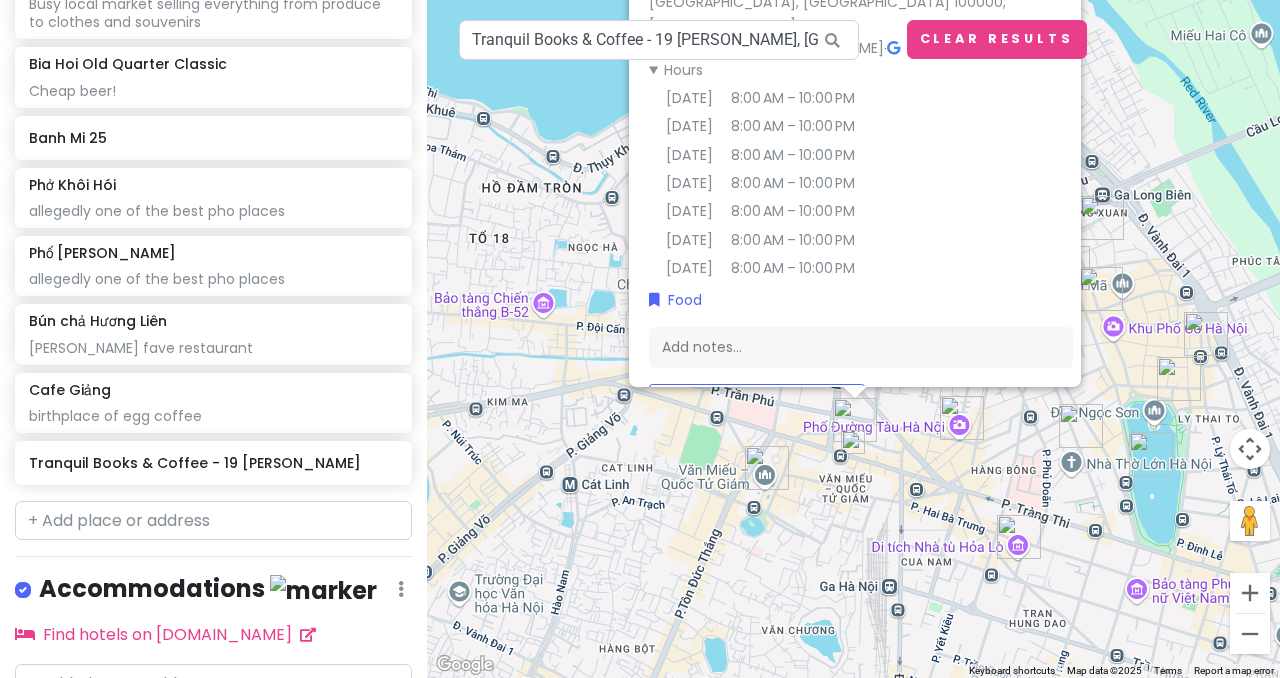 click on "Hanoi Trip Private Change Dates Make a Copy Delete Trip Go Pro ⚡️ Give Feedback 💡 Support Scout ☕️ Itinerary Share Publish Notes Add notes... Attractions   Edit Reorder Delete List [PERSON_NAME] Mausoleum See the embalmed body of [PERSON_NAME]; Go early (closed Mondays & Fridays, strict dress code). Temple Of Literature Vietnam’s first national university, built in [DATE]. [GEOGRAPHIC_DATA] Former French prison turned museum Imperial Citadel of Thang Long UNESCO Site Thang Long Water Puppet Theatre Traditional Vietnamese puppetry over water, with live music. [GEOGRAPHIC_DATA] [GEOGRAPHIC_DATA] Ceramic Mosaic [GEOGRAPHIC_DATA] Visit [GEOGRAPHIC_DATA] on the [GEOGRAPHIC_DATA] [GEOGRAPHIC_DATA] 하노이 마사지 욜로[GEOGRAPHIC_DATA] Massage Yolo Spa service charge included-no tip Food   Edit Reorder Delete List [GEOGRAPHIC_DATA], street vendors, buzzing energy; eat pho, bun cha, egg coffee Đồng Xuân Market Busy local market selling everything from produce to clothes and souvenirs Bia Hoi Old Quarter Classic   Edit" at bounding box center [213, 339] 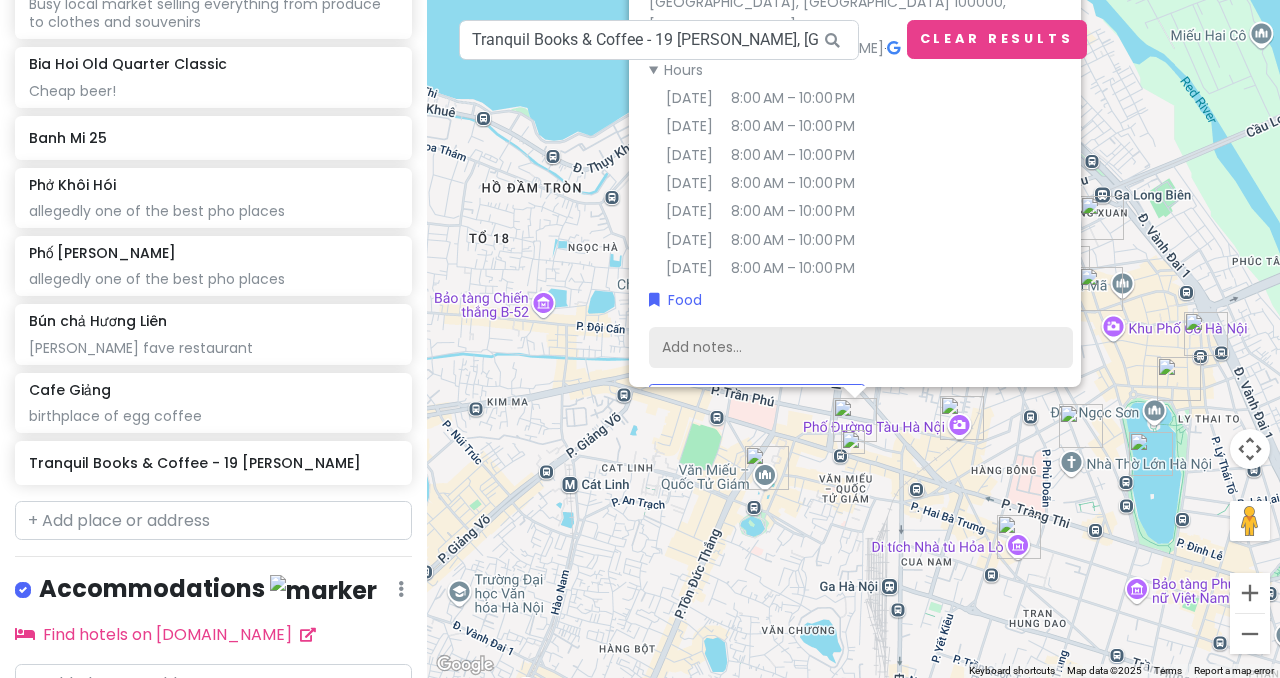 click on "Add notes..." at bounding box center [861, 348] 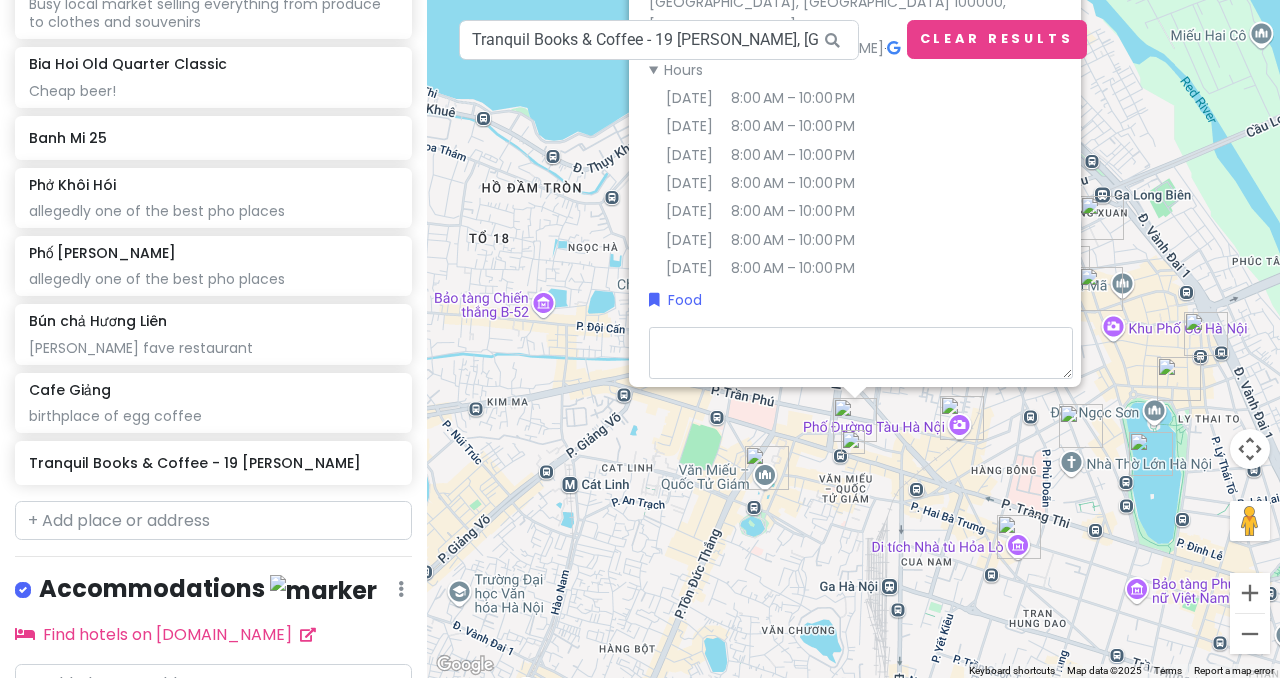 type on "x" 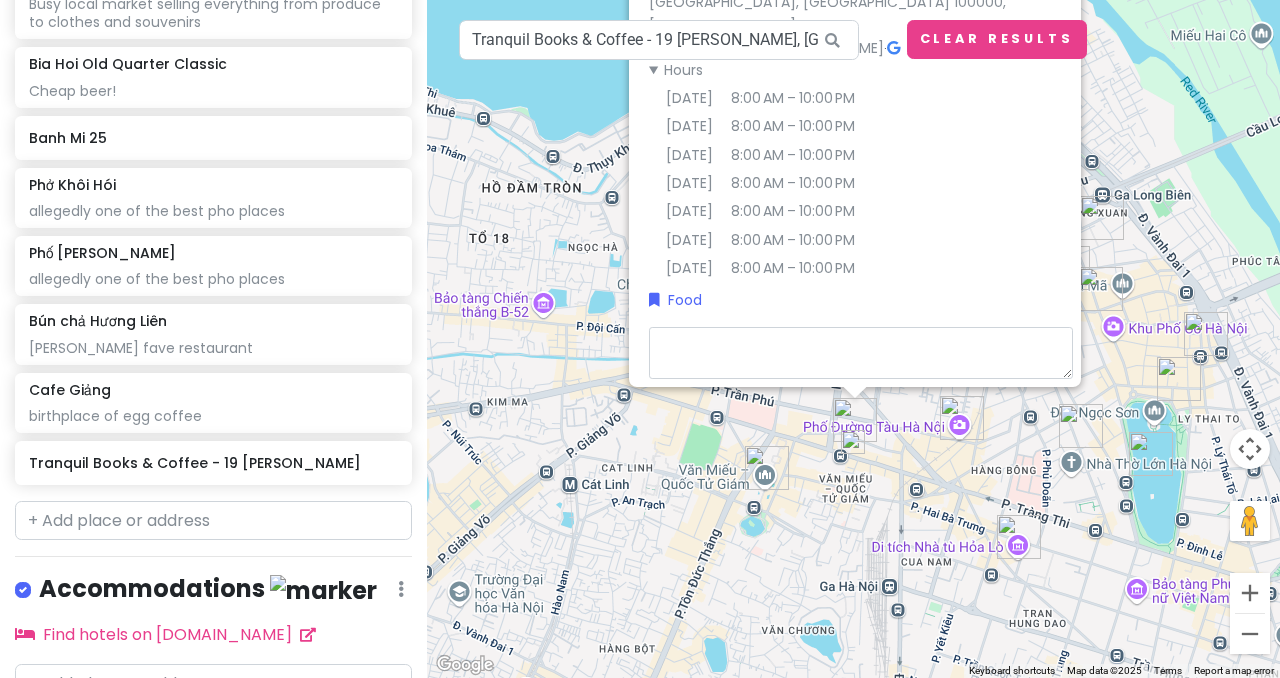 type on "l" 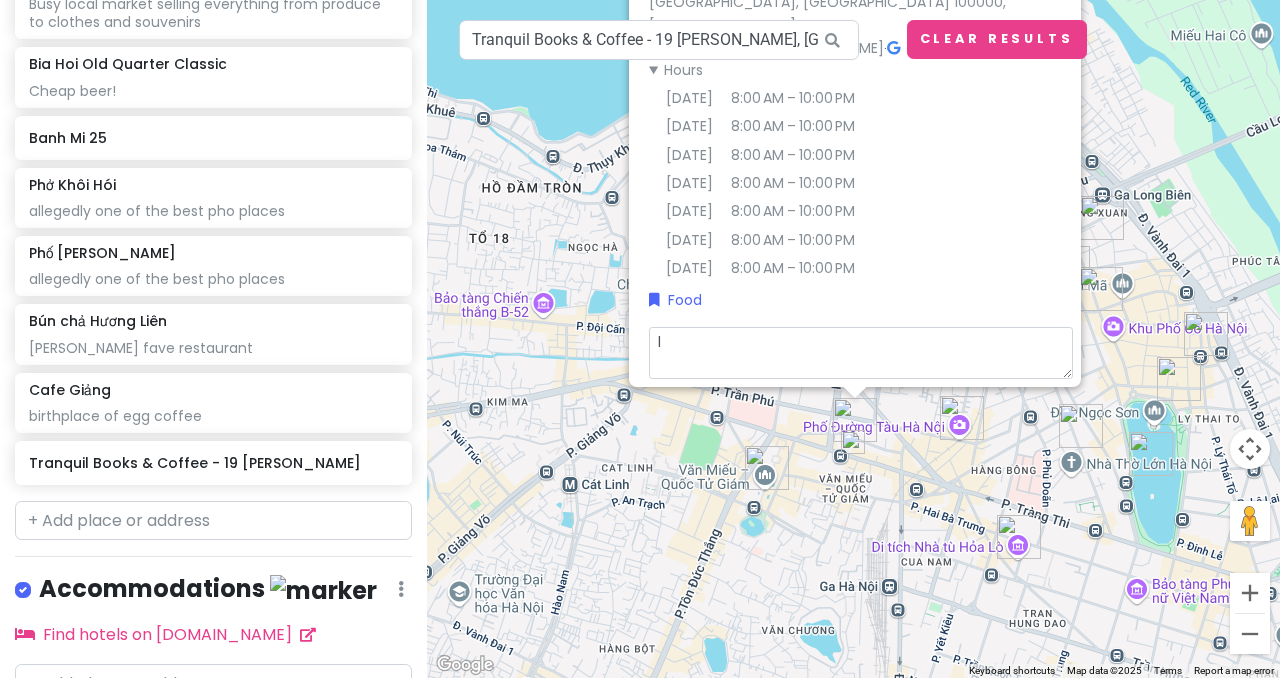 type on "x" 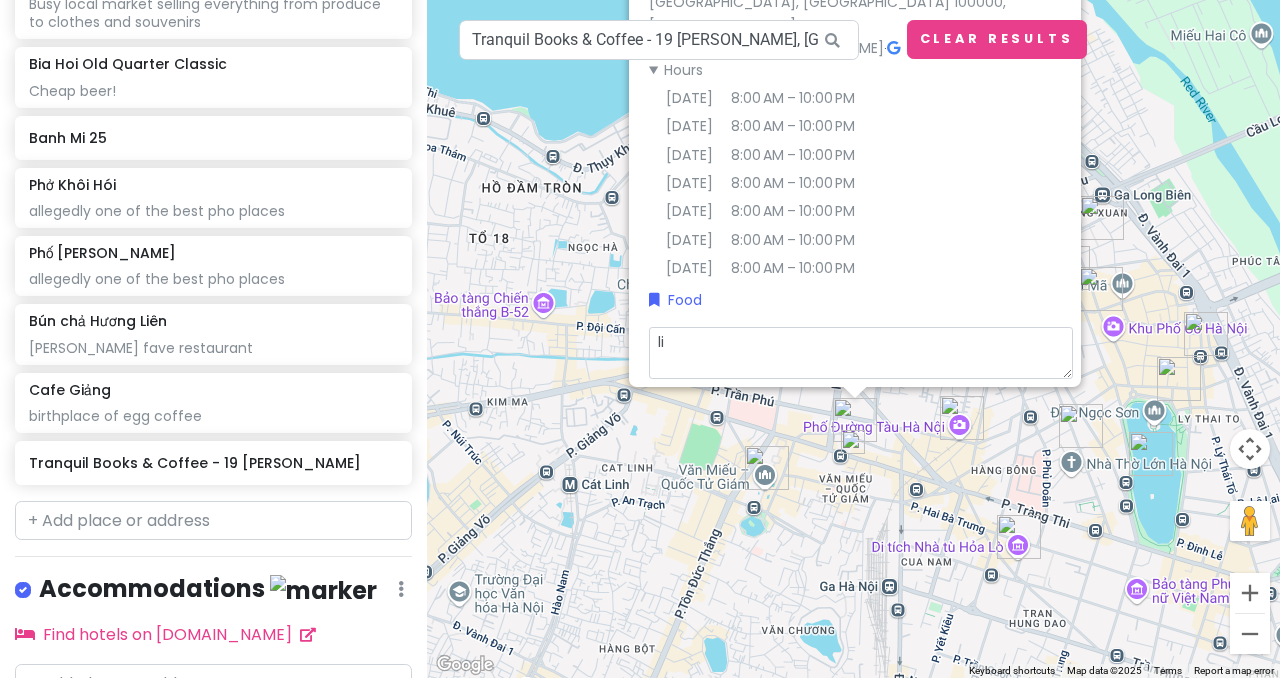 type on "x" 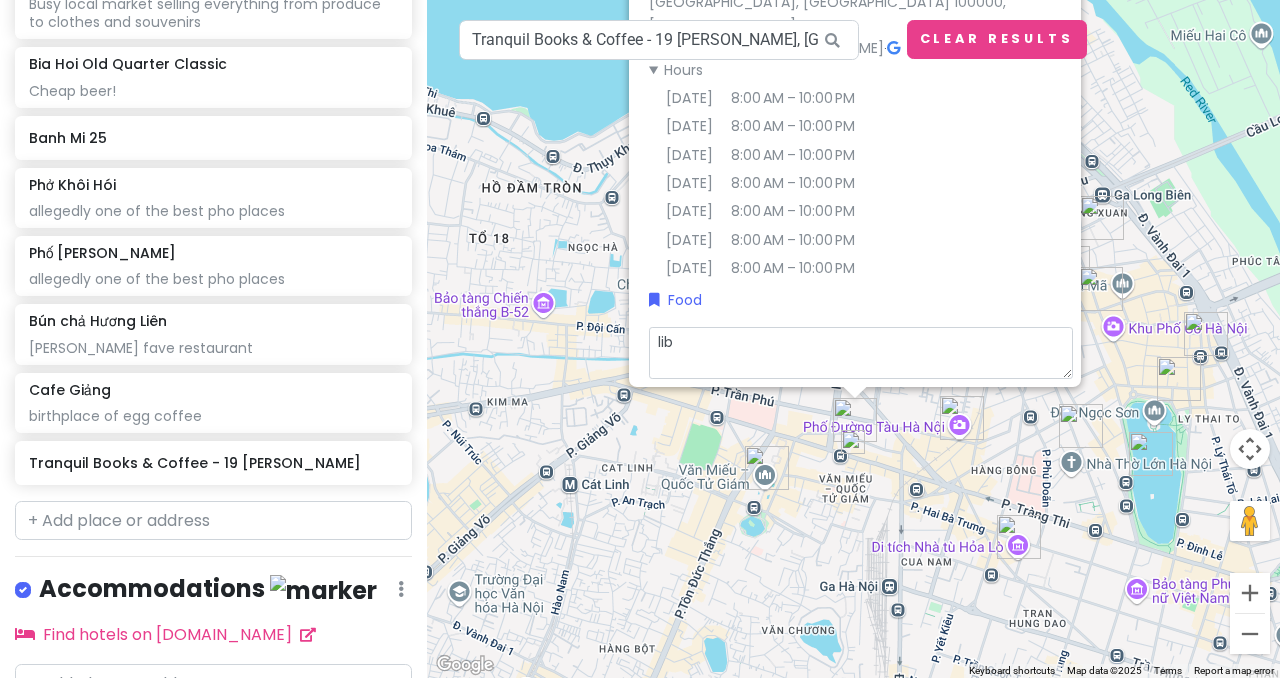 type on "libr" 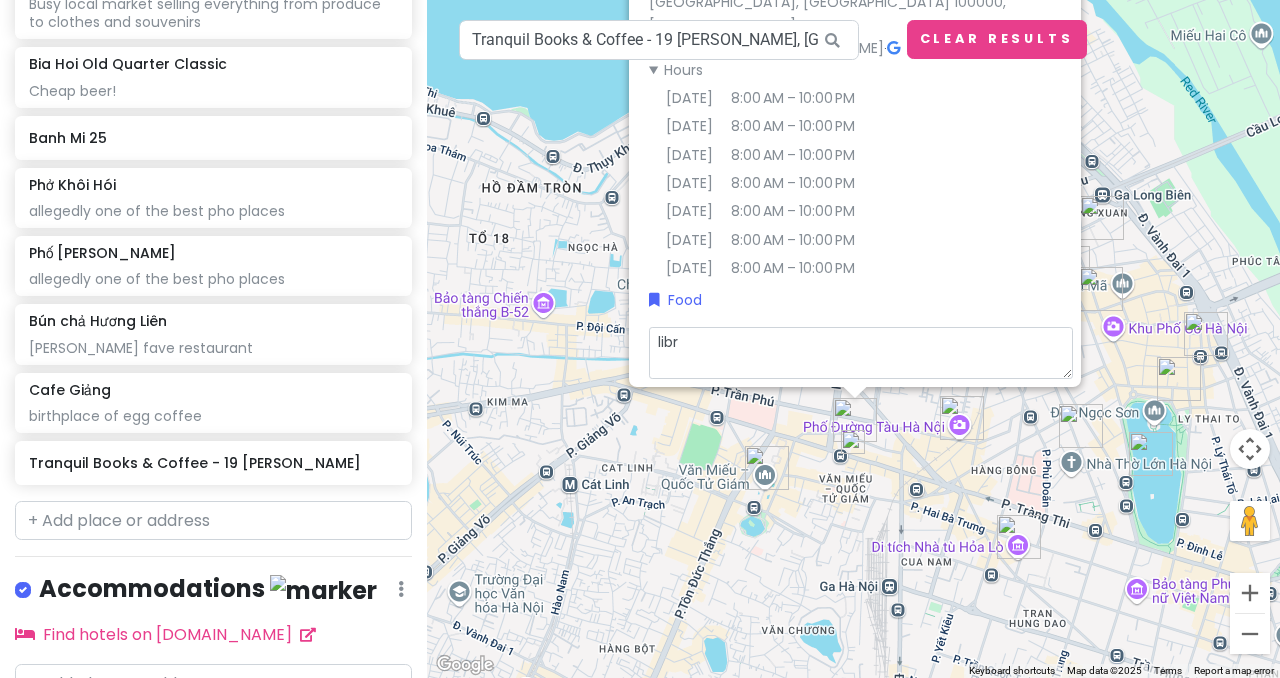 type on "x" 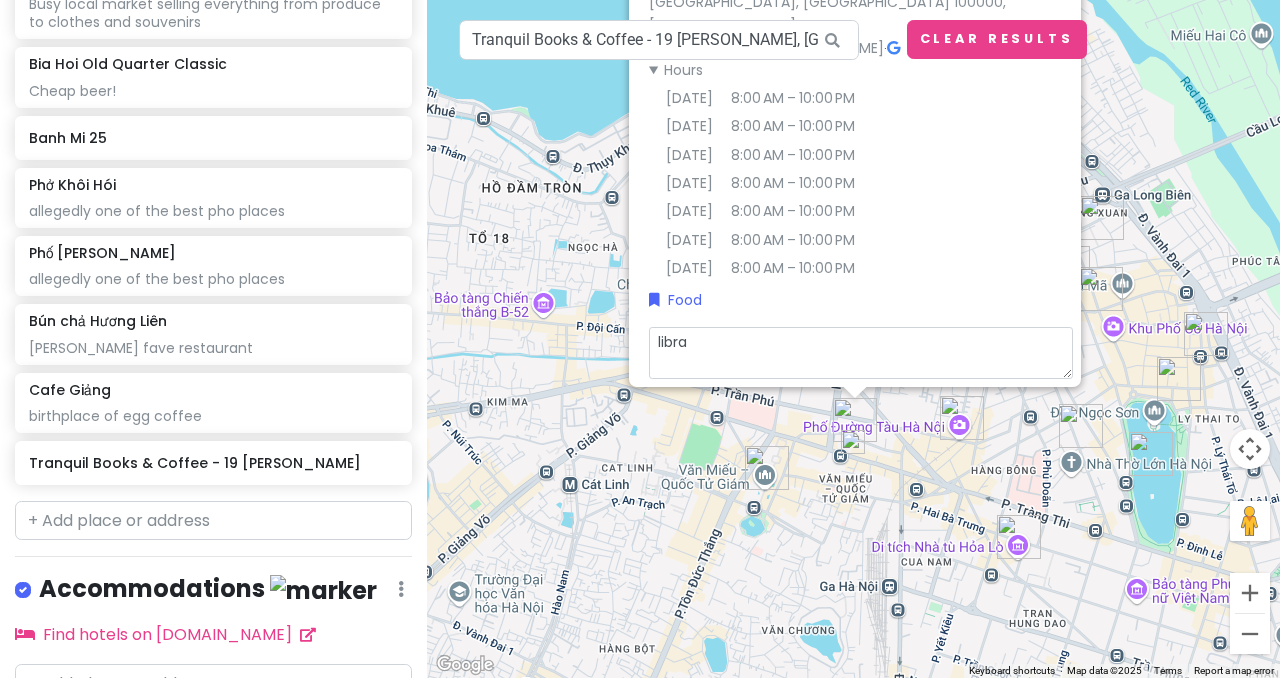 type on "x" 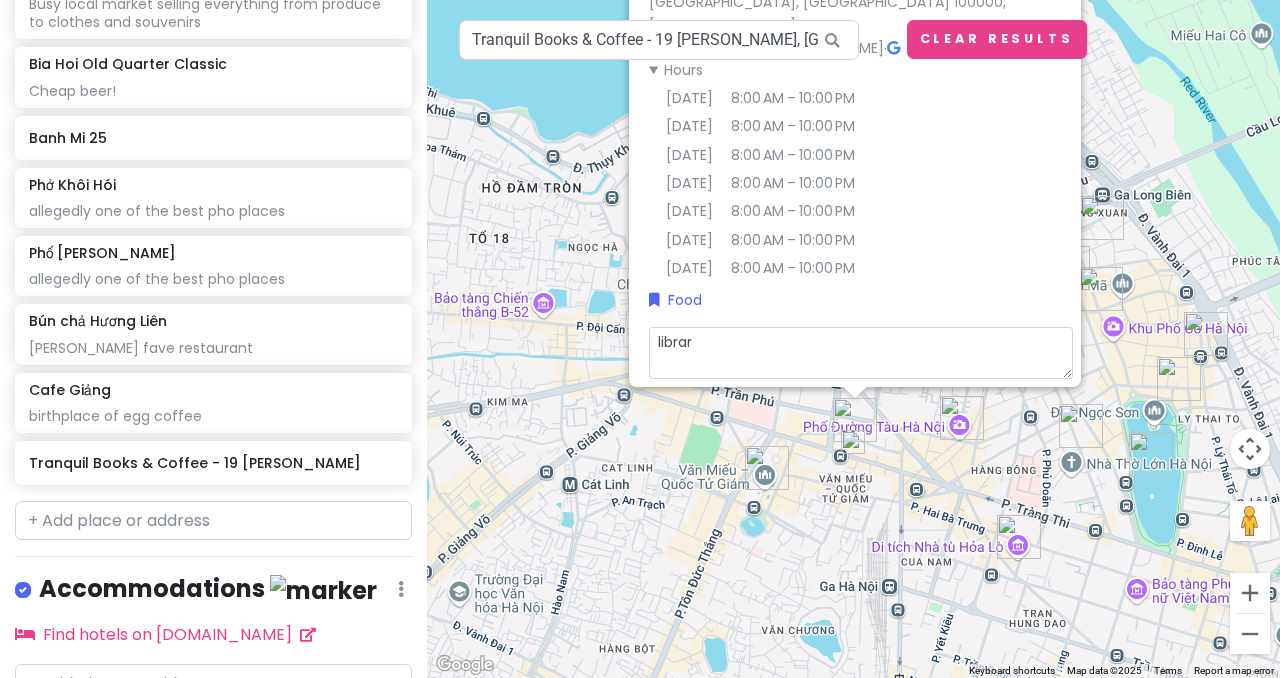 type on "x" 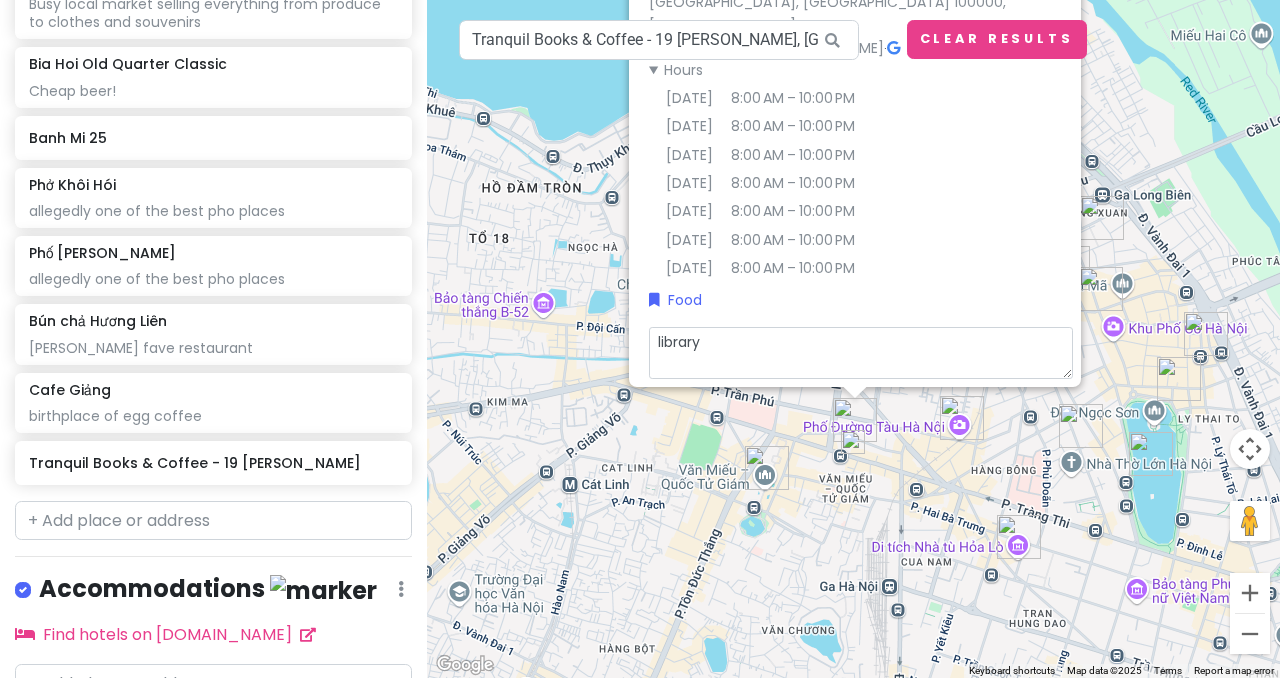 type on "x" 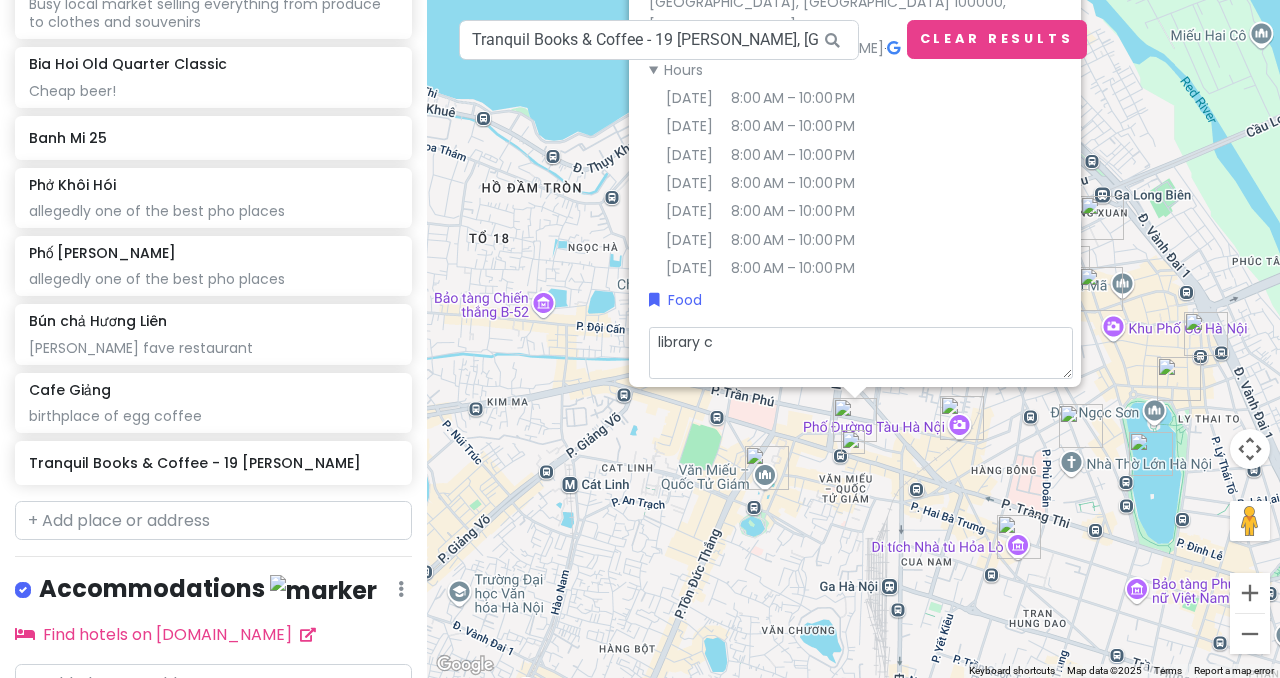 type on "x" 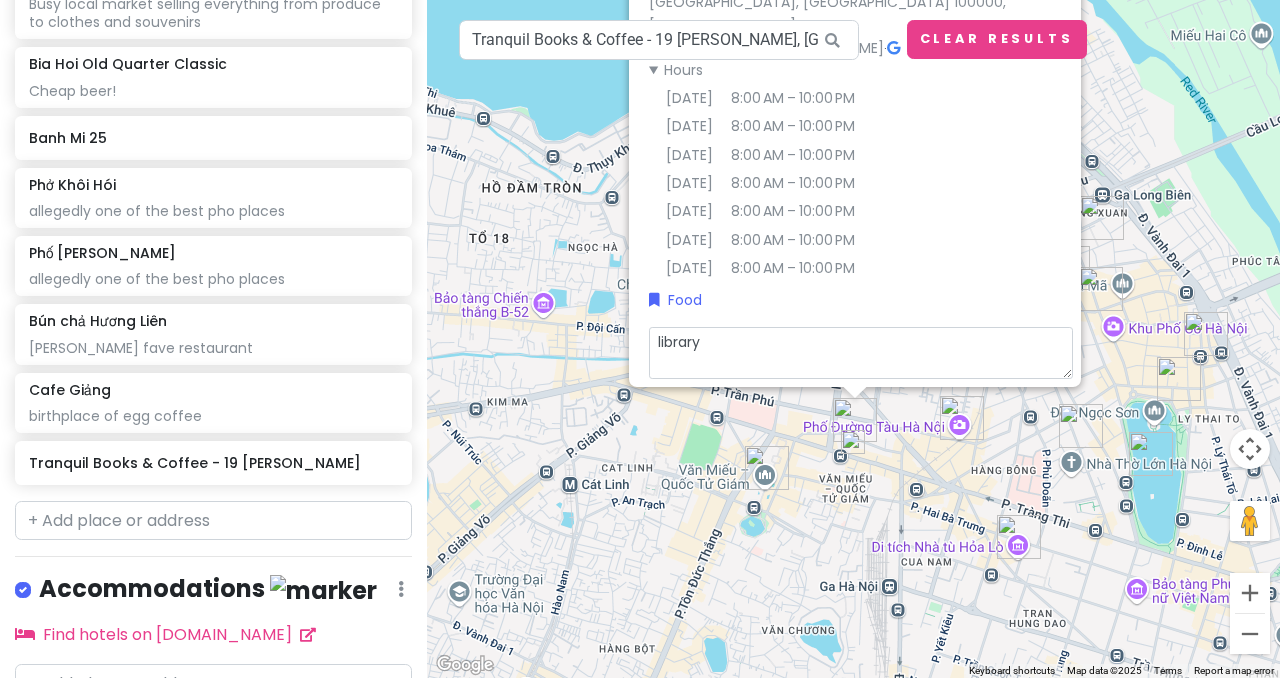 type on "x" 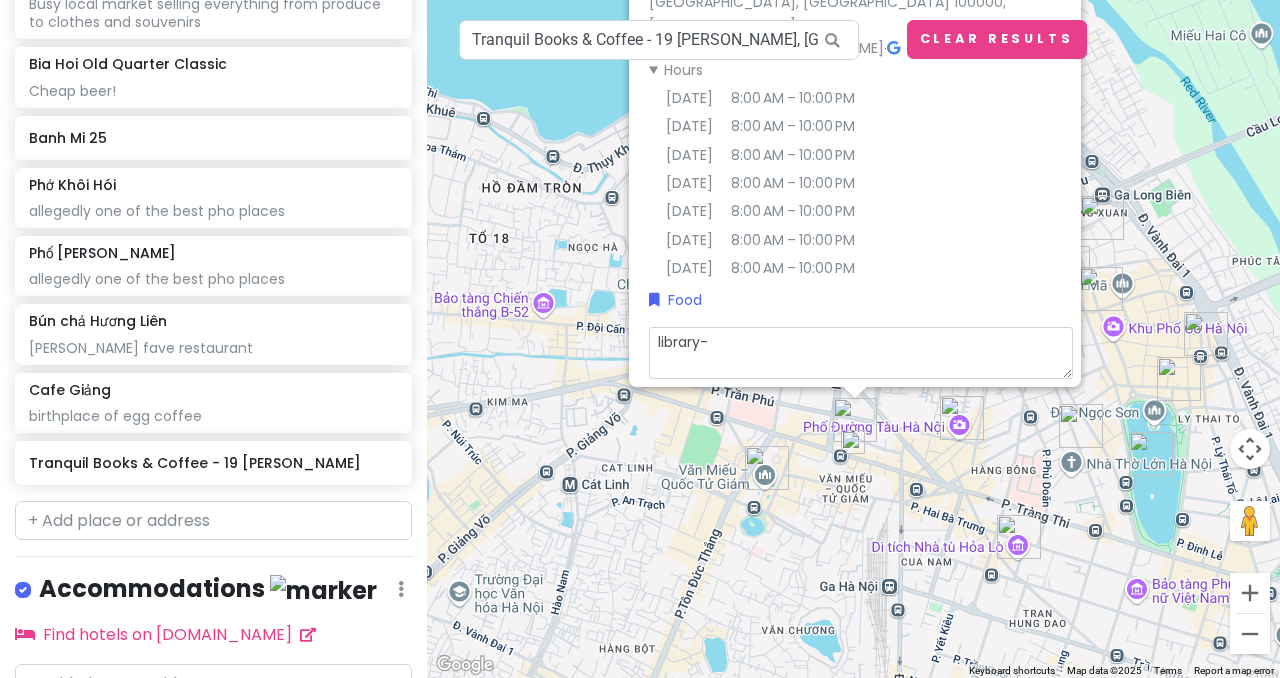 type on "x" 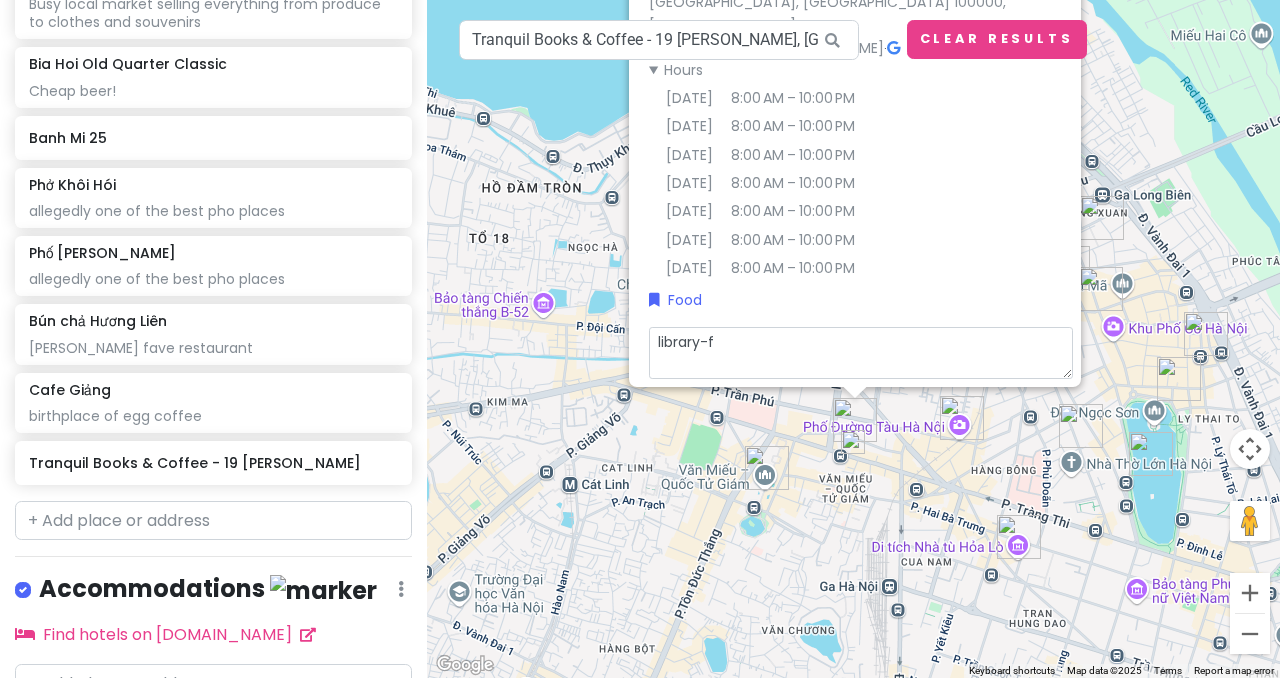 type on "x" 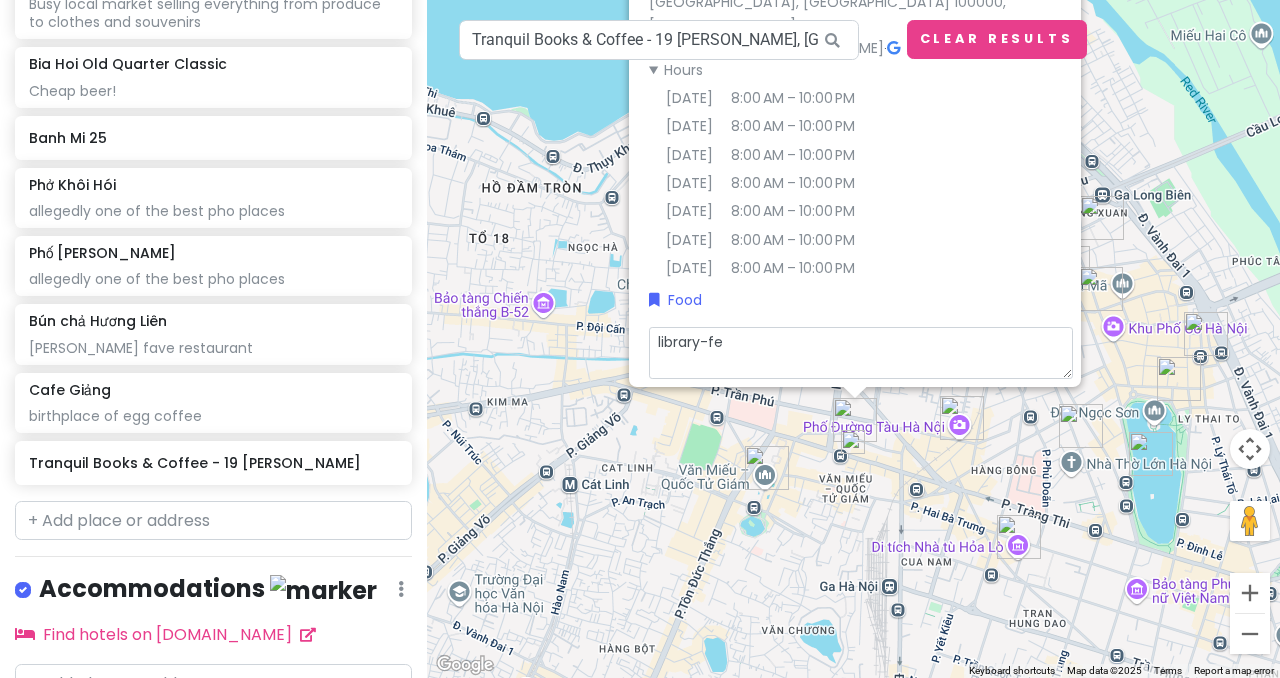 type on "x" 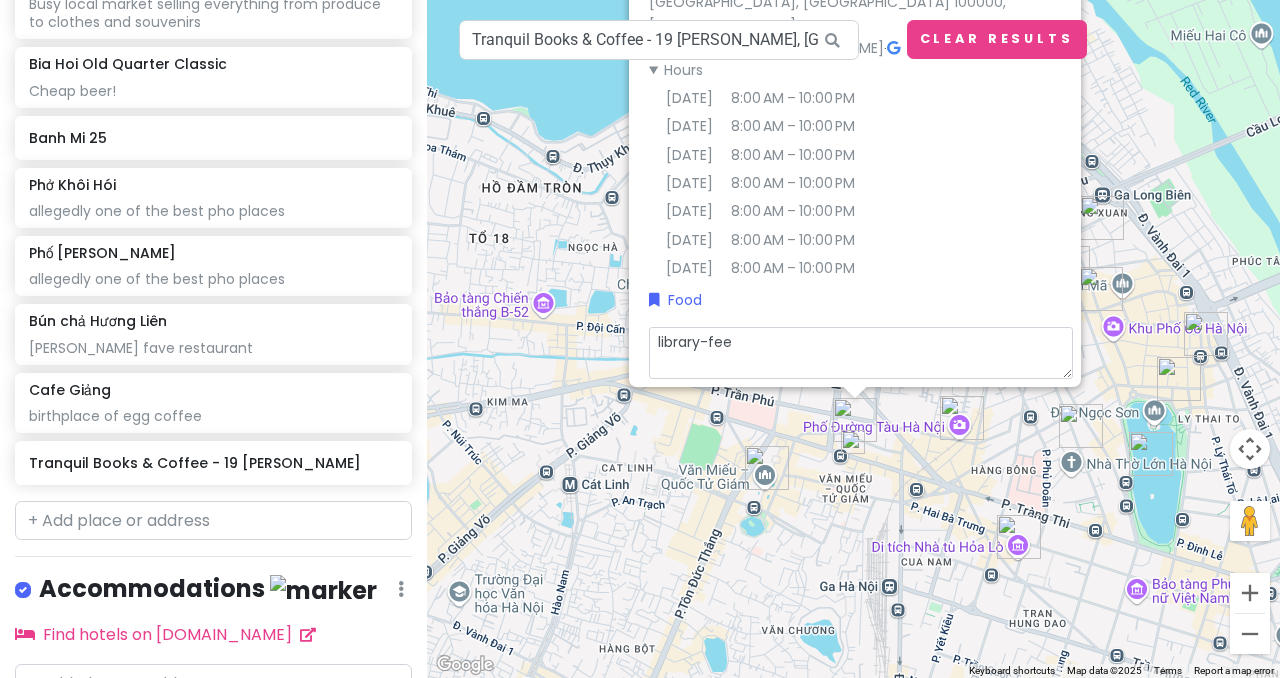 type on "x" 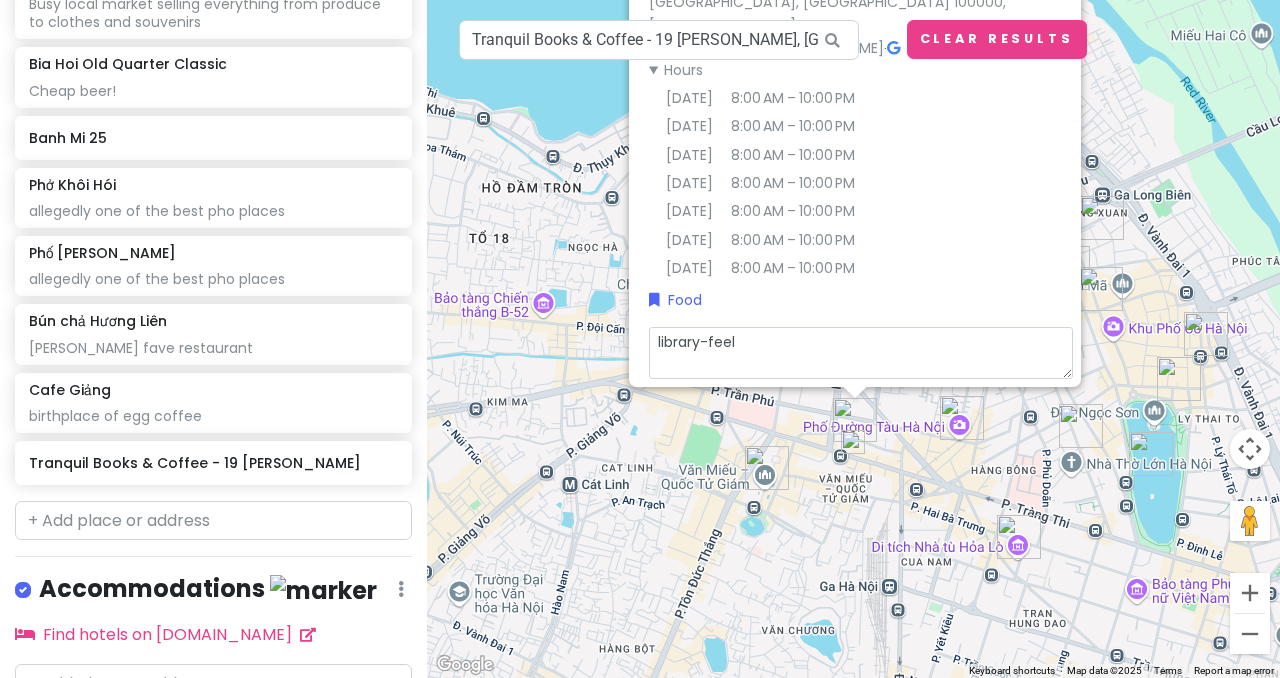 type on "x" 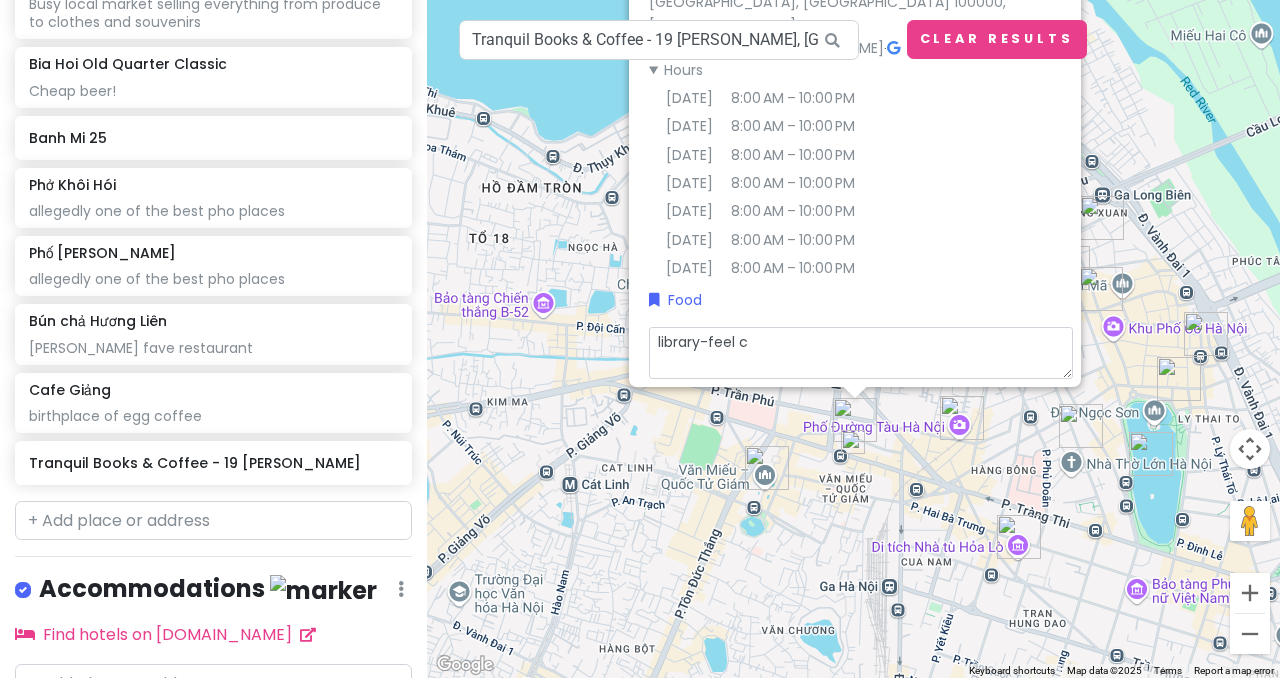 type on "x" 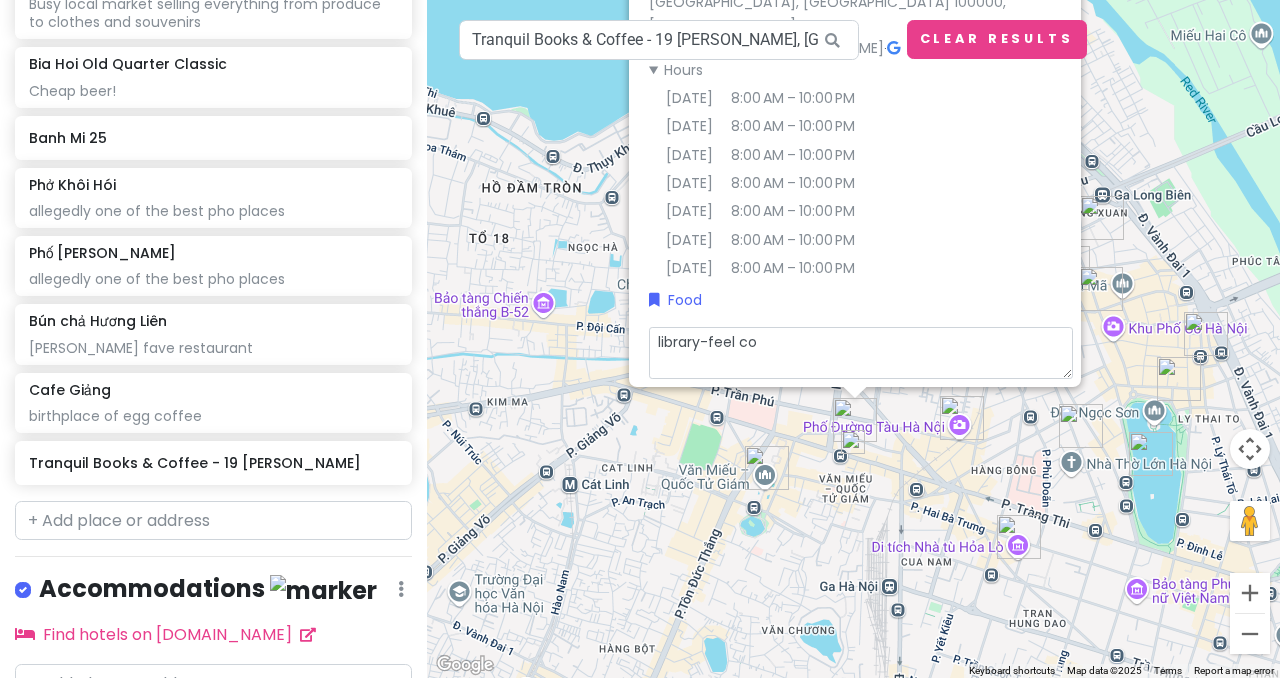 type on "x" 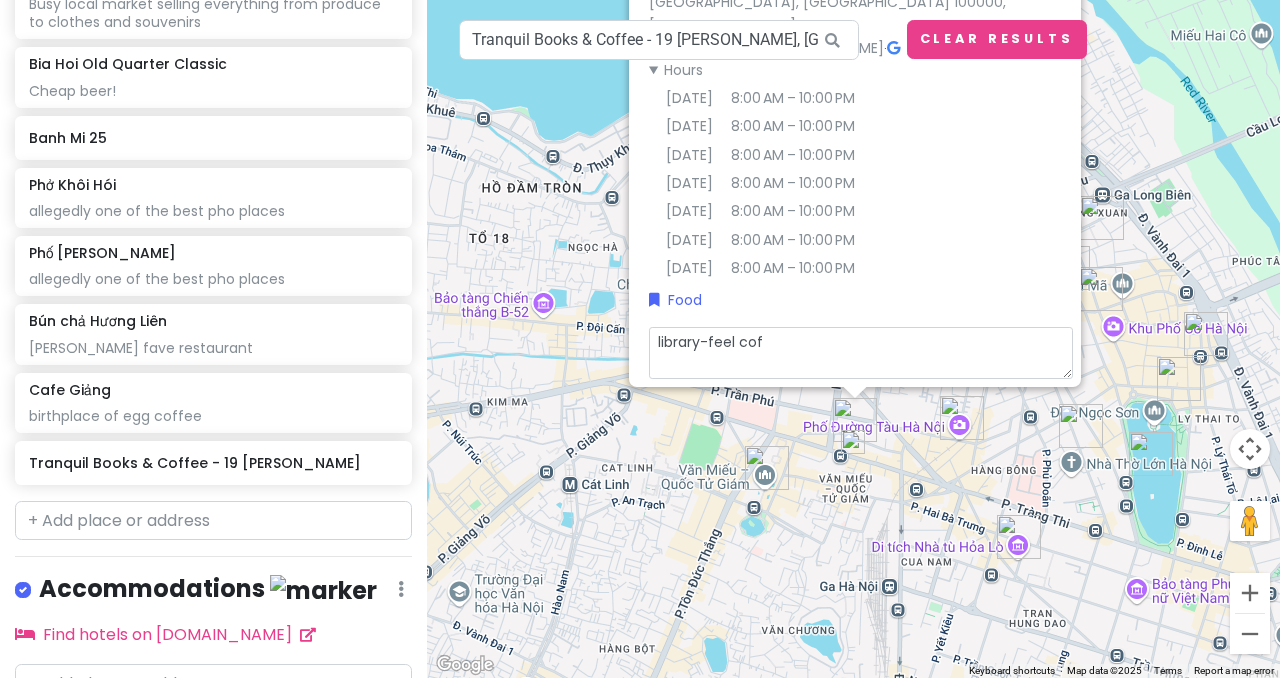 type on "x" 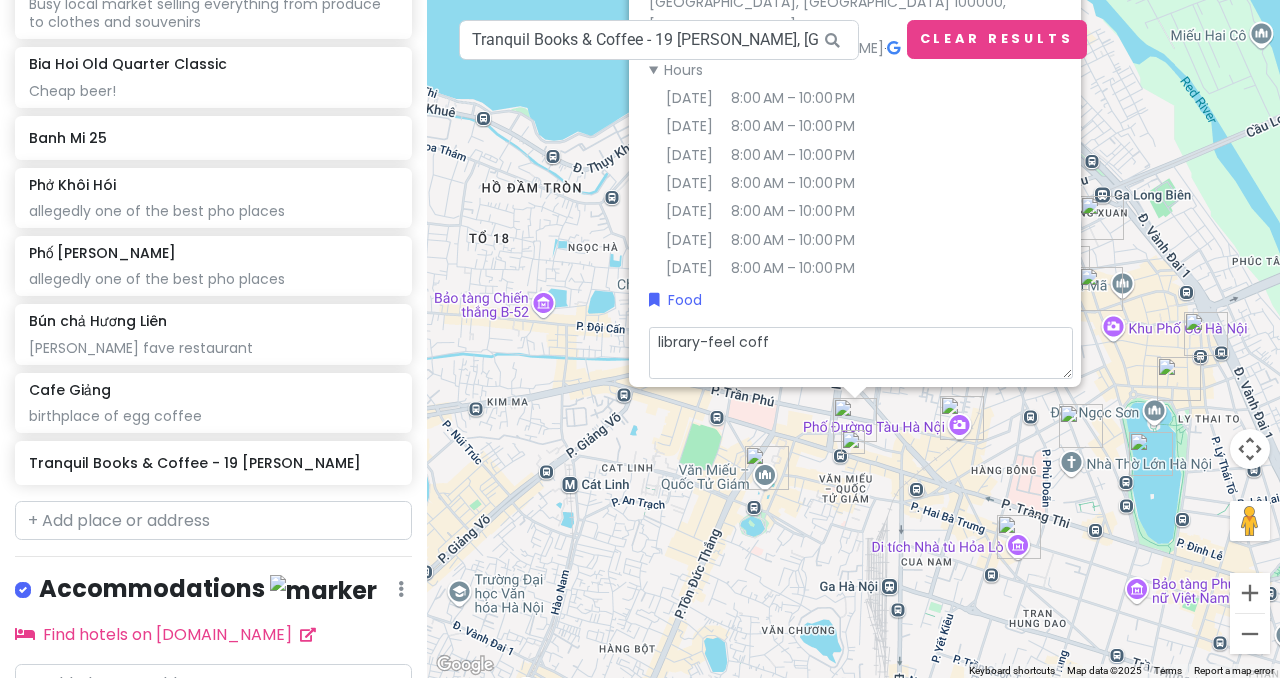type on "x" 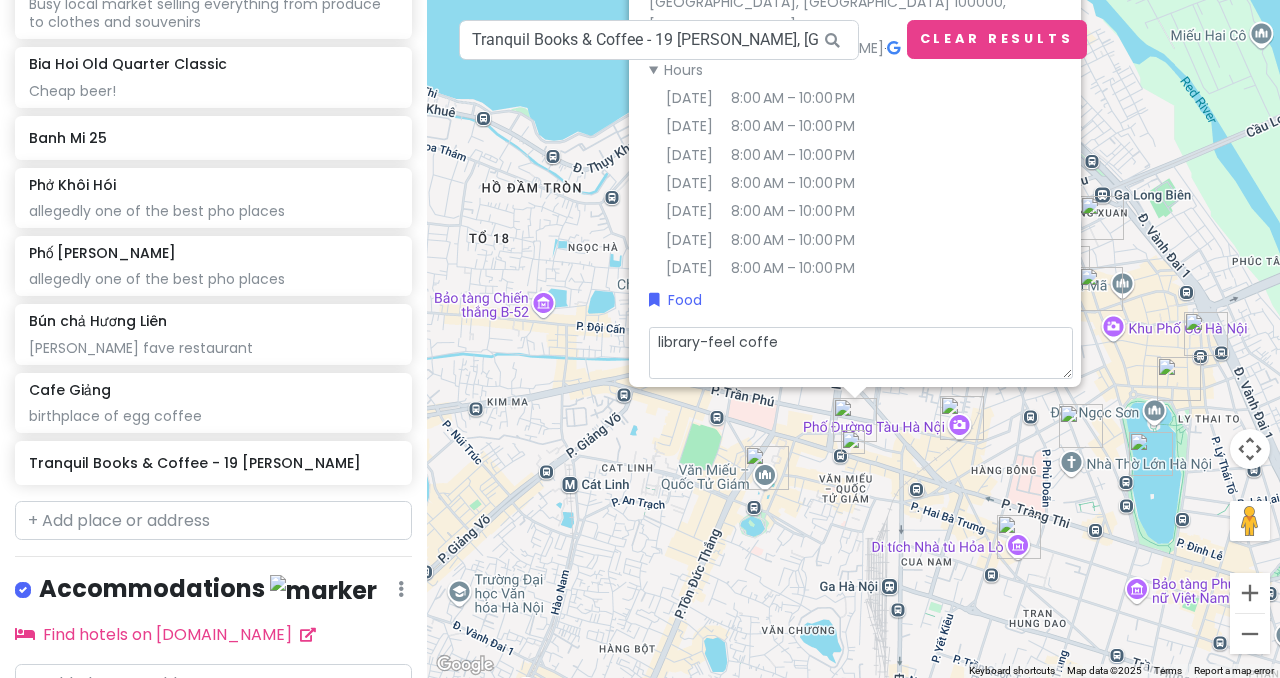 type on "x" 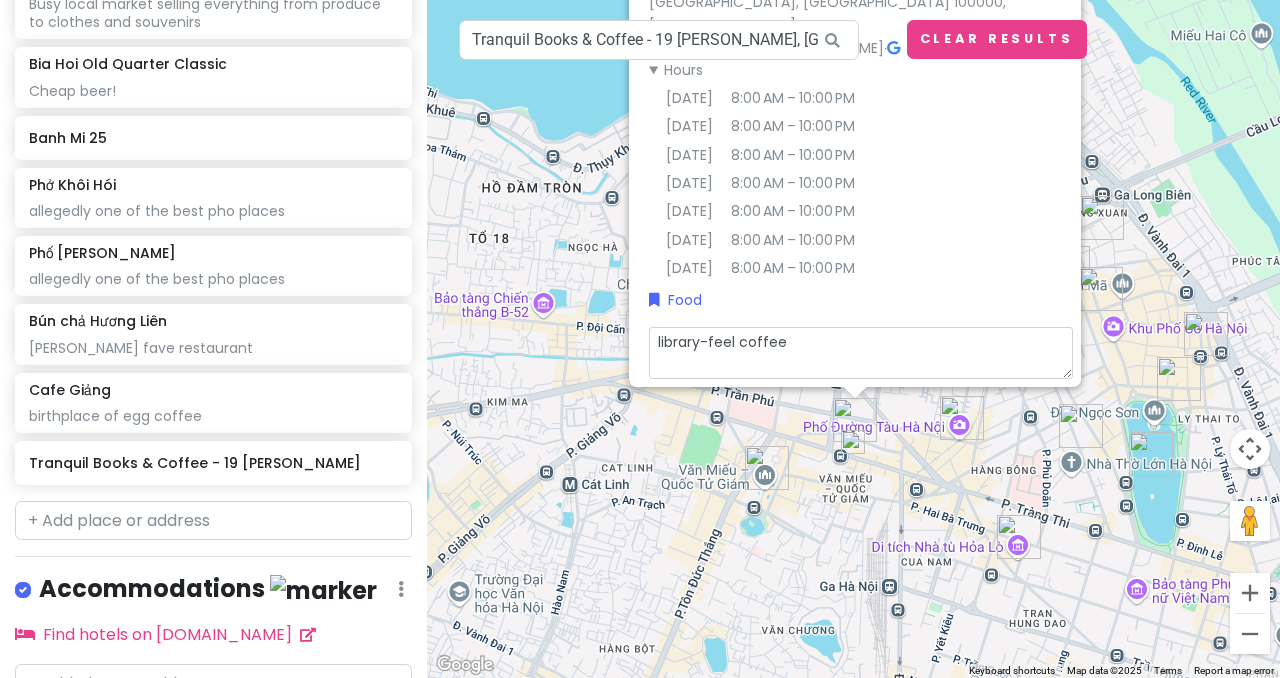 type on "x" 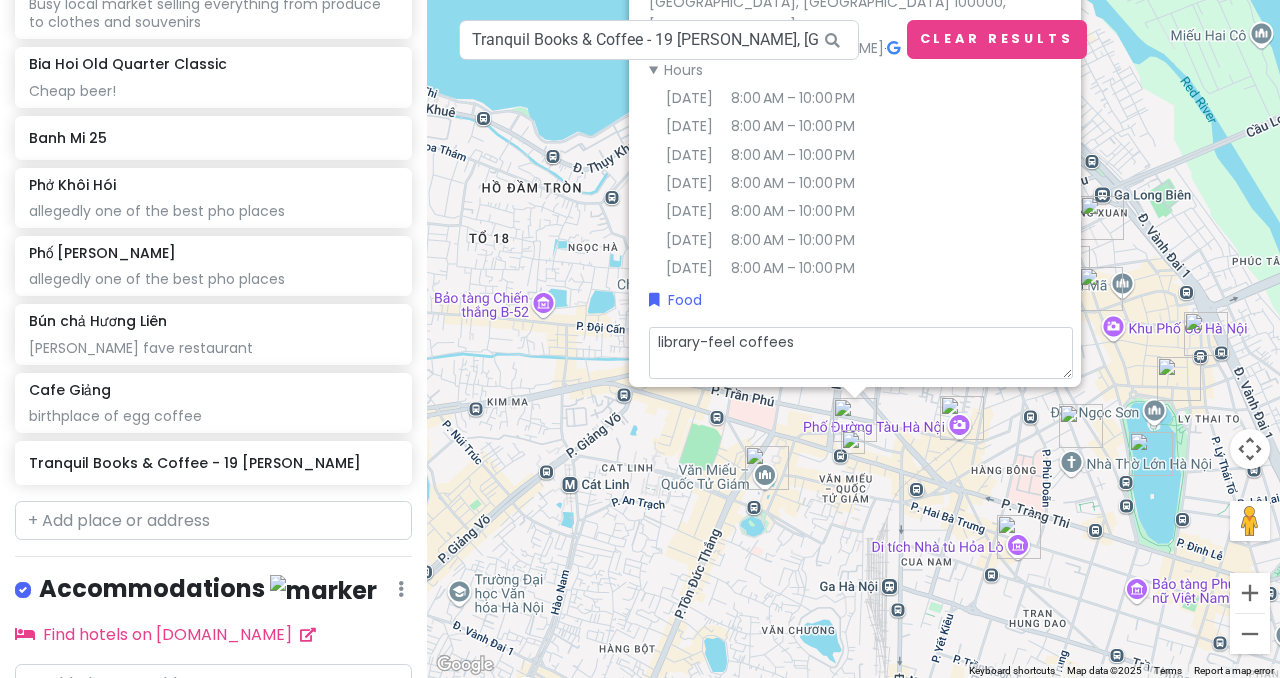 type on "x" 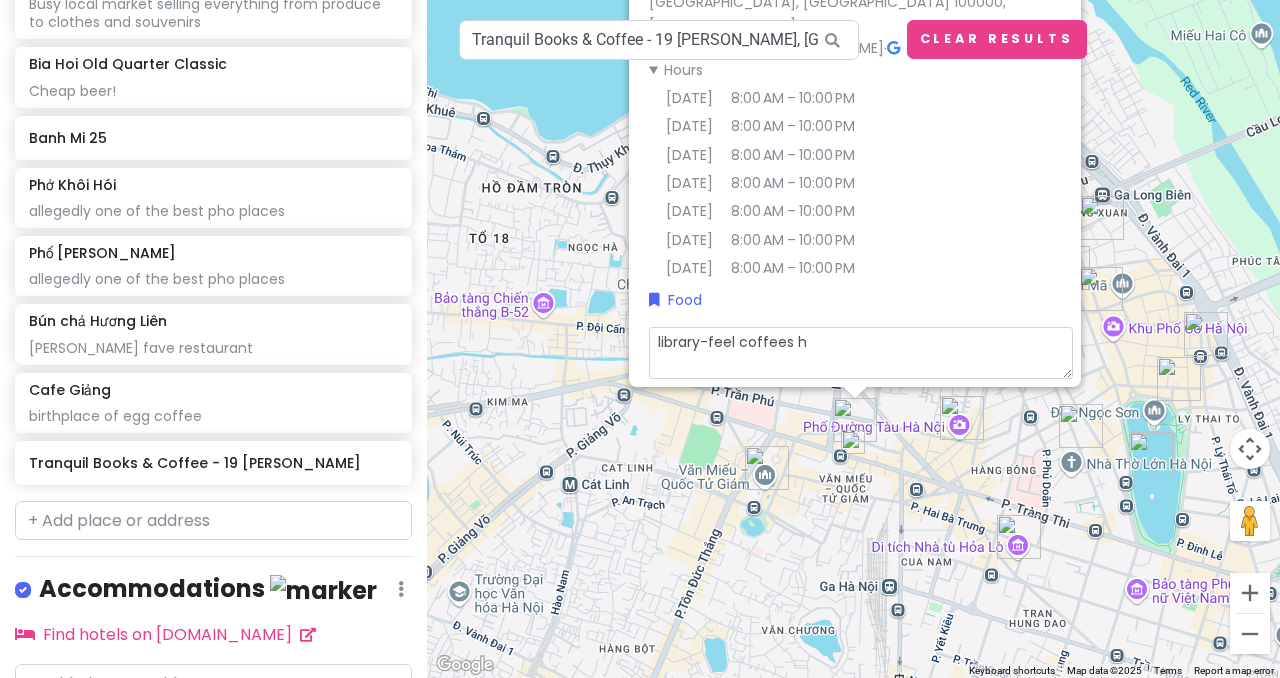 type on "x" 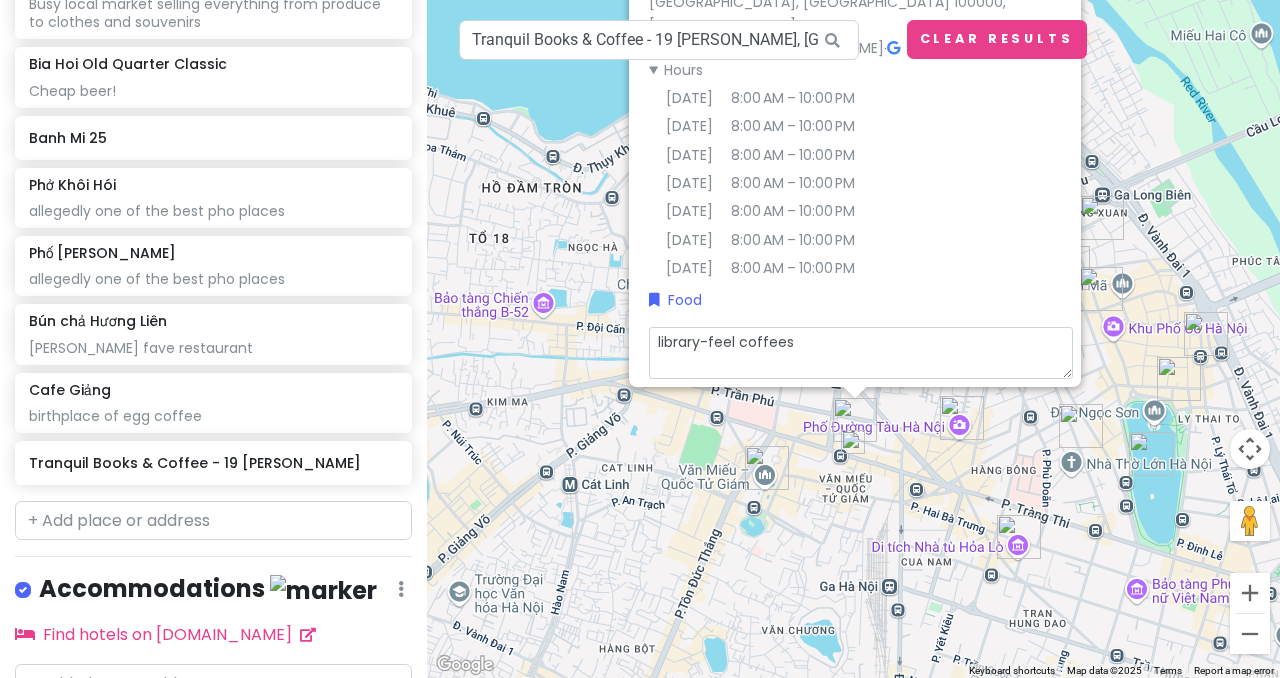 type on "x" 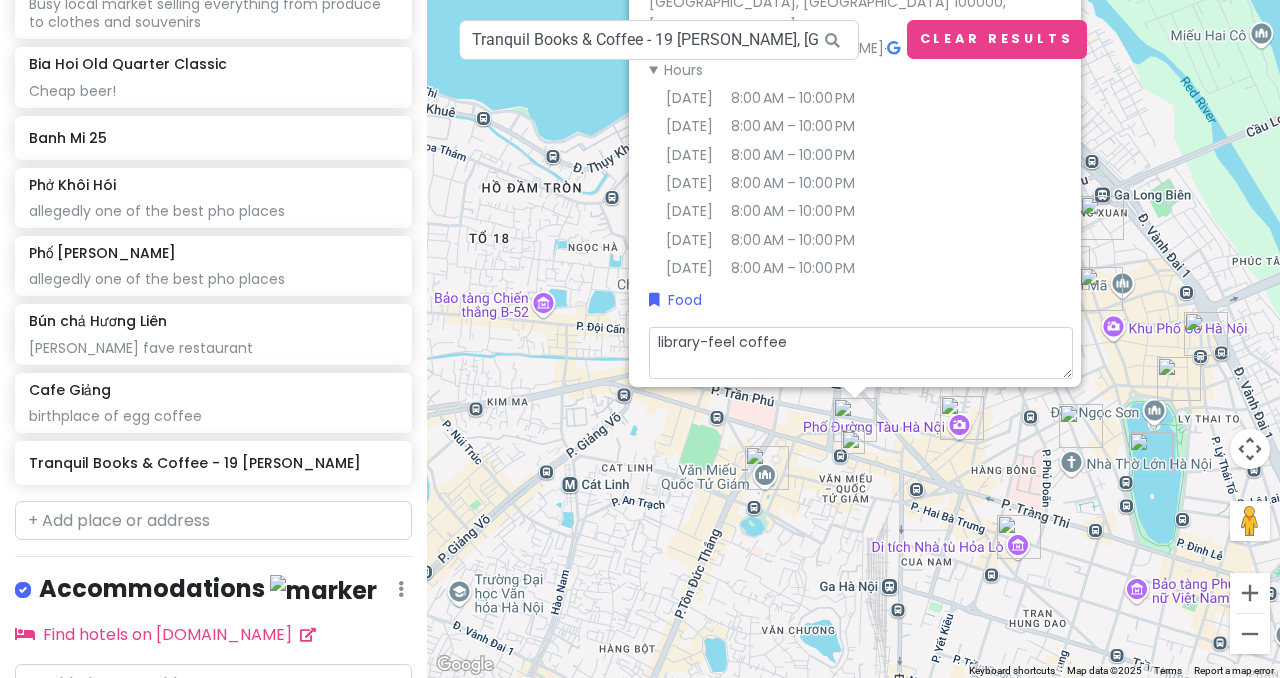 type on "x" 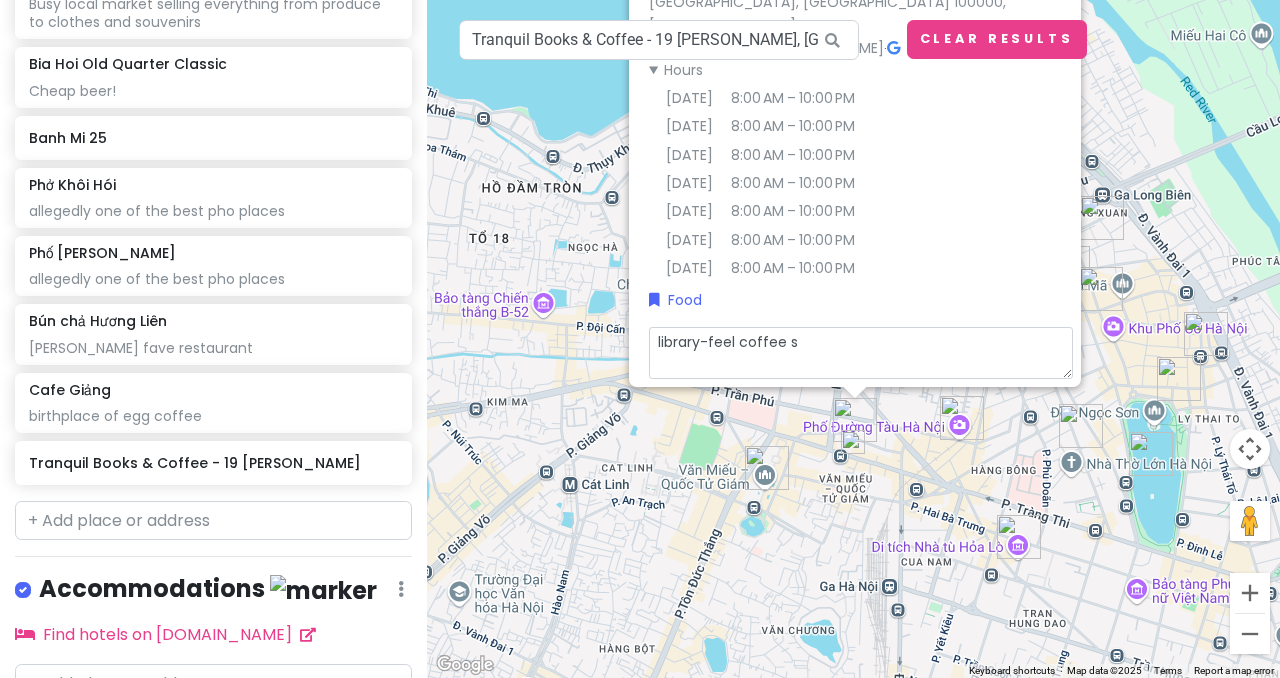 type on "x" 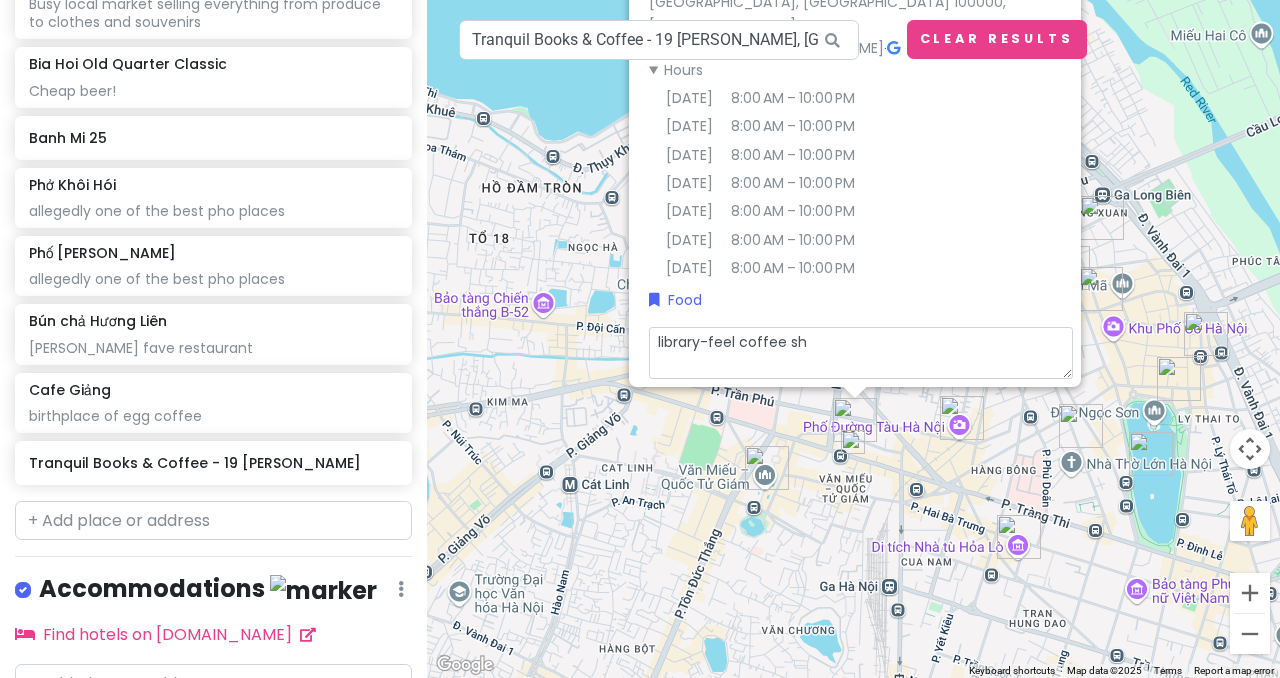 type on "library-feel coffee sho" 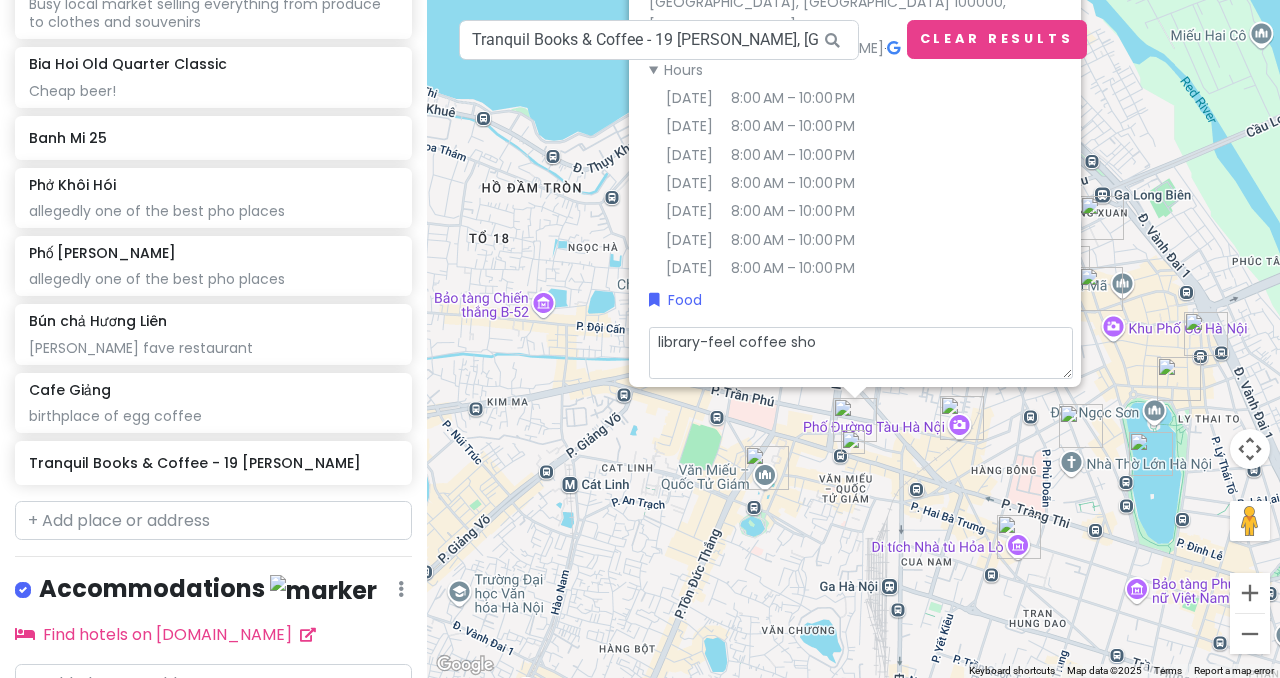 type on "x" 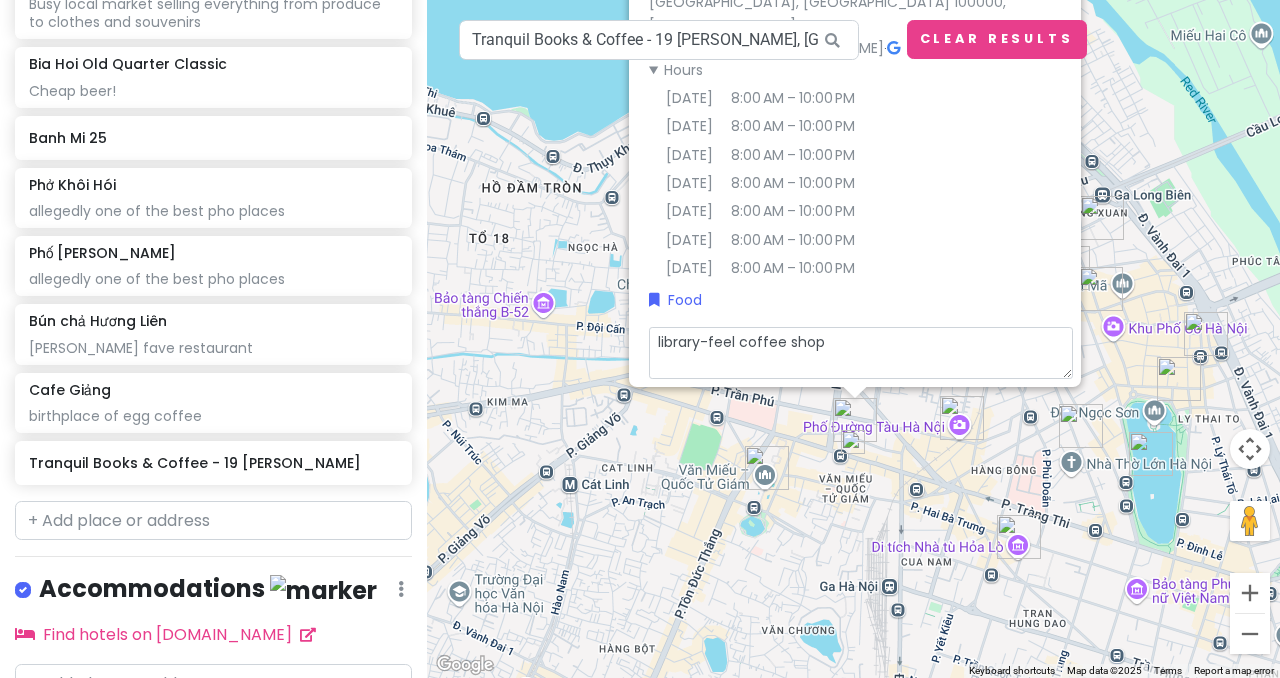 type on "library-feel coffee shop" 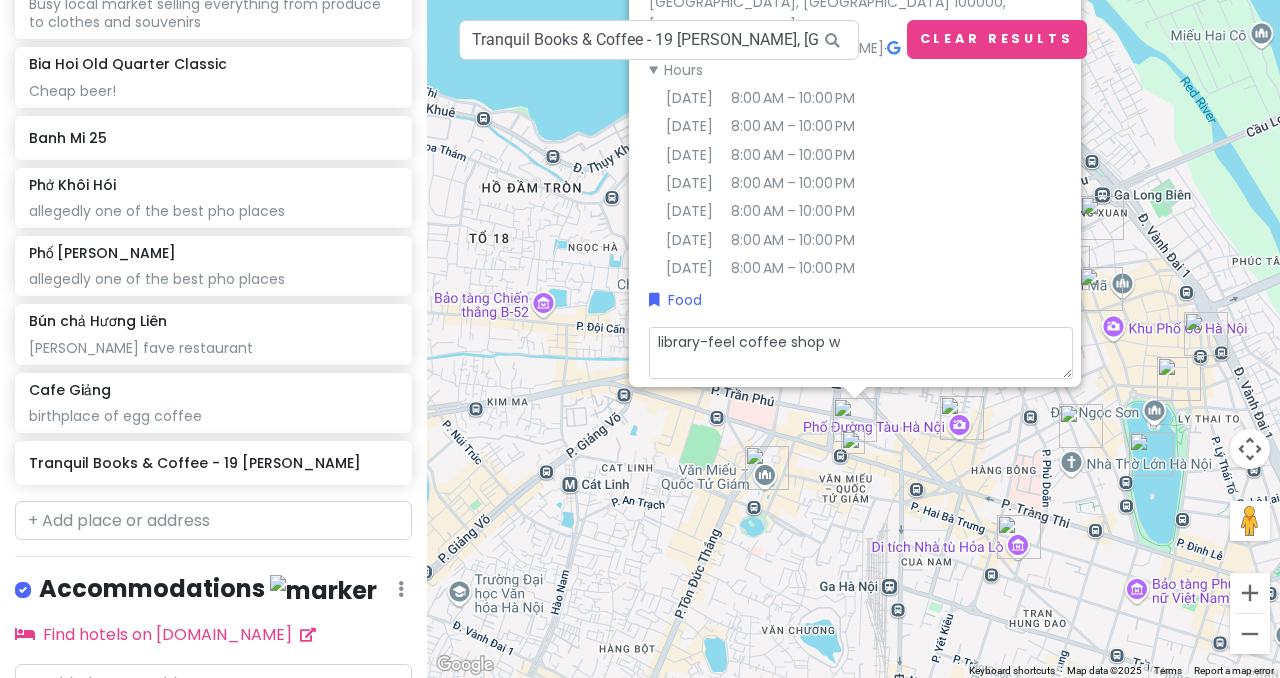 type on "x" 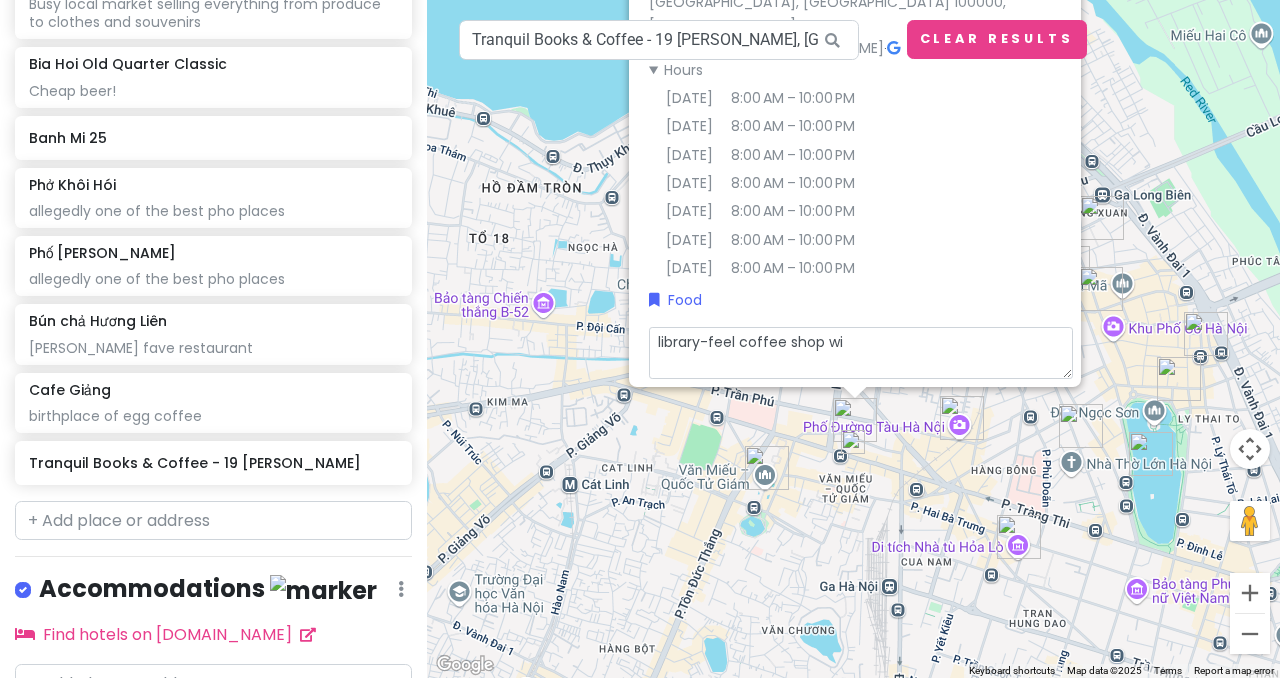 type on "x" 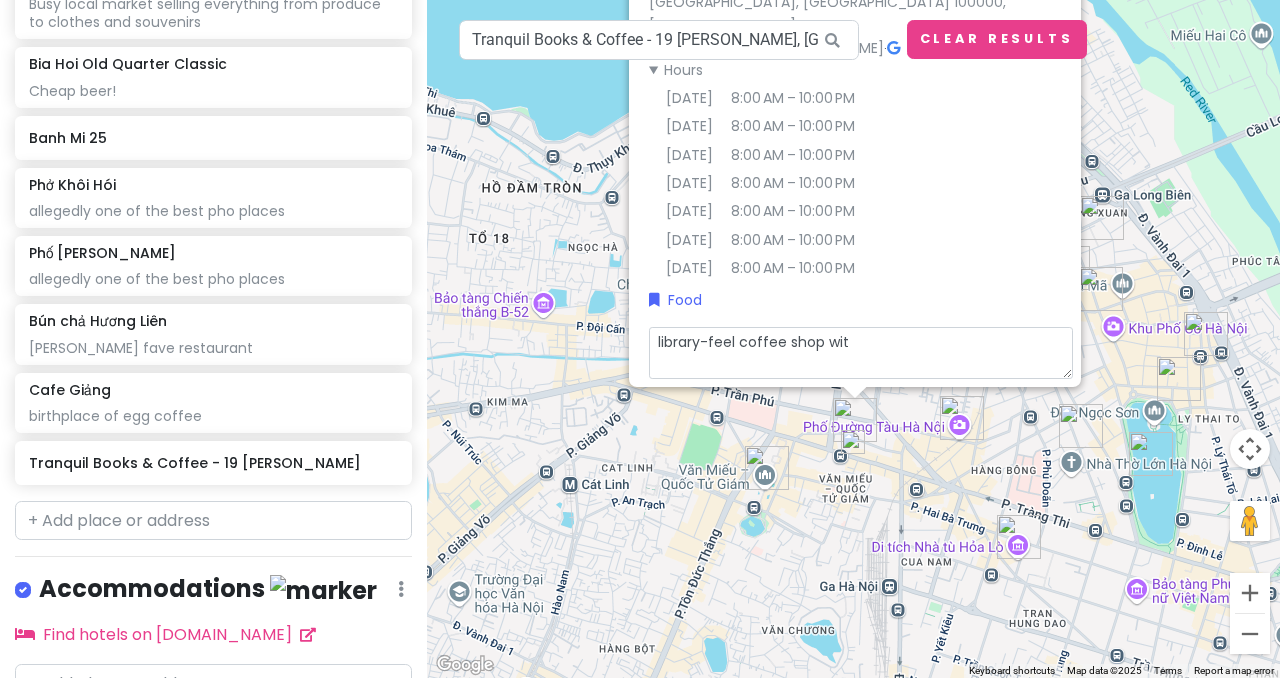 type on "x" 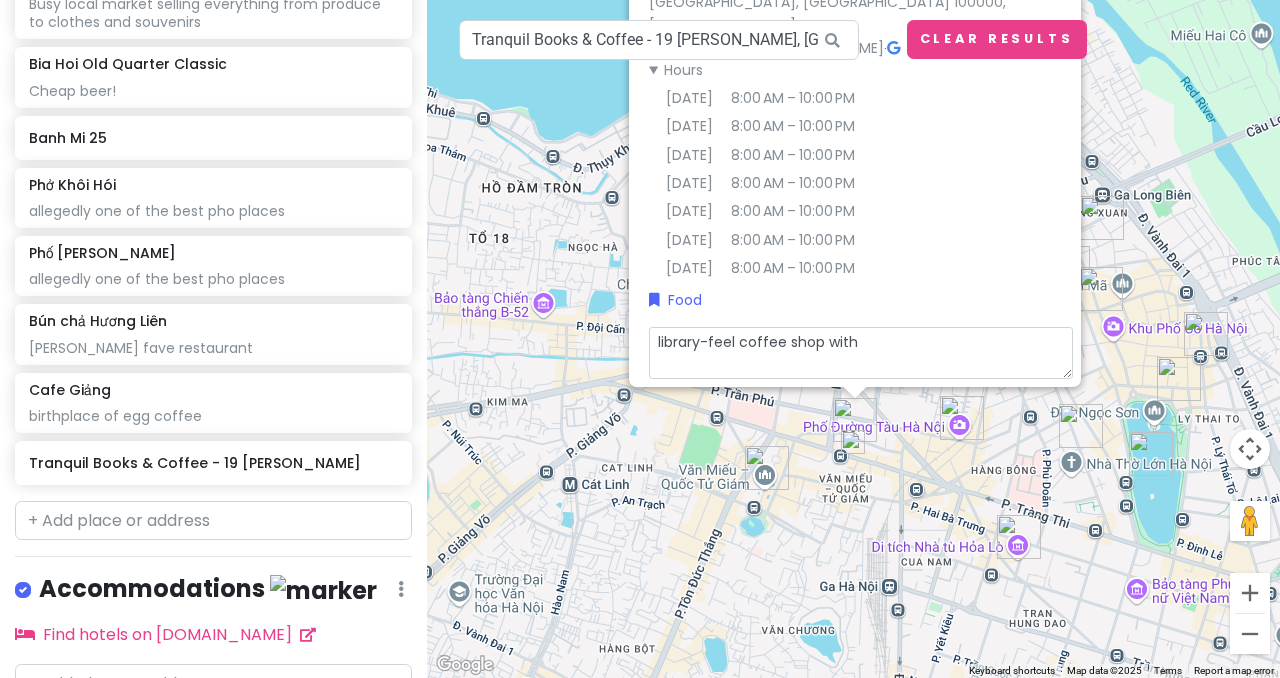 type on "x" 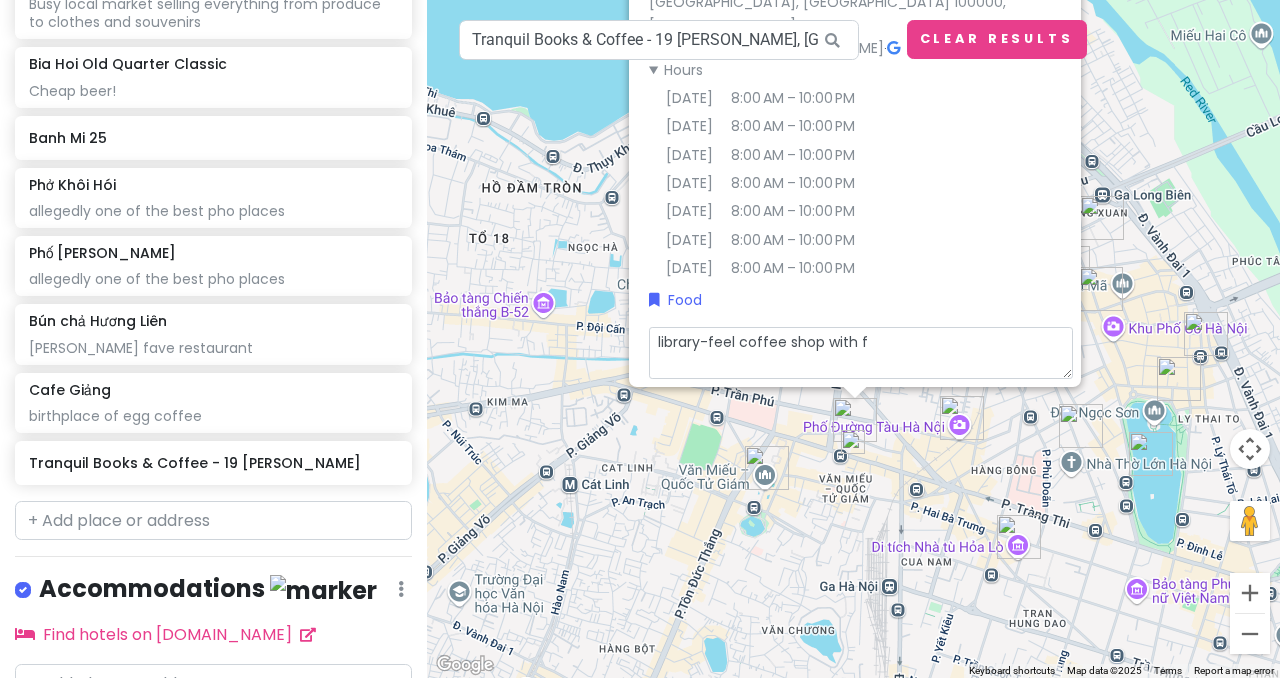 type on "x" 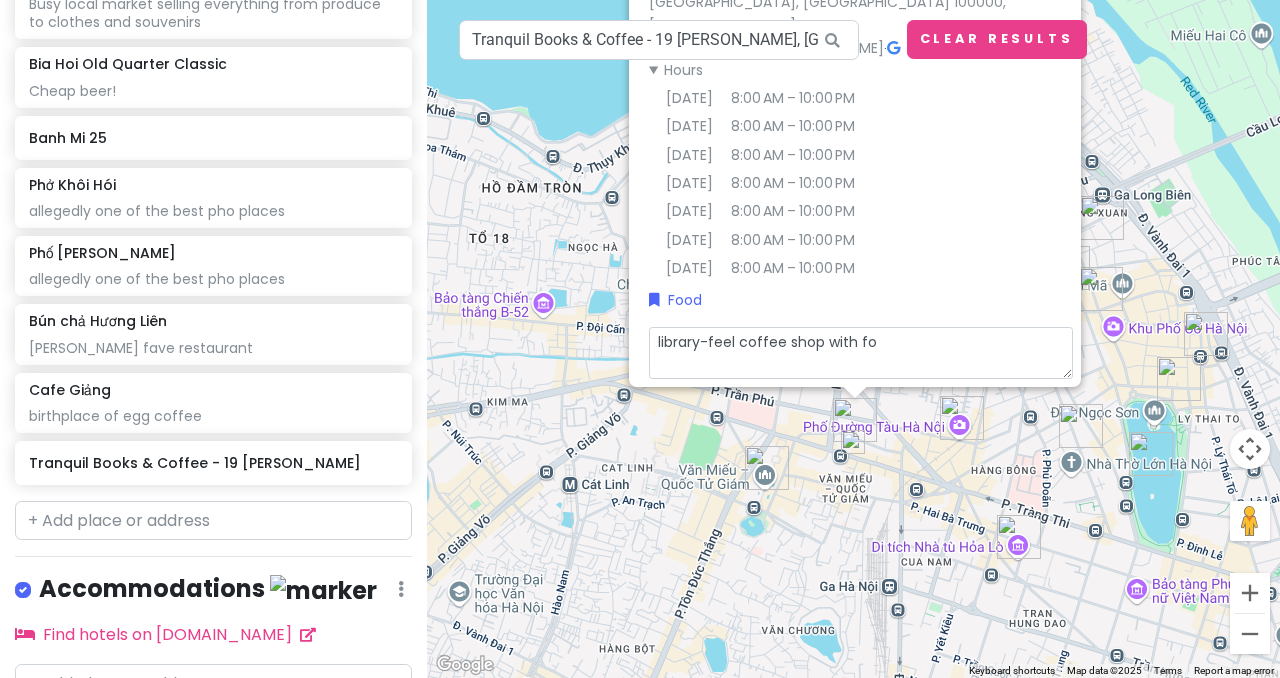 type on "x" 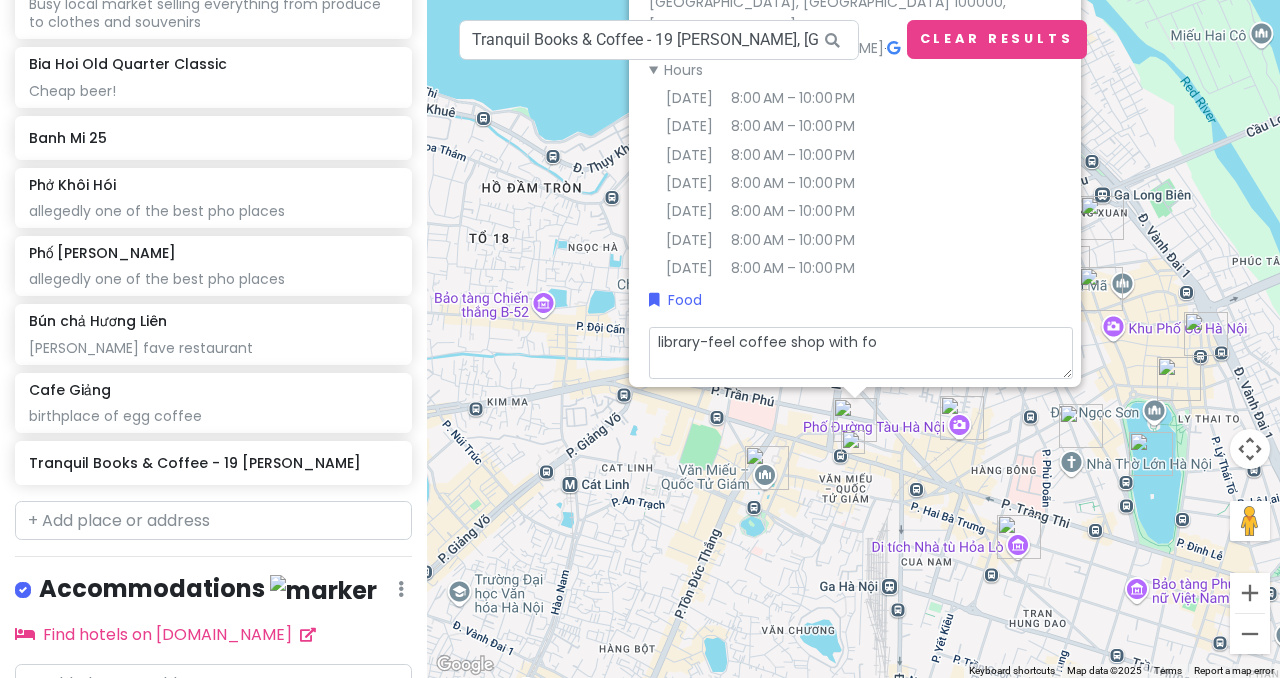 type on "library-feel coffee shop with foo" 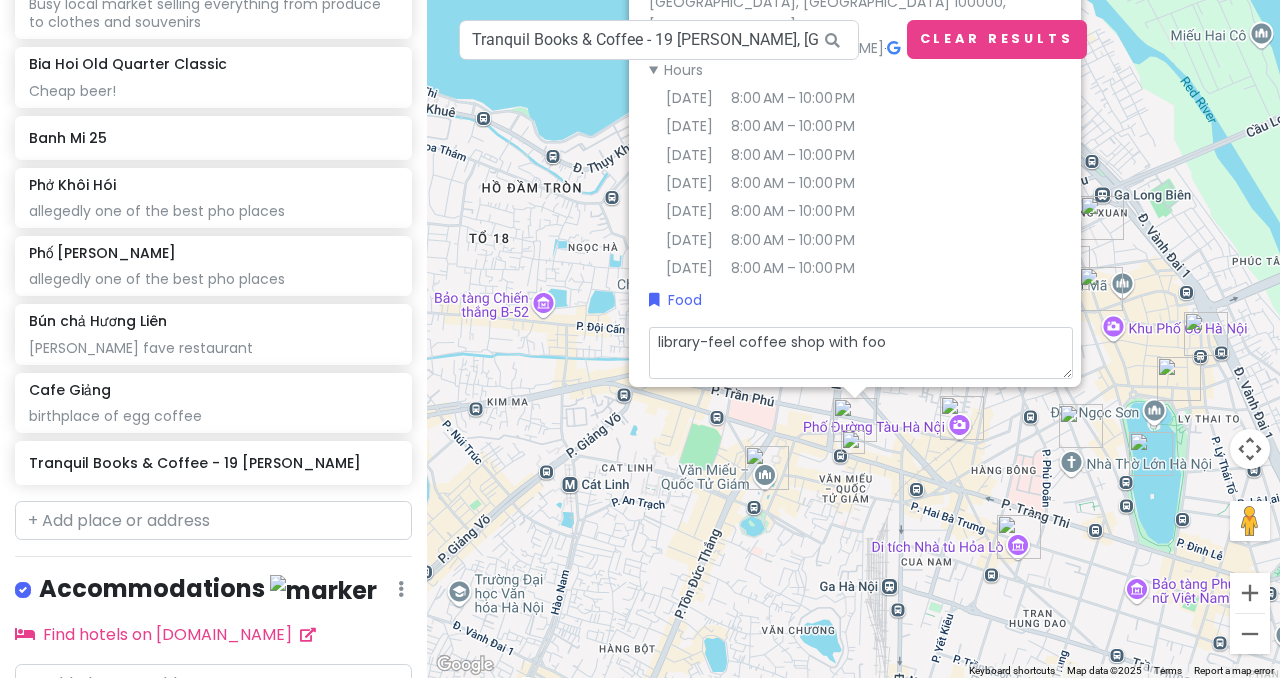 type on "x" 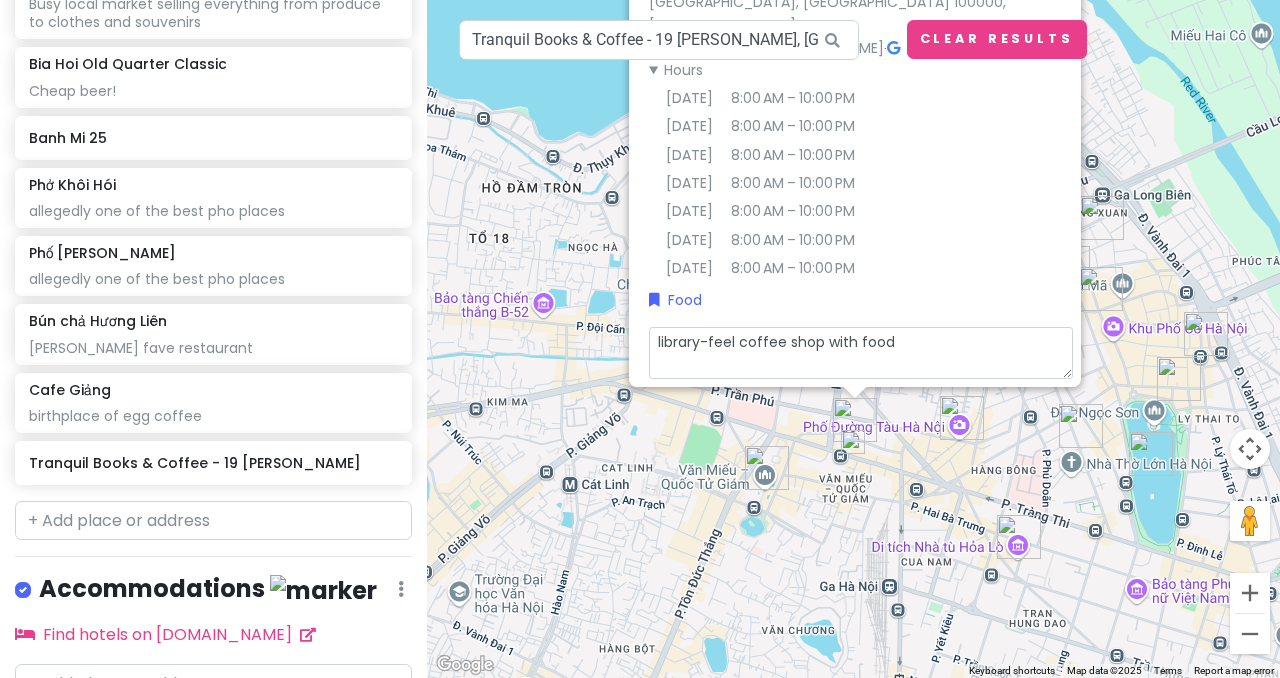 type on "library-feel coffee shop with food" 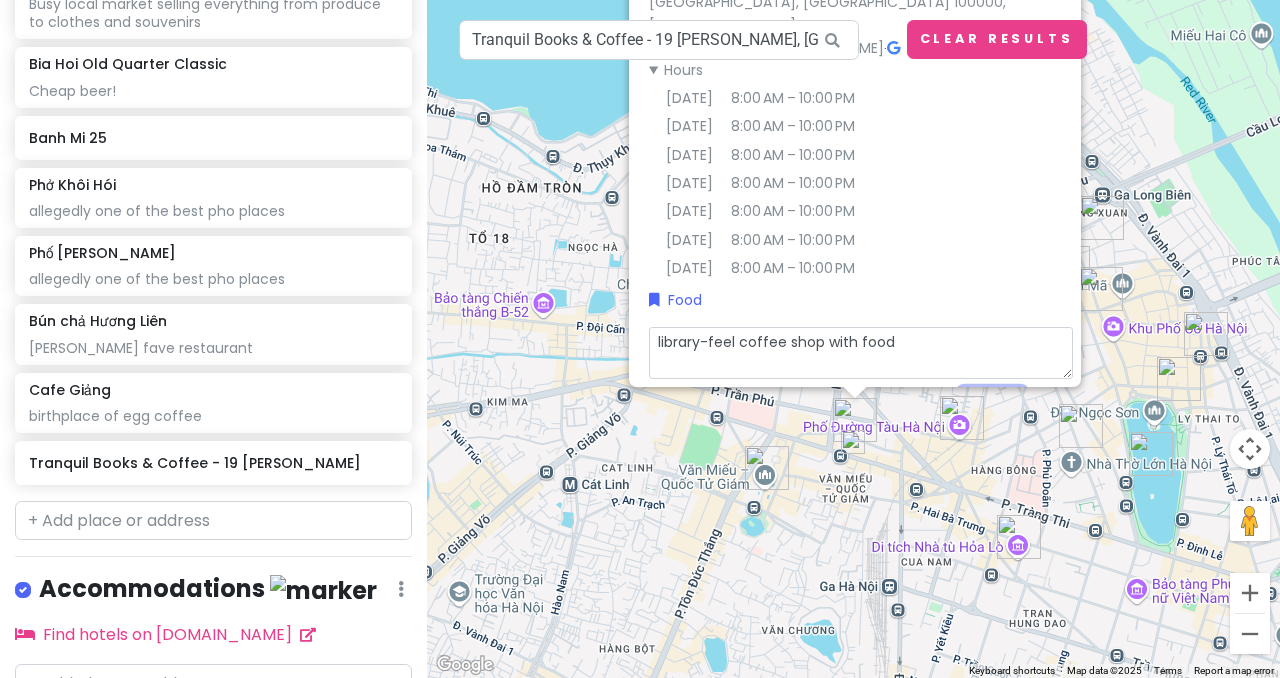click on "Save" at bounding box center [992, 406] 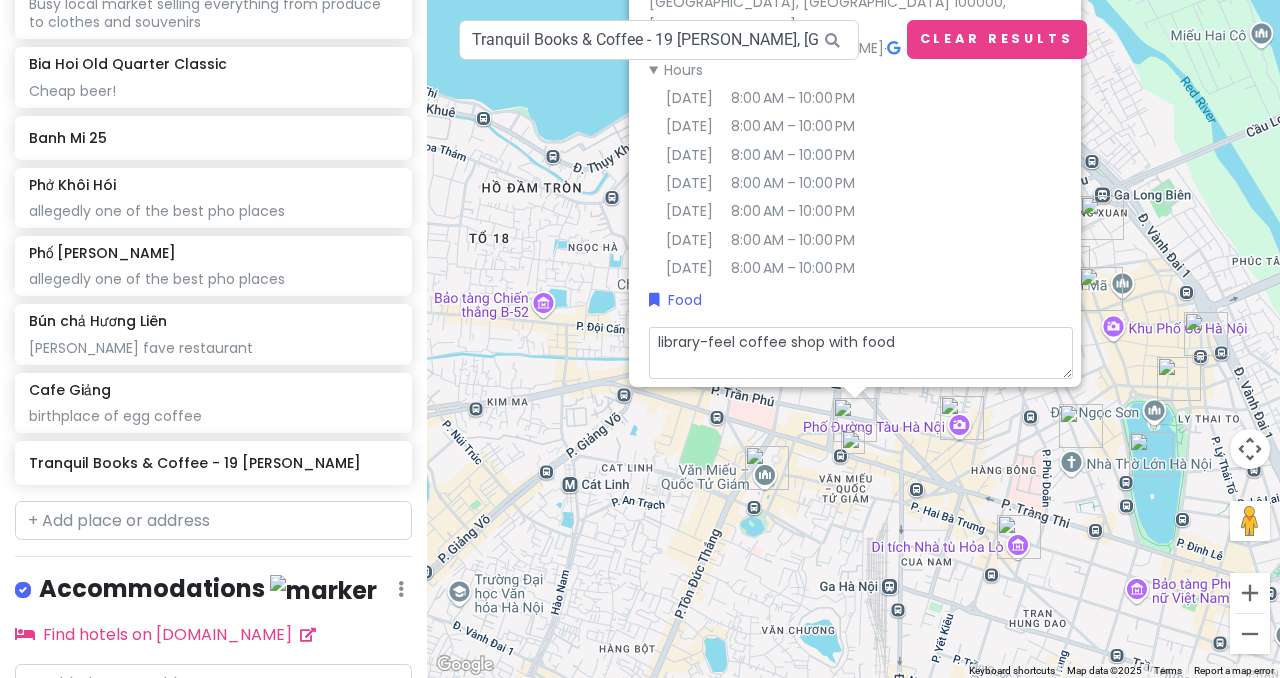scroll, scrollTop: 3, scrollLeft: 0, axis: vertical 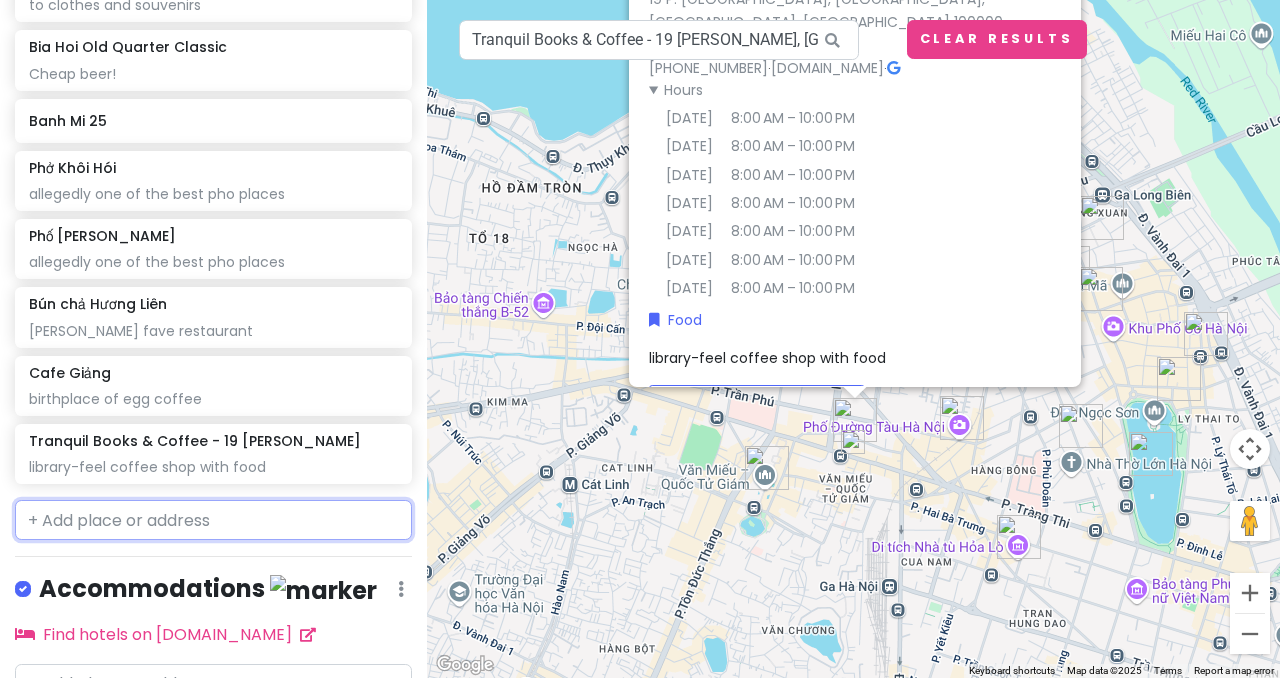 click at bounding box center (213, 520) 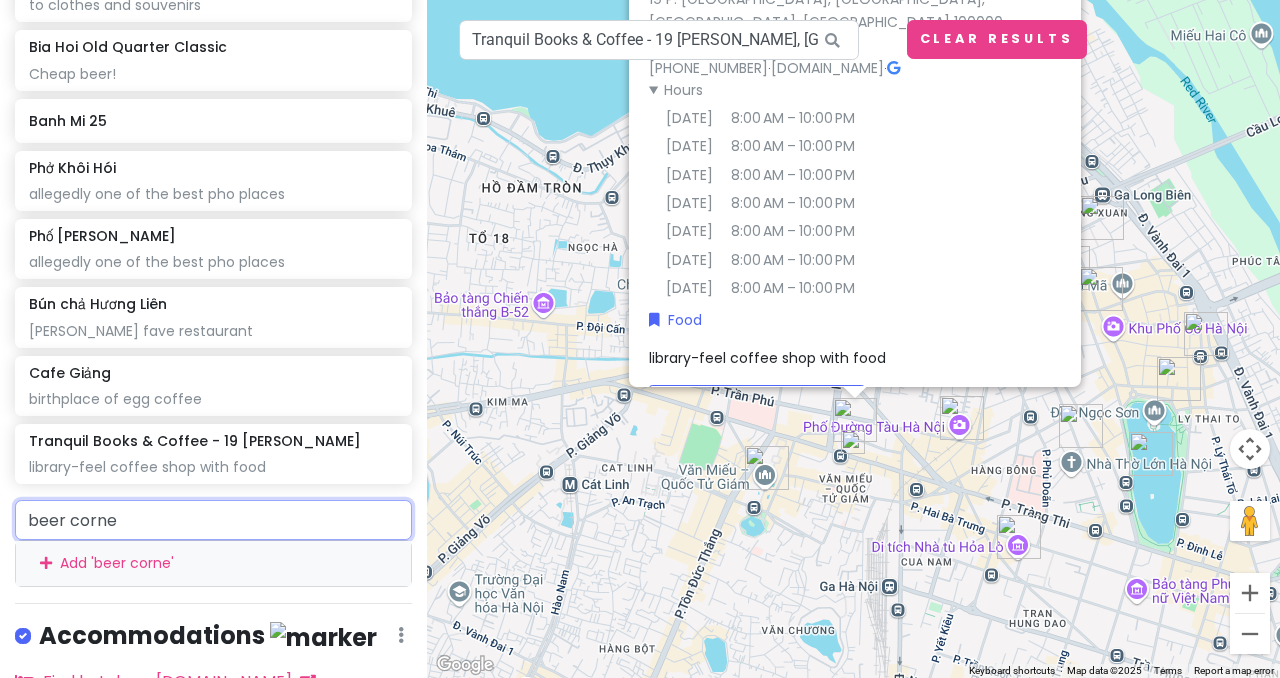 type on "beer corner" 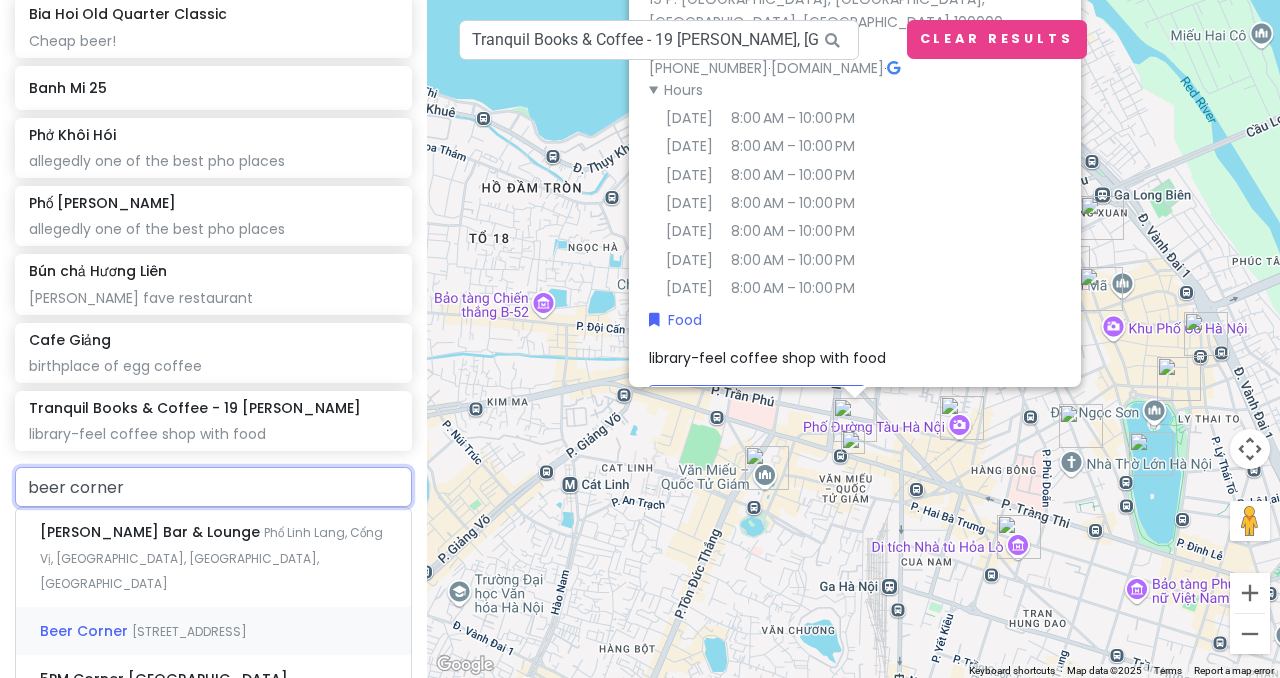 click on "[STREET_ADDRESS]" at bounding box center (211, 558) 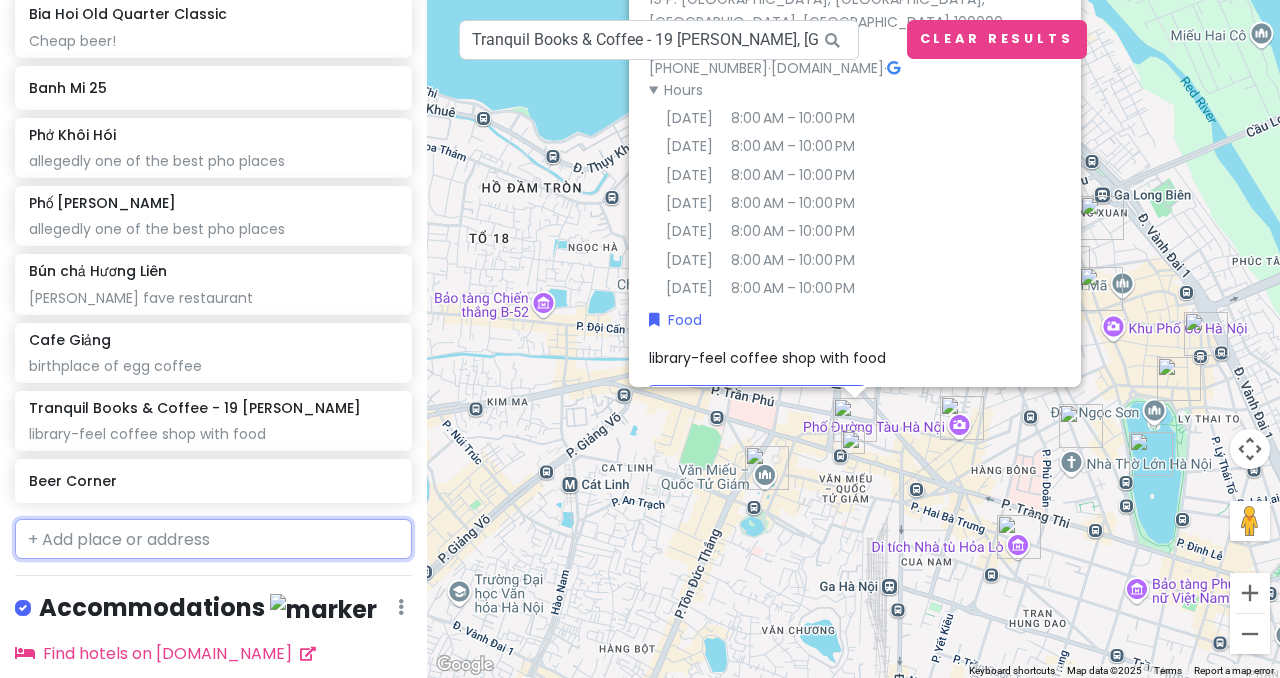 scroll, scrollTop: 1379, scrollLeft: 0, axis: vertical 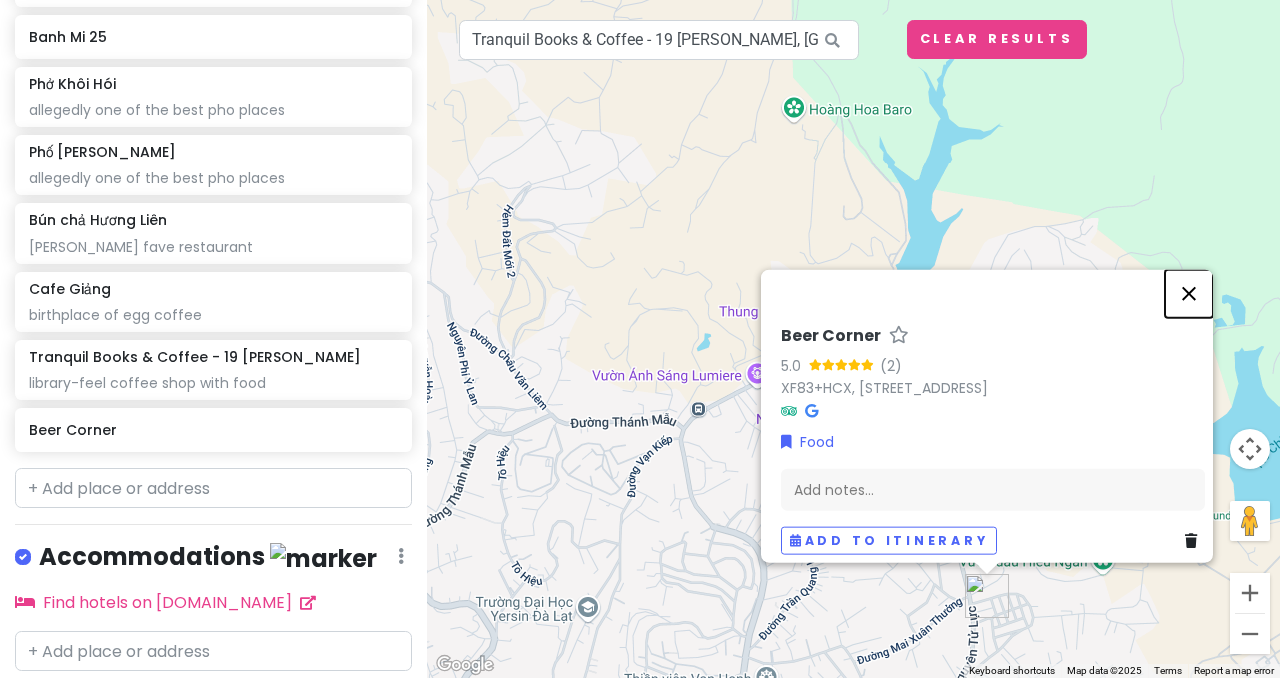 click at bounding box center (1189, 294) 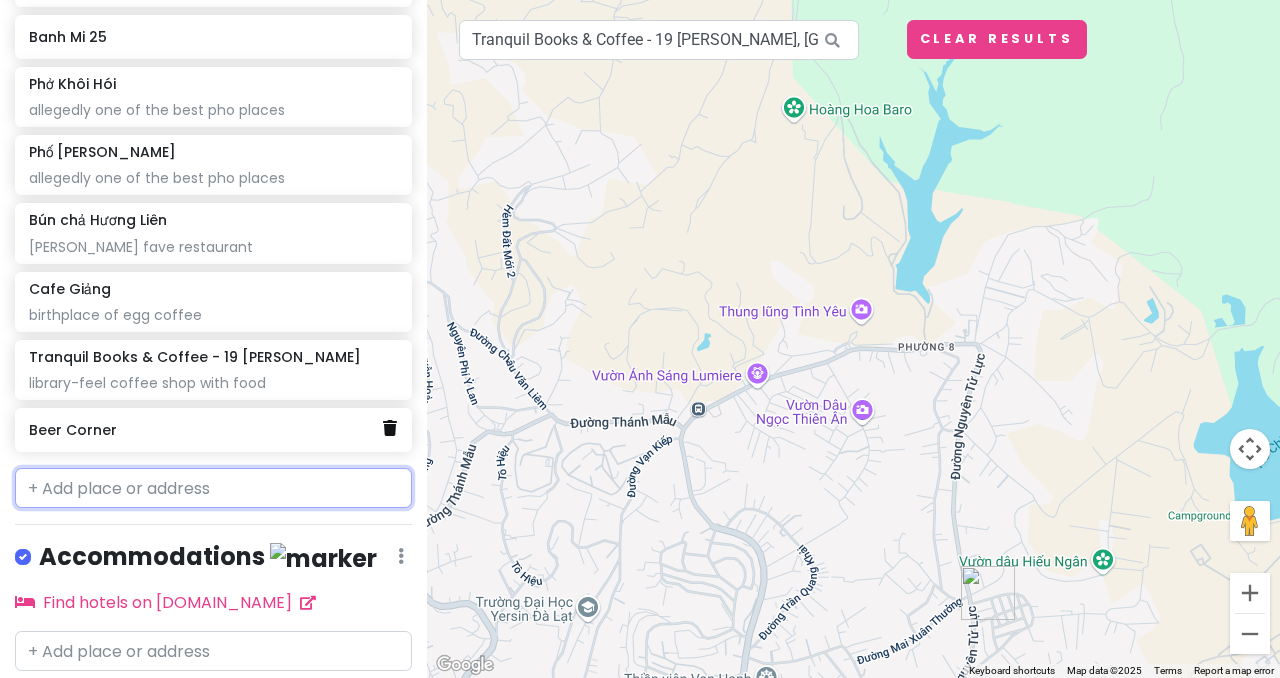 click at bounding box center [390, 428] 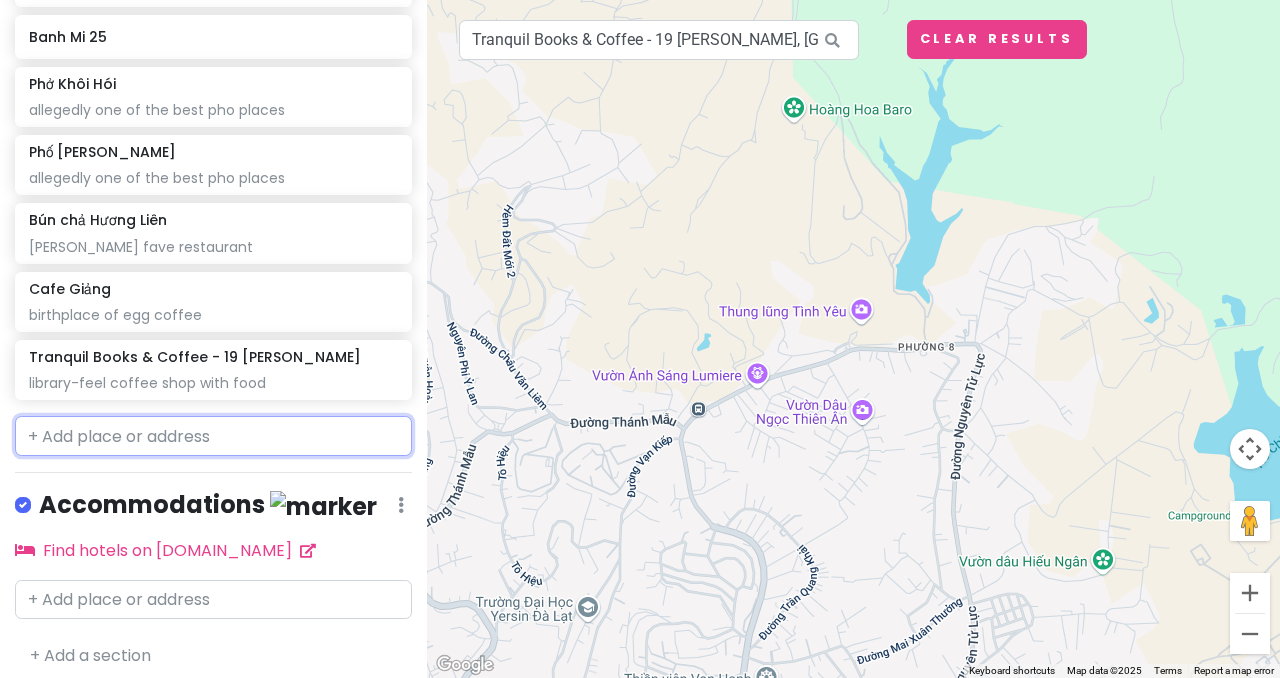 scroll, scrollTop: 1328, scrollLeft: 0, axis: vertical 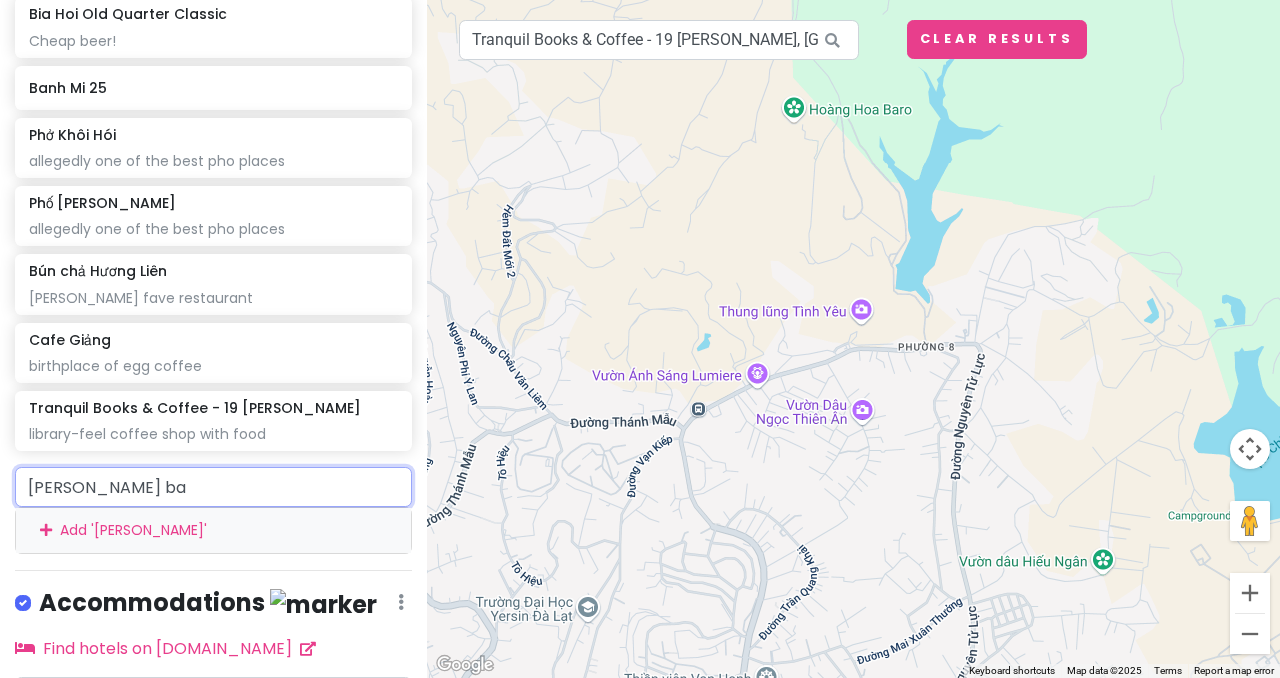 type on "[PERSON_NAME] bar" 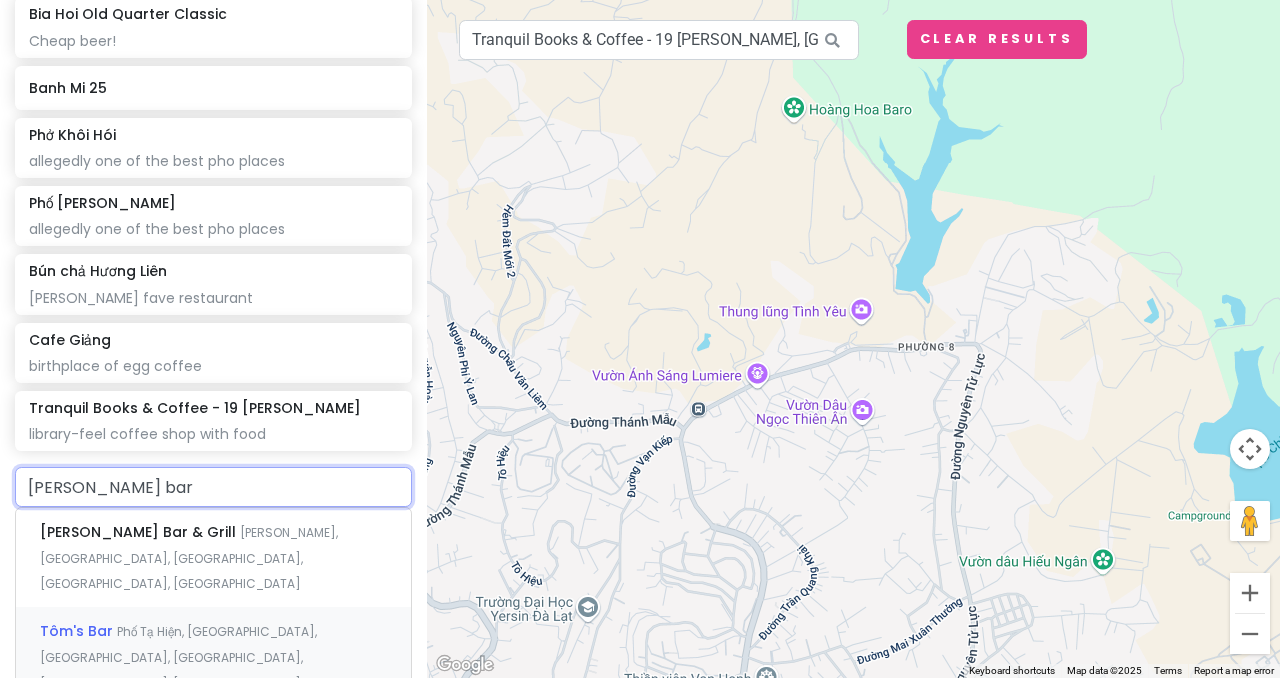 click on "Phố Tạ Hiện, [GEOGRAPHIC_DATA], [GEOGRAPHIC_DATA], [GEOGRAPHIC_DATA], [GEOGRAPHIC_DATA], [GEOGRAPHIC_DATA]" at bounding box center [189, 558] 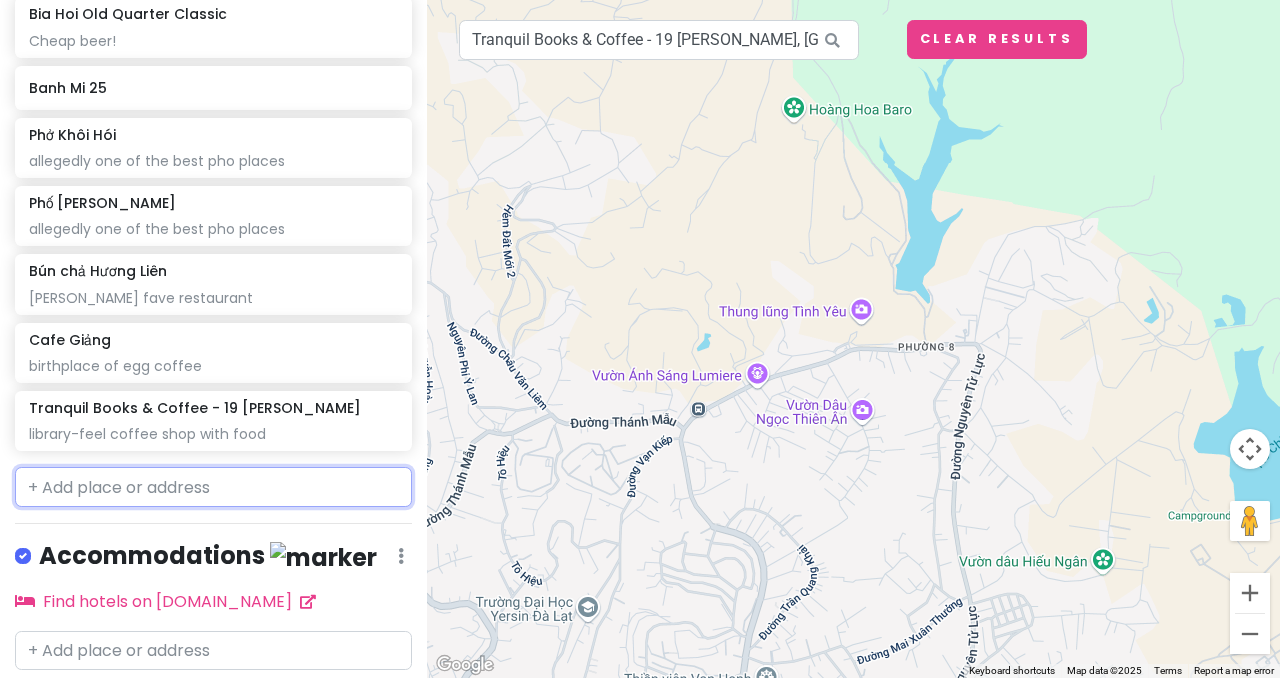 scroll, scrollTop: 1379, scrollLeft: 0, axis: vertical 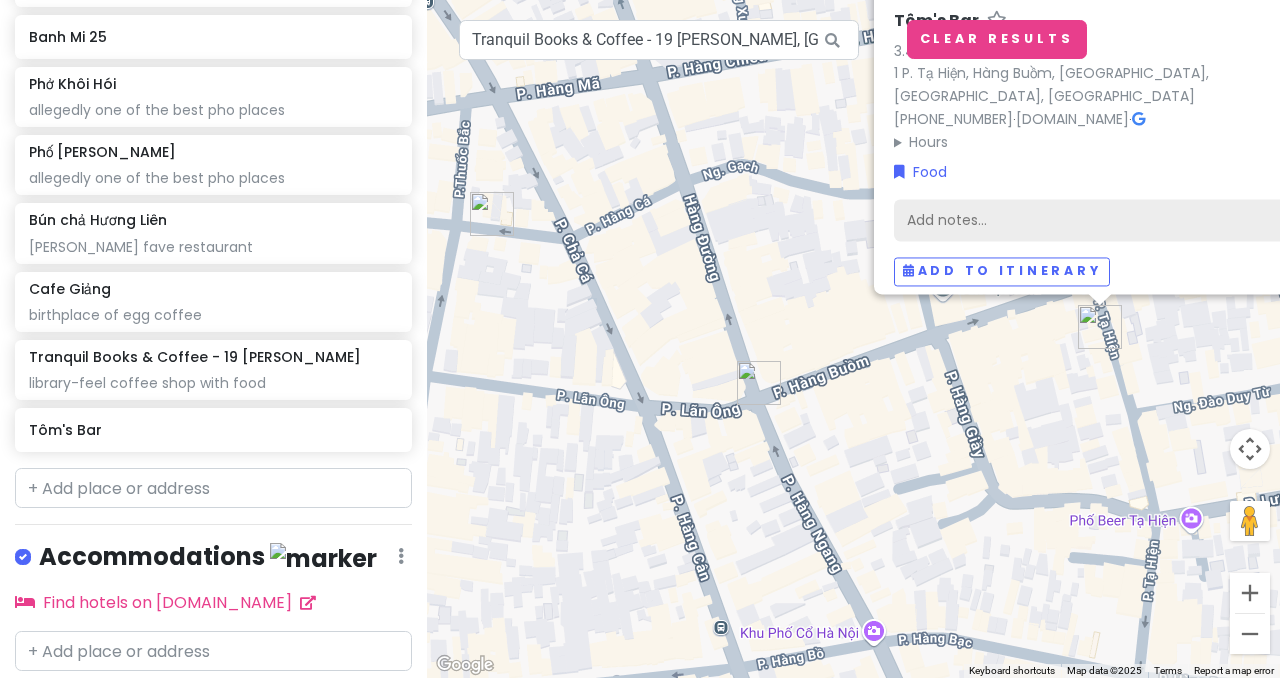 click on "Add notes..." at bounding box center [1106, 221] 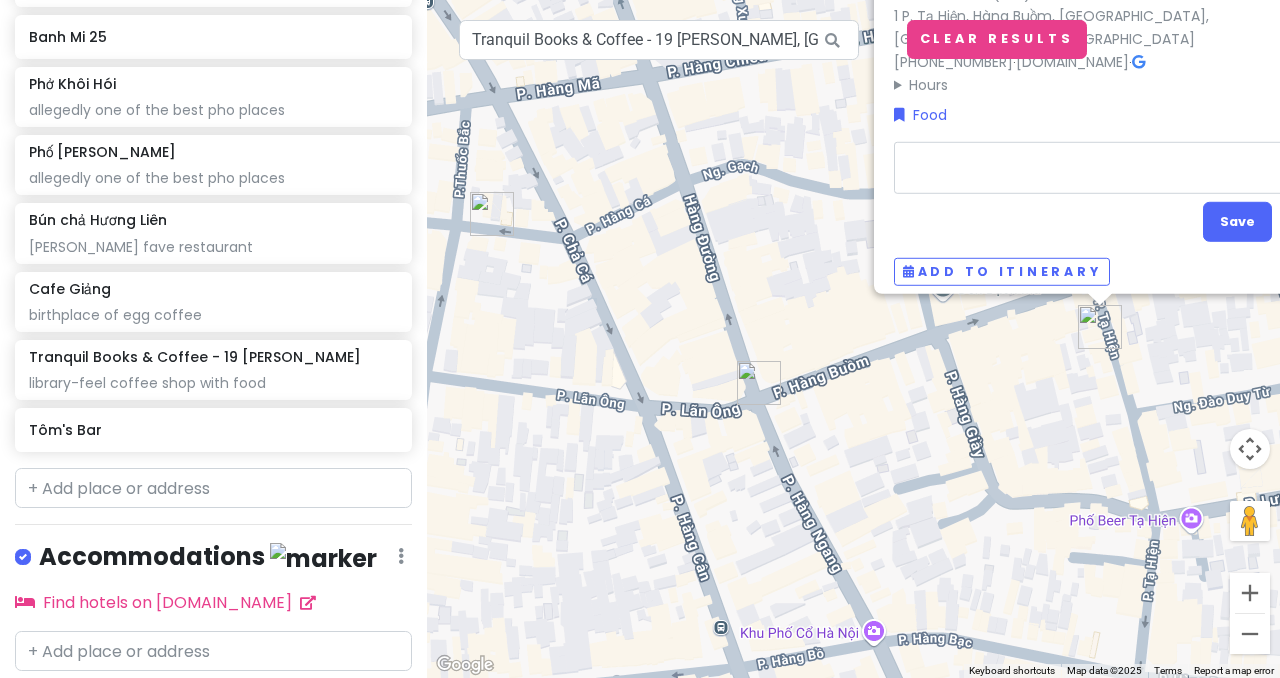 type on "x" 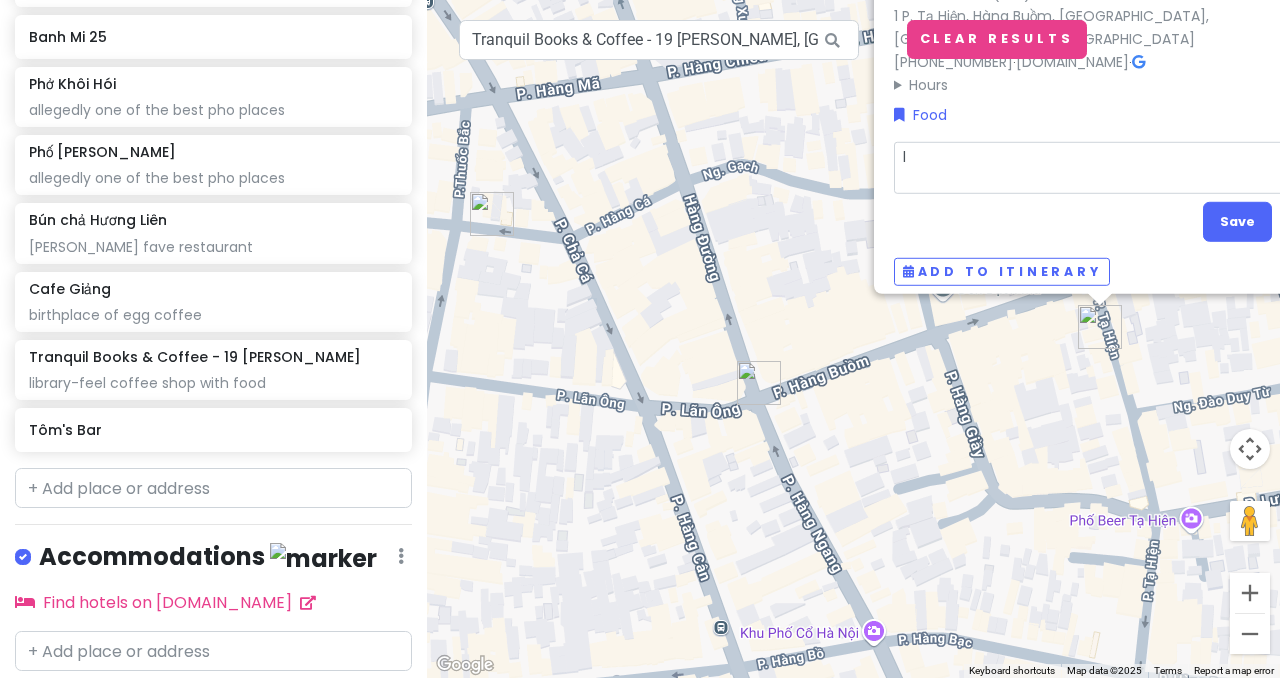 type on "x" 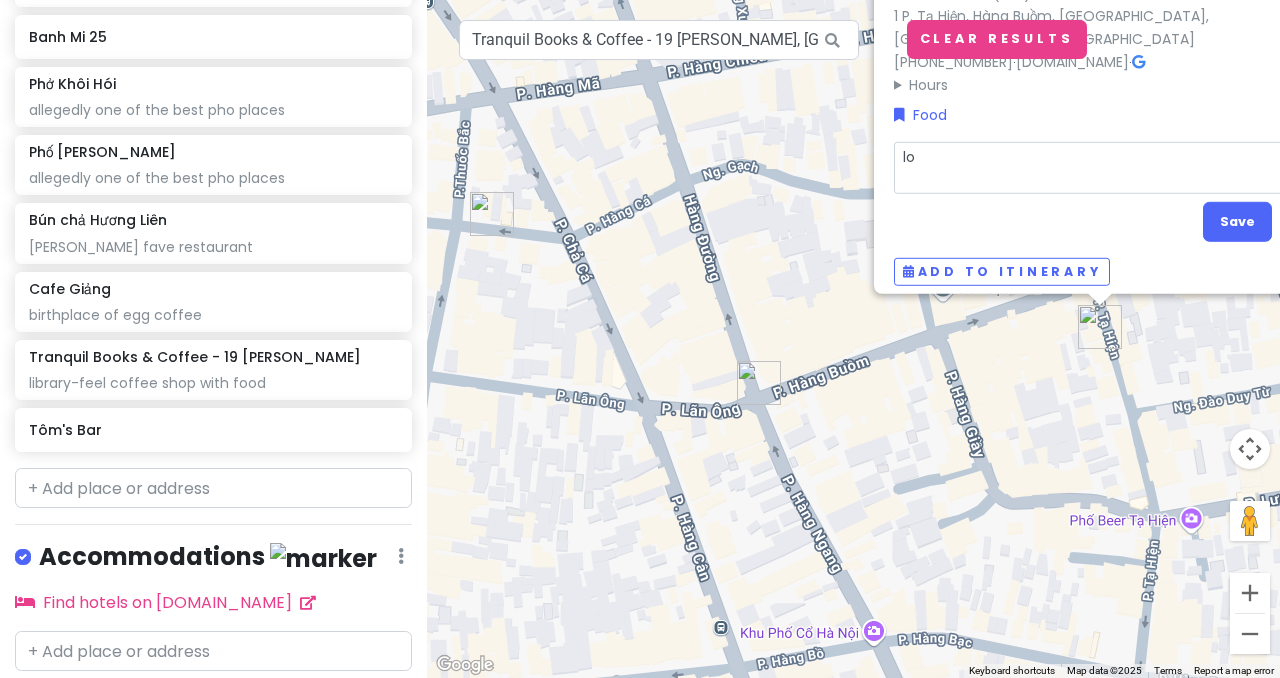 type on "x" 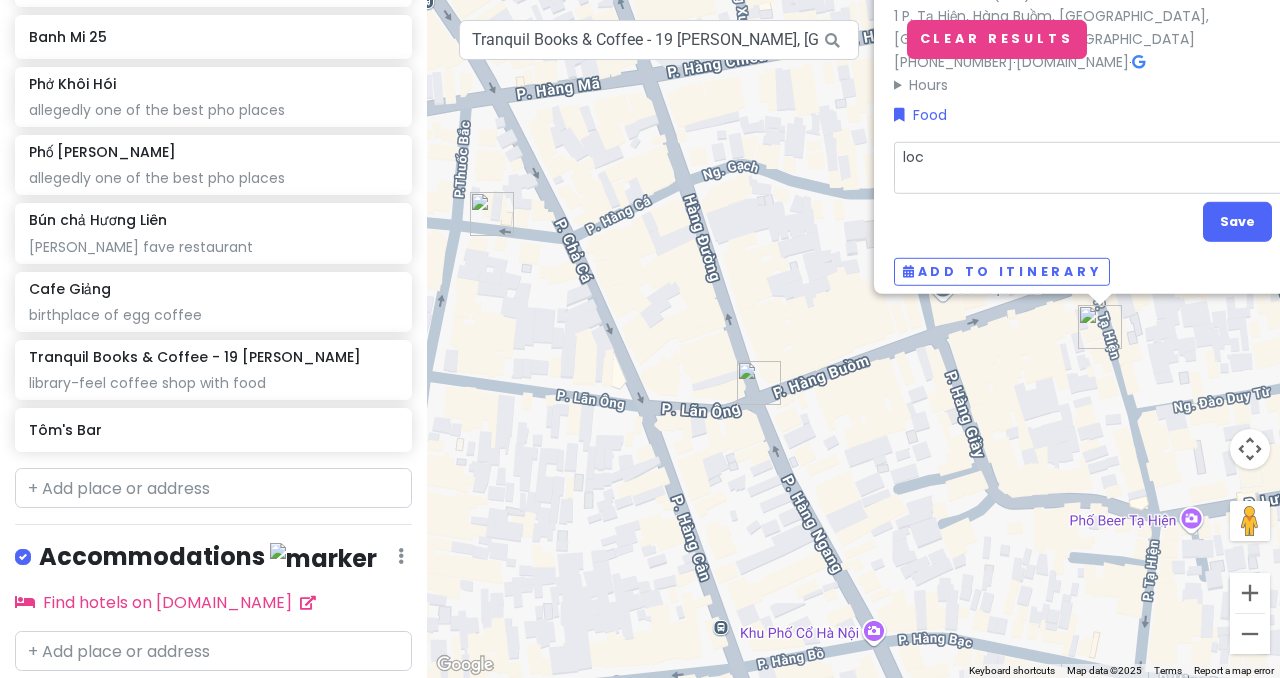 type on "x" 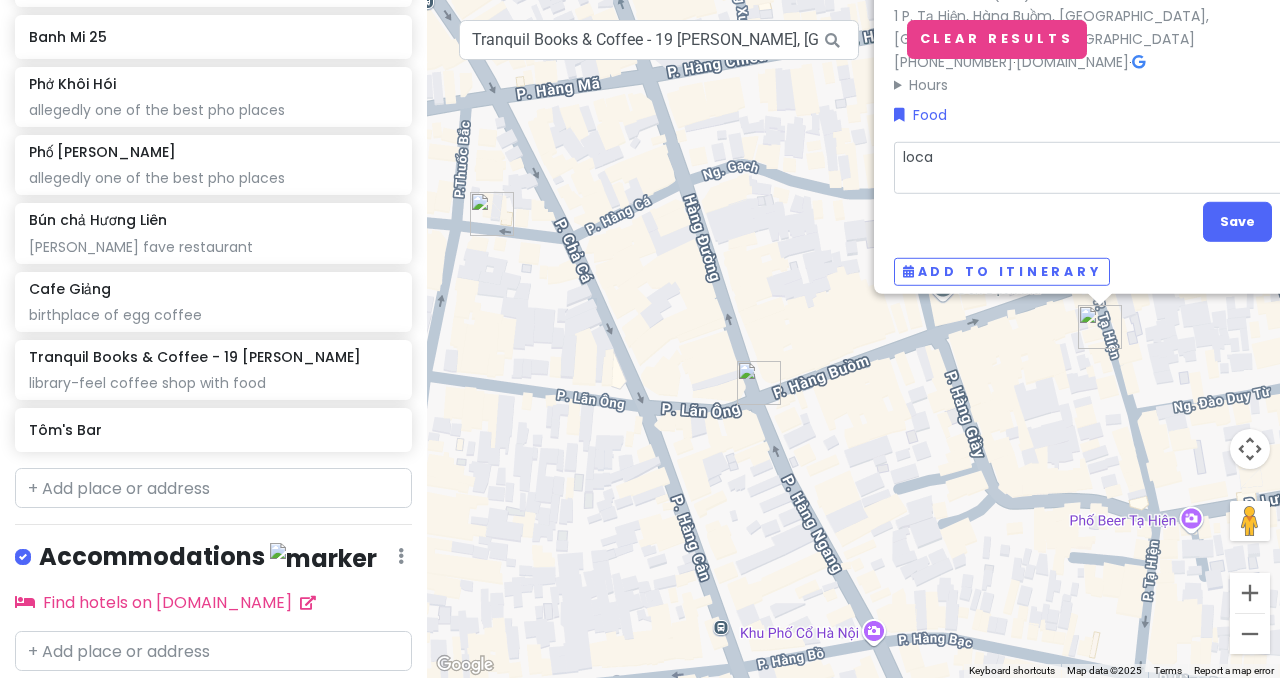 type on "x" 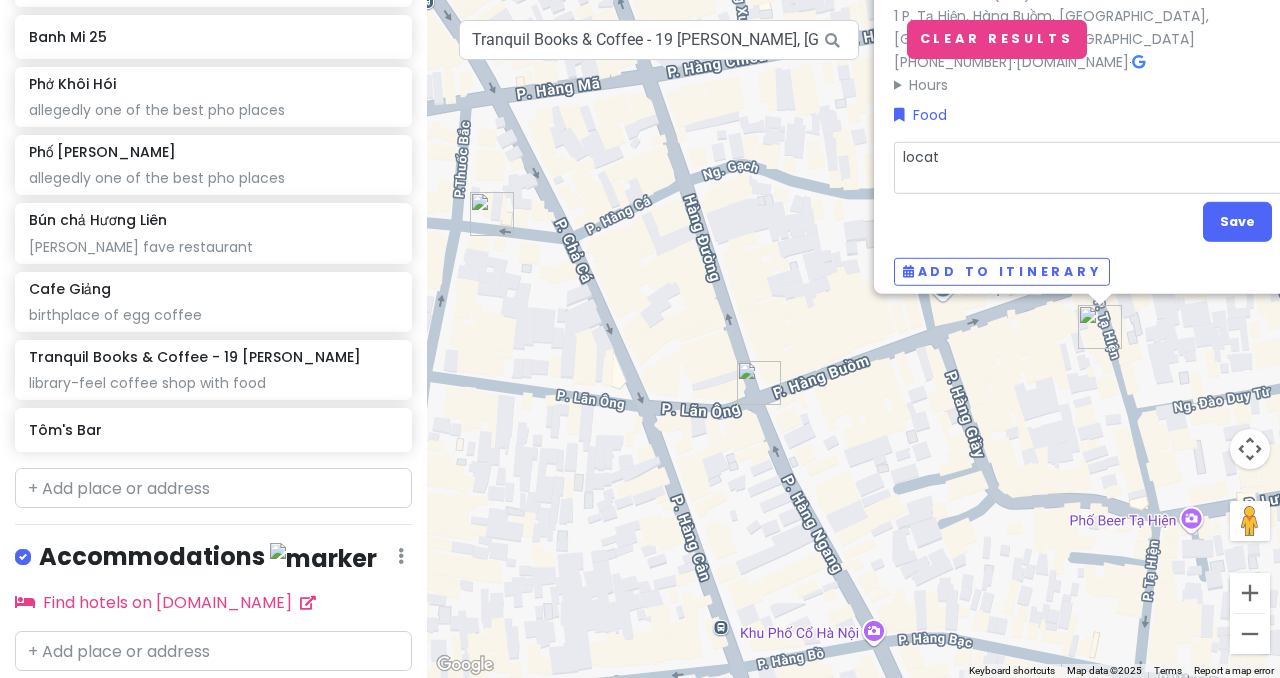 type on "x" 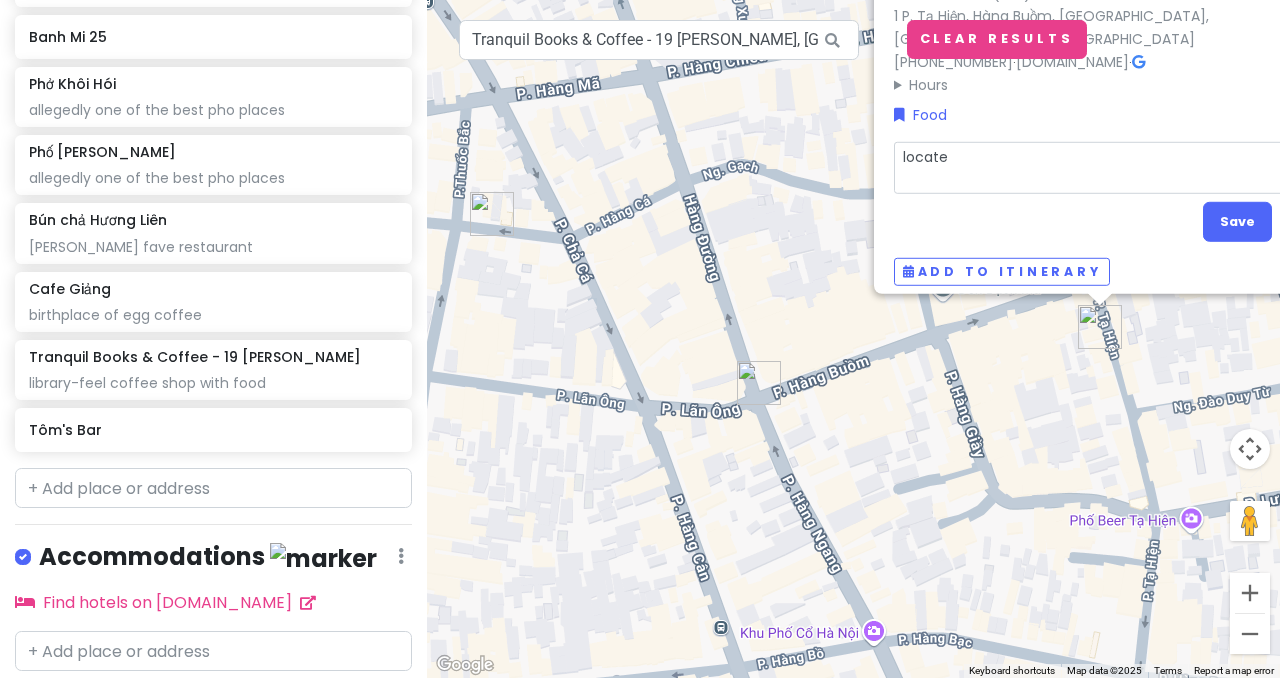 type on "x" 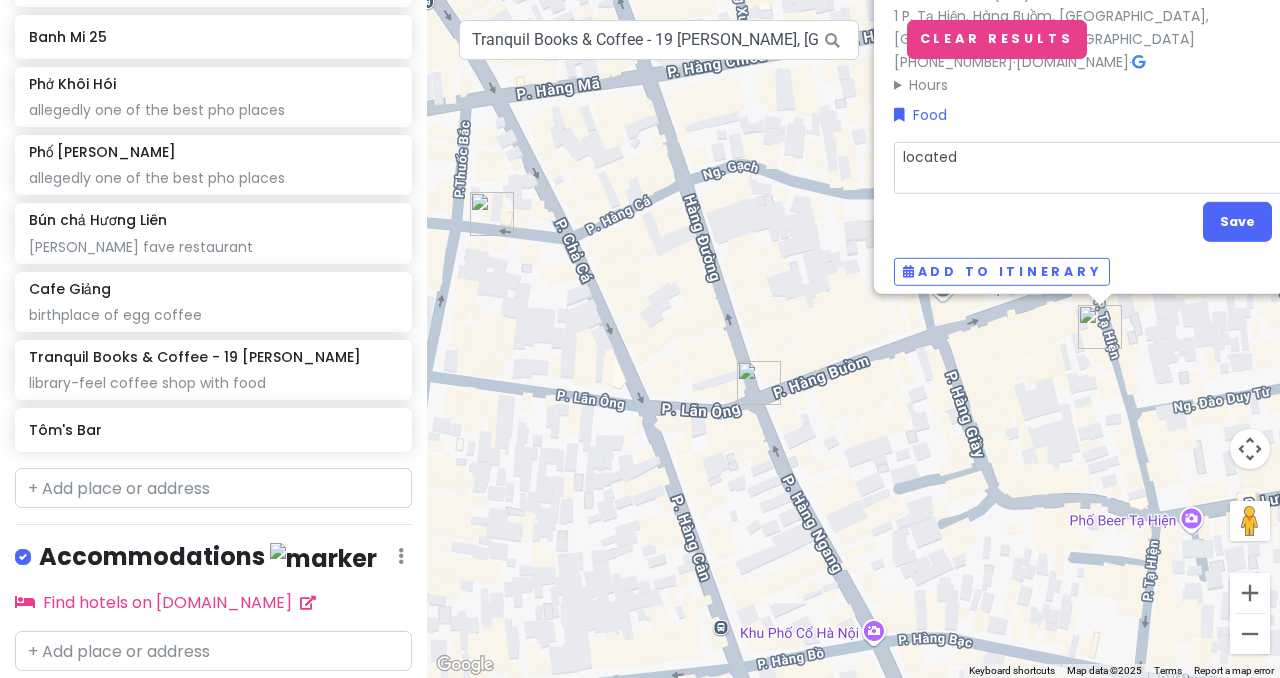 type on "x" 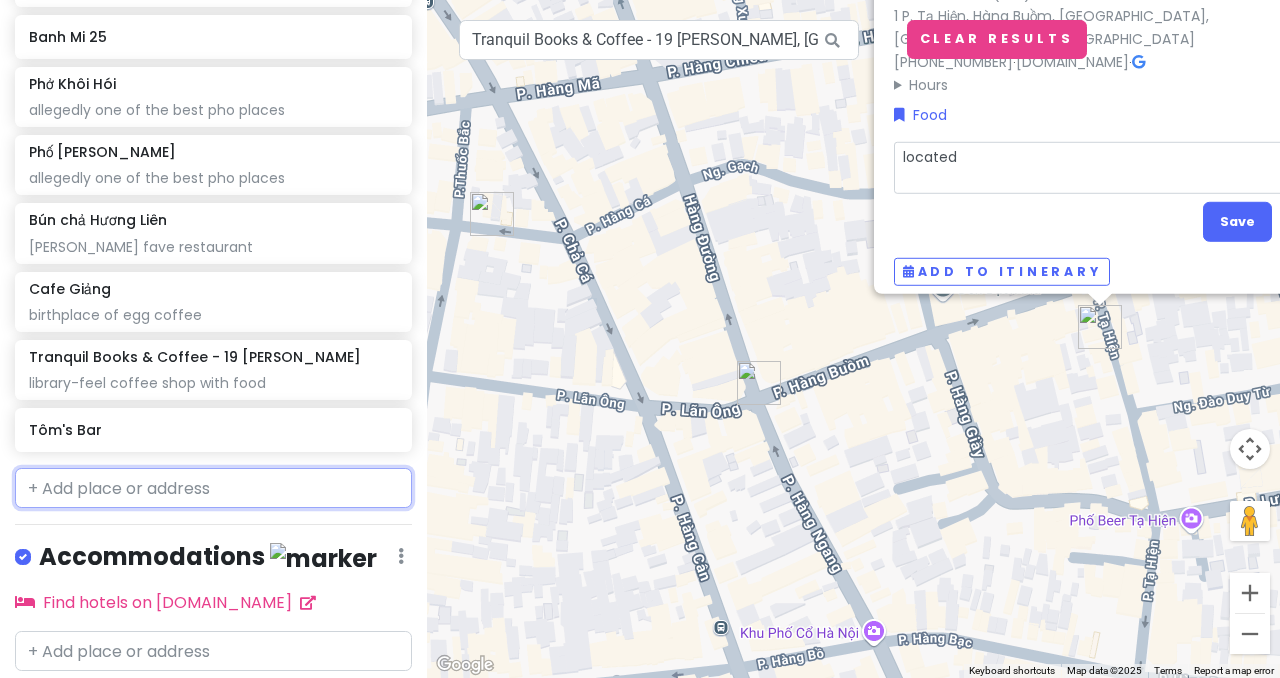 click at bounding box center (213, 488) 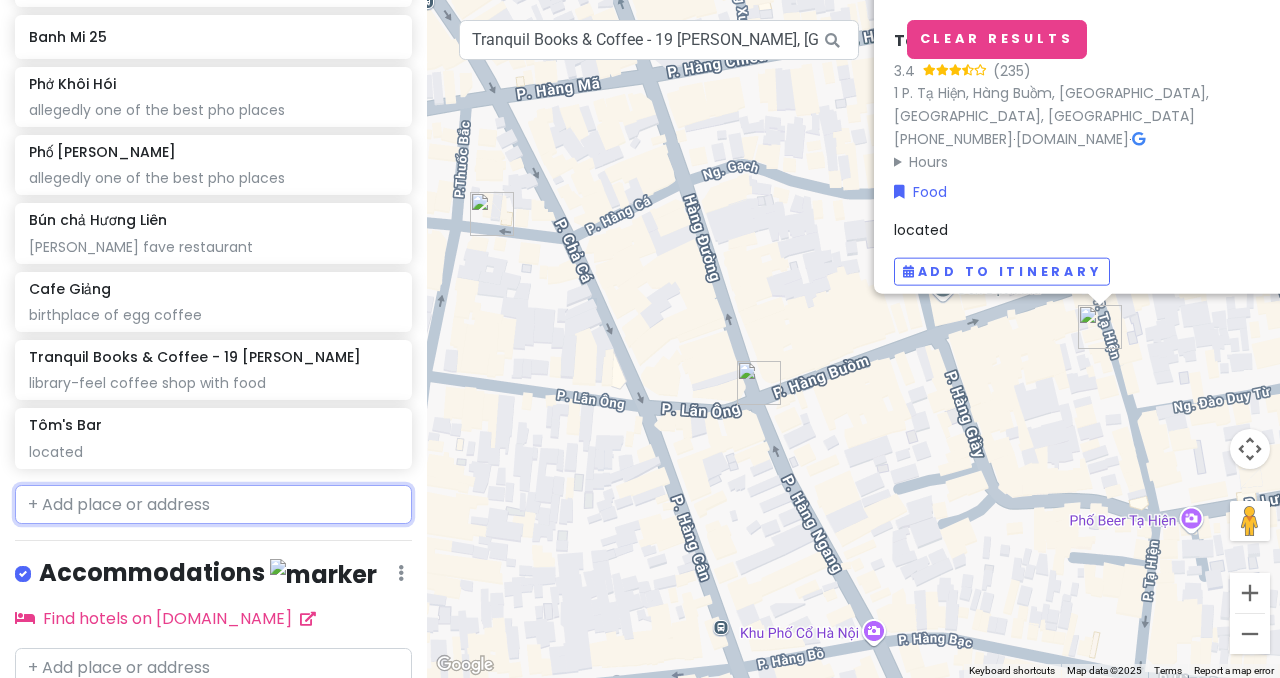 scroll, scrollTop: 1396, scrollLeft: 0, axis: vertical 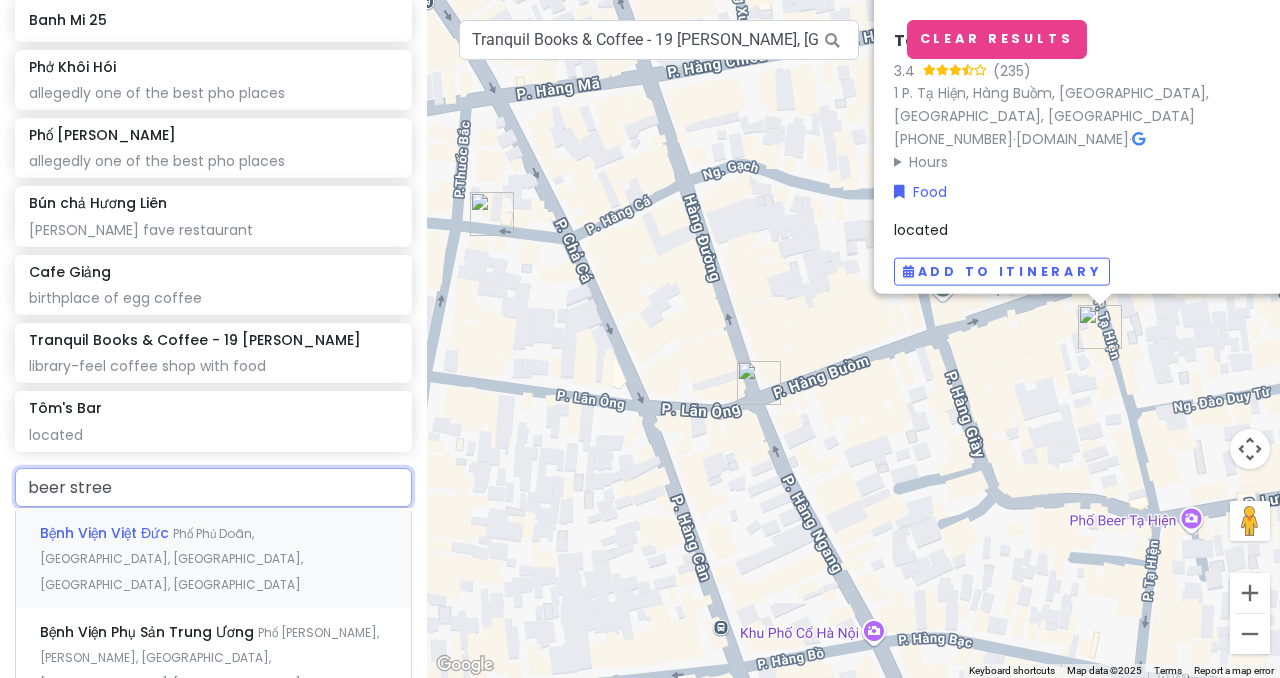 type on "[GEOGRAPHIC_DATA]" 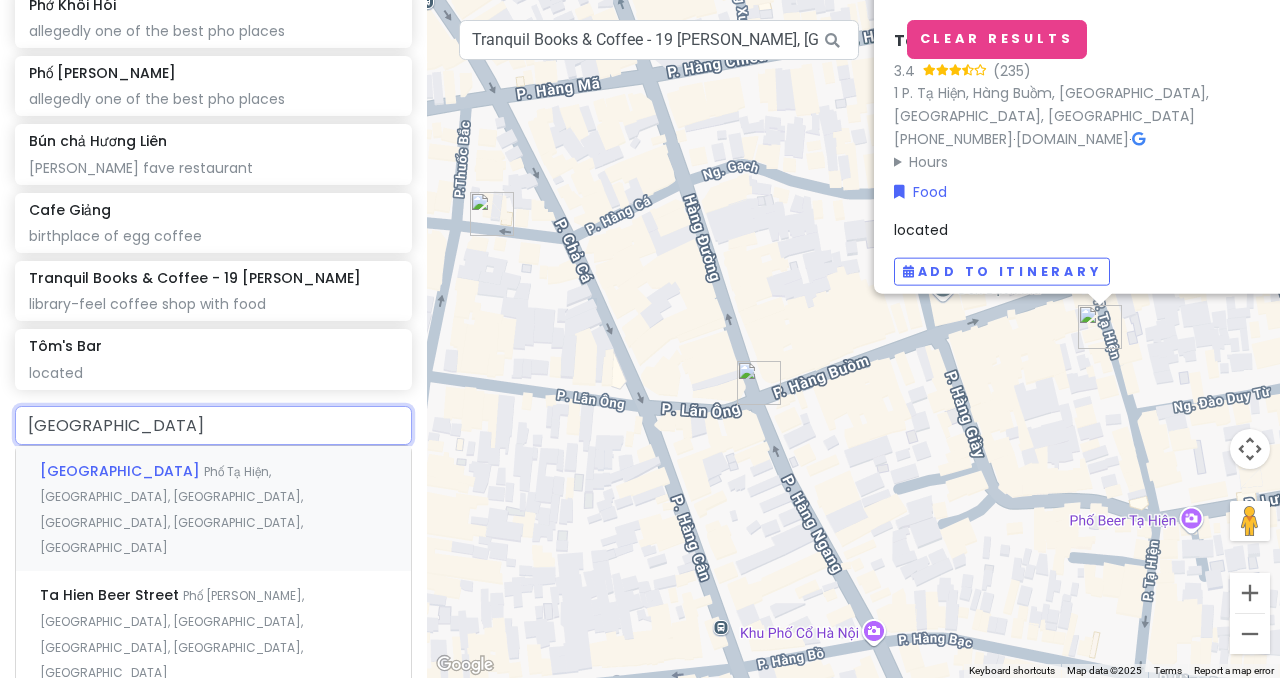 scroll, scrollTop: 1473, scrollLeft: 0, axis: vertical 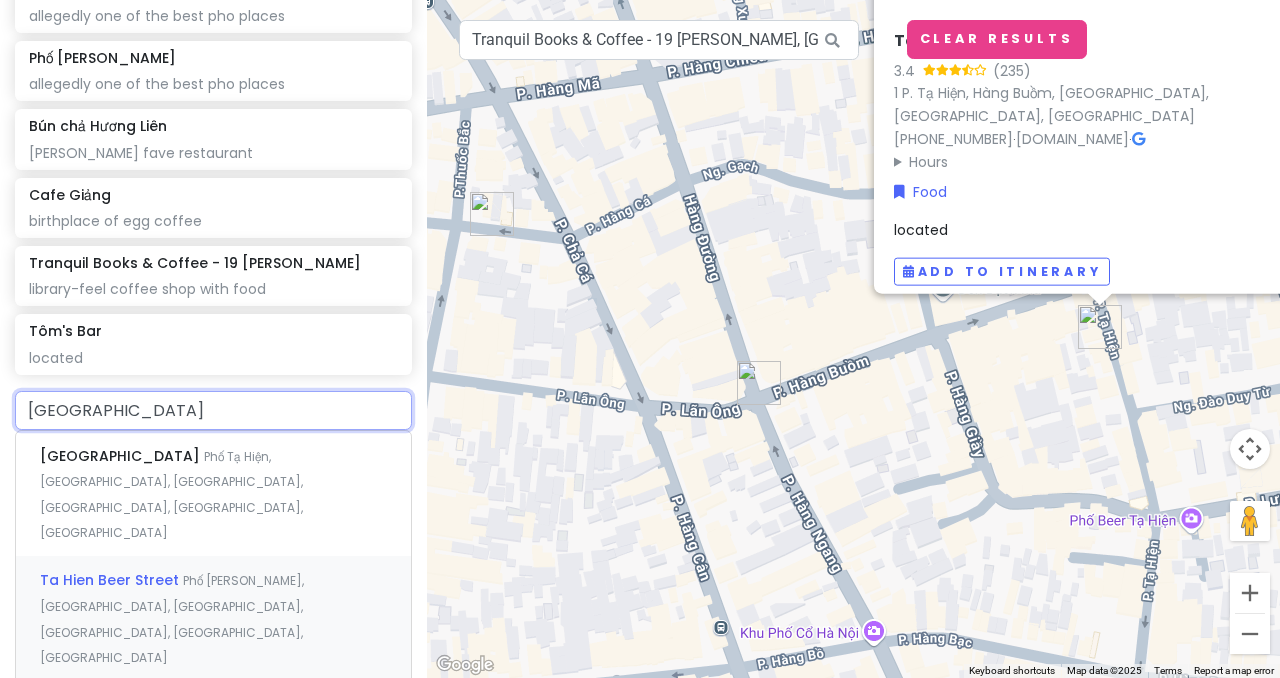 click on "Phố [PERSON_NAME], [GEOGRAPHIC_DATA], [GEOGRAPHIC_DATA], [GEOGRAPHIC_DATA], [GEOGRAPHIC_DATA], [GEOGRAPHIC_DATA]" at bounding box center [171, 495] 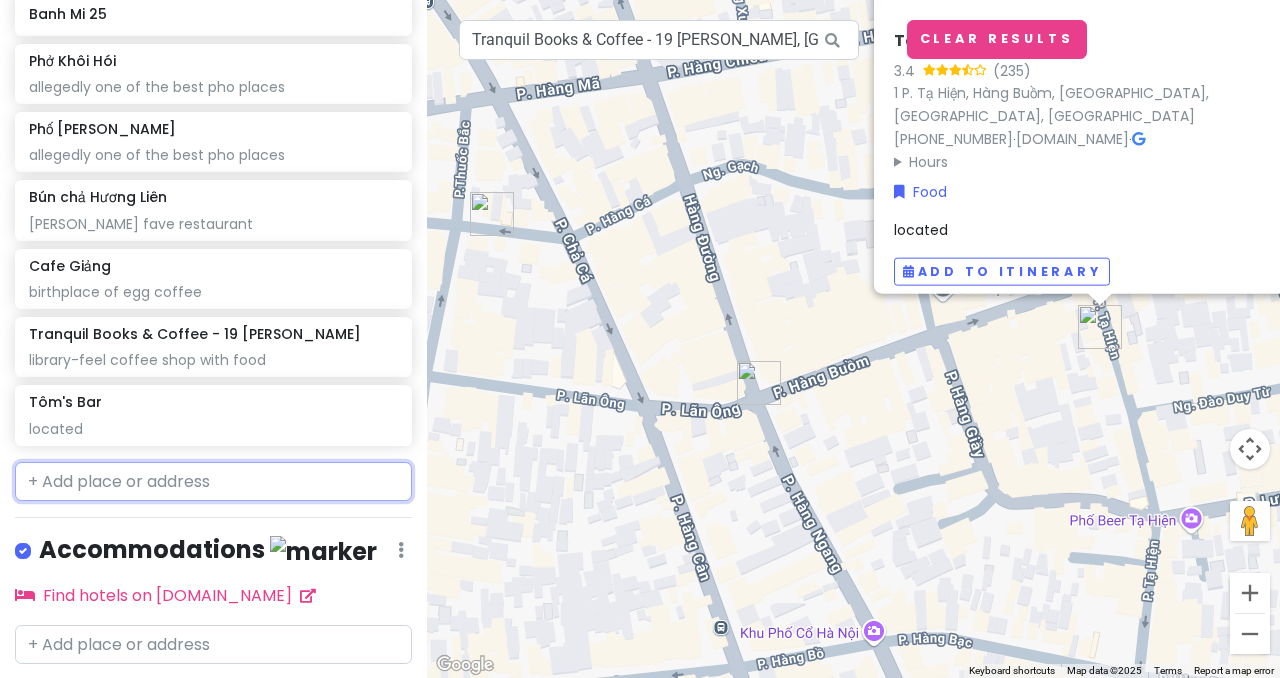 scroll, scrollTop: 1454, scrollLeft: 0, axis: vertical 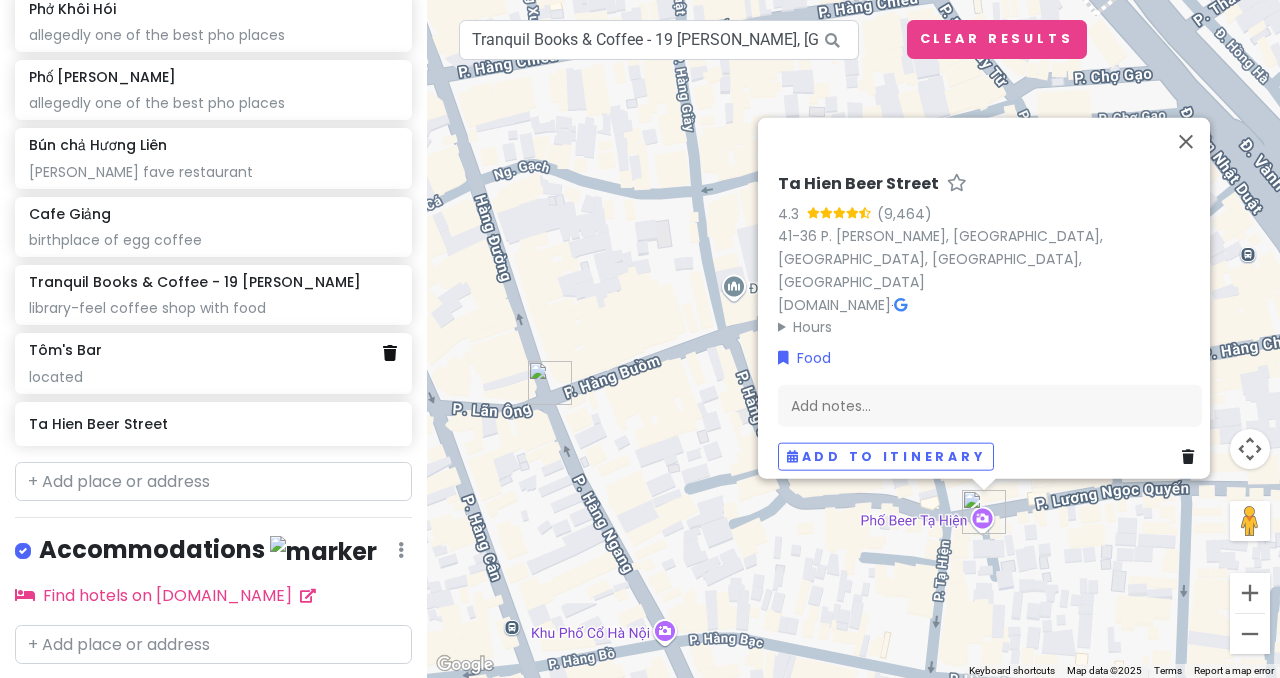 click at bounding box center (390, 353) 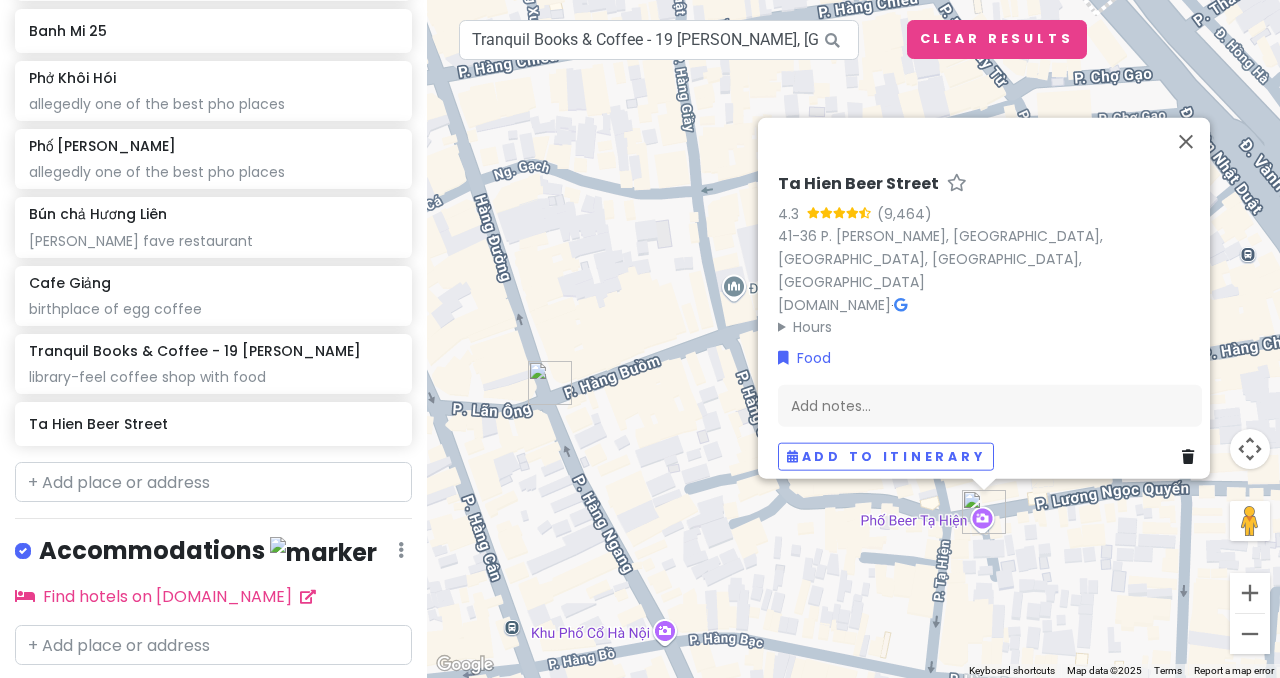 click on "Ta Hien Beer Street" at bounding box center (213, 424) 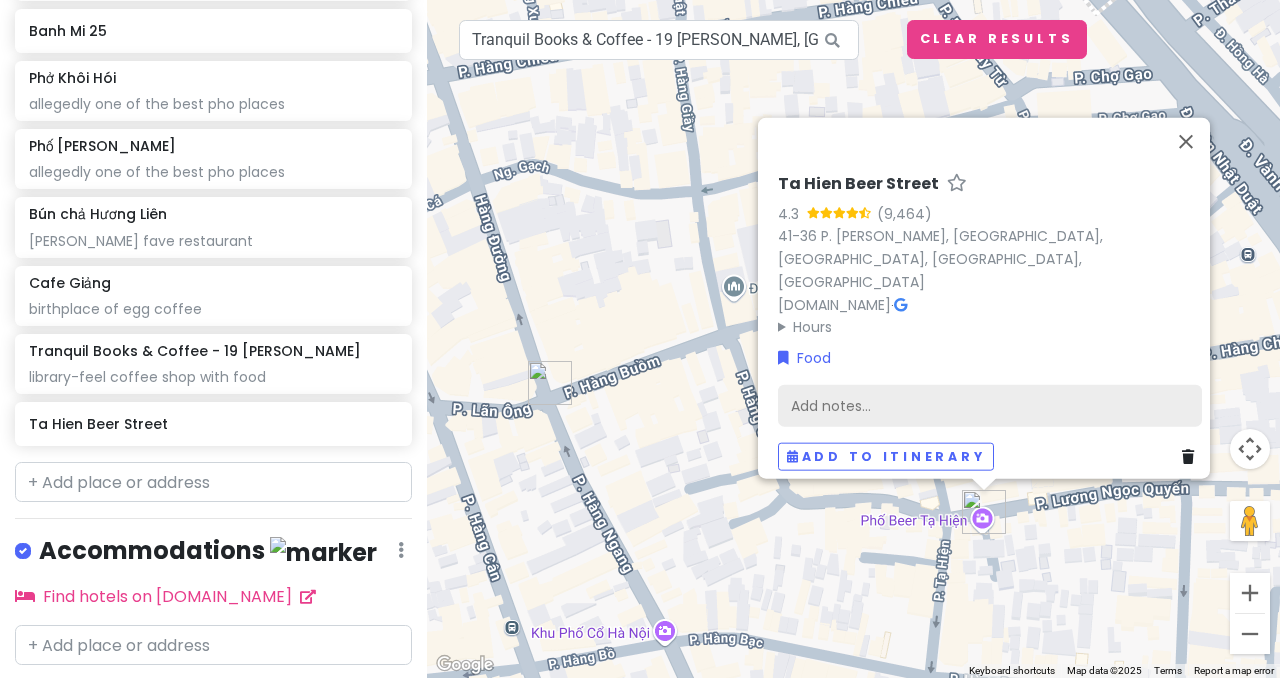 click on "Add notes..." at bounding box center (990, 406) 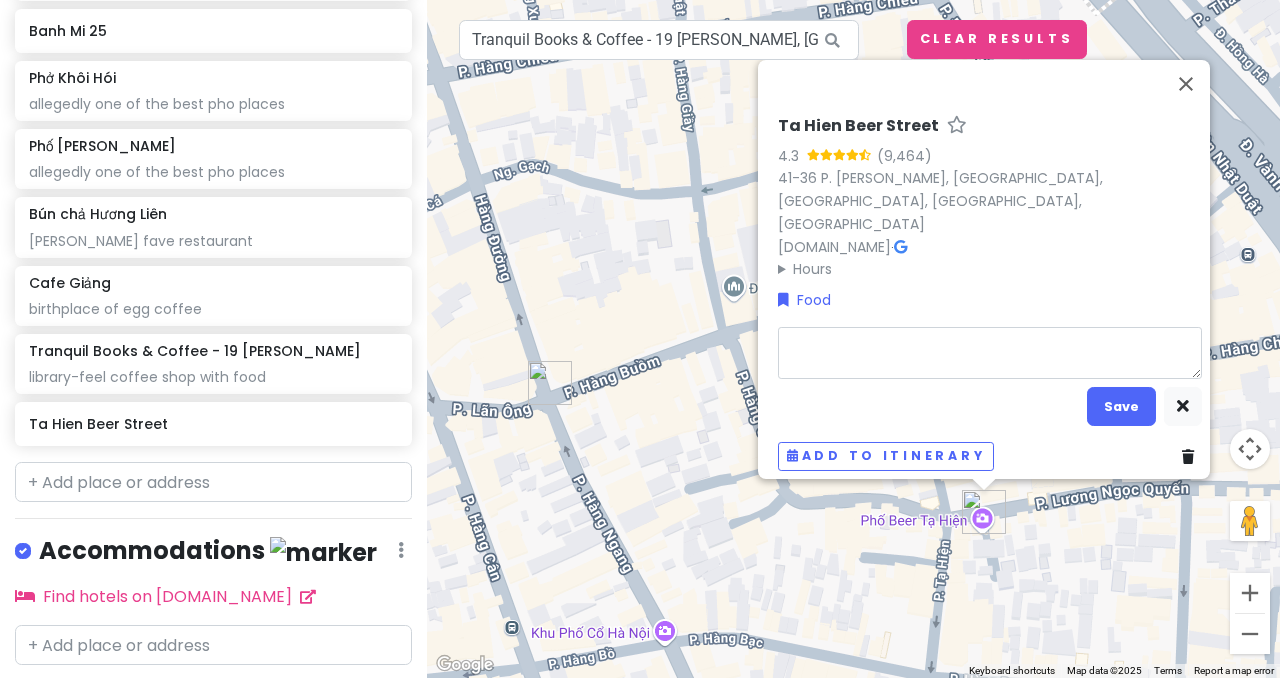 type on "x" 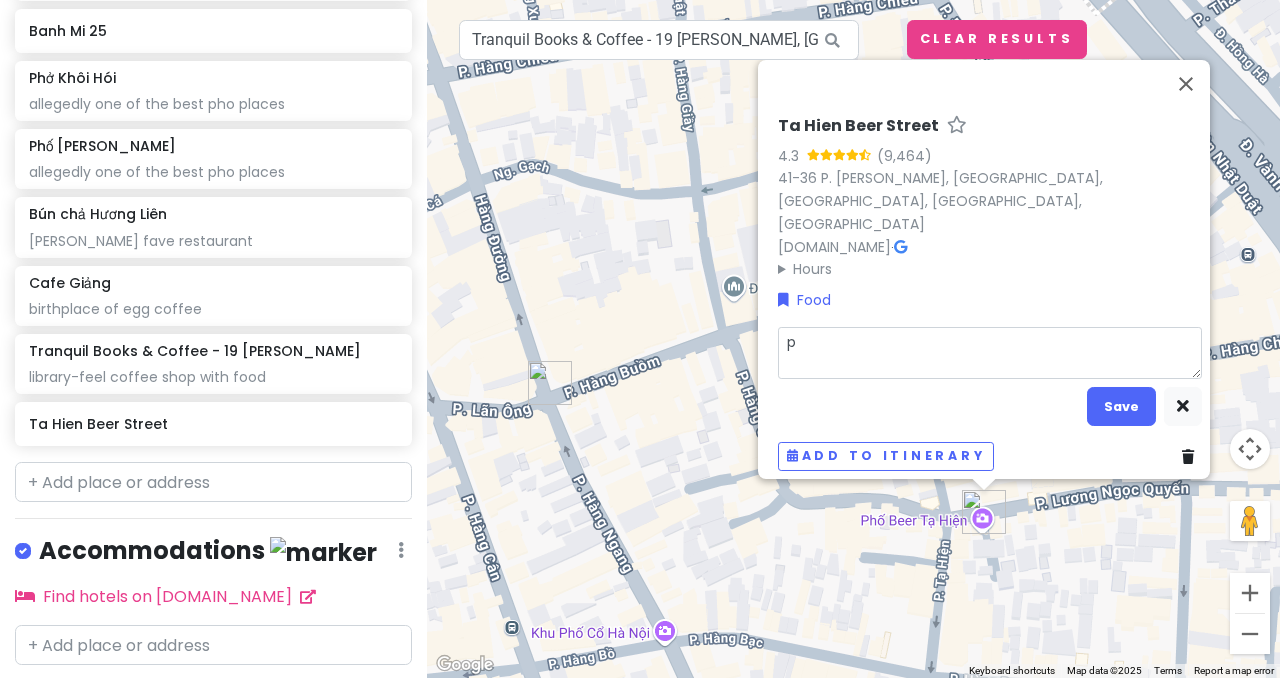 type on "x" 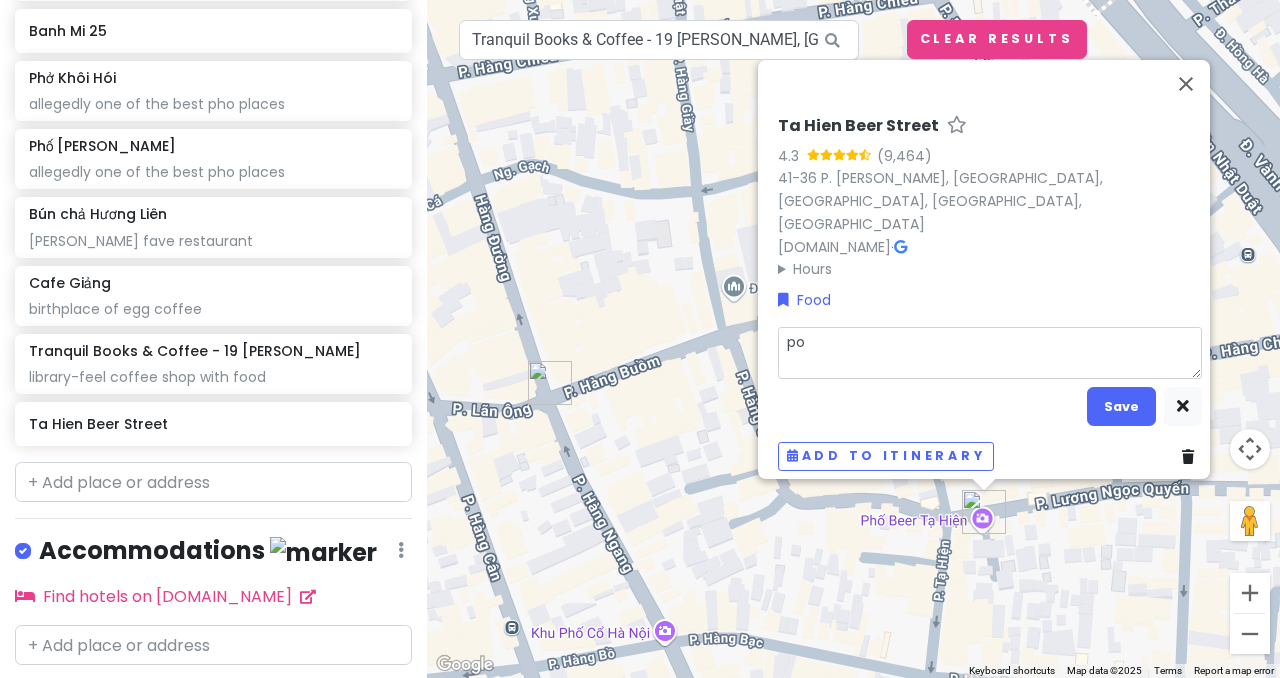 type on "x" 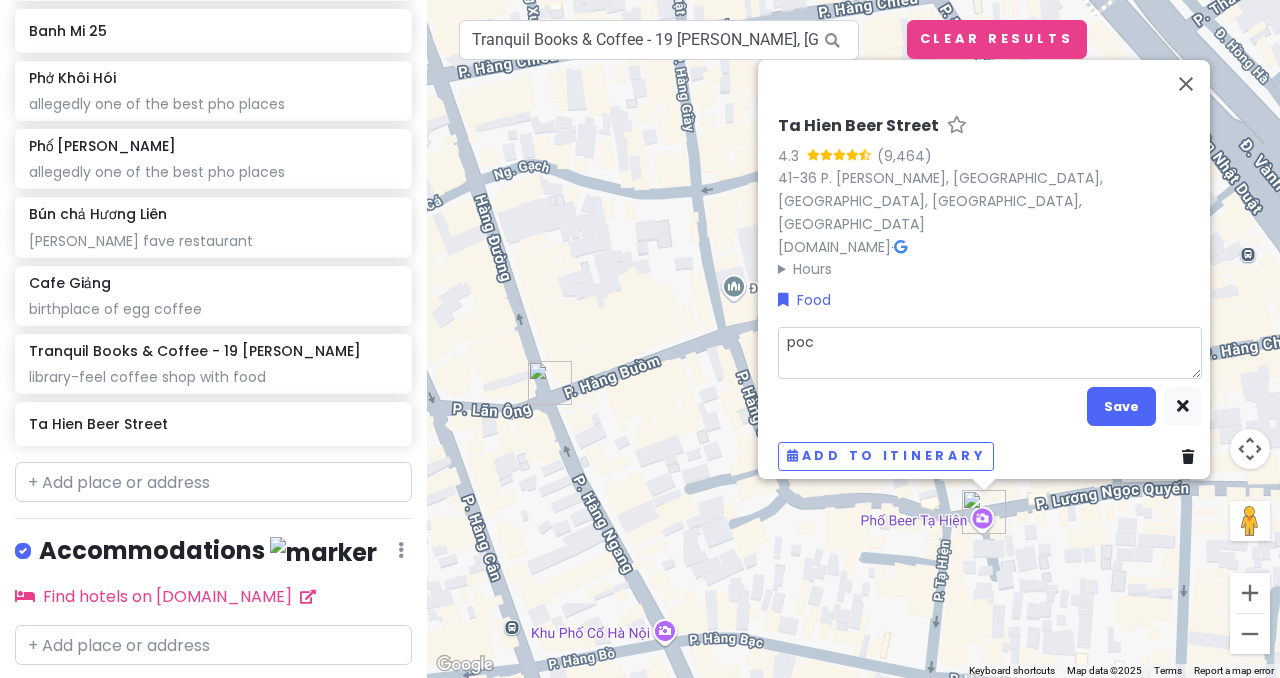 type on "x" 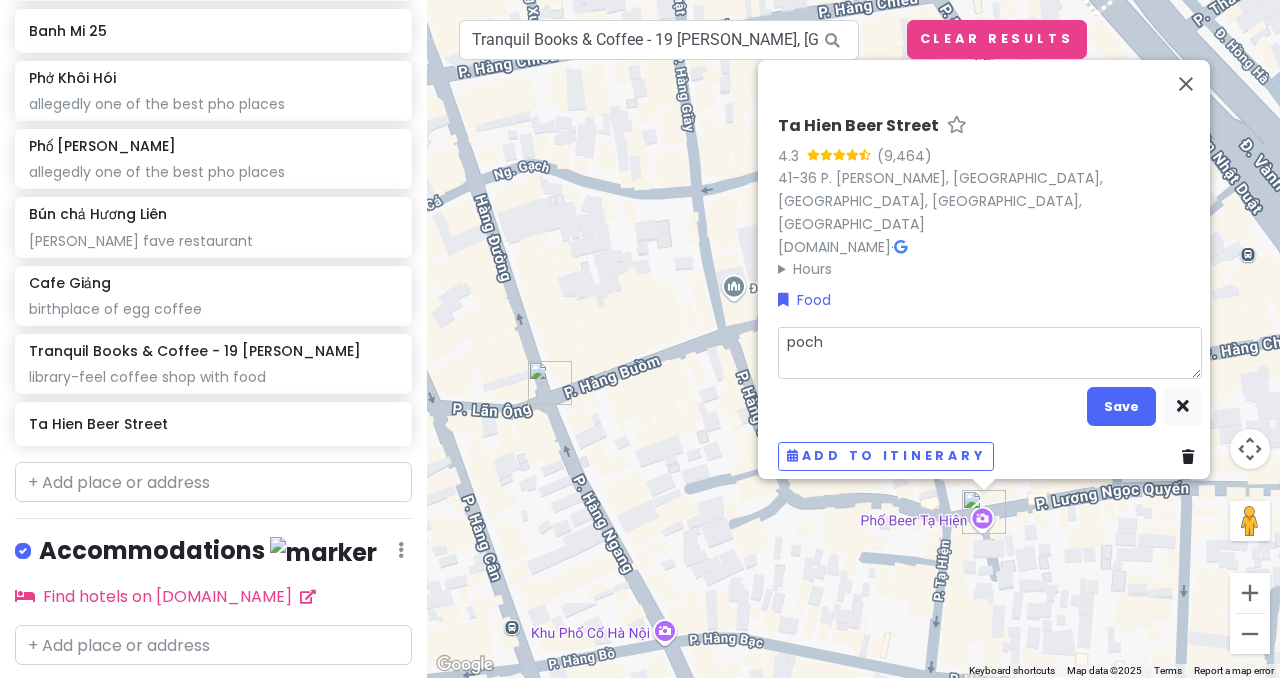 type on "pocha" 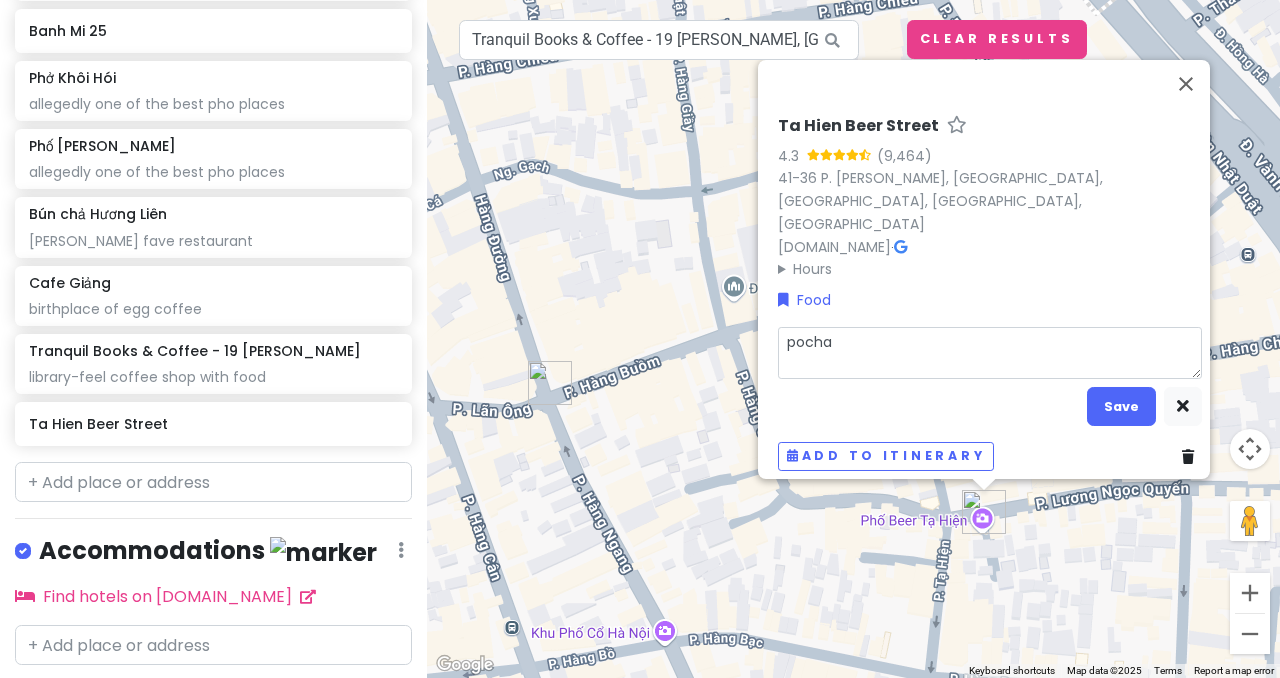 type on "x" 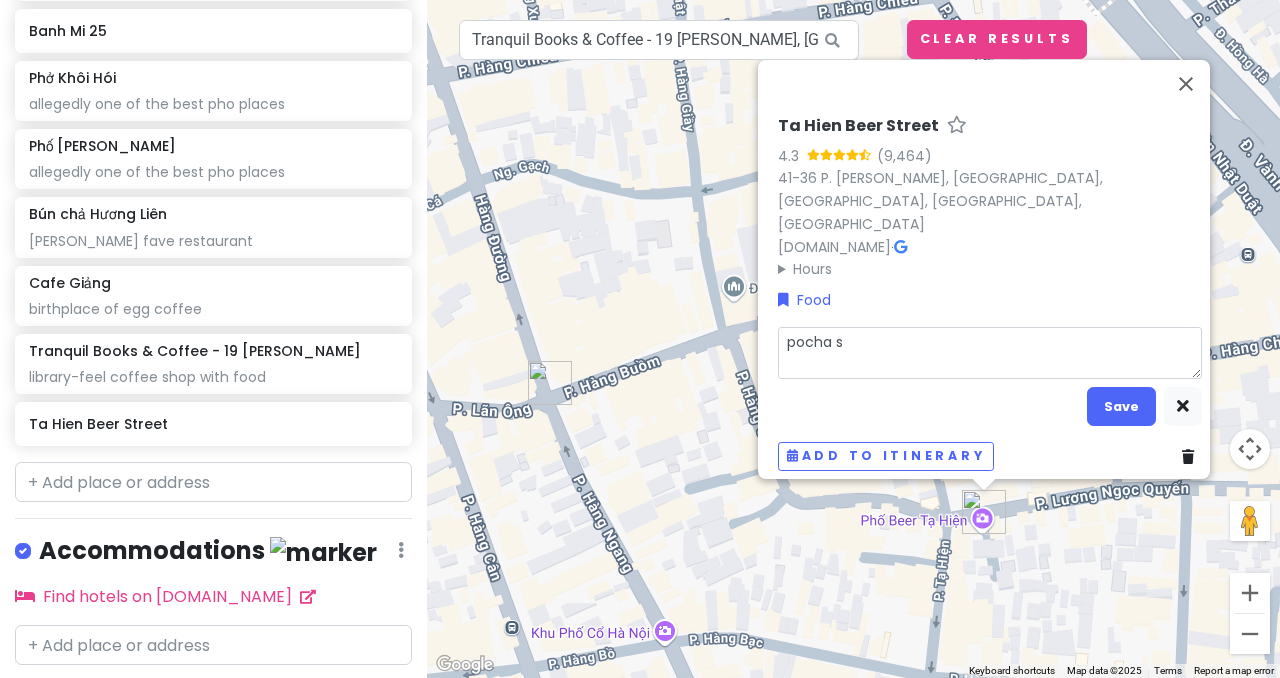 type on "x" 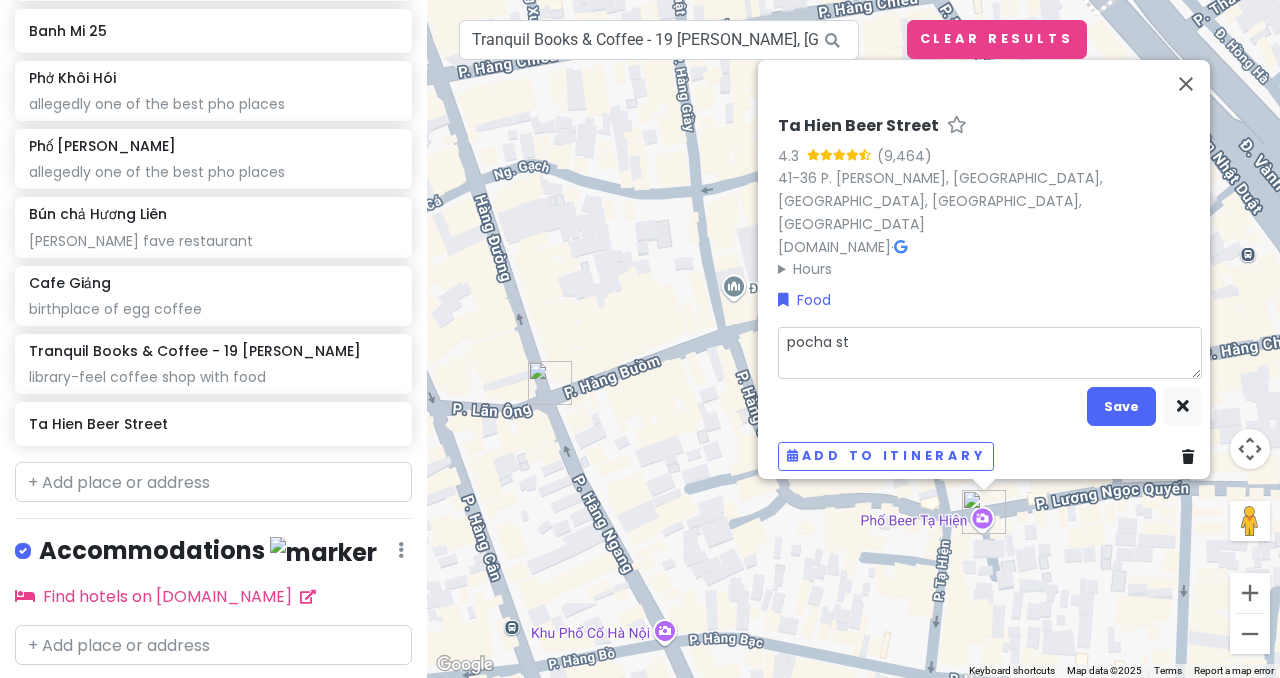 type on "x" 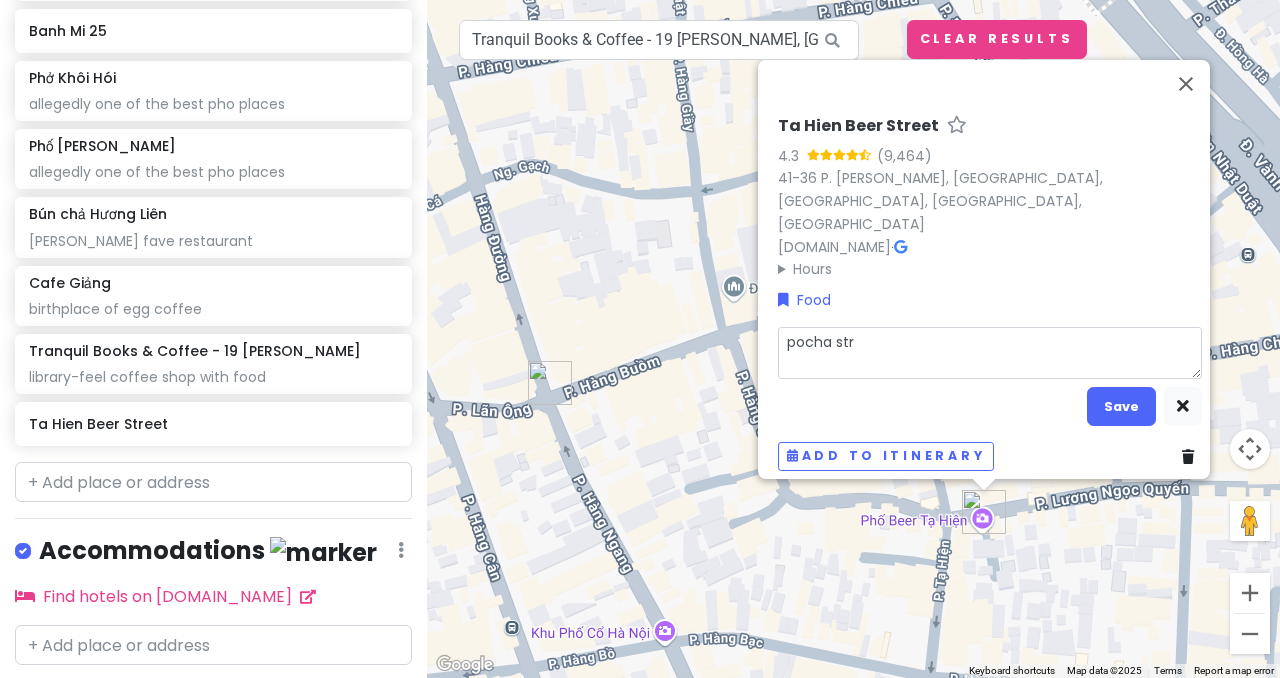 type on "x" 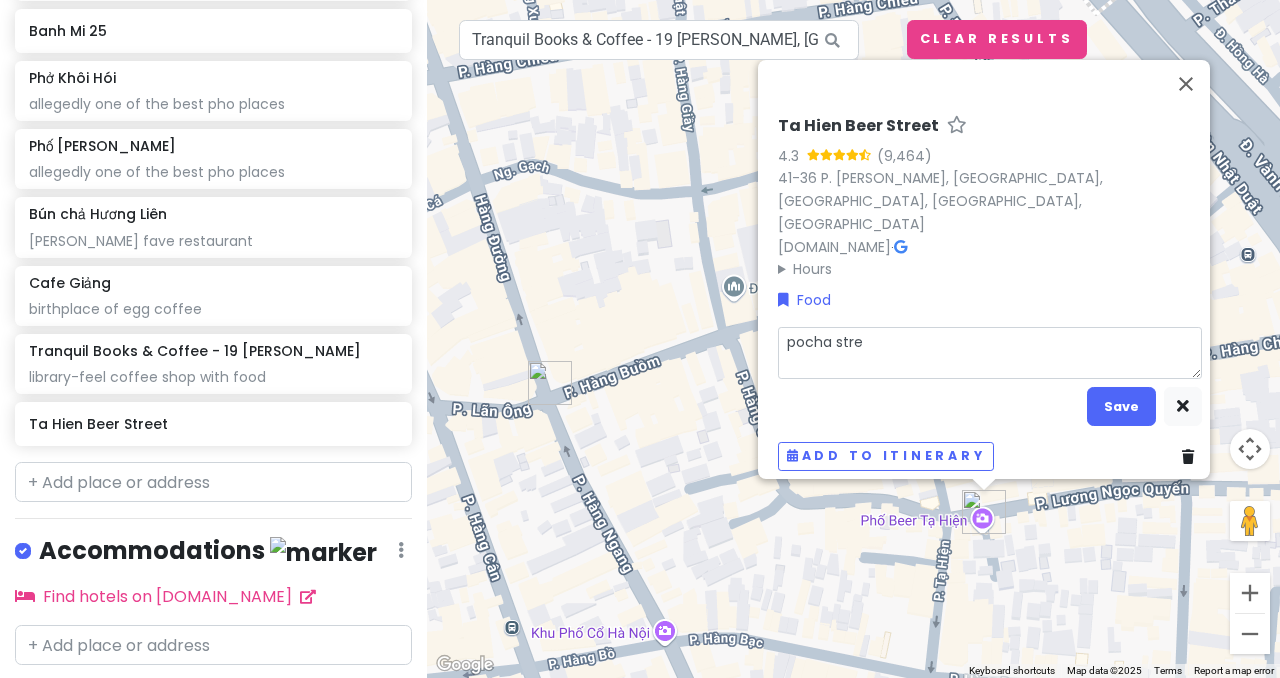 type on "x" 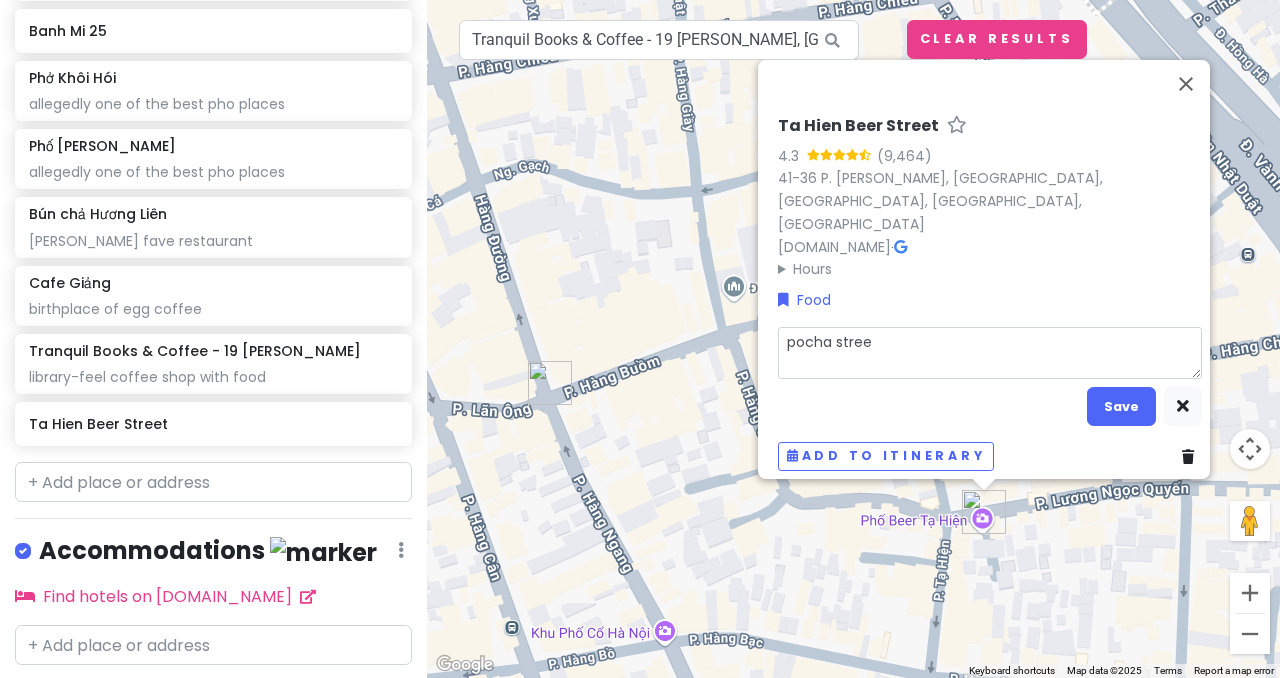 type on "x" 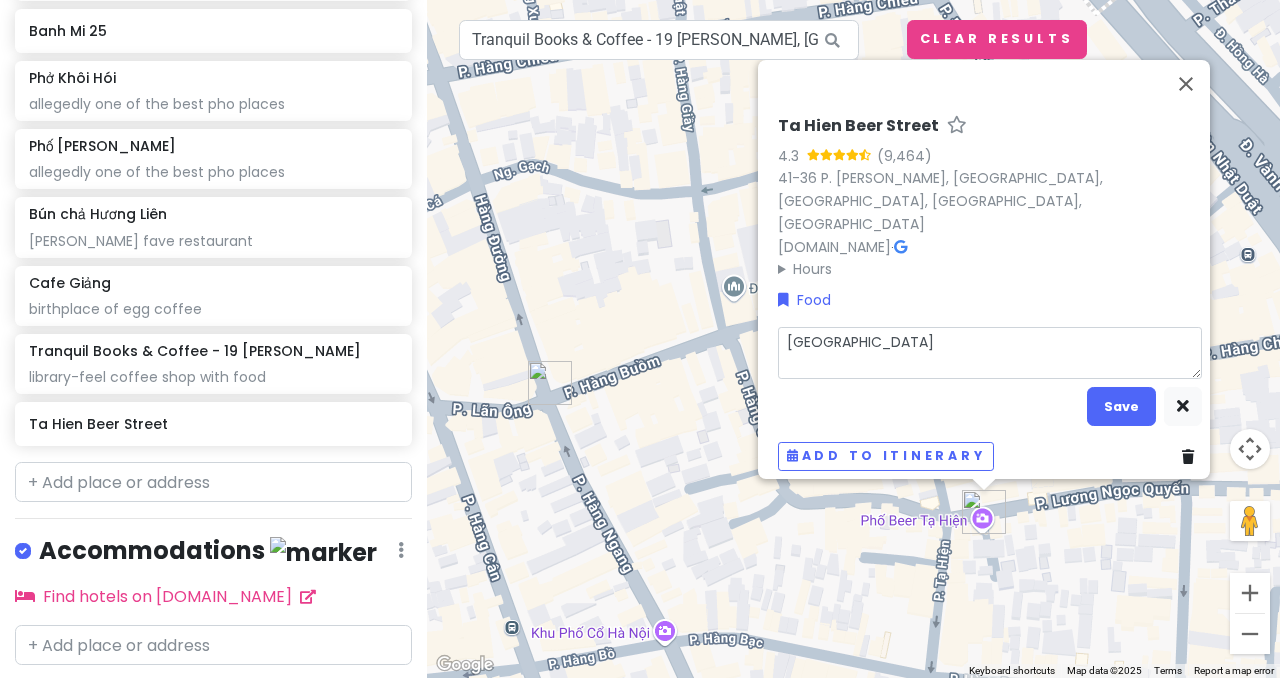 type on "x" 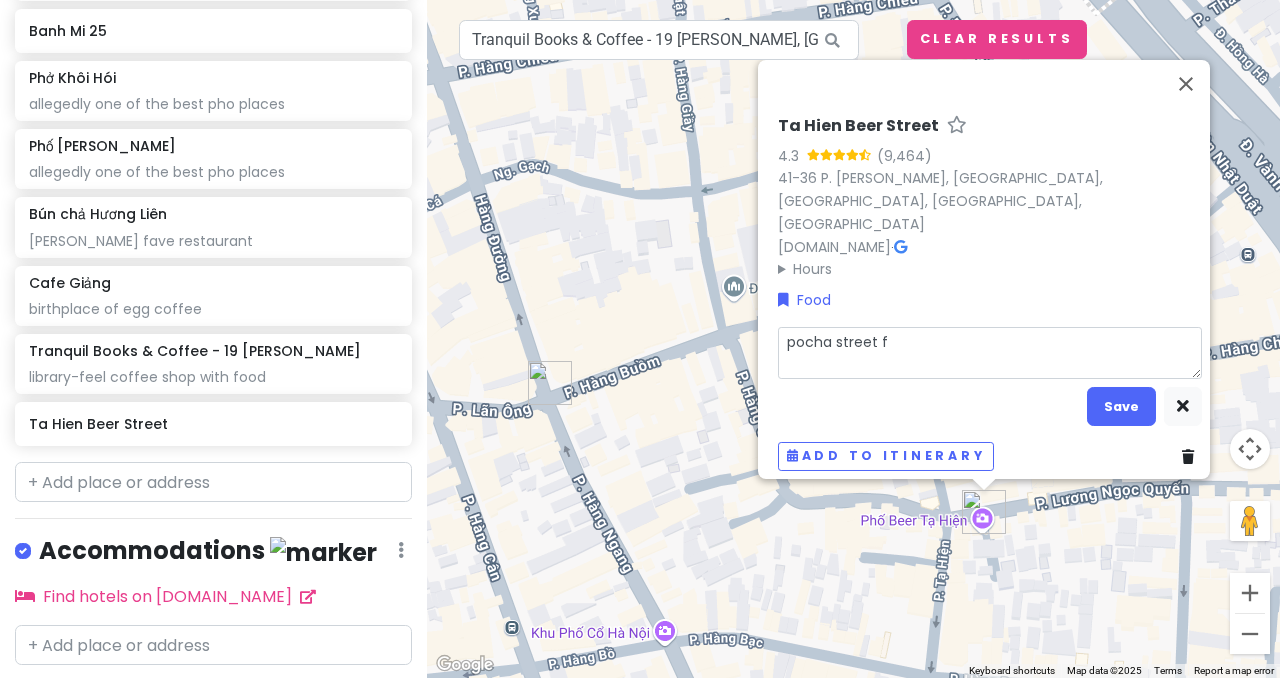 type on "pocha street fo" 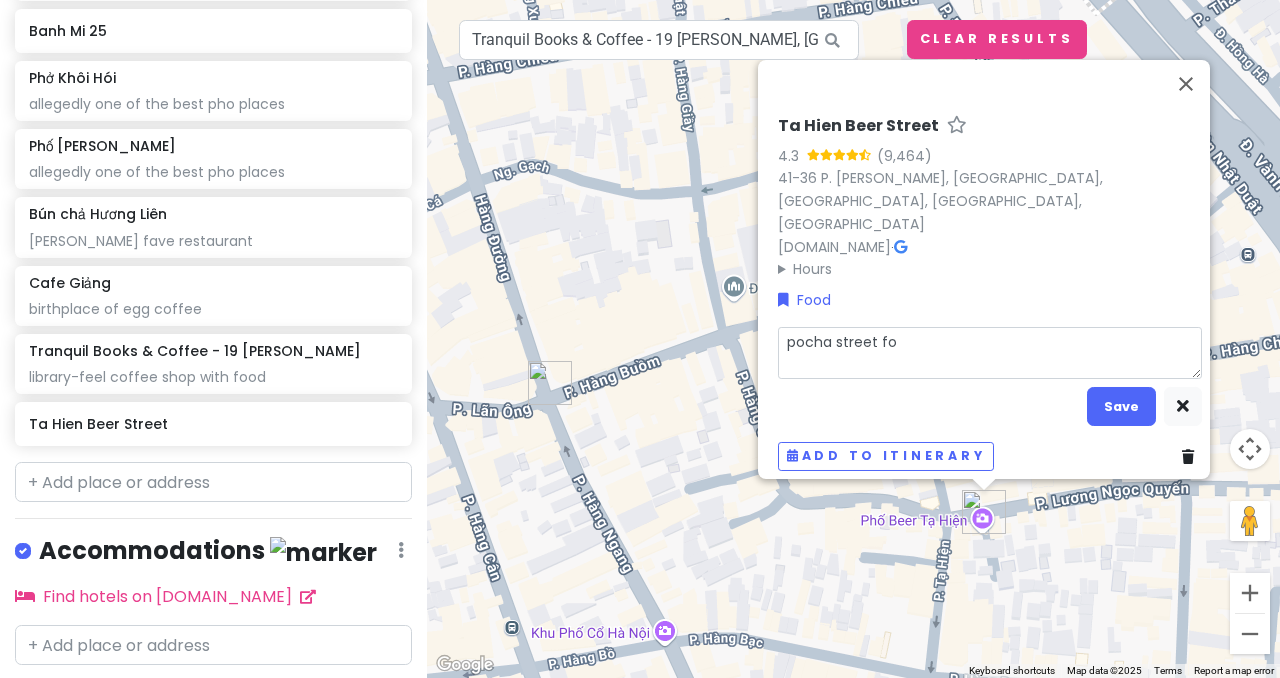 type on "x" 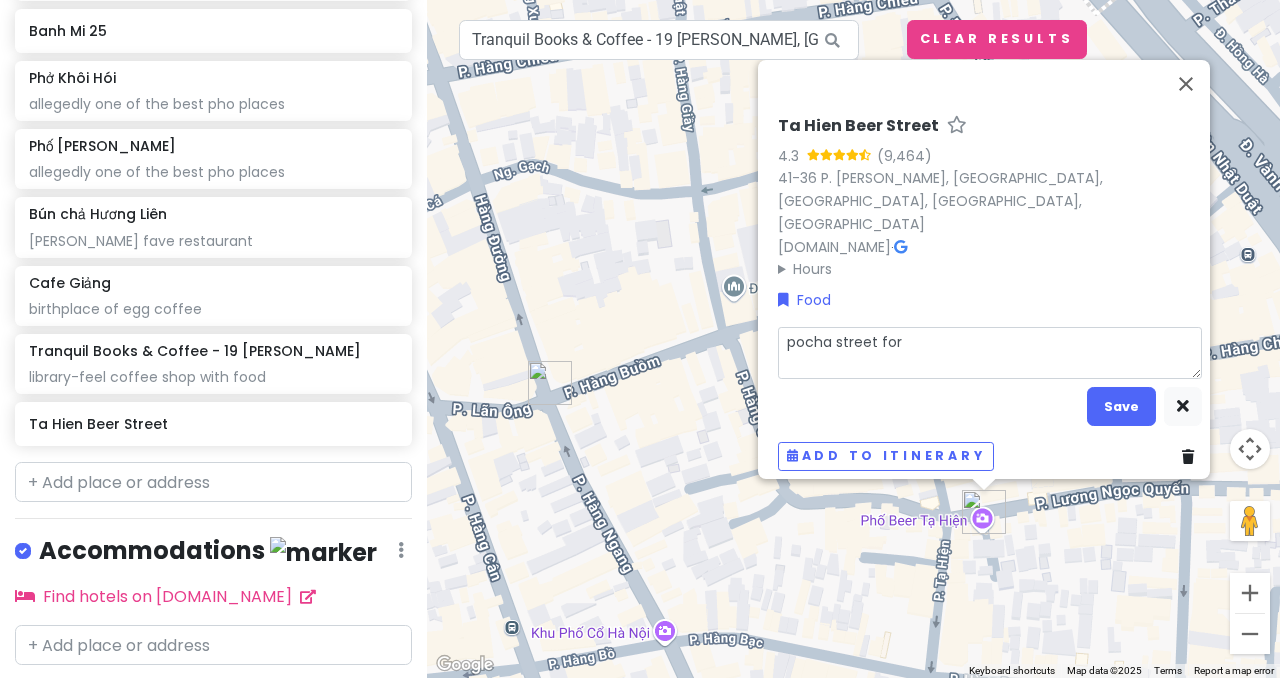 type on "x" 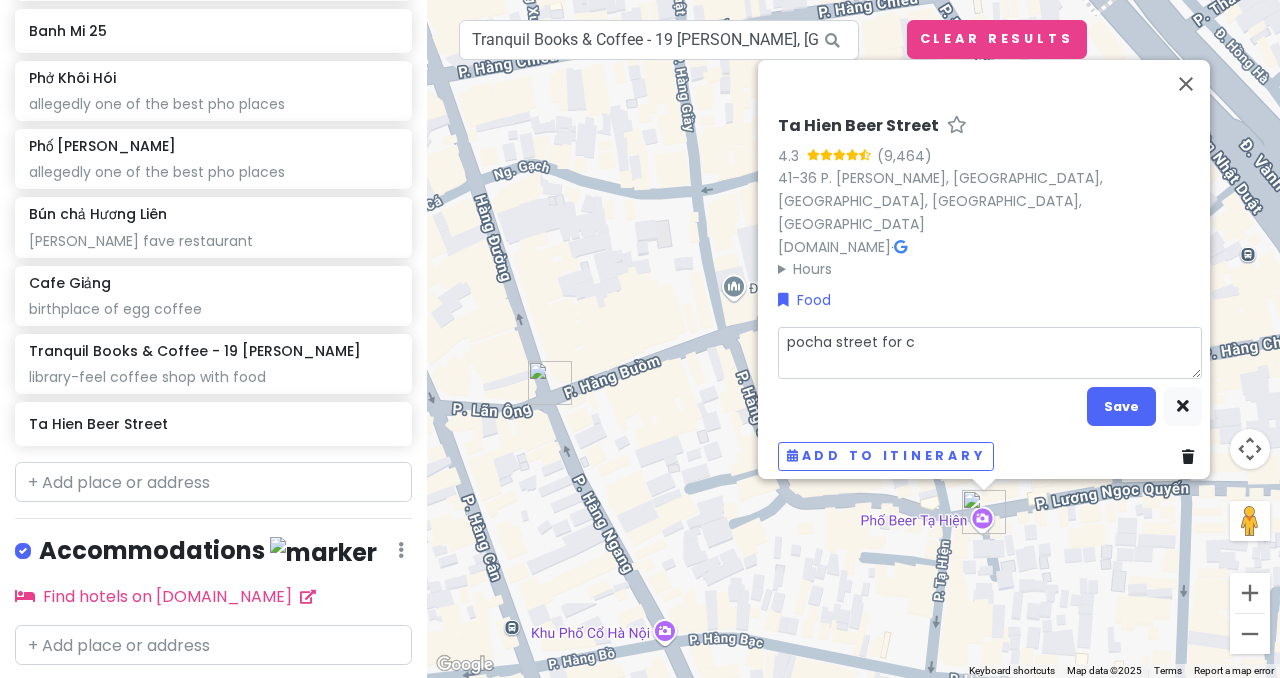 type on "x" 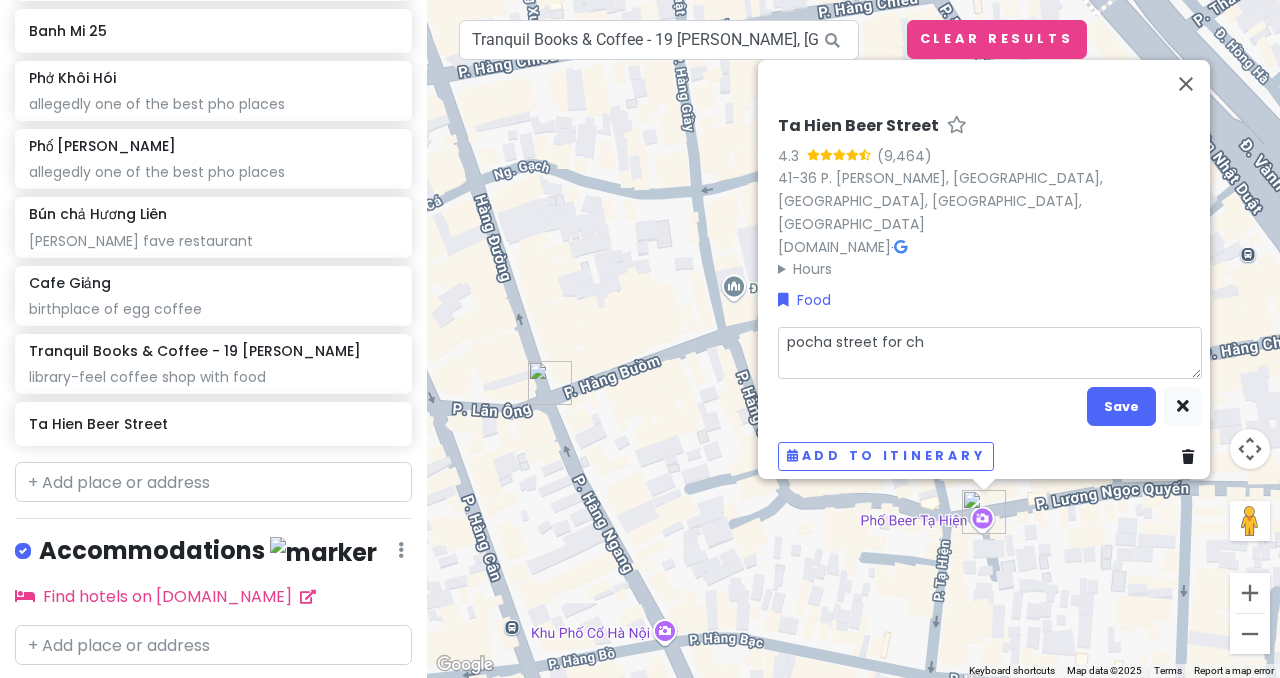 type on "x" 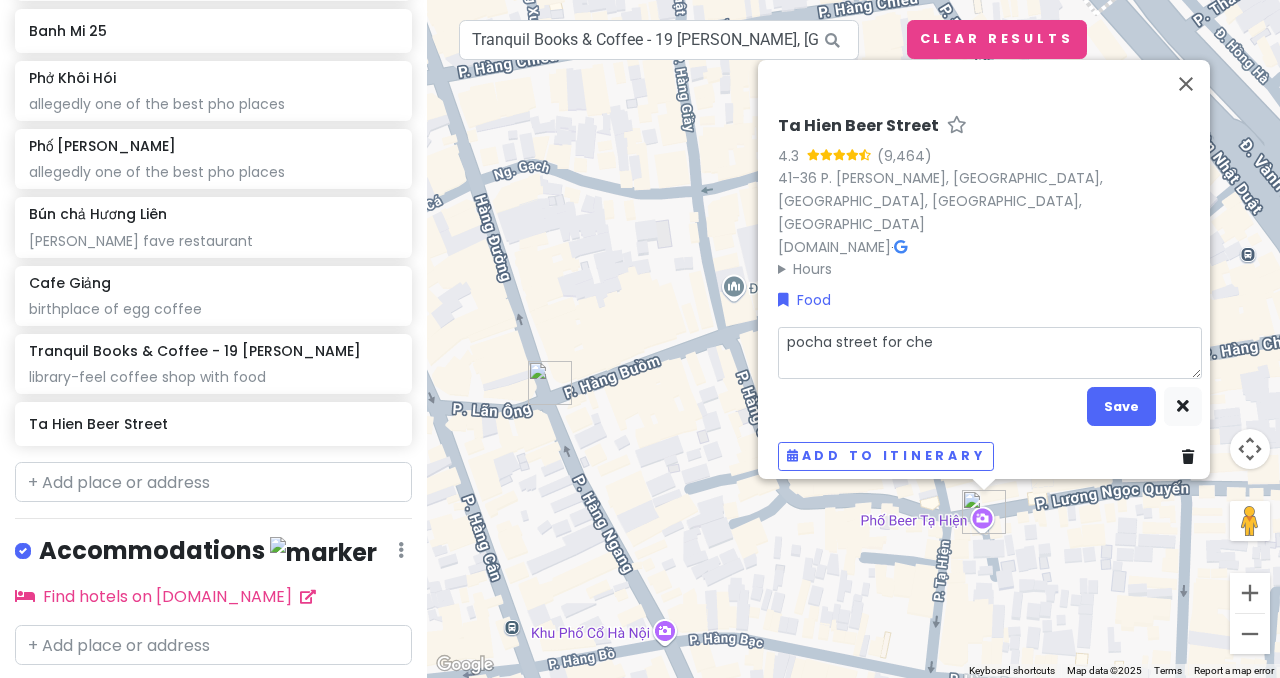 type on "x" 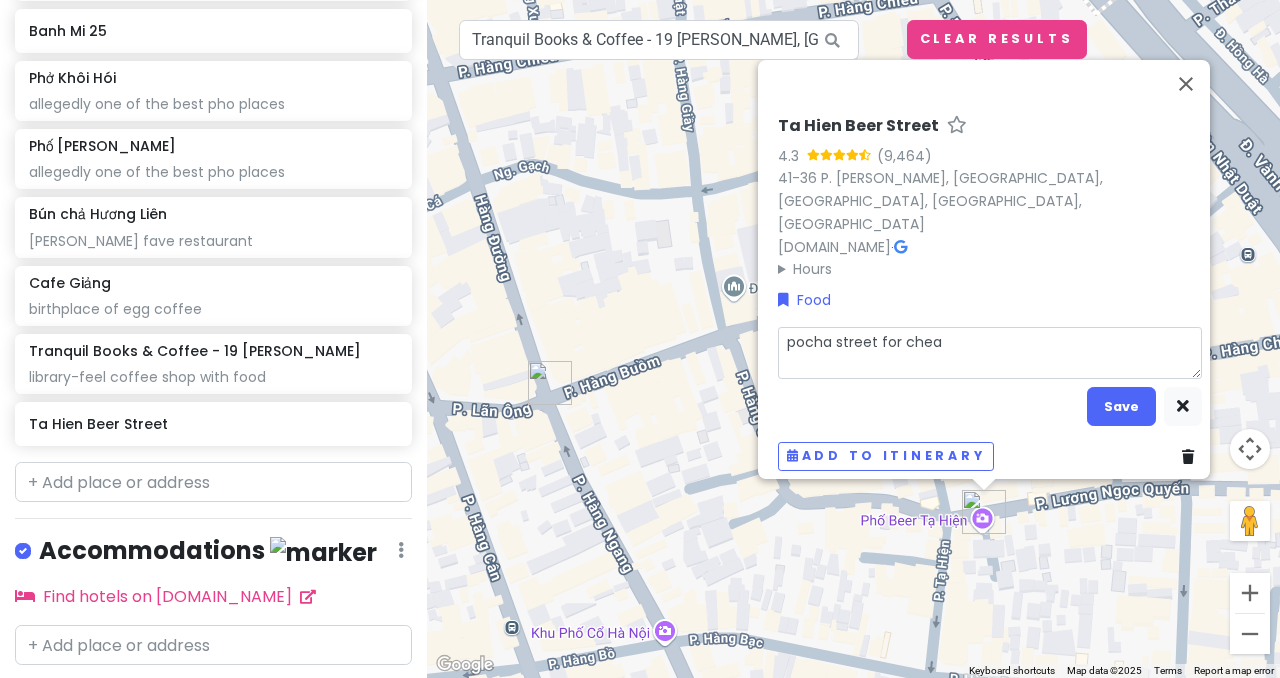 type on "x" 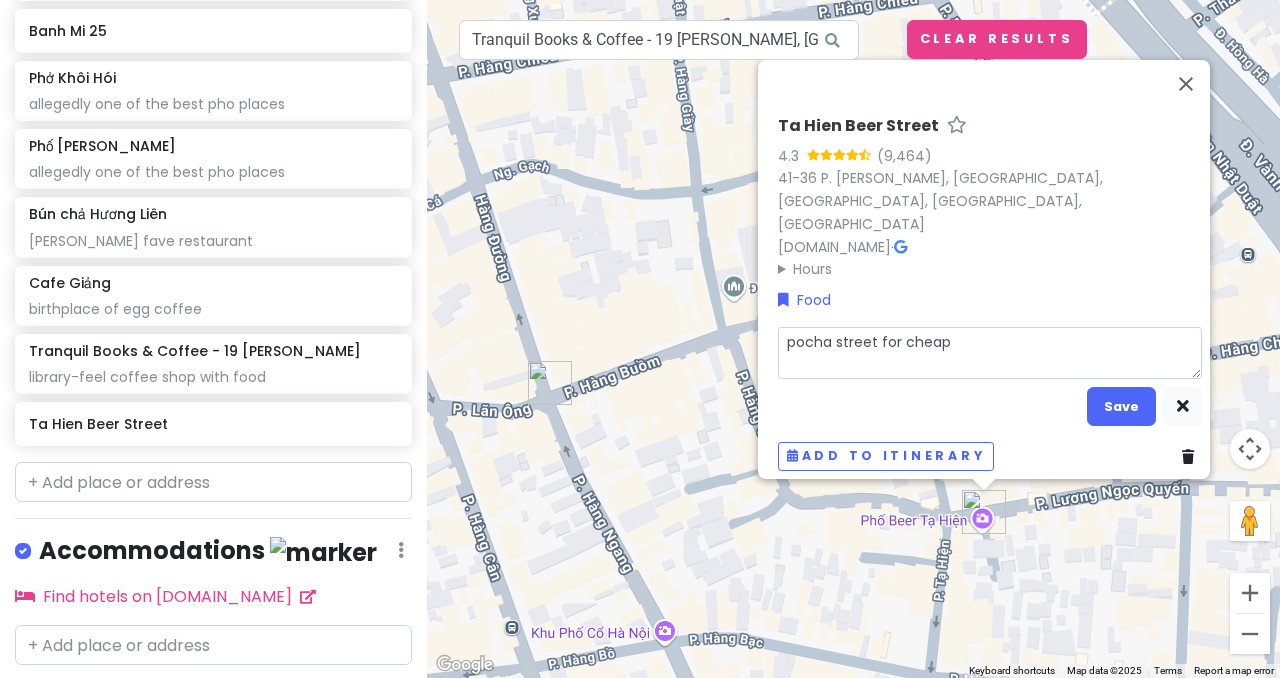 type on "x" 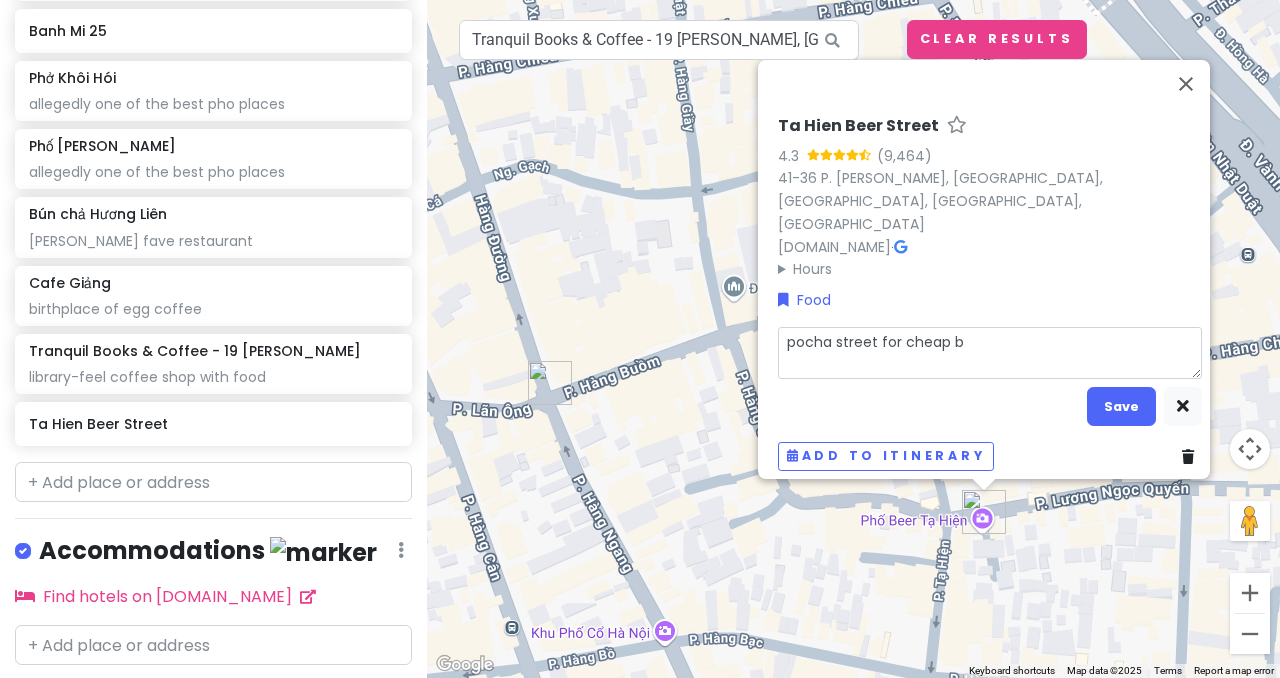 type on "x" 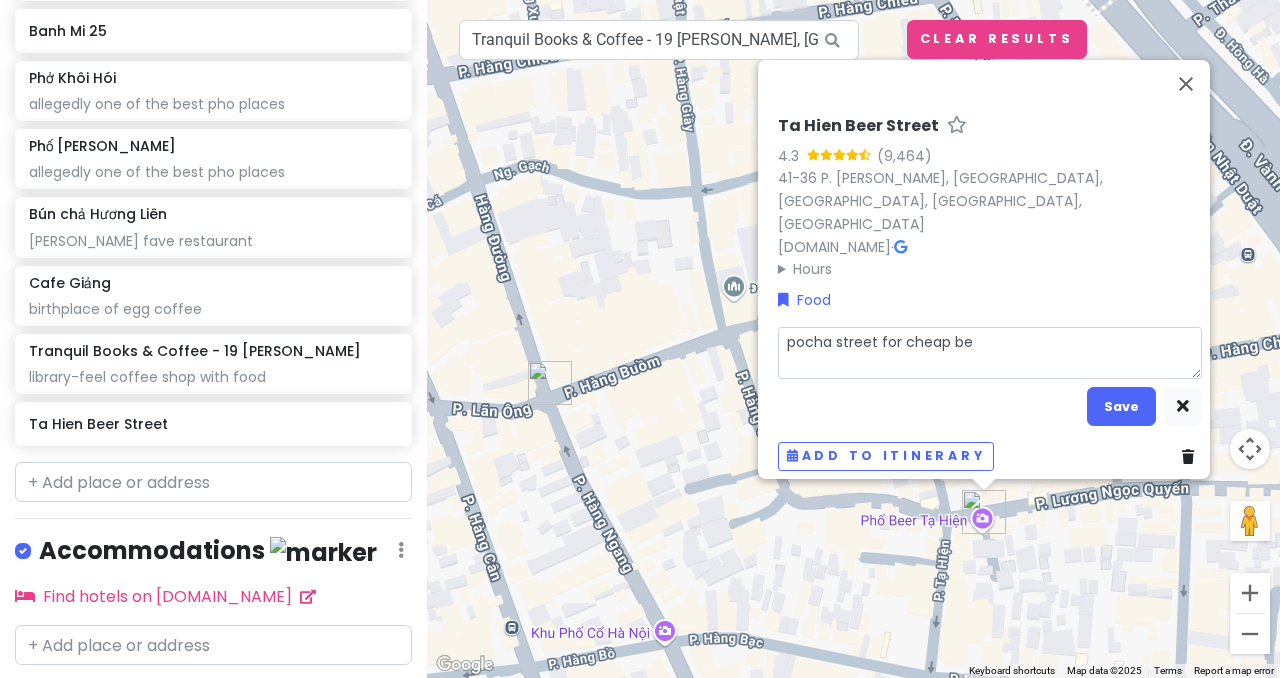 type on "x" 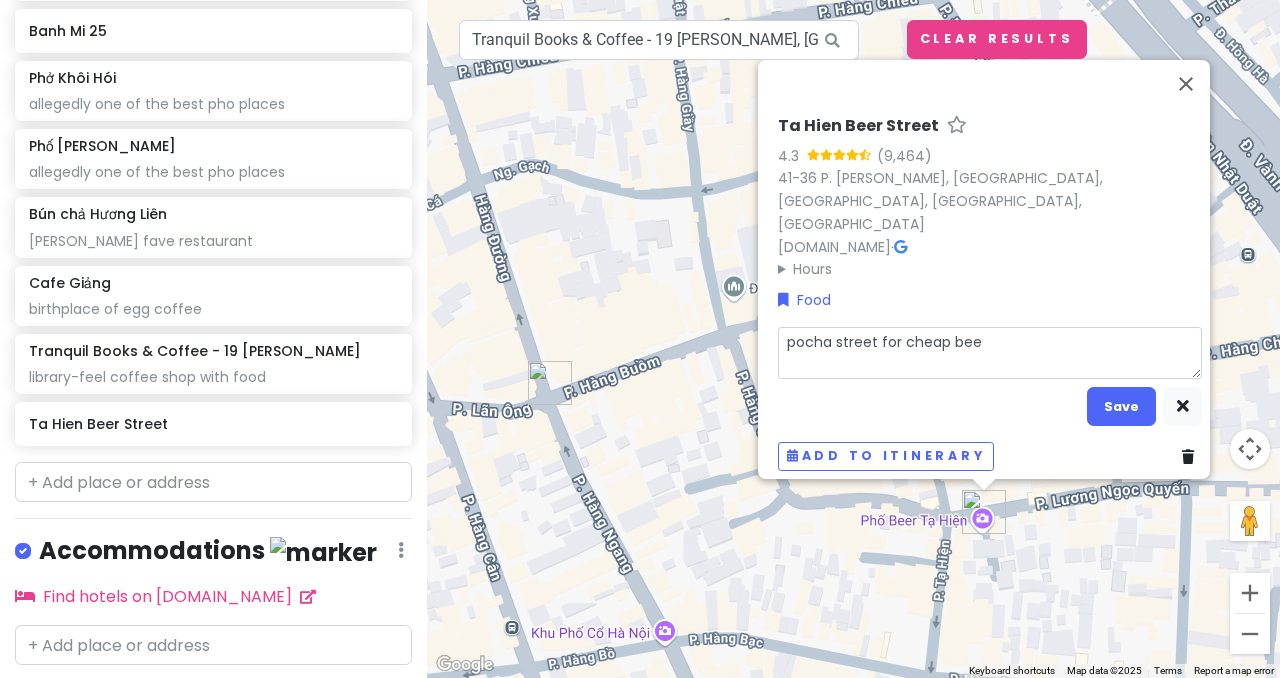 type 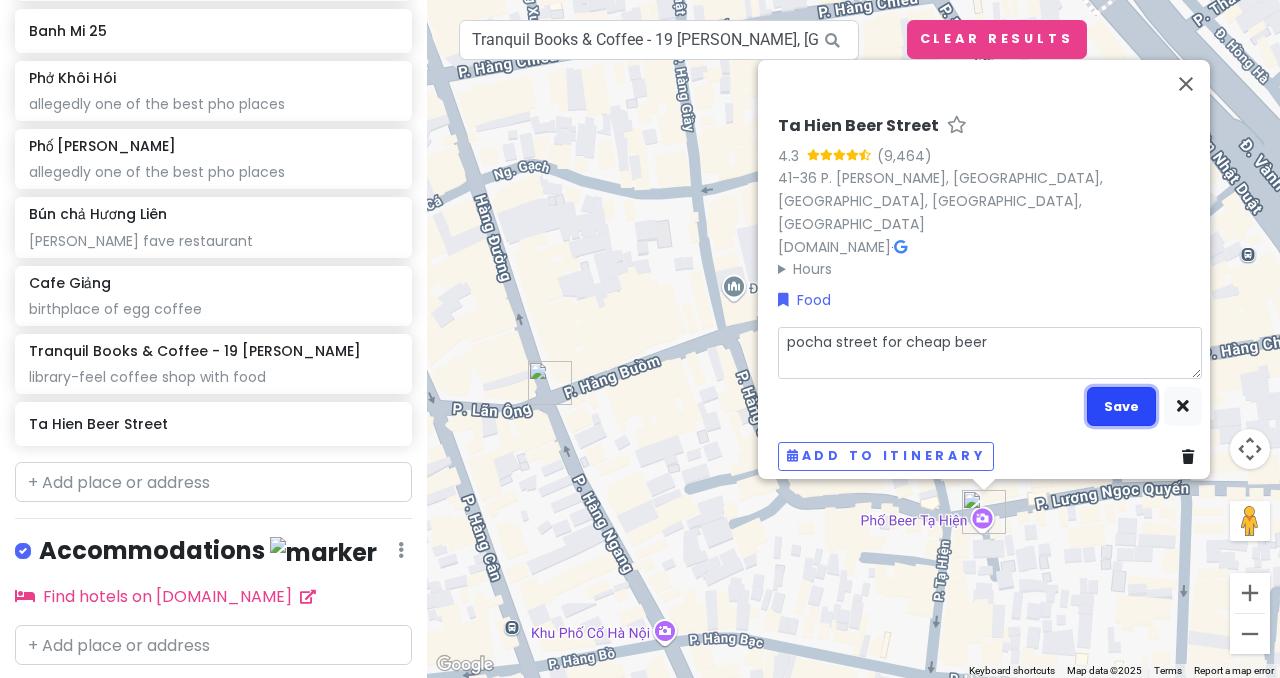 click on "Save" at bounding box center (1121, 406) 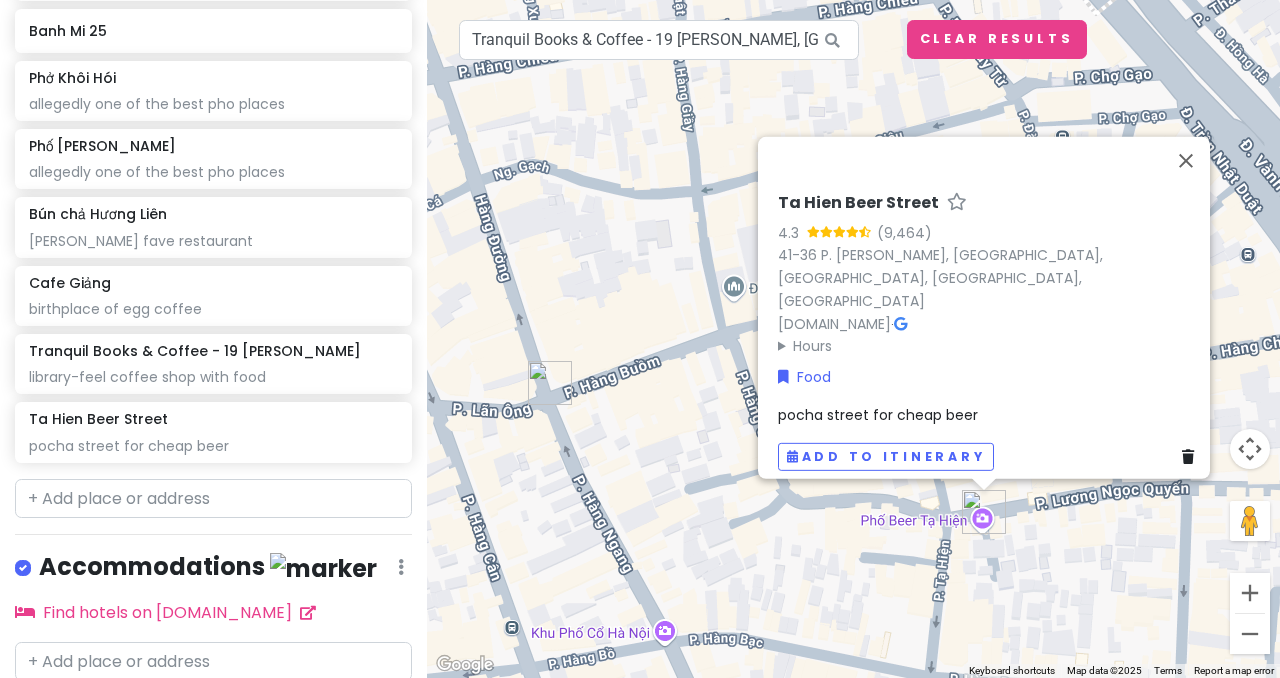 scroll, scrollTop: 1402, scrollLeft: 0, axis: vertical 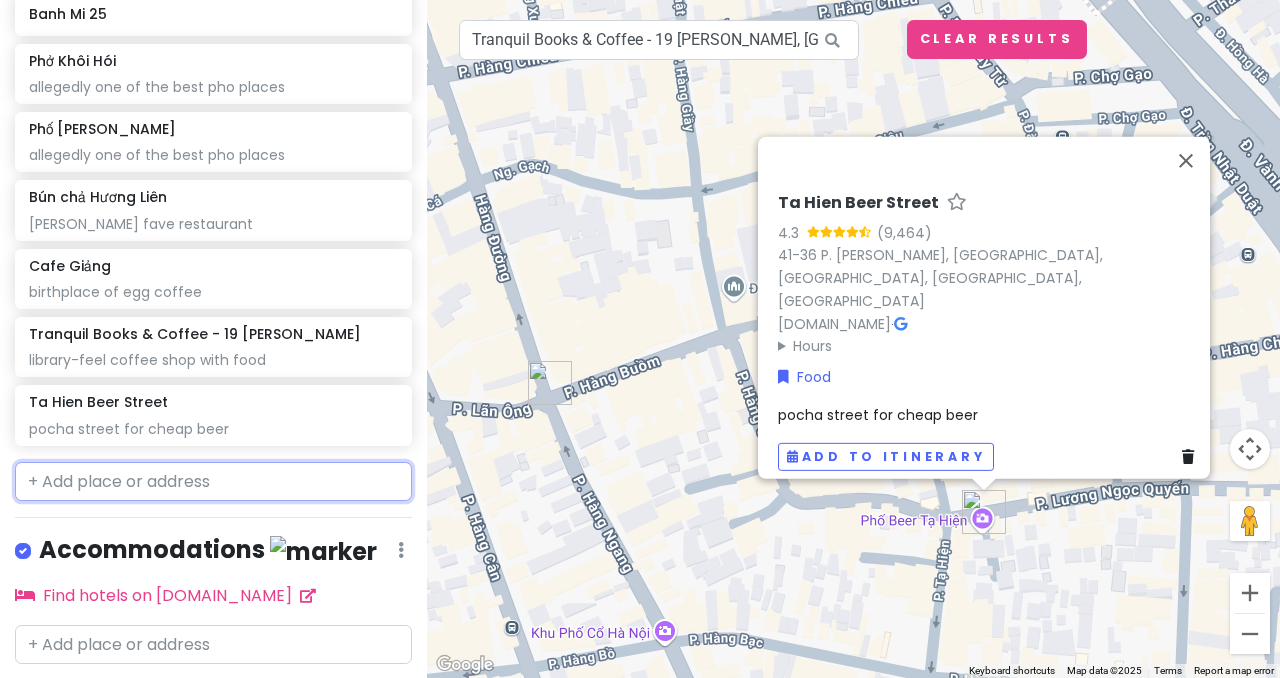 click at bounding box center [213, 482] 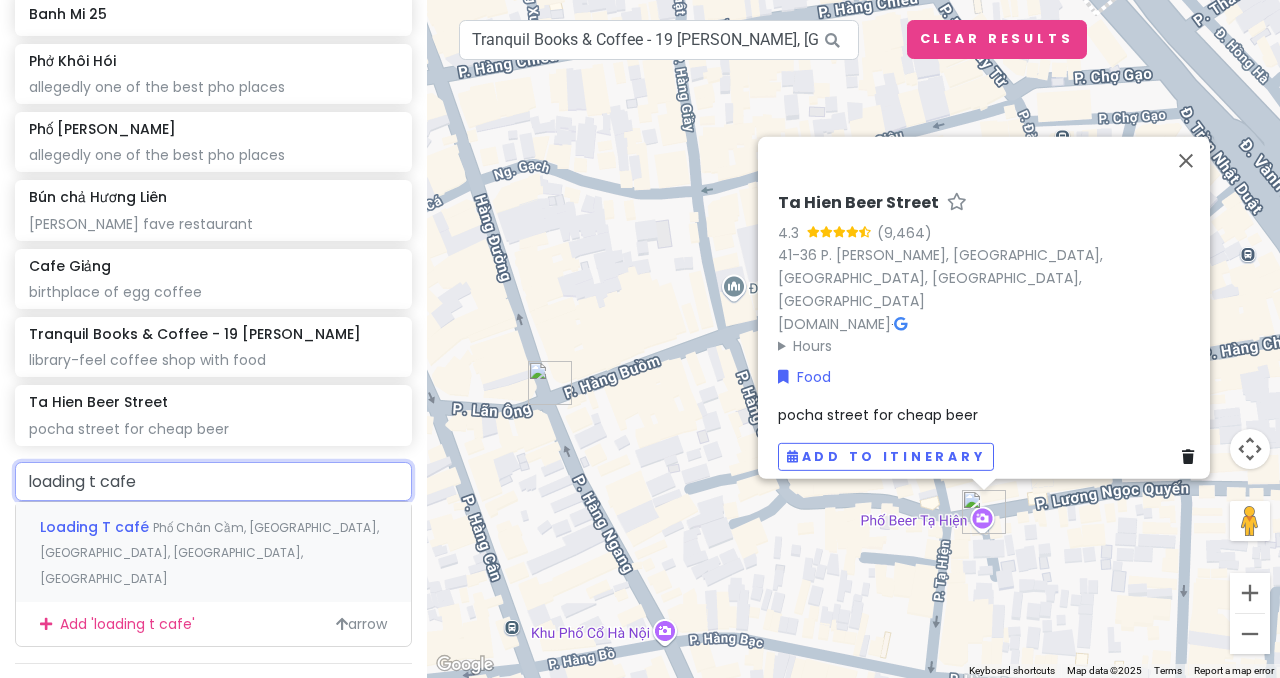 click on "Loading T café" at bounding box center [96, 527] 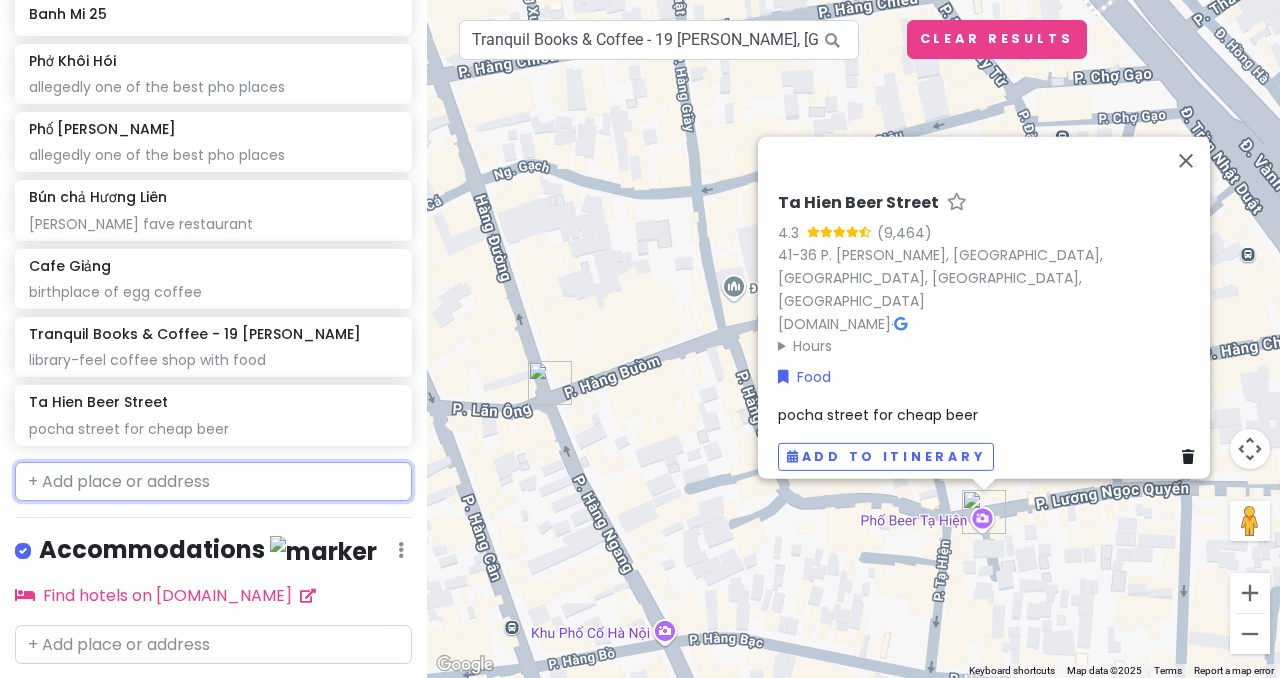 scroll, scrollTop: 1454, scrollLeft: 0, axis: vertical 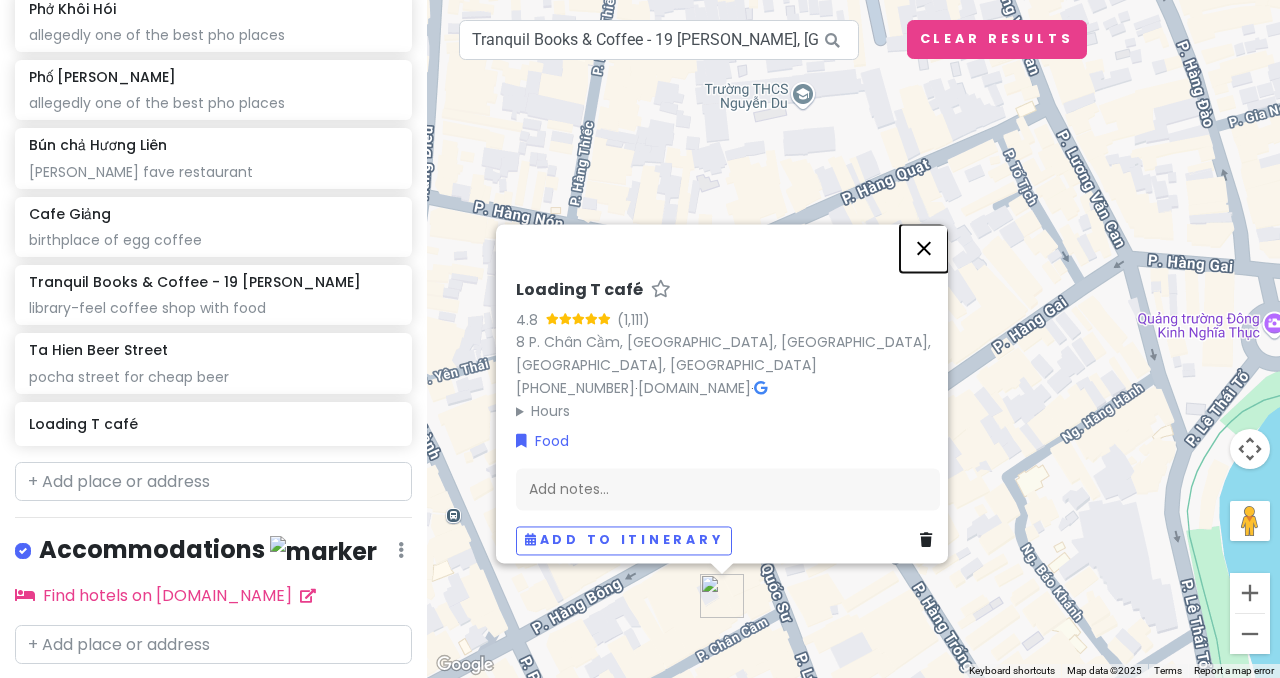 click at bounding box center [924, 248] 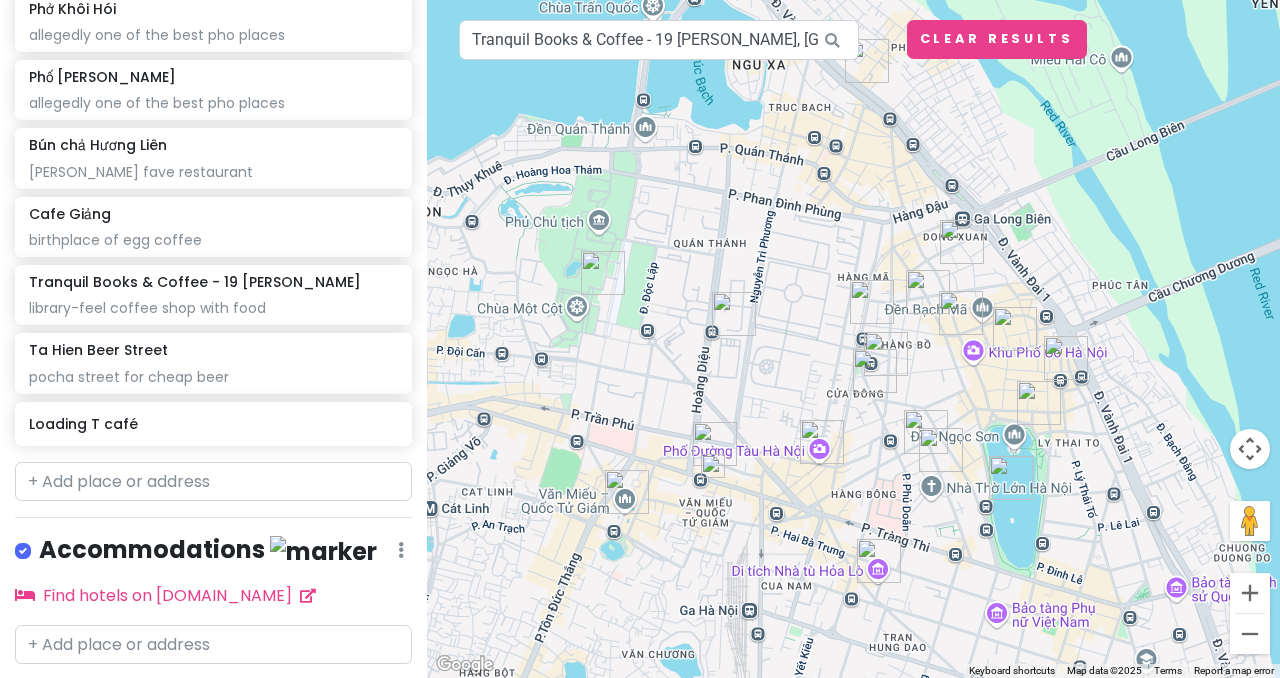 drag, startPoint x: 1001, startPoint y: 187, endPoint x: 962, endPoint y: 443, distance: 258.95367 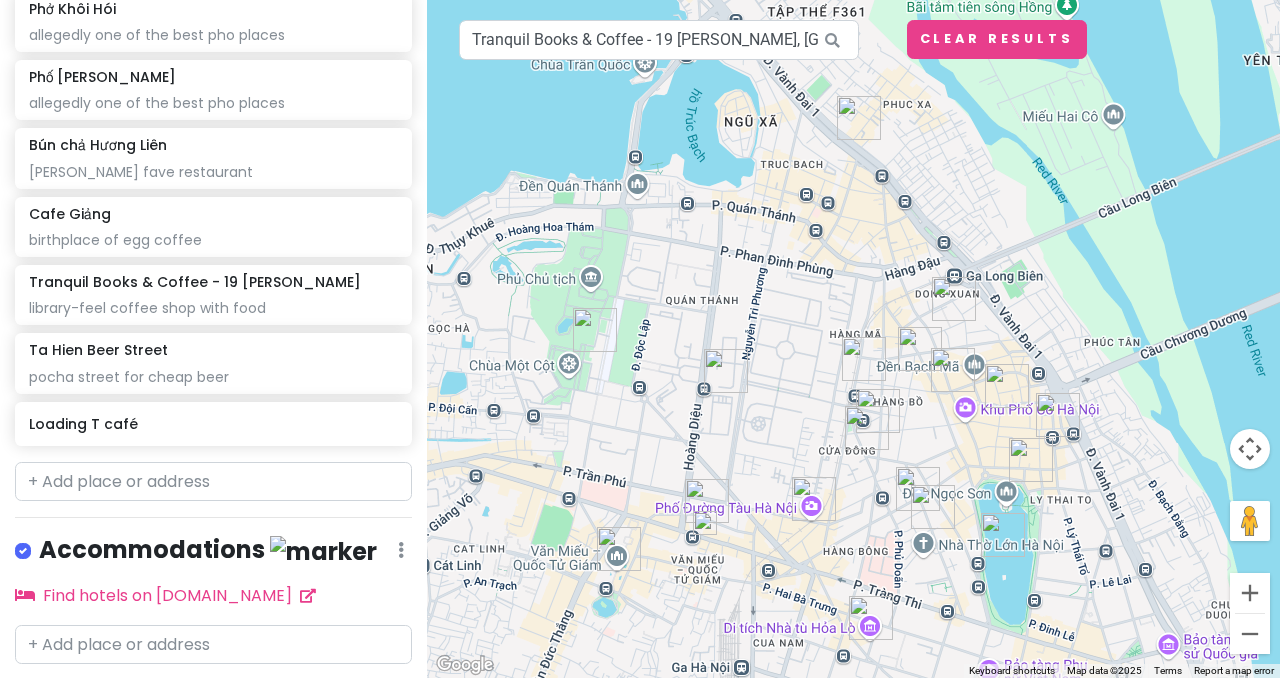 click at bounding box center (859, 118) 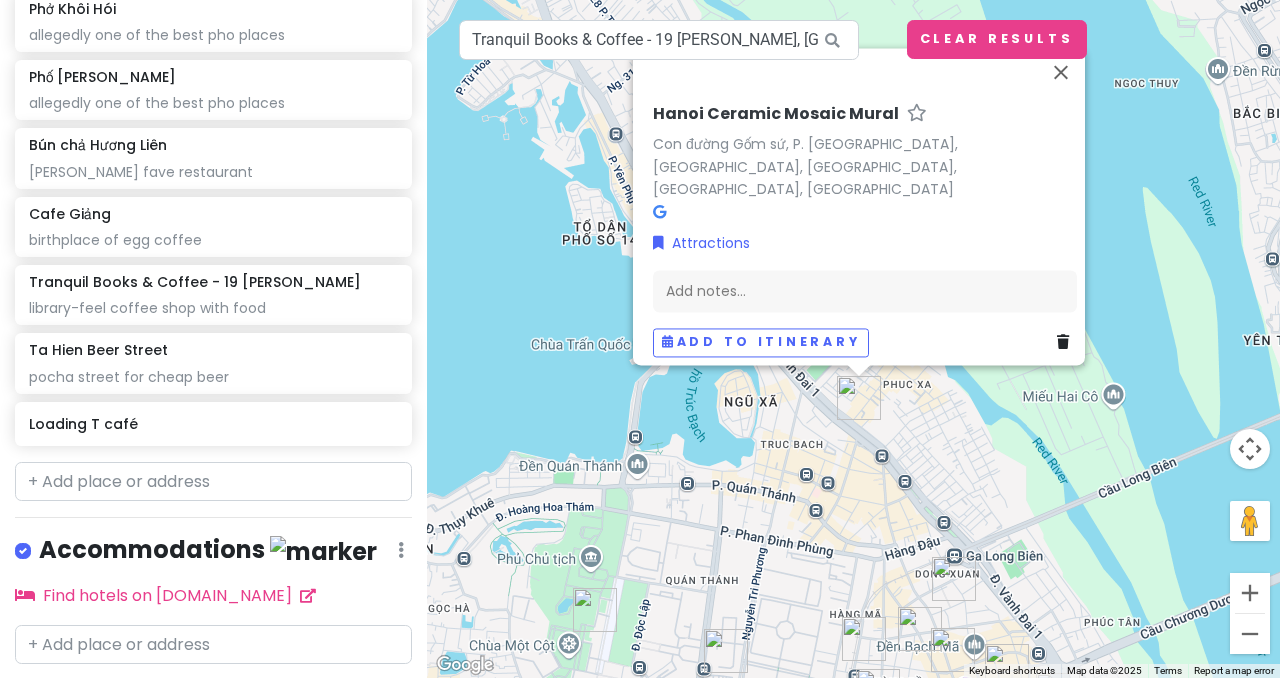 click on "Hanoi Ceramic Mosaic Mural Con đường Gốm sứ, P. [GEOGRAPHIC_DATA], [GEOGRAPHIC_DATA], [GEOGRAPHIC_DATA], [GEOGRAPHIC_DATA], [GEOGRAPHIC_DATA] Attractions Add notes...  Add to itinerary" at bounding box center [853, 339] 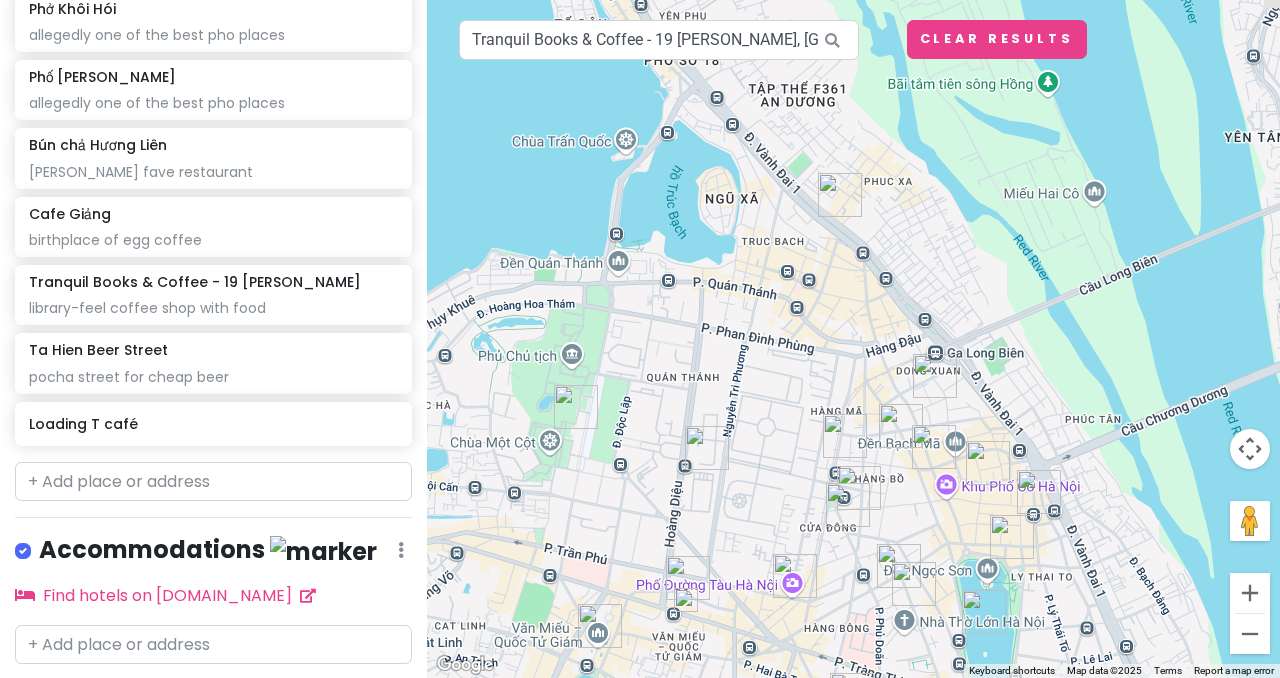 drag, startPoint x: 828, startPoint y: 499, endPoint x: 788, endPoint y: 233, distance: 268.9907 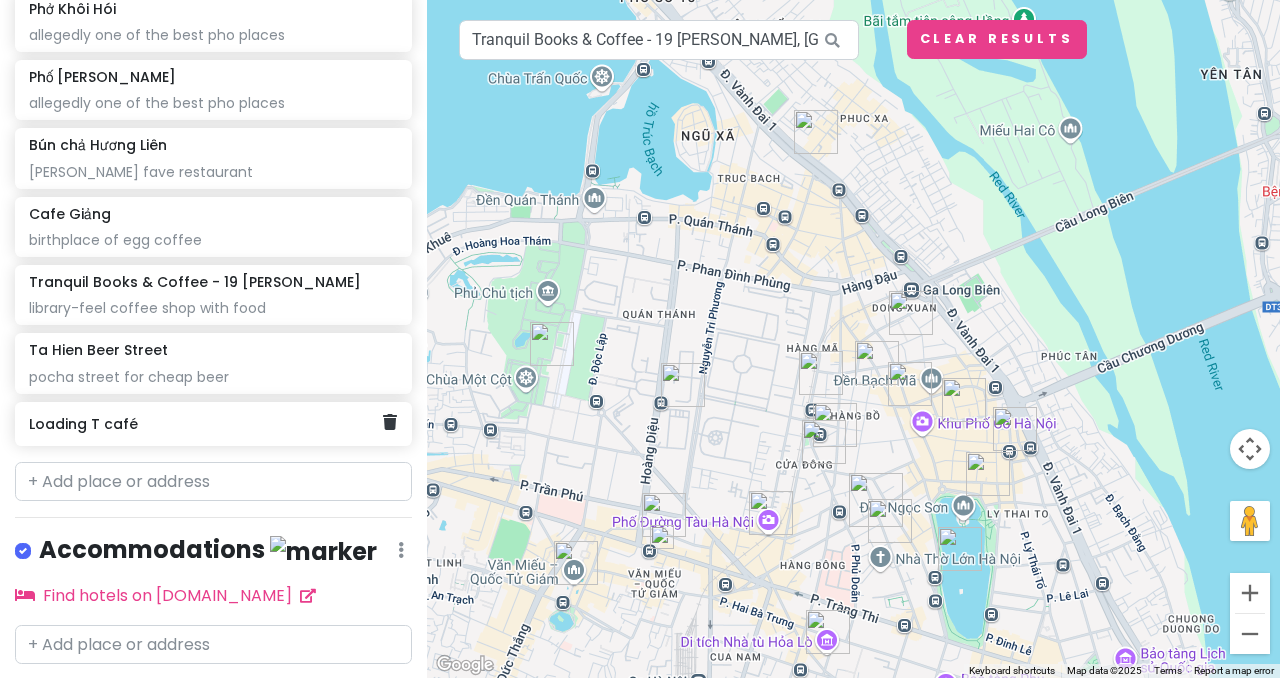 click on "Loading T café" at bounding box center (206, 424) 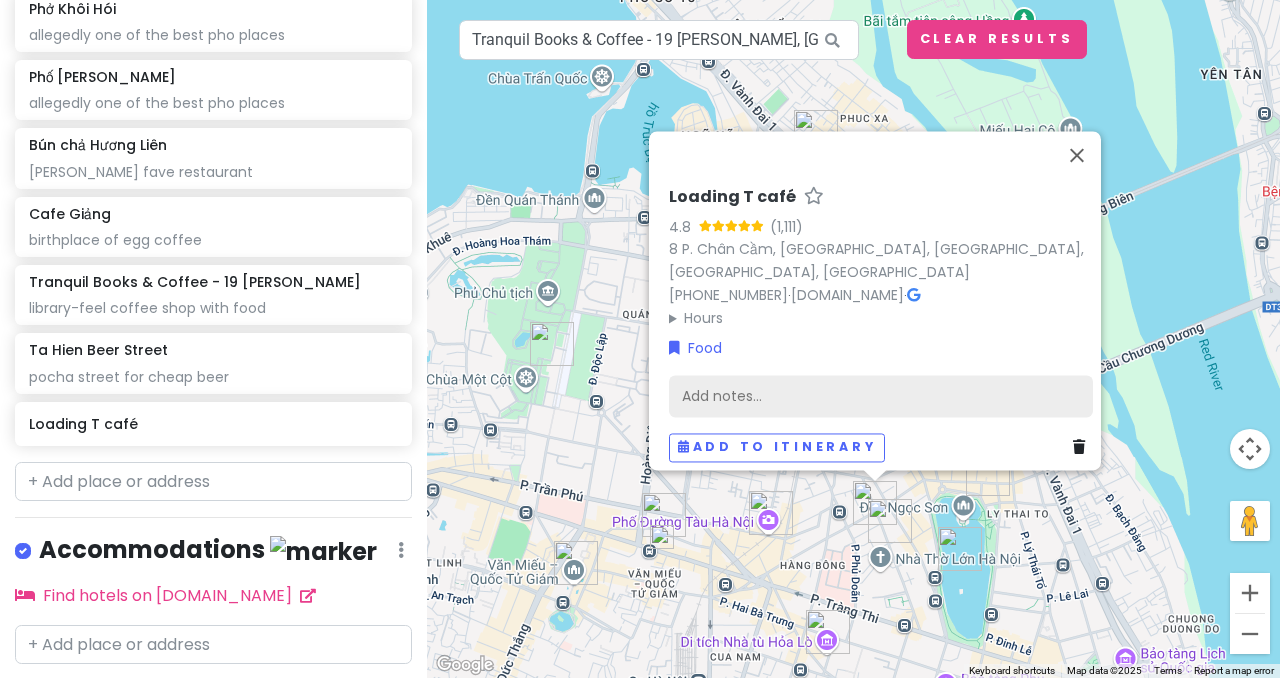 click on "Add notes..." at bounding box center (881, 397) 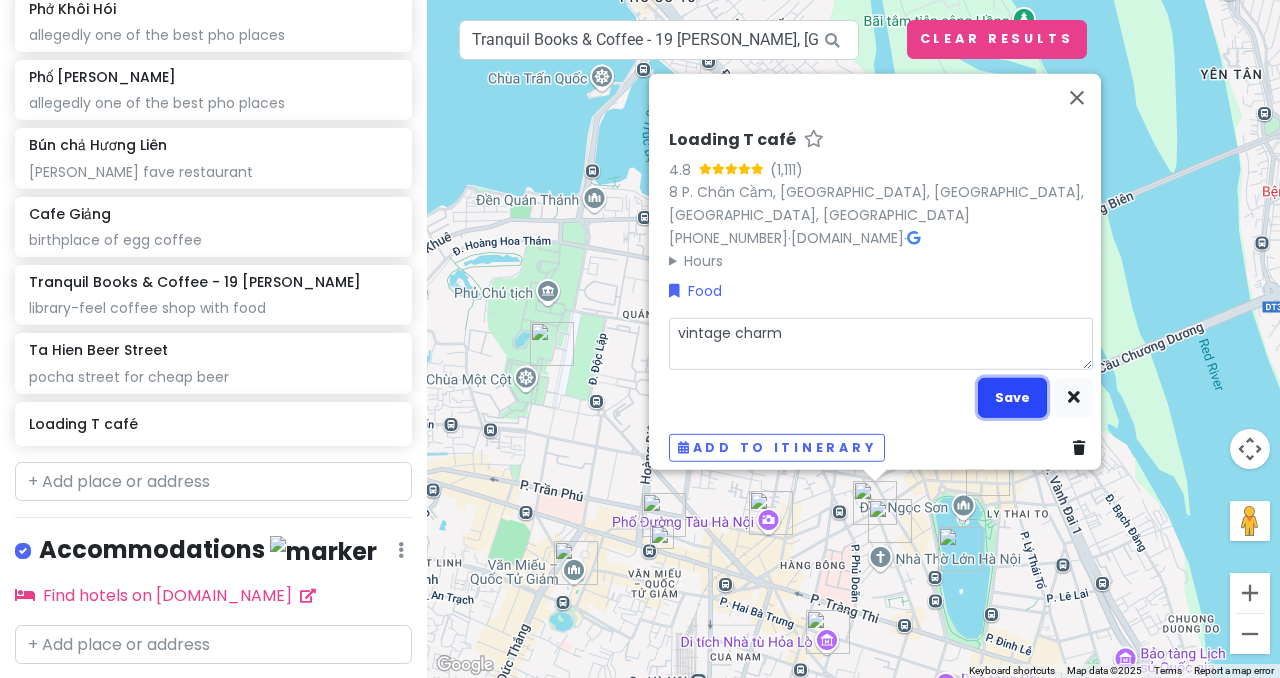 click on "Save" at bounding box center [1012, 397] 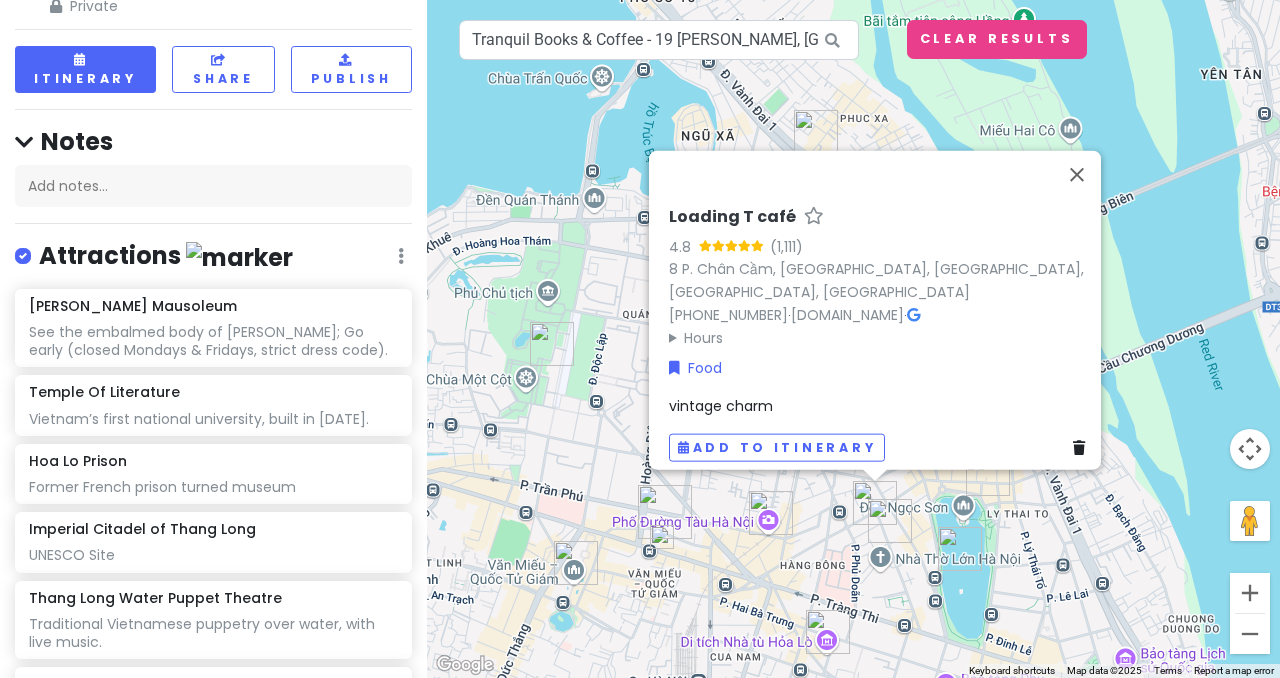 scroll, scrollTop: 0, scrollLeft: 0, axis: both 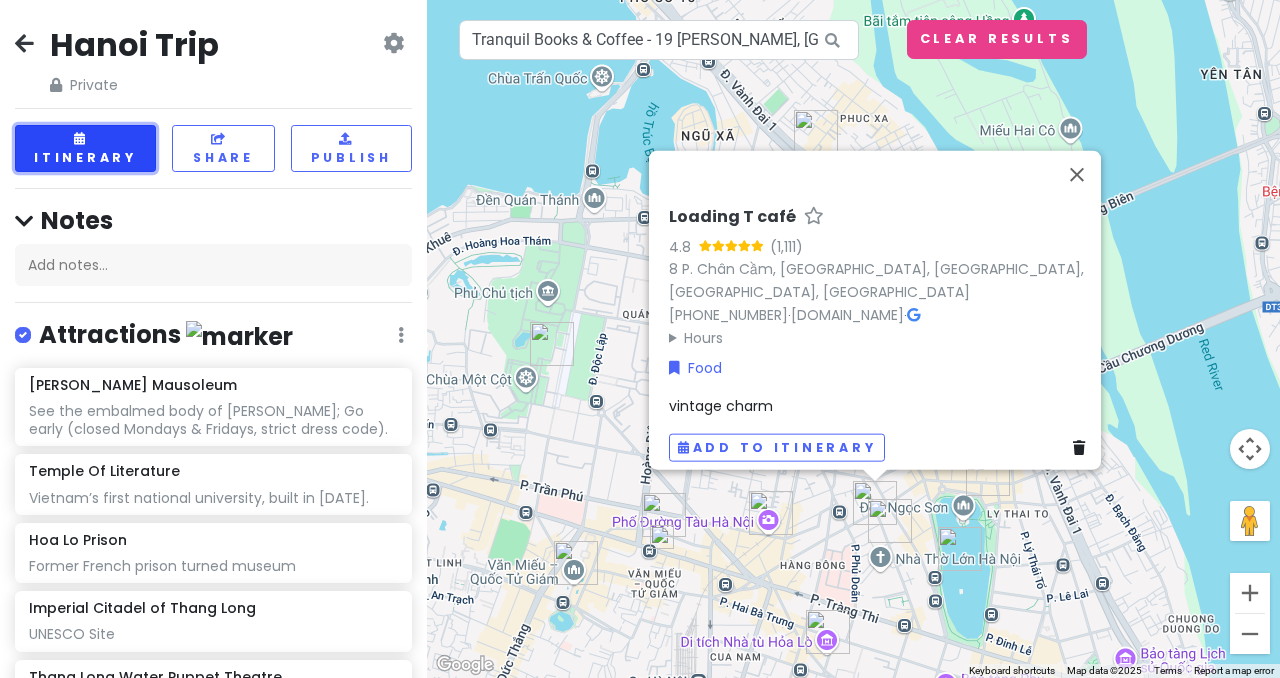 click on "Itinerary" at bounding box center [85, 148] 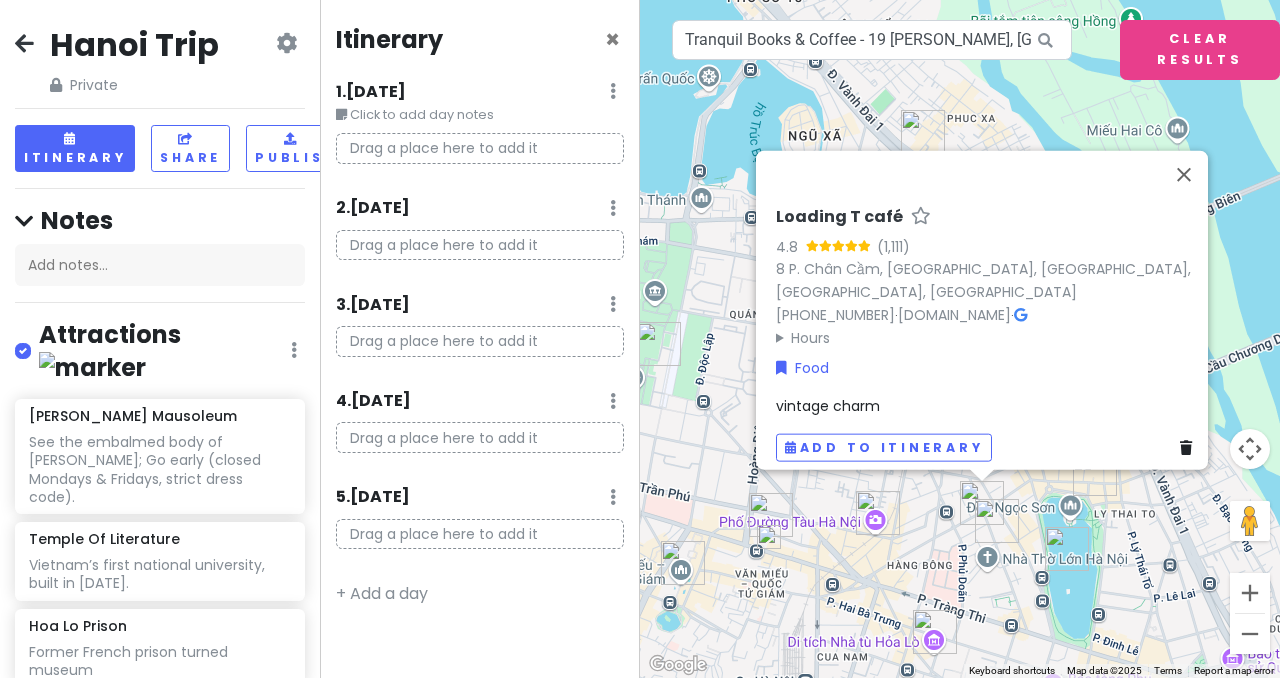 click on "Itinerary × 1 .  [DATE] Edit Day Notes Delete Day   Click to add day notes Drag a place here to add it 2 .  [DATE] Add Day Notes Delete Day Drag a place here to add it 3 .  [DATE] Add Day Notes Delete Day Drag a place here to add it 4 .  [DATE] Add Day Notes Delete Day Drag a place here to add it 5 .  [DATE] Add Day Notes Delete Day Drag a place here to add it + Add a day" at bounding box center [480, 339] 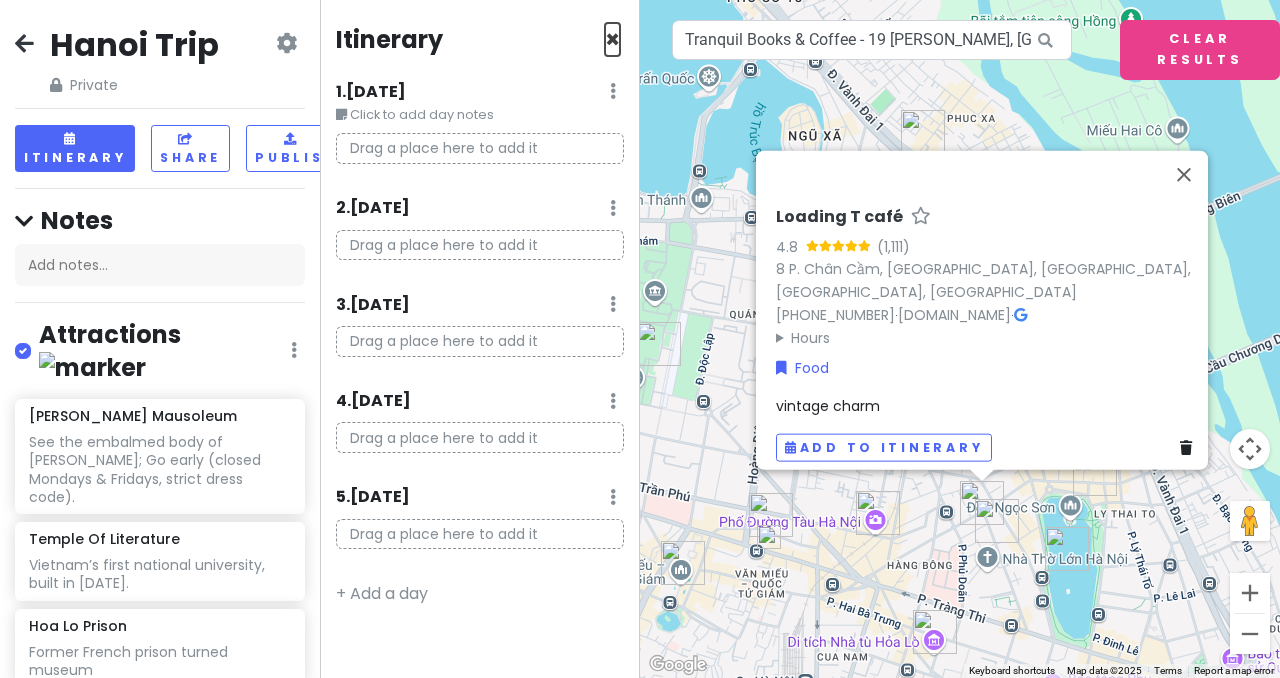click on "×" at bounding box center [612, 39] 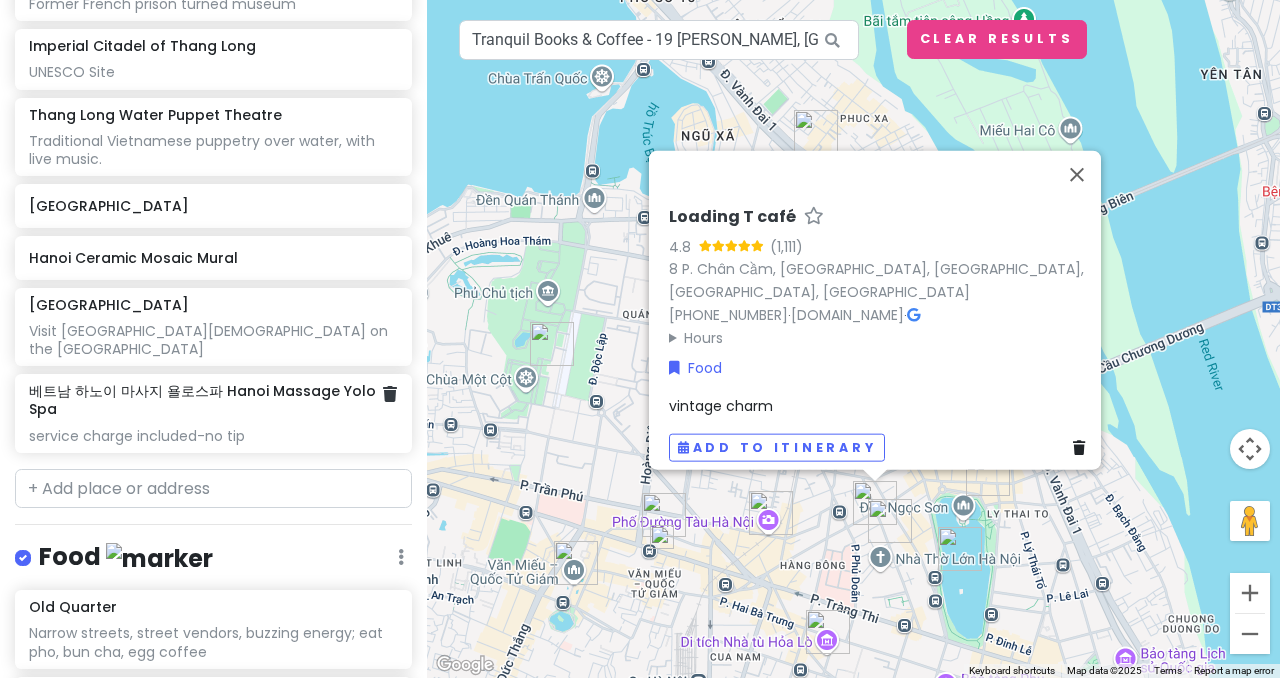 scroll, scrollTop: 569, scrollLeft: 0, axis: vertical 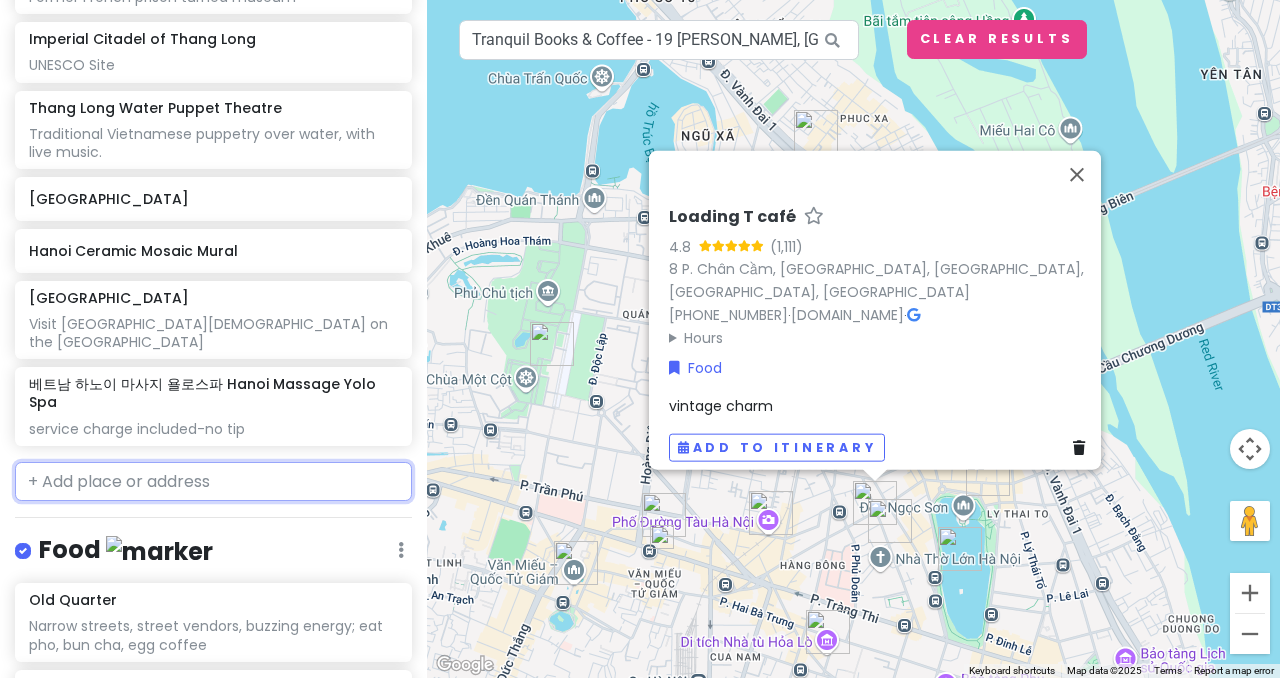 click at bounding box center [213, 482] 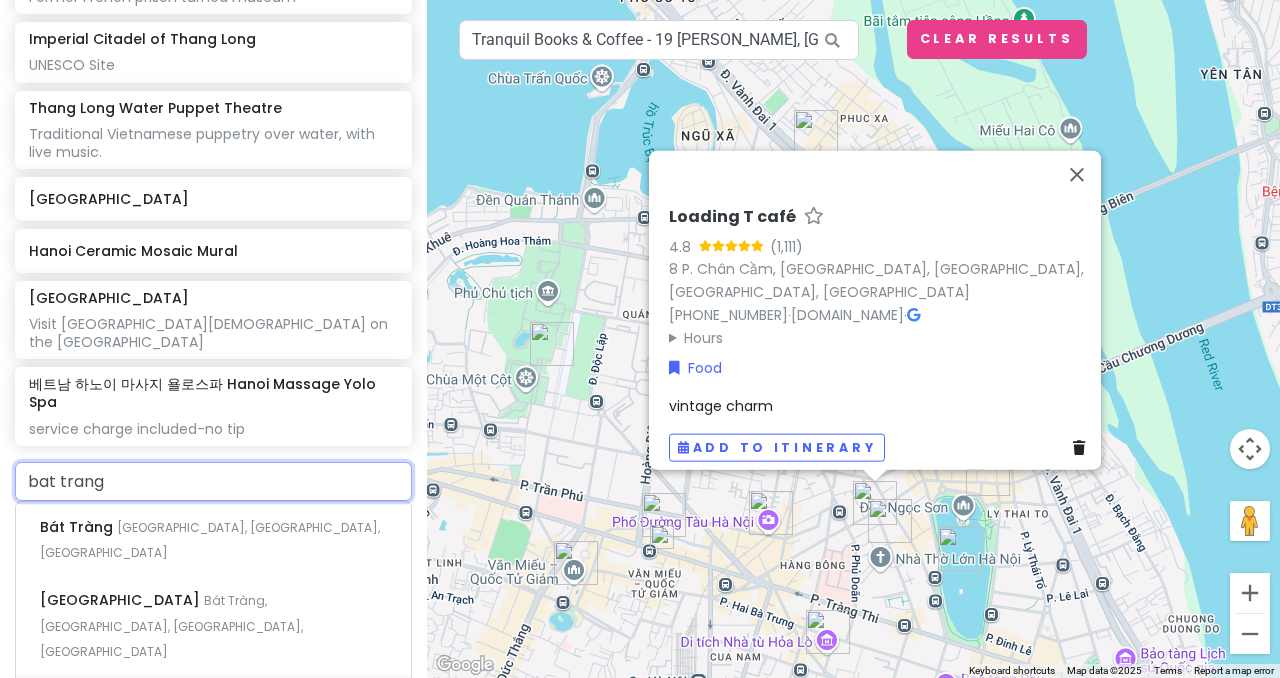 click on "[GEOGRAPHIC_DATA] by National Artist [PERSON_NAME]" at bounding box center [78, 527] 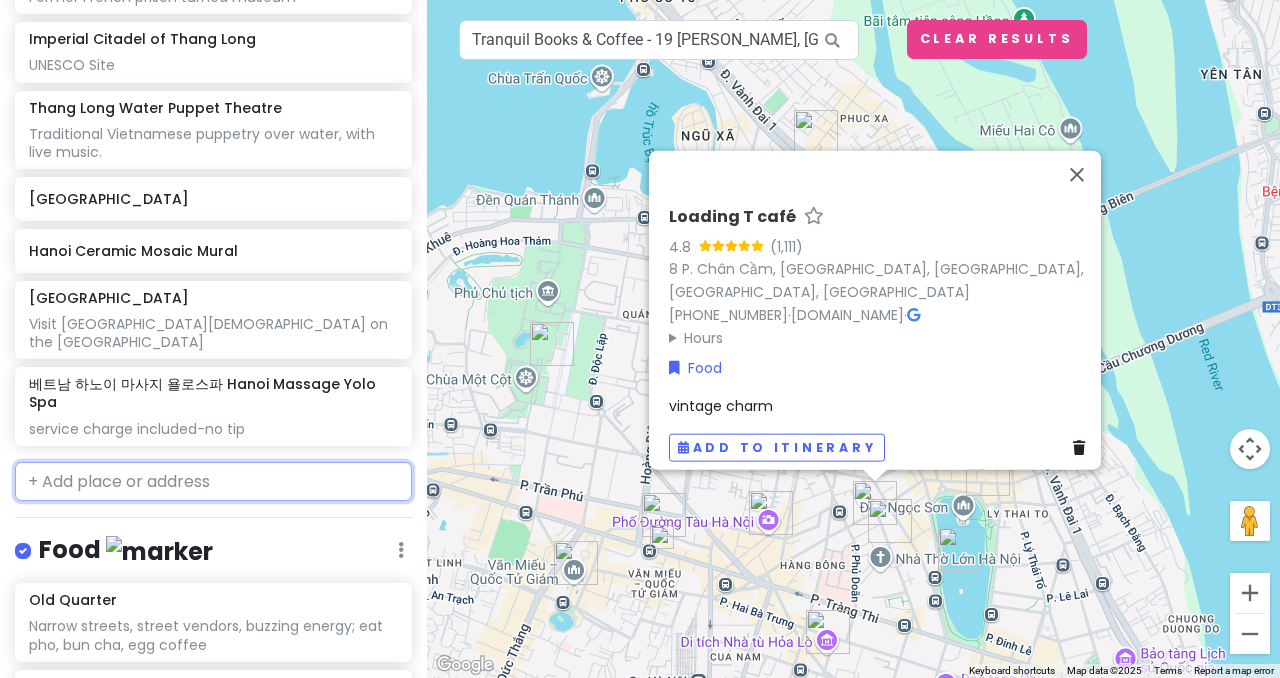 scroll, scrollTop: 620, scrollLeft: 0, axis: vertical 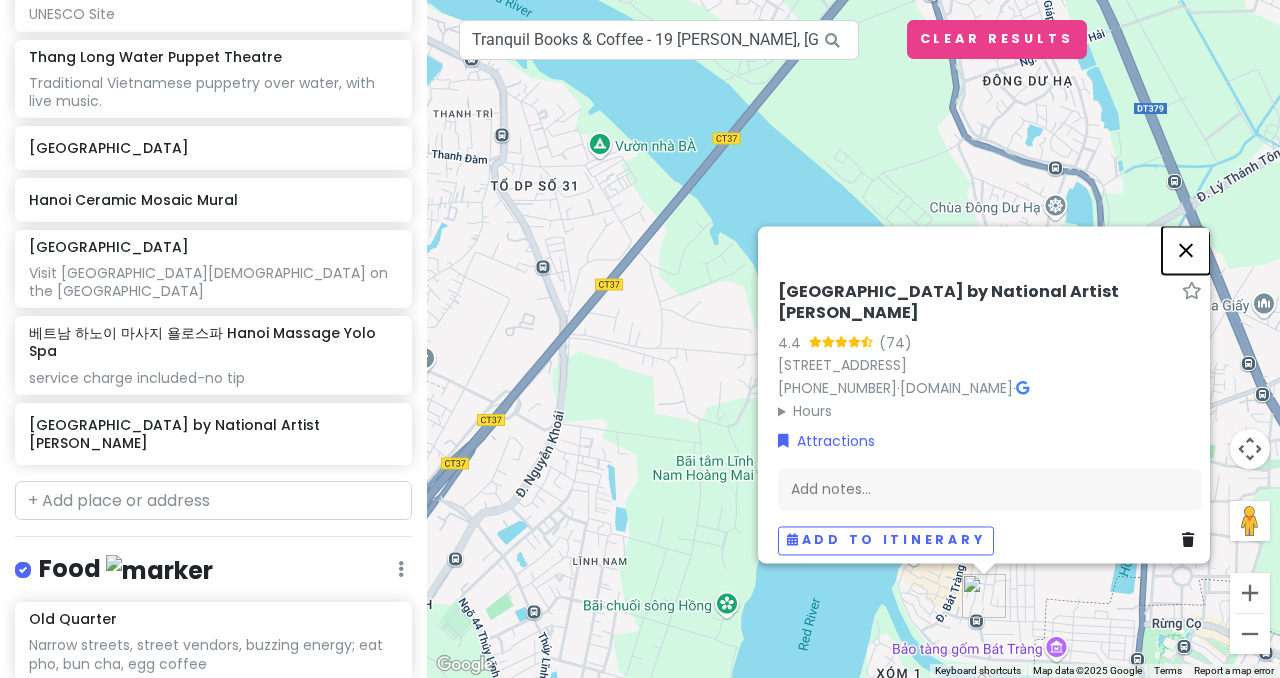 click at bounding box center (1186, 250) 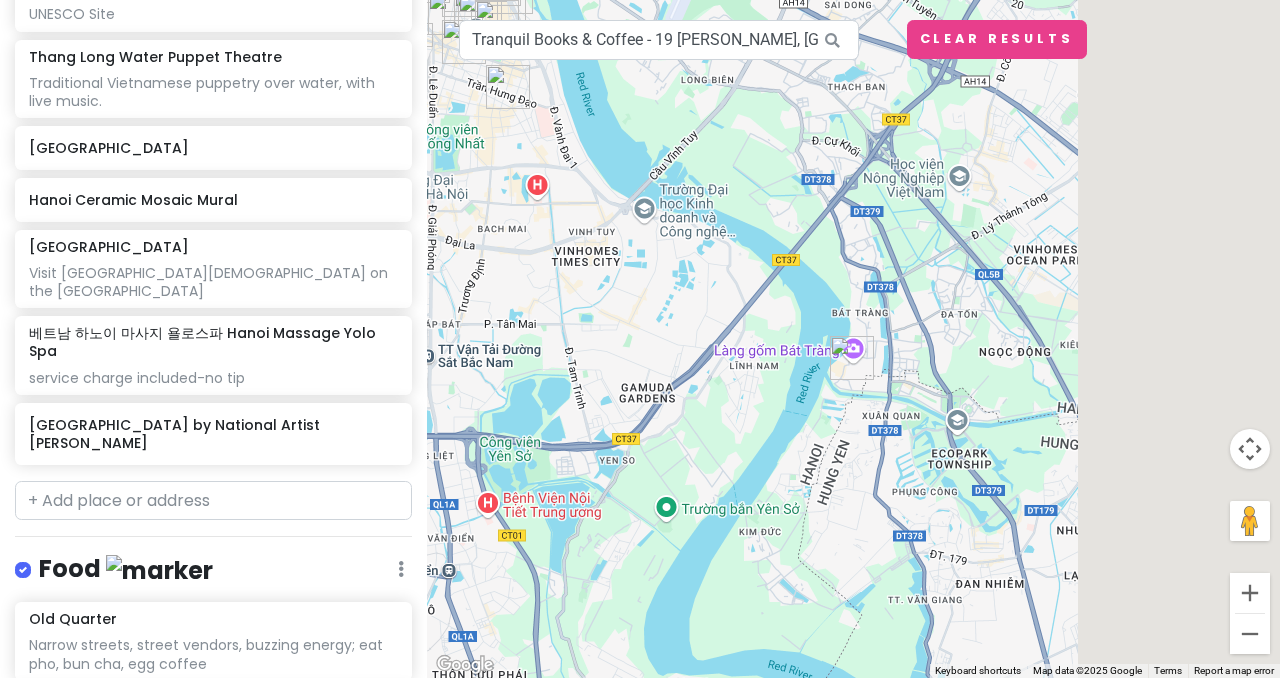 drag, startPoint x: 1208, startPoint y: 264, endPoint x: 768, endPoint y: 421, distance: 467.17126 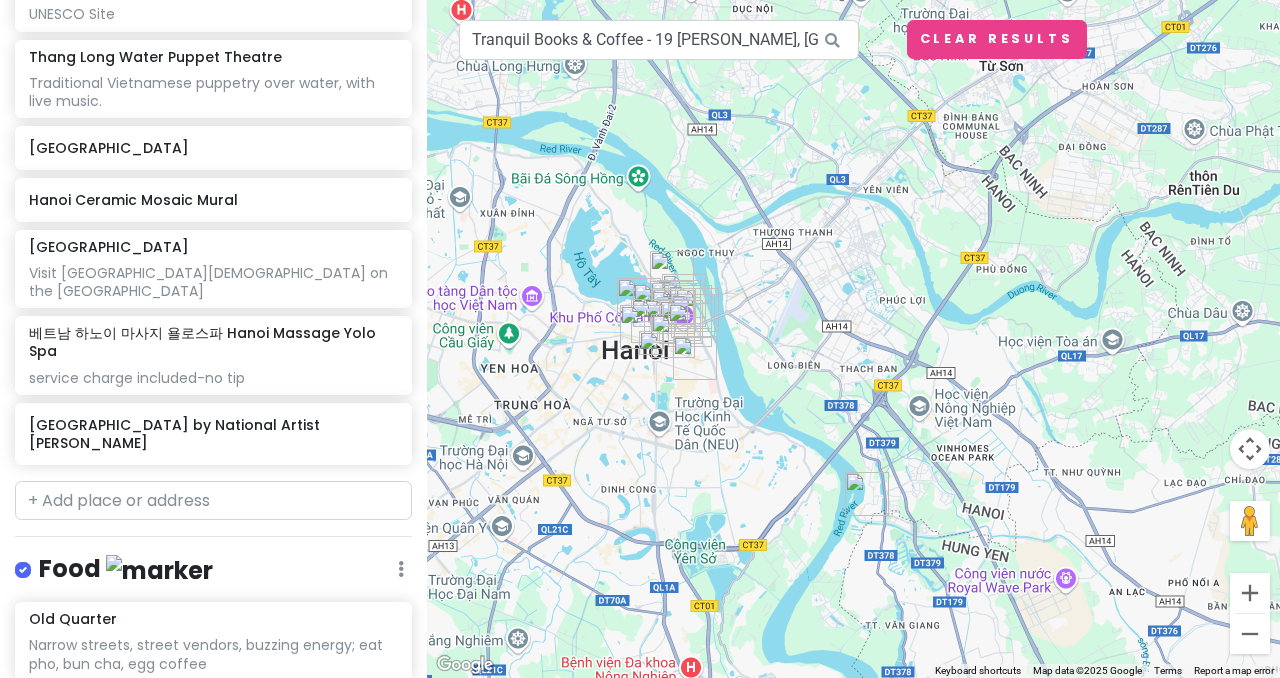 drag, startPoint x: 689, startPoint y: 405, endPoint x: 824, endPoint y: 441, distance: 139.71758 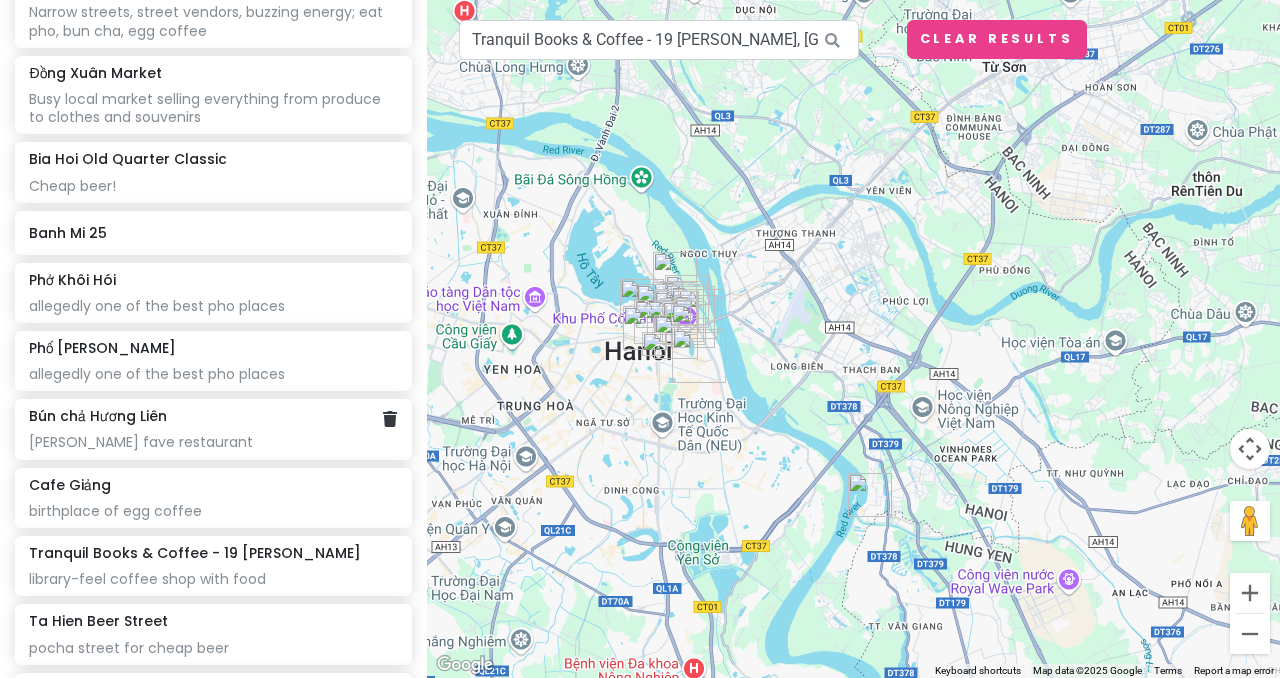 scroll, scrollTop: 1415, scrollLeft: 0, axis: vertical 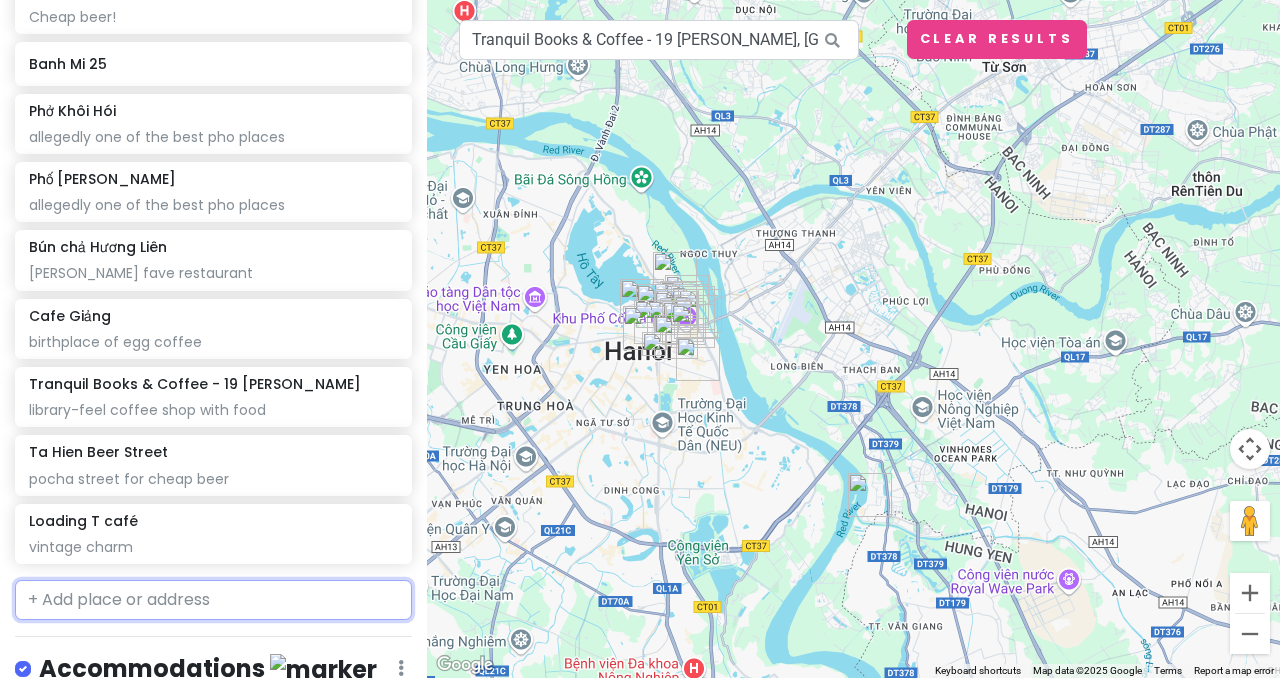 click at bounding box center [213, 600] 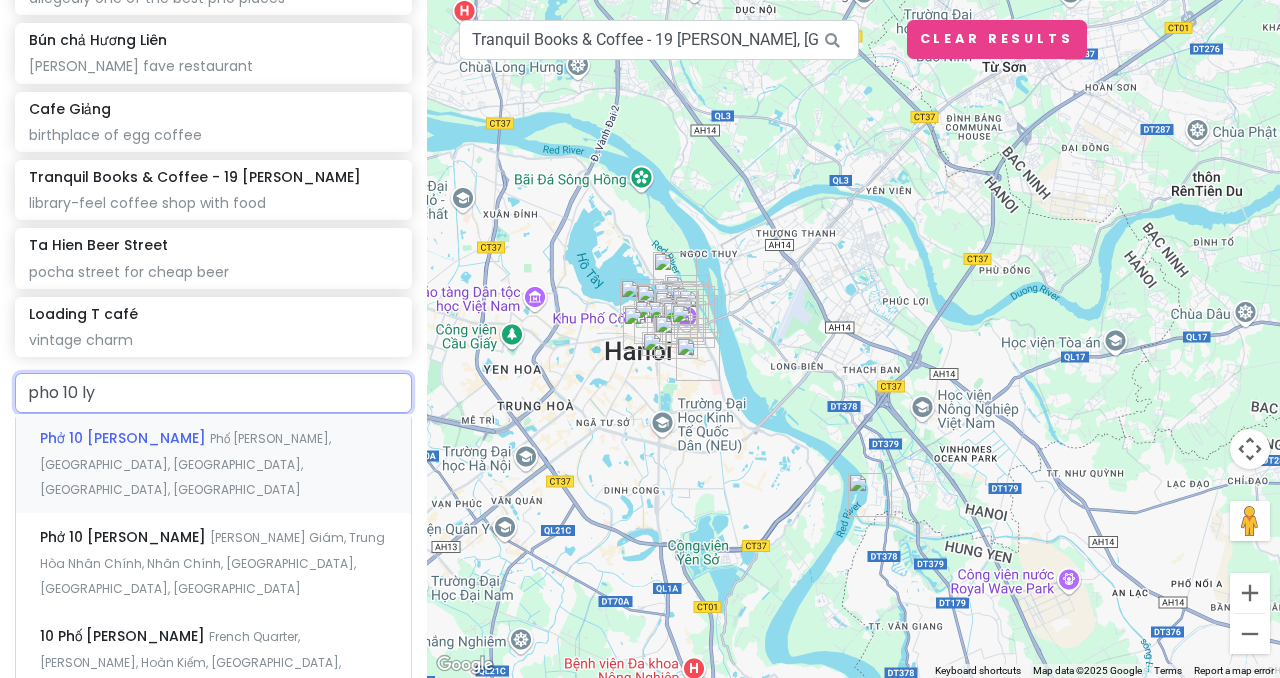 scroll, scrollTop: 1635, scrollLeft: 0, axis: vertical 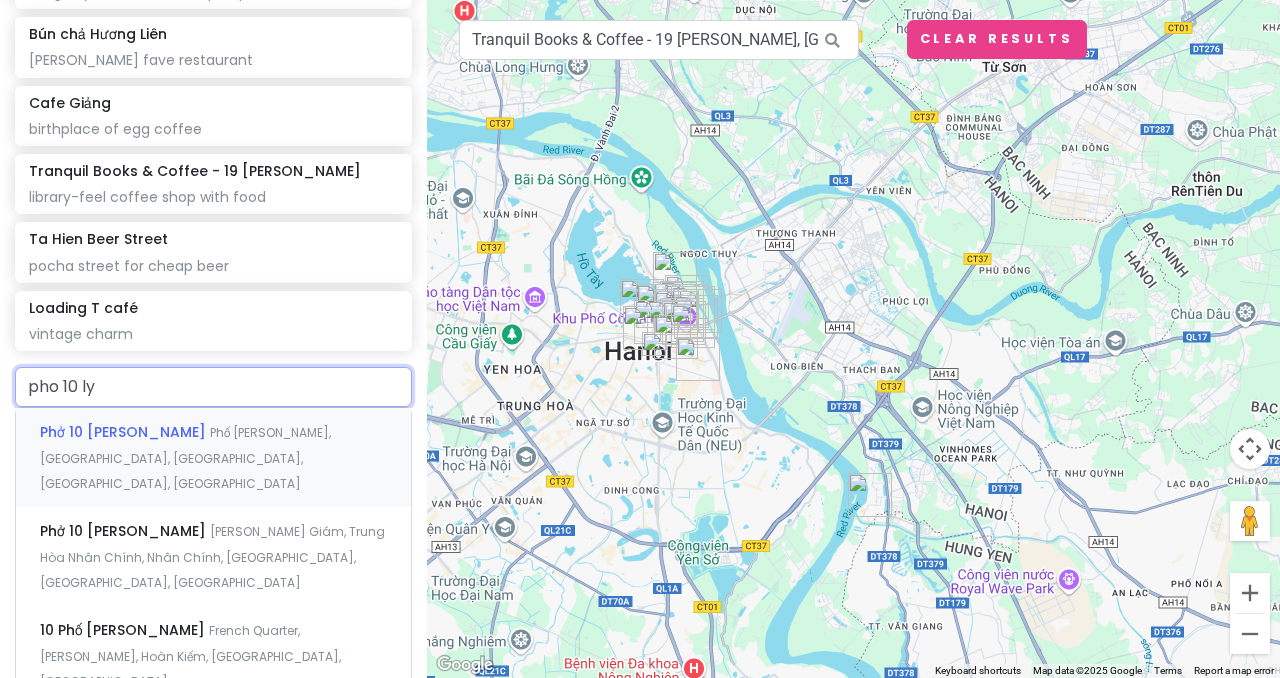 click on "Phở 10 [PERSON_NAME]   Phố [PERSON_NAME], [GEOGRAPHIC_DATA], [GEOGRAPHIC_DATA], [GEOGRAPHIC_DATA], [GEOGRAPHIC_DATA]" at bounding box center [213, 457] 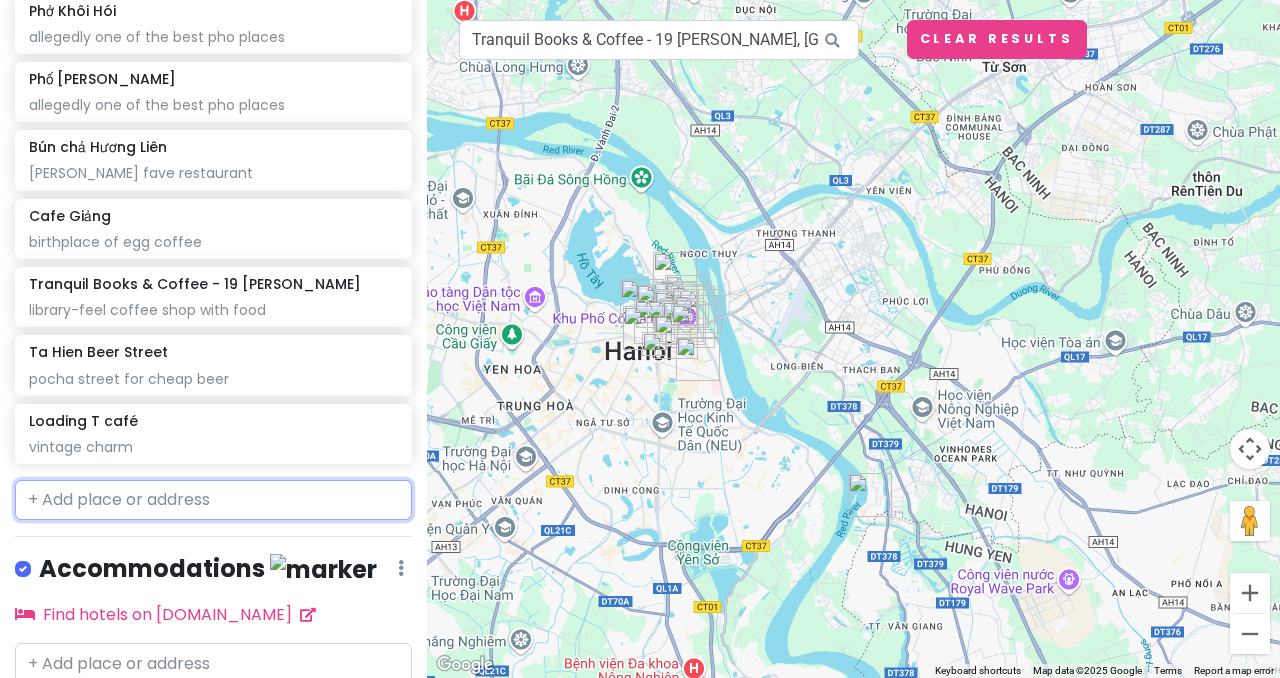 scroll, scrollTop: 1574, scrollLeft: 0, axis: vertical 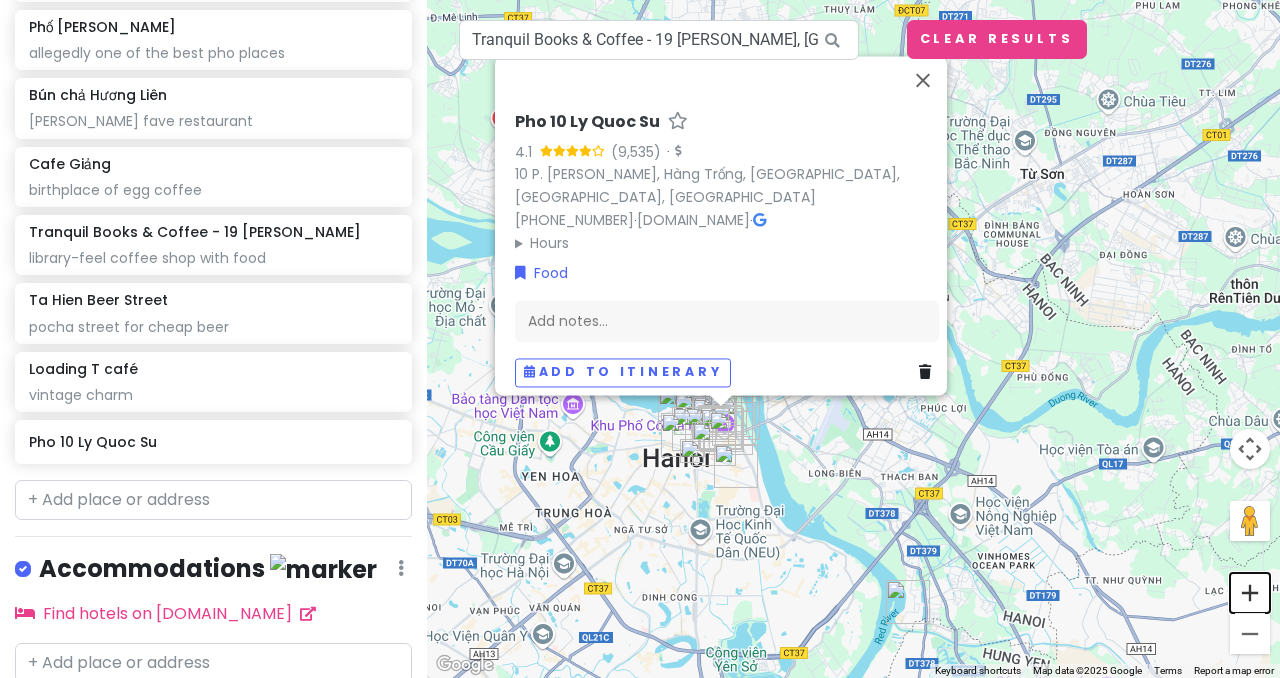 click at bounding box center [1250, 593] 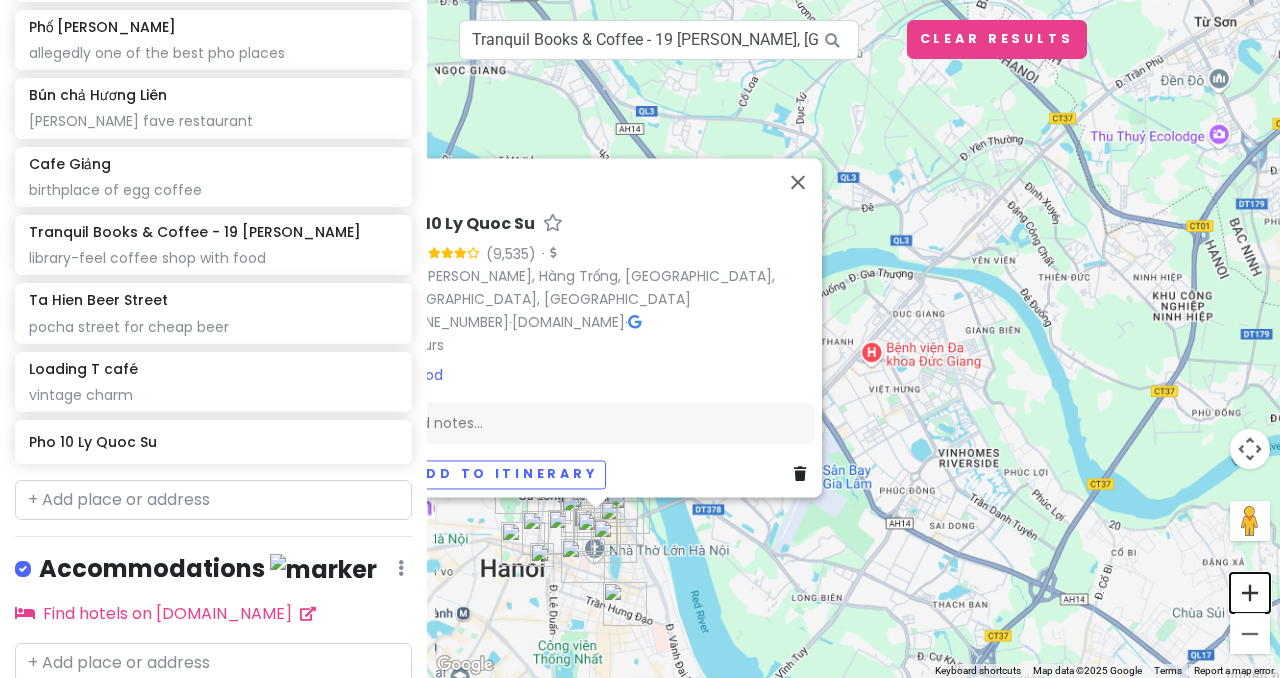 click at bounding box center (1250, 593) 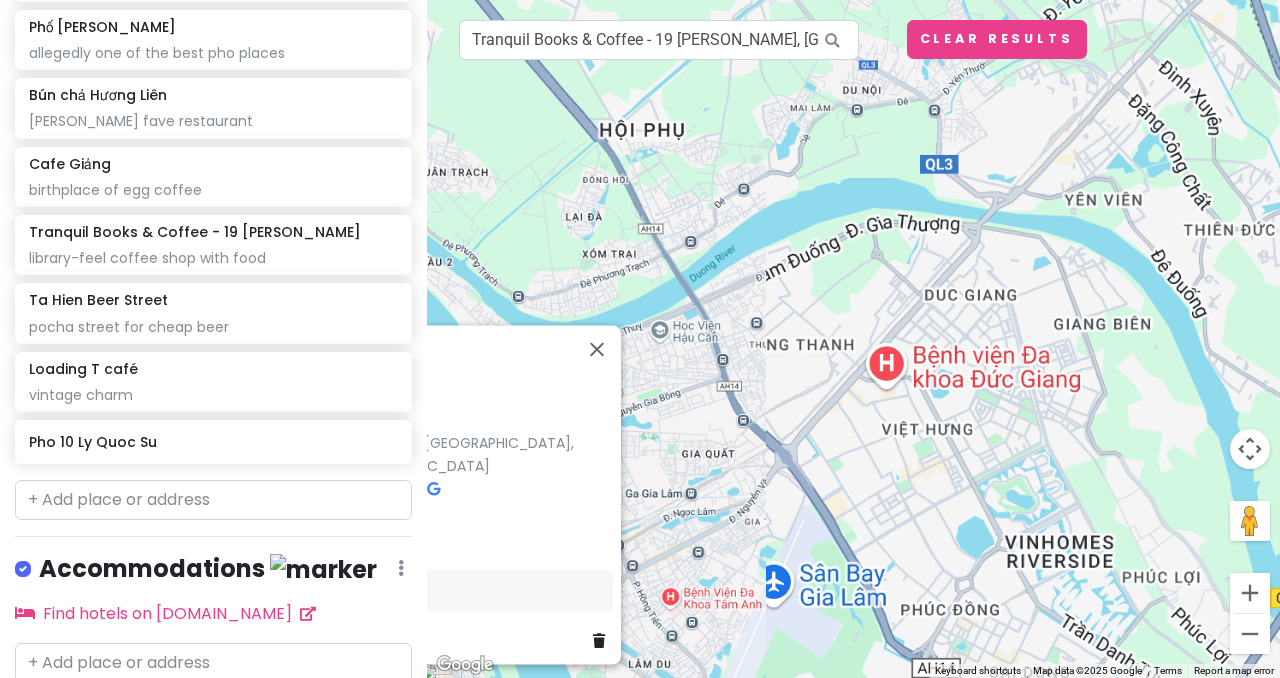 click at bounding box center [1250, 593] 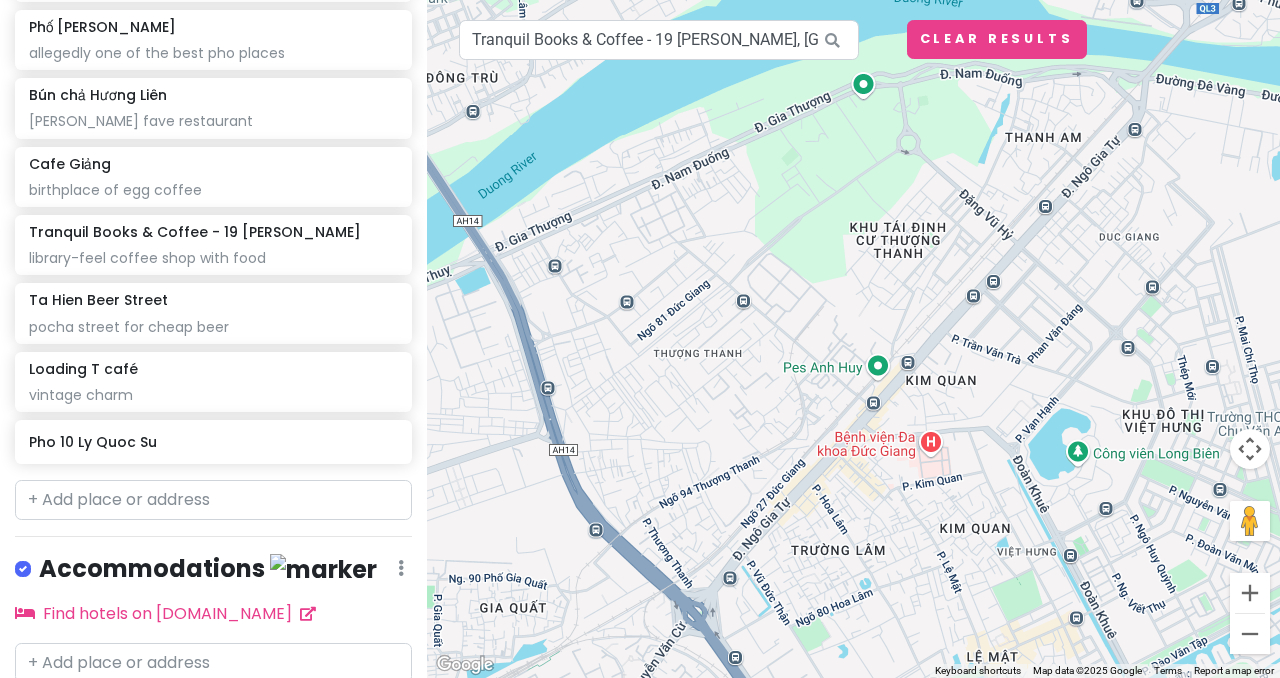 drag, startPoint x: 770, startPoint y: 620, endPoint x: 1106, endPoint y: 334, distance: 441.23917 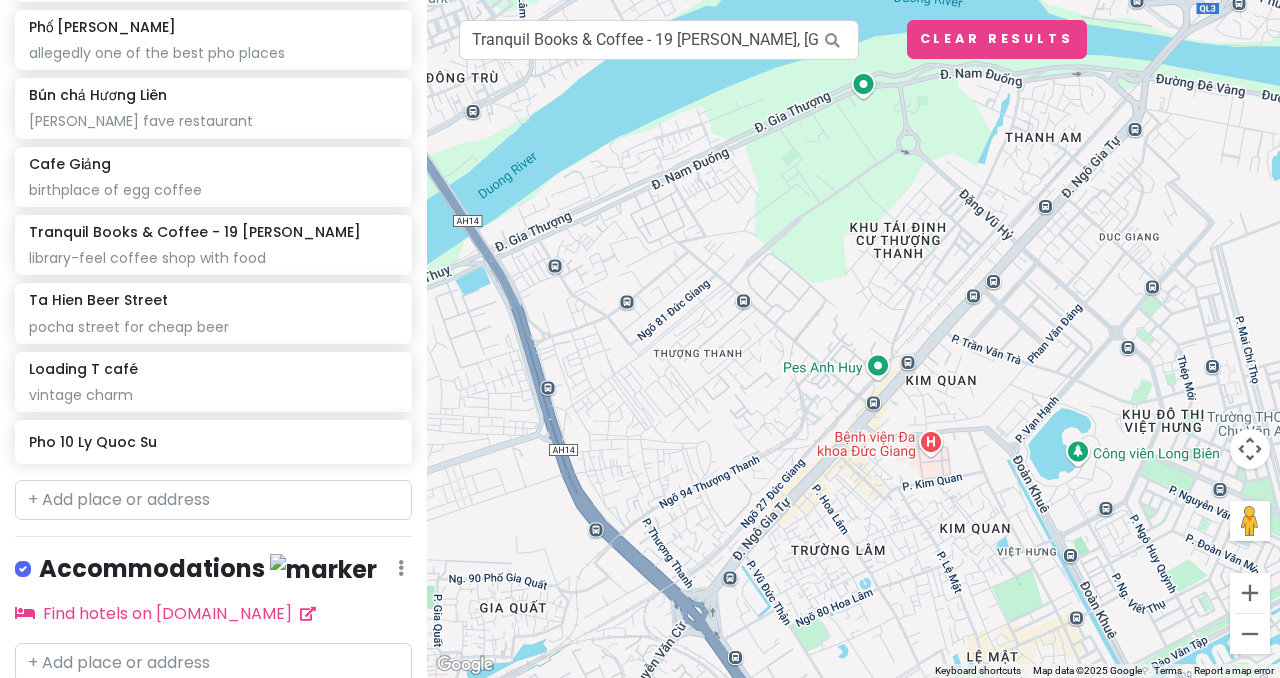 click on "Pho 10 Ly Quoc Su 4.1        (9,535)    ·    10 P. [PERSON_NAME], [GEOGRAPHIC_DATA] [PHONE_NUMBER]   ·   [DOMAIN_NAME]   ·   Hours [DATE]  6:00 AM – 10:00 PM [DATE]  6:00 AM – 10:00 PM [DATE]  6:00 AM – 10:00 PM [DATE]  6:00 AM – 10:00 PM [DATE]  6:00 AM – 10:00 PM [DATE]  6:00 AM – 10:00 PM [DATE]  6:00 AM – 10:00 PM Food Add notes...  Add to itinerary" at bounding box center (853, 339) 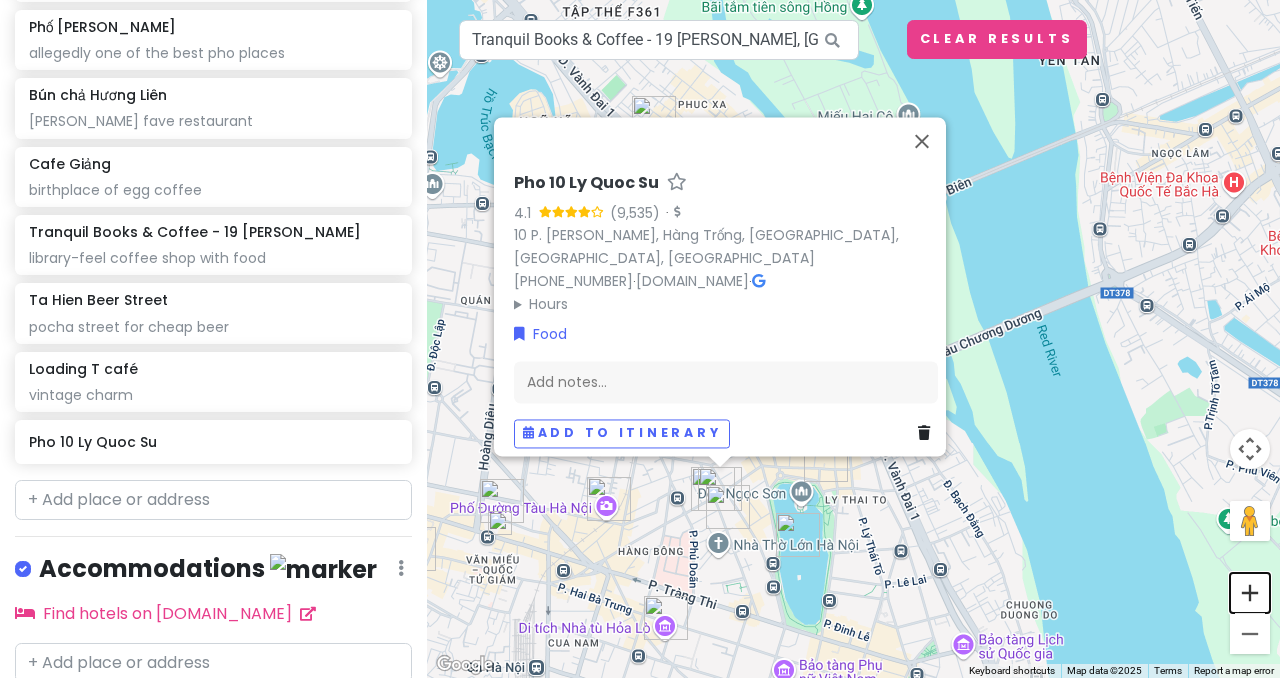 click at bounding box center (1250, 593) 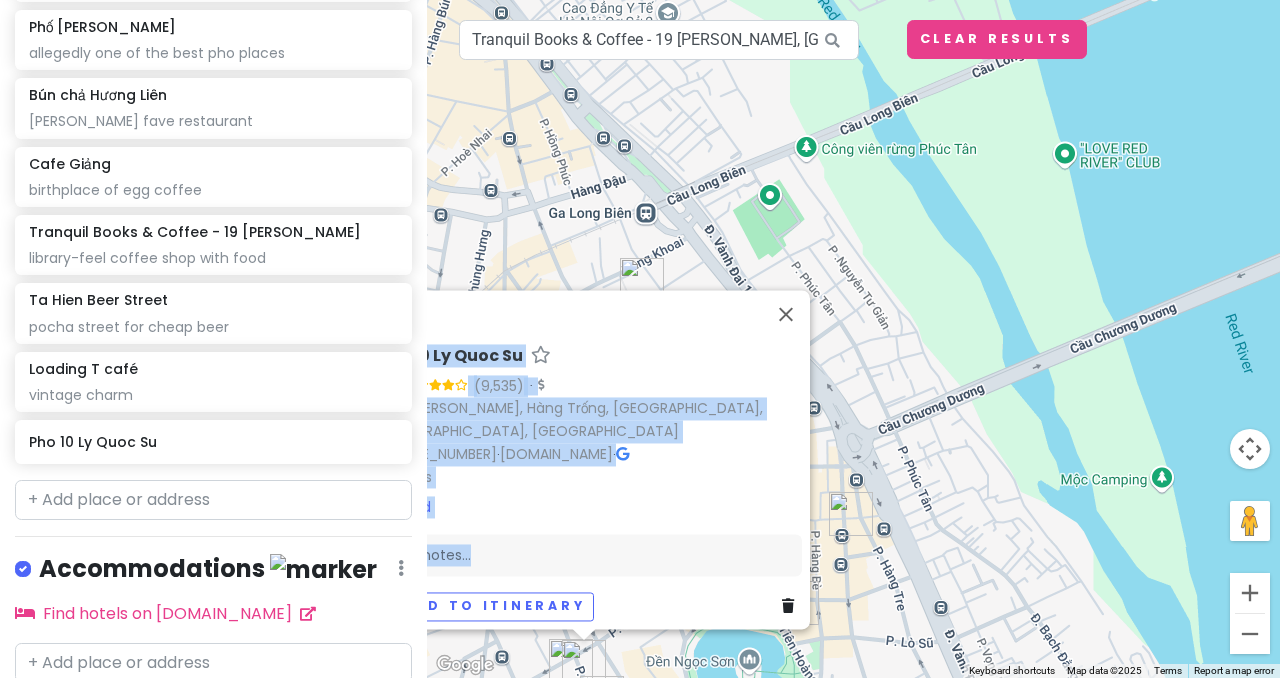drag, startPoint x: 716, startPoint y: 542, endPoint x: 909, endPoint y: 393, distance: 243.8237 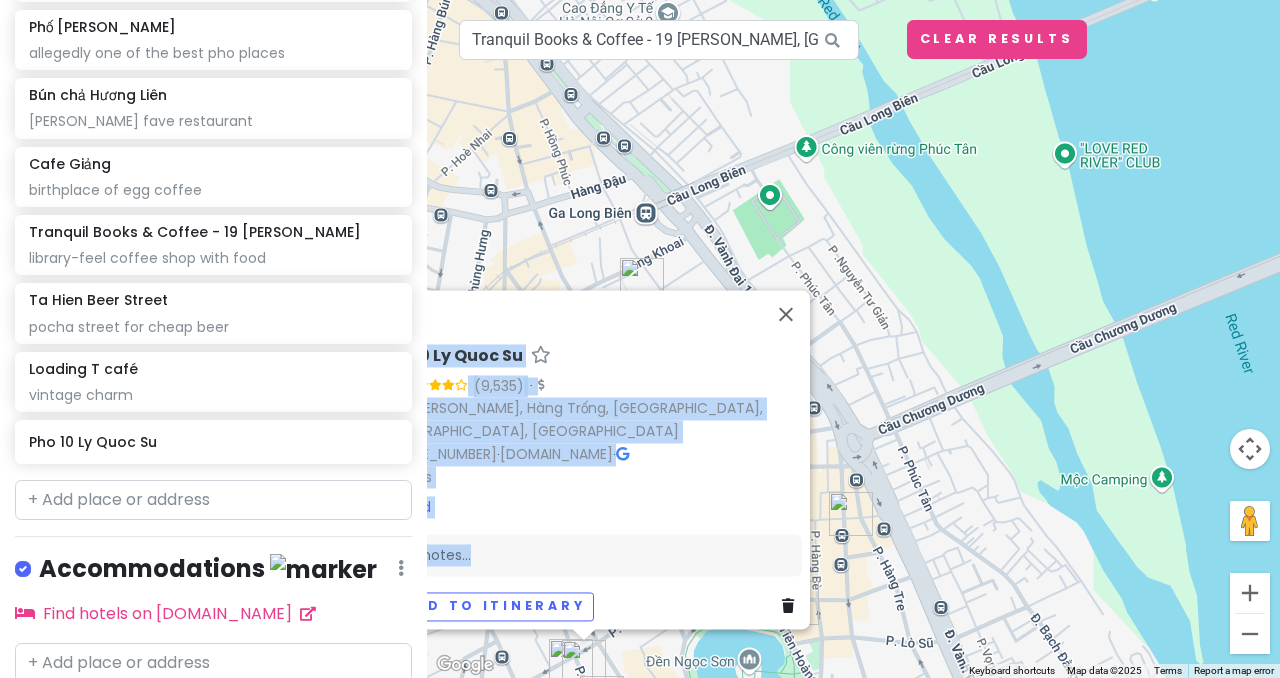 click on "Pho 10 Ly Quoc Su 4.1        (9,535)    ·    10 P. [PERSON_NAME], [GEOGRAPHIC_DATA] [PHONE_NUMBER]   ·   [DOMAIN_NAME]   ·   Hours [DATE]  6:00 AM – 10:00 PM [DATE]  6:00 AM – 10:00 PM [DATE]  6:00 AM – 10:00 PM [DATE]  6:00 AM – 10:00 PM [DATE]  6:00 AM – 10:00 PM [DATE]  6:00 AM – 10:00 PM [DATE]  6:00 AM – 10:00 PM Food Add notes...  Add to itinerary" at bounding box center (853, 339) 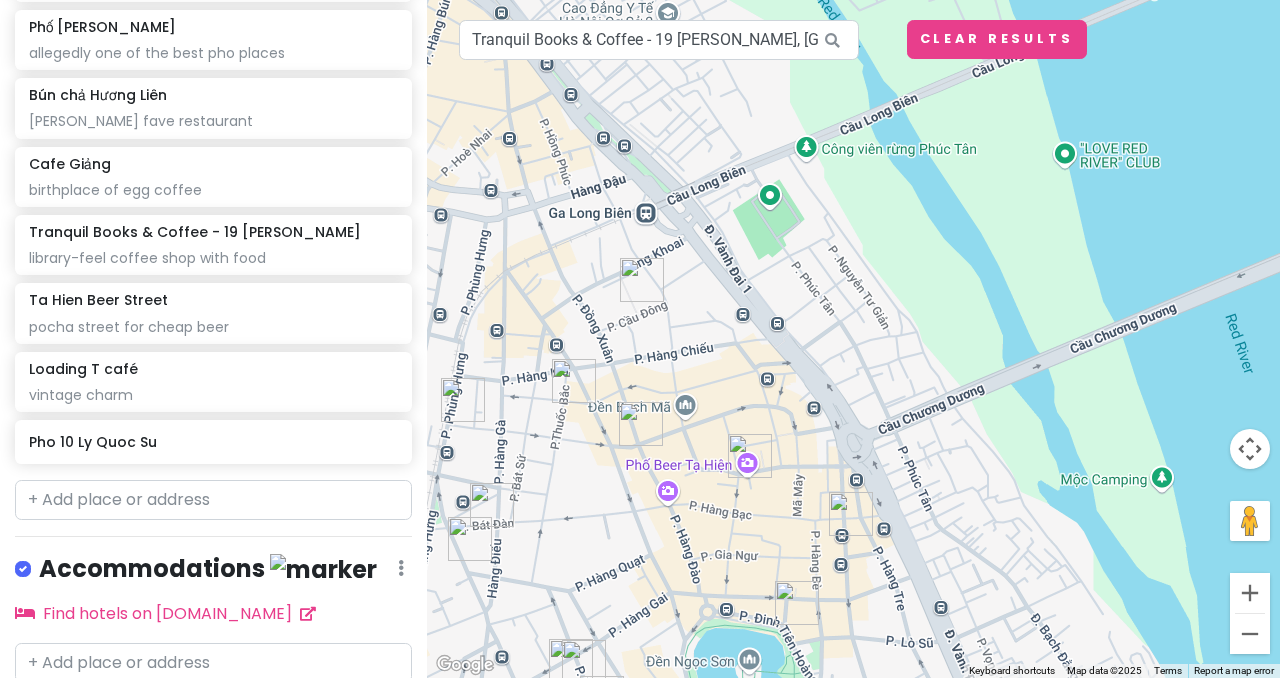 drag, startPoint x: 909, startPoint y: 393, endPoint x: 1076, endPoint y: 266, distance: 209.80467 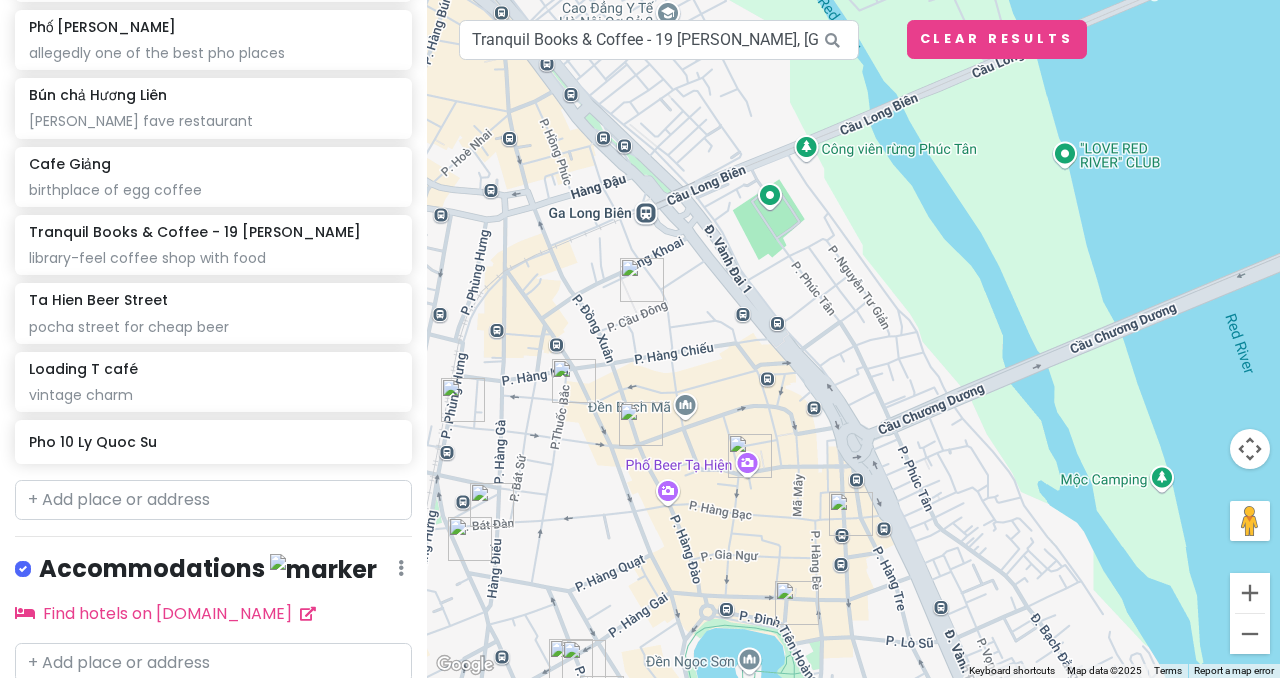 click at bounding box center (853, 339) 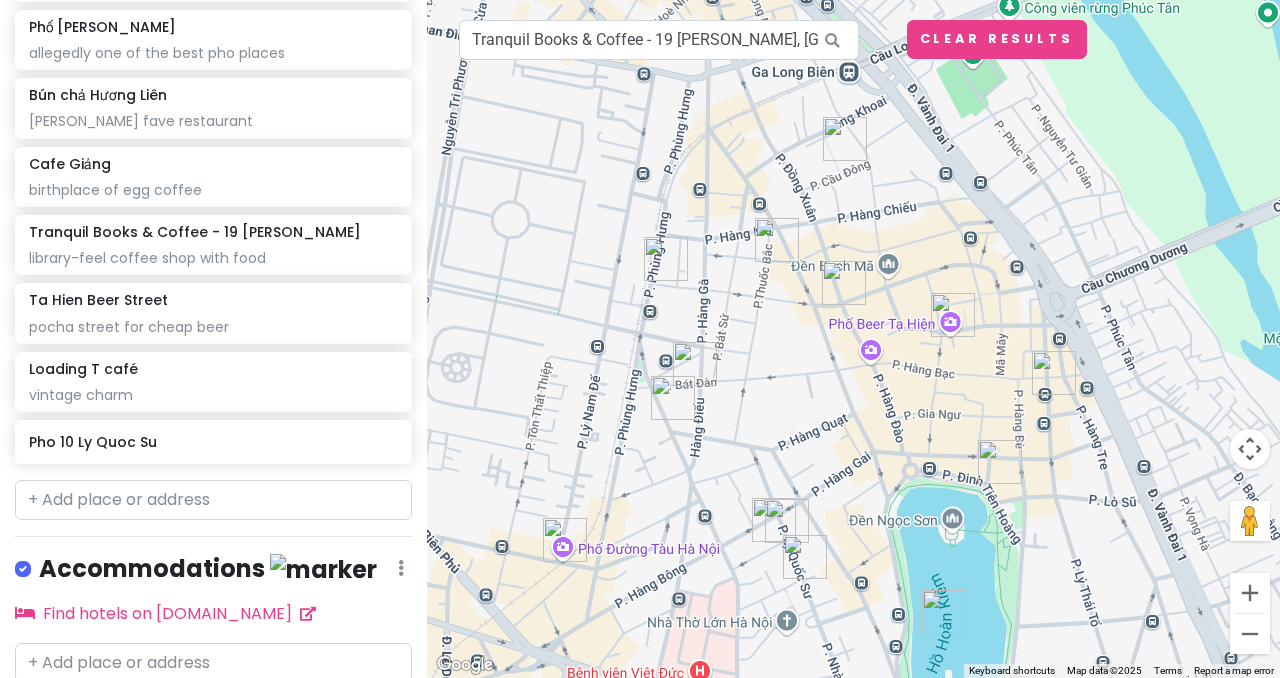 click at bounding box center (787, 521) 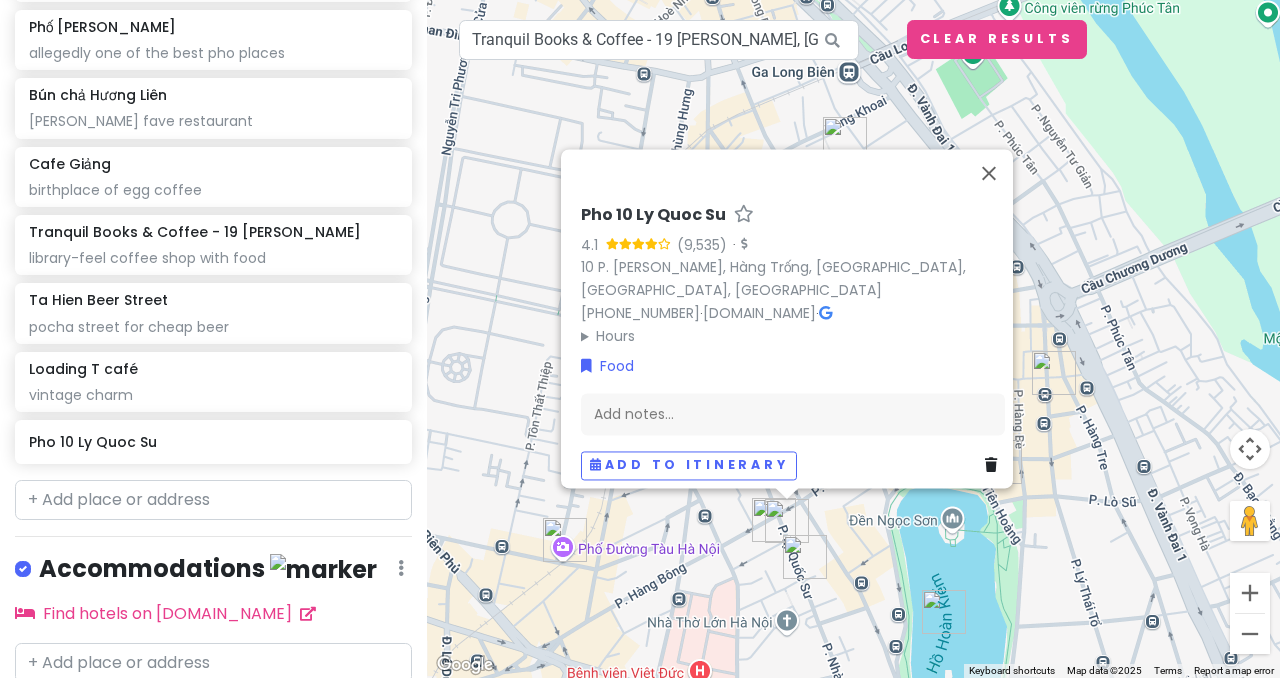 click at bounding box center [774, 520] 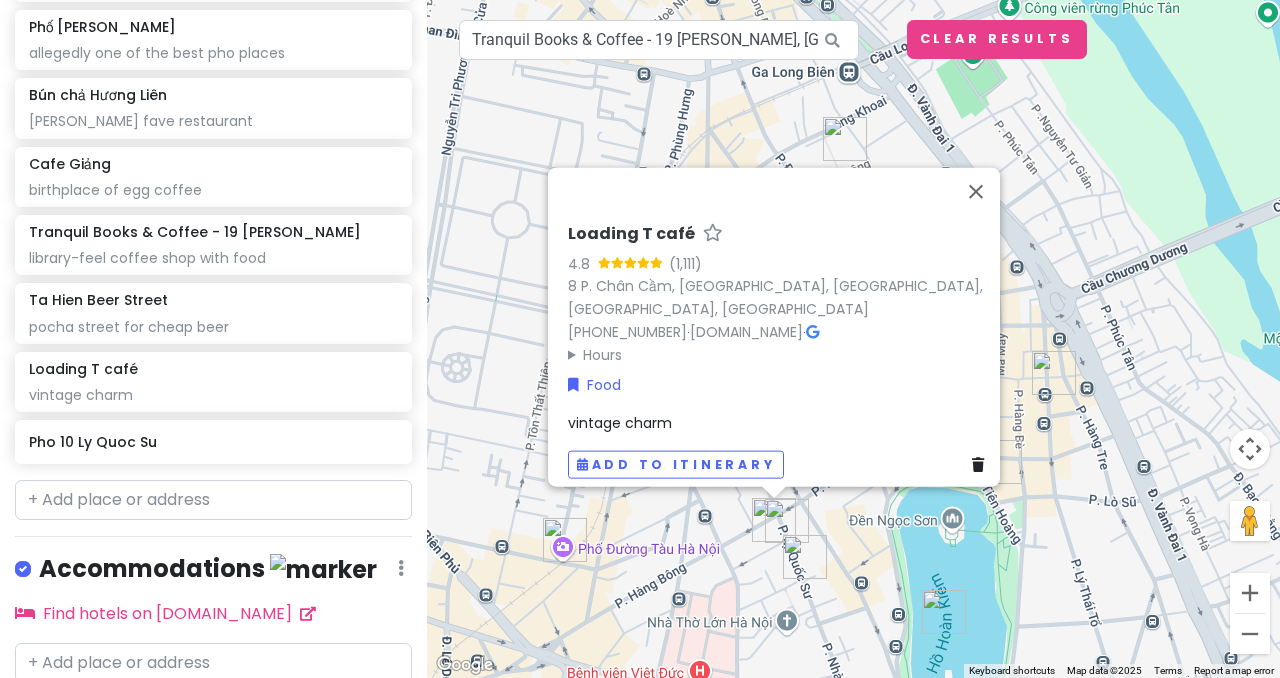 click at bounding box center (787, 521) 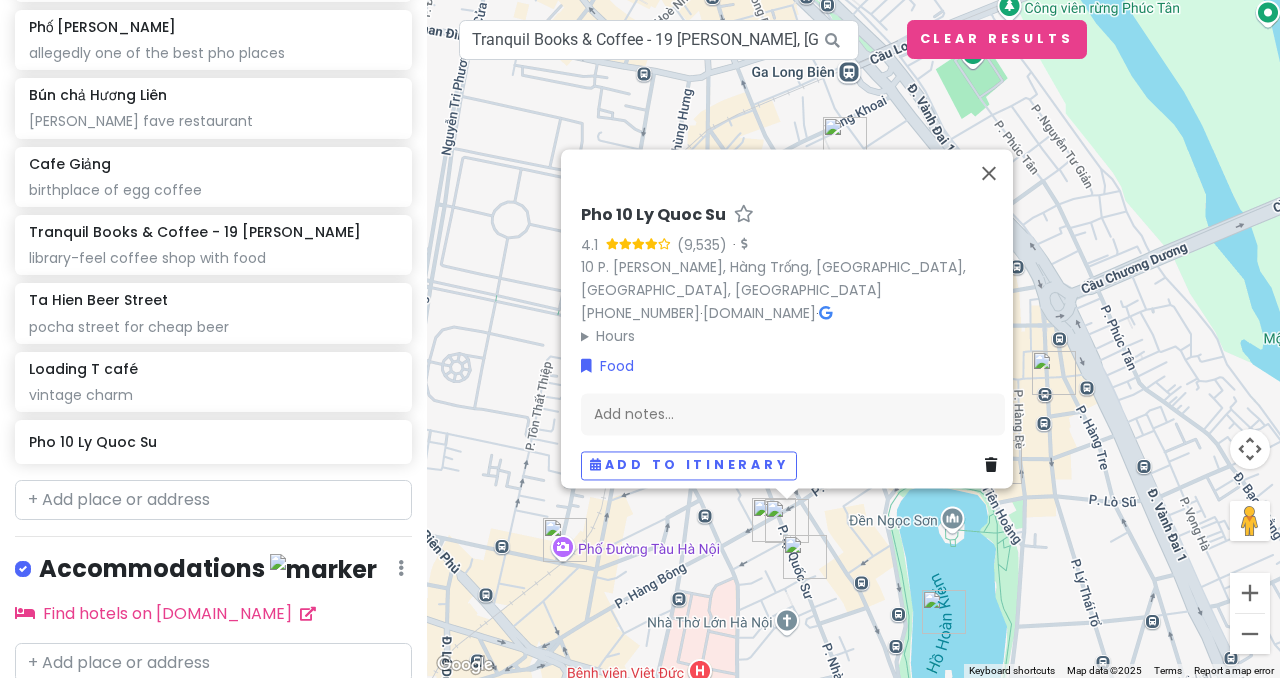 click at bounding box center (805, 557) 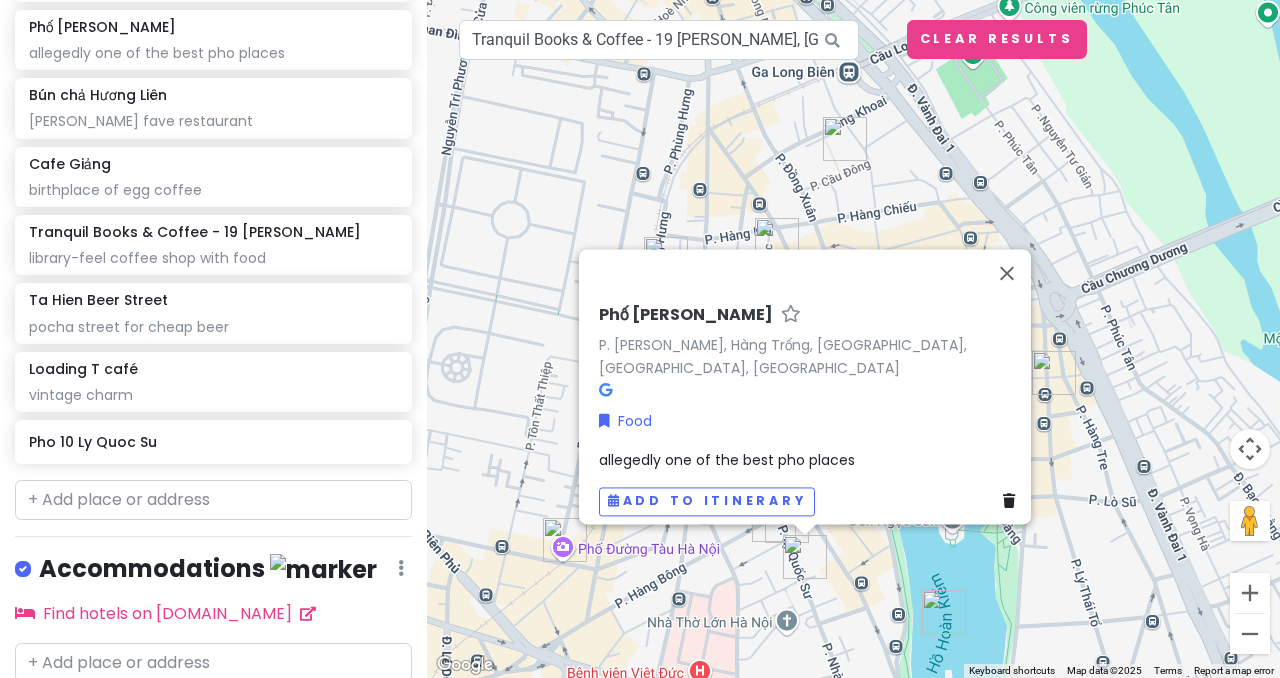 click on "Phố Lý Quốc Sư P. [PERSON_NAME], Hàng Trống, [GEOGRAPHIC_DATA], [GEOGRAPHIC_DATA], [GEOGRAPHIC_DATA] Food allegedly one of the best pho places  Add to itinerary" at bounding box center [853, 339] 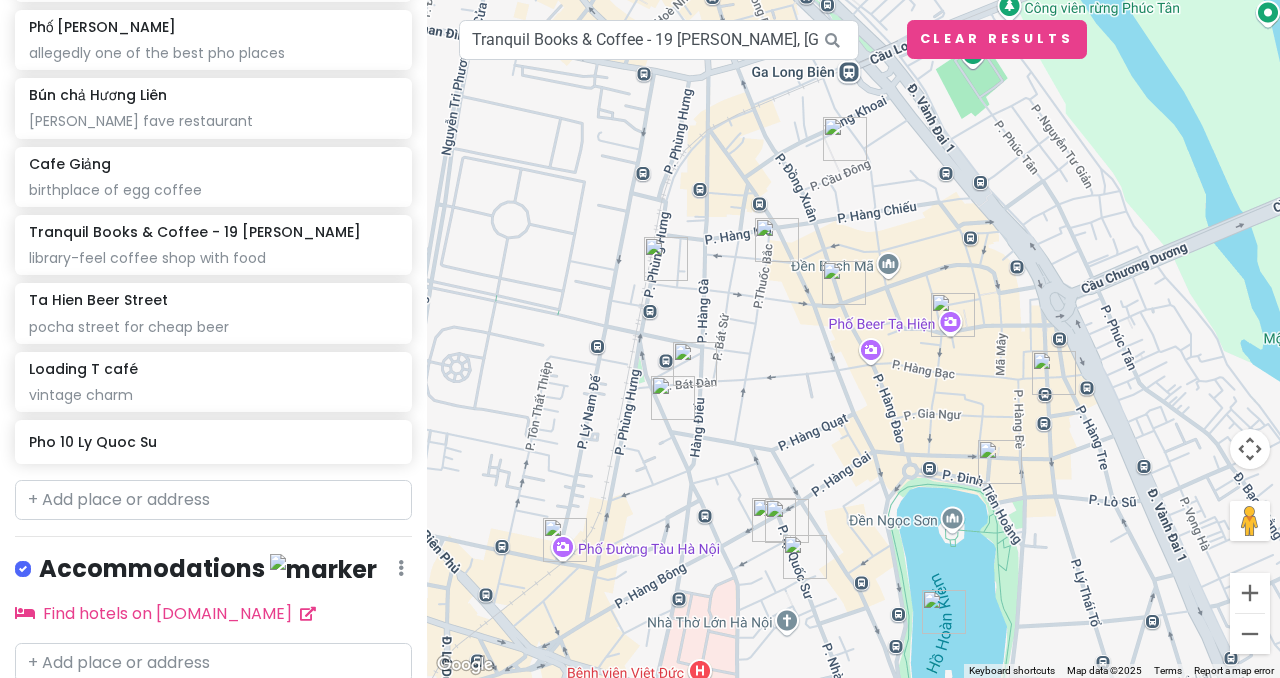 click at bounding box center [787, 521] 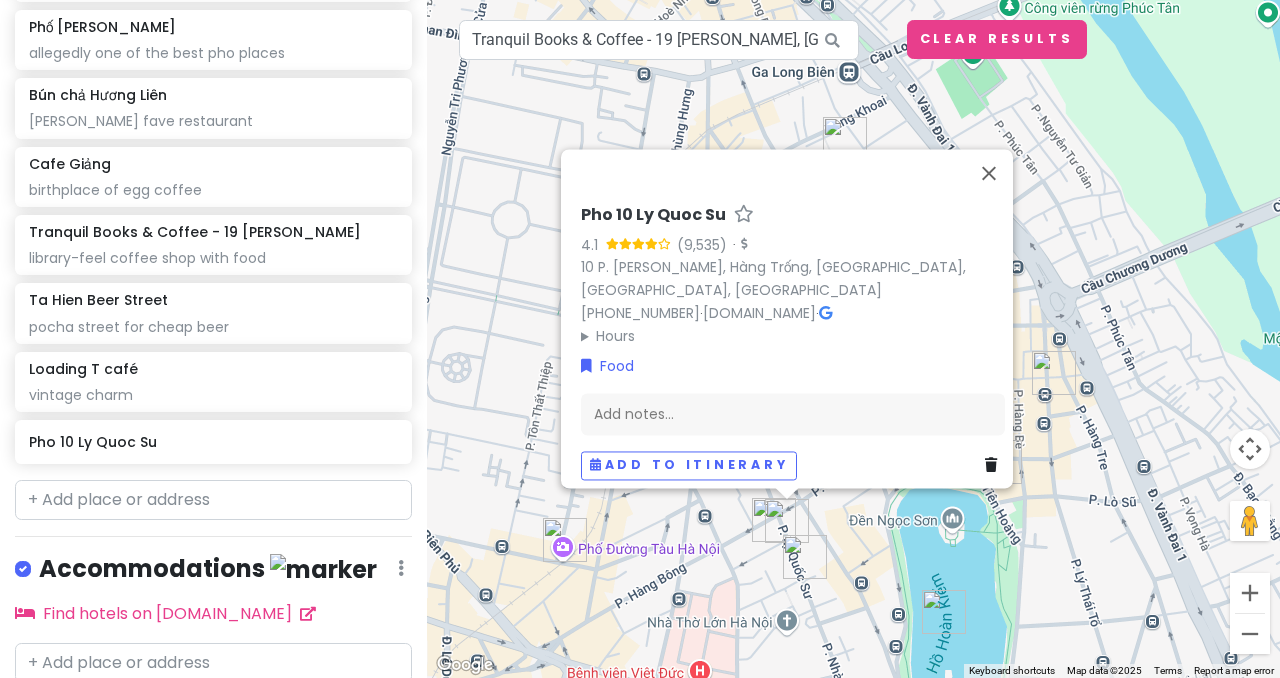 click at bounding box center (805, 557) 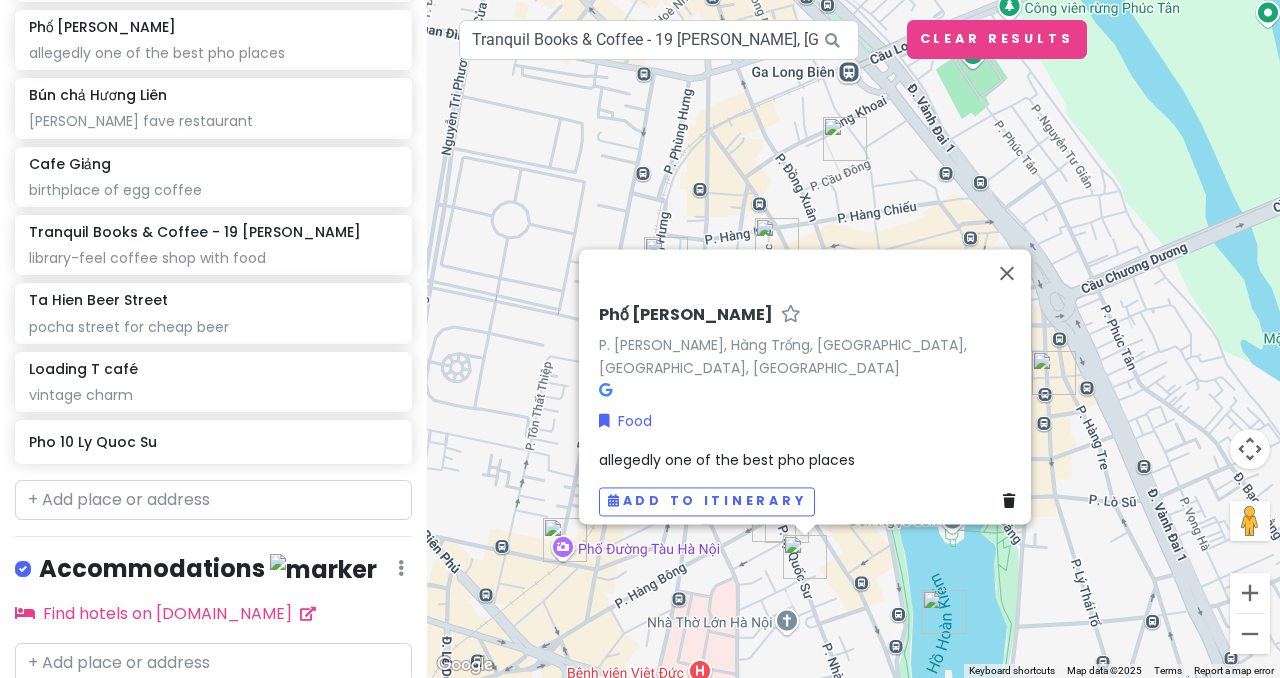 click on "Phố Lý Quốc Sư P. [PERSON_NAME], Hàng Trống, [GEOGRAPHIC_DATA], [GEOGRAPHIC_DATA], [GEOGRAPHIC_DATA] Food allegedly one of the best pho places  Add to itinerary" at bounding box center (853, 339) 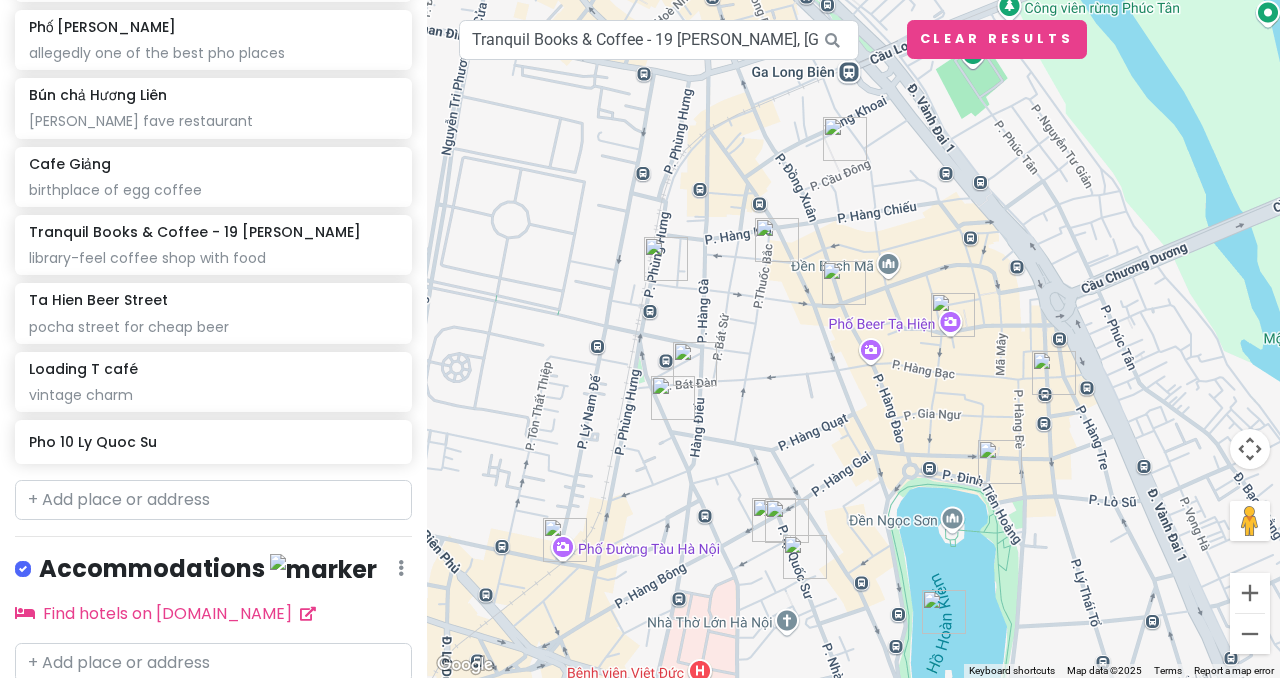 click at bounding box center [787, 521] 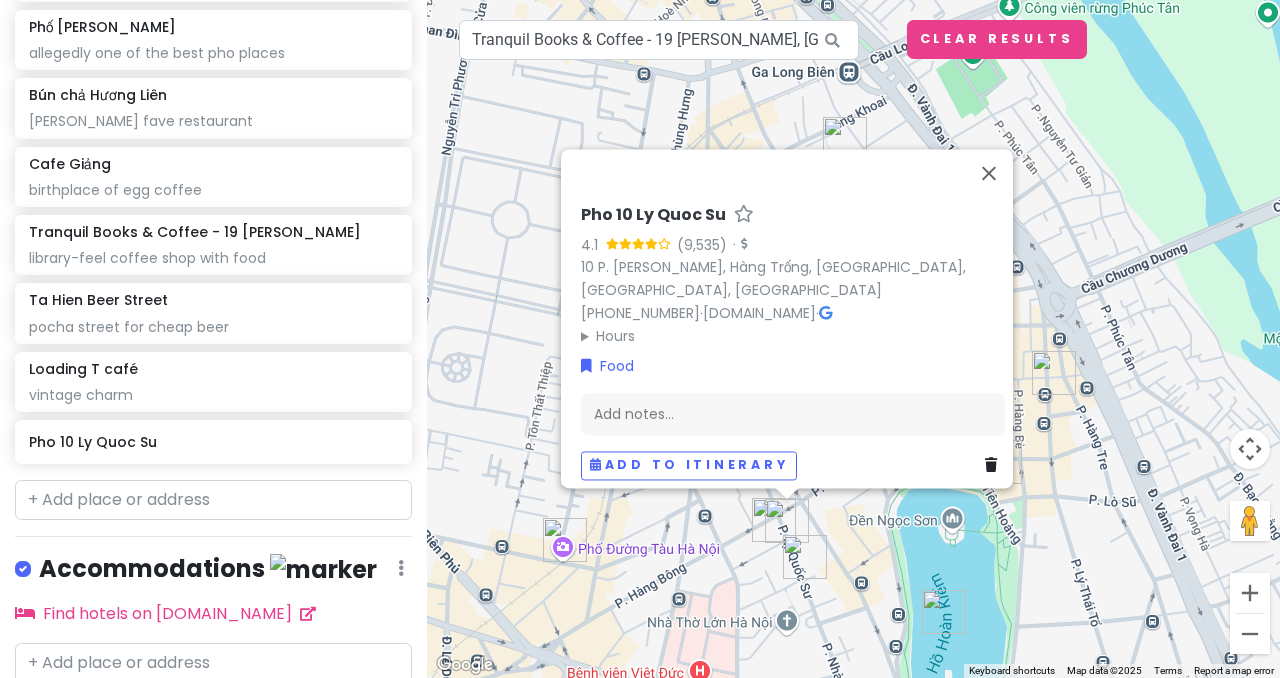 click at bounding box center [805, 557] 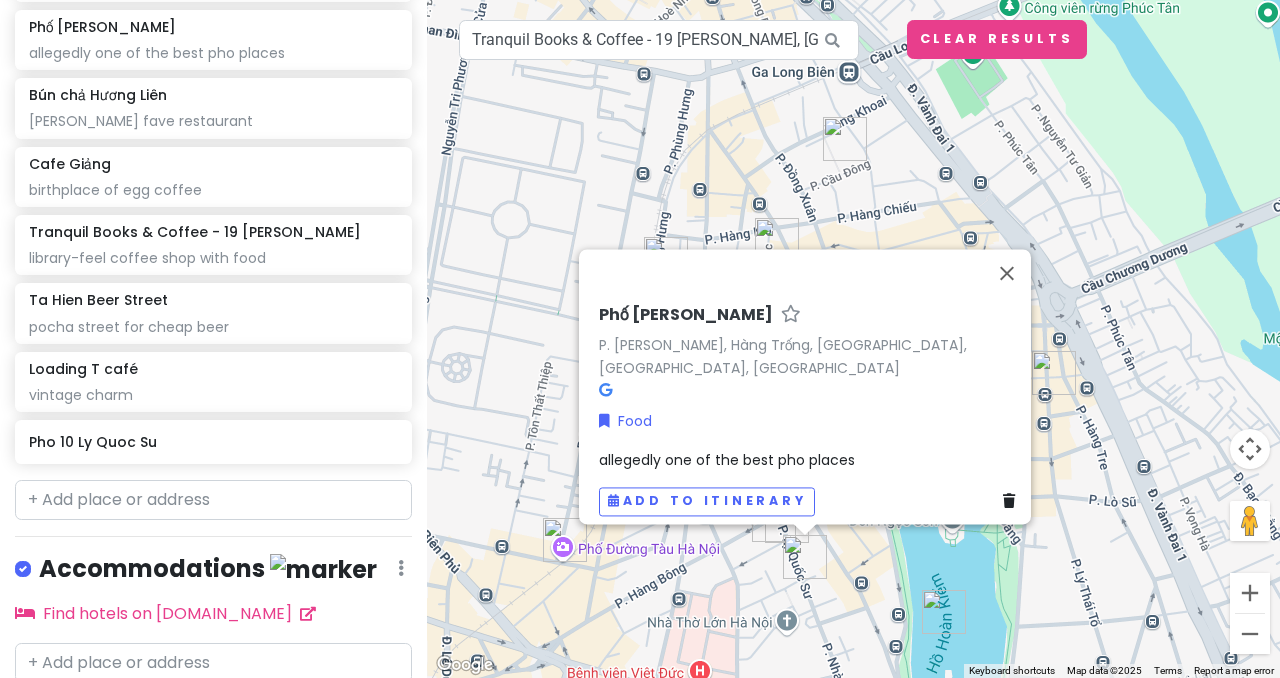 click on "Phố Lý Quốc Sư P. [PERSON_NAME], Hàng Trống, [GEOGRAPHIC_DATA], [GEOGRAPHIC_DATA], [GEOGRAPHIC_DATA] Food allegedly one of the best pho places  Add to itinerary" at bounding box center [853, 339] 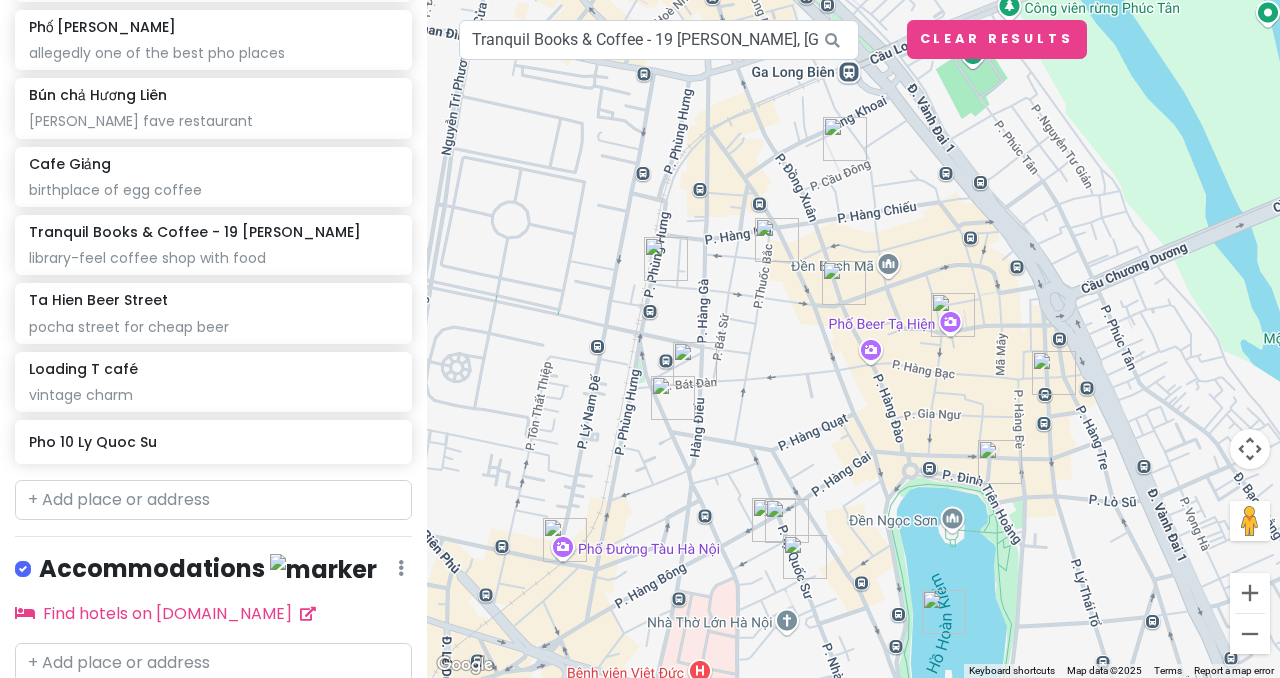 click at bounding box center (787, 521) 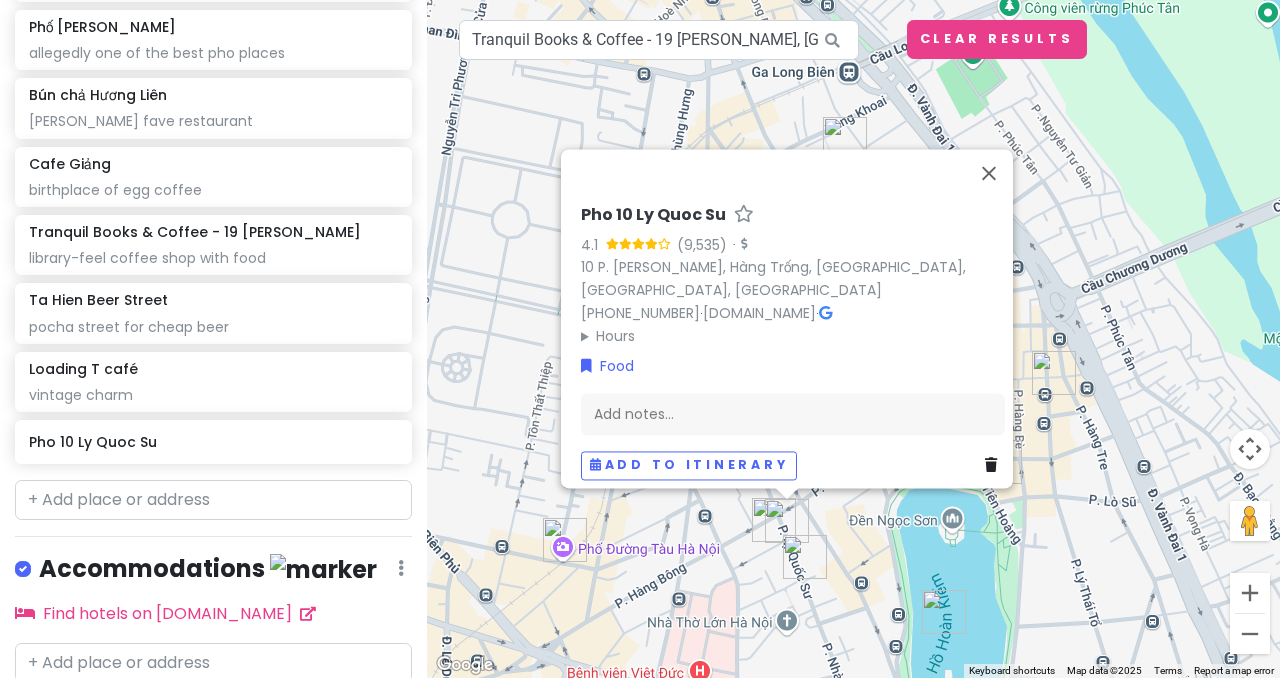 click at bounding box center (991, 466) 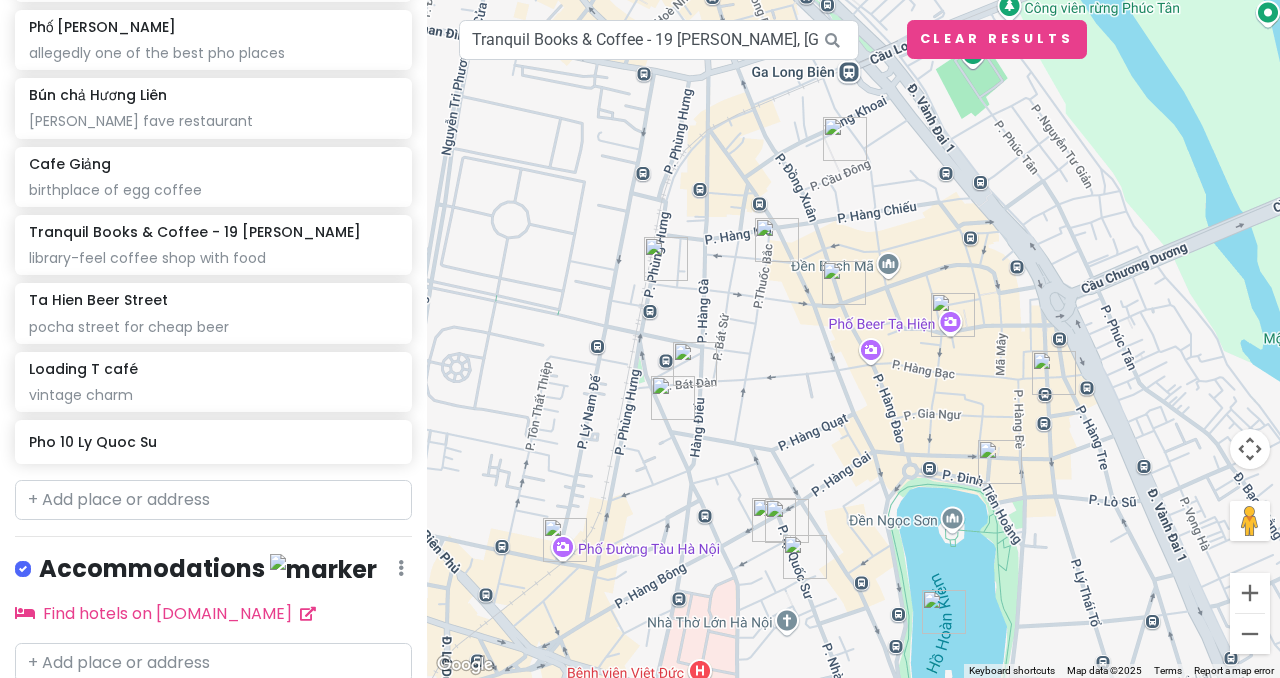 scroll, scrollTop: 1522, scrollLeft: 0, axis: vertical 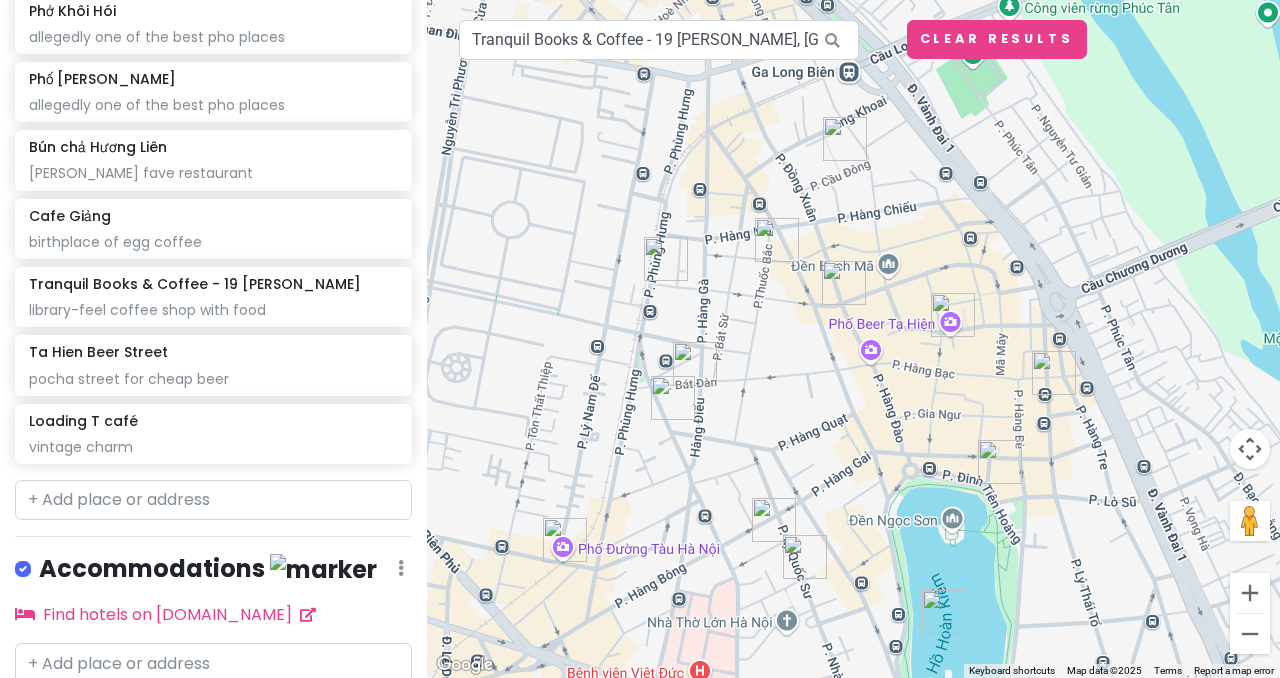 click at bounding box center [805, 557] 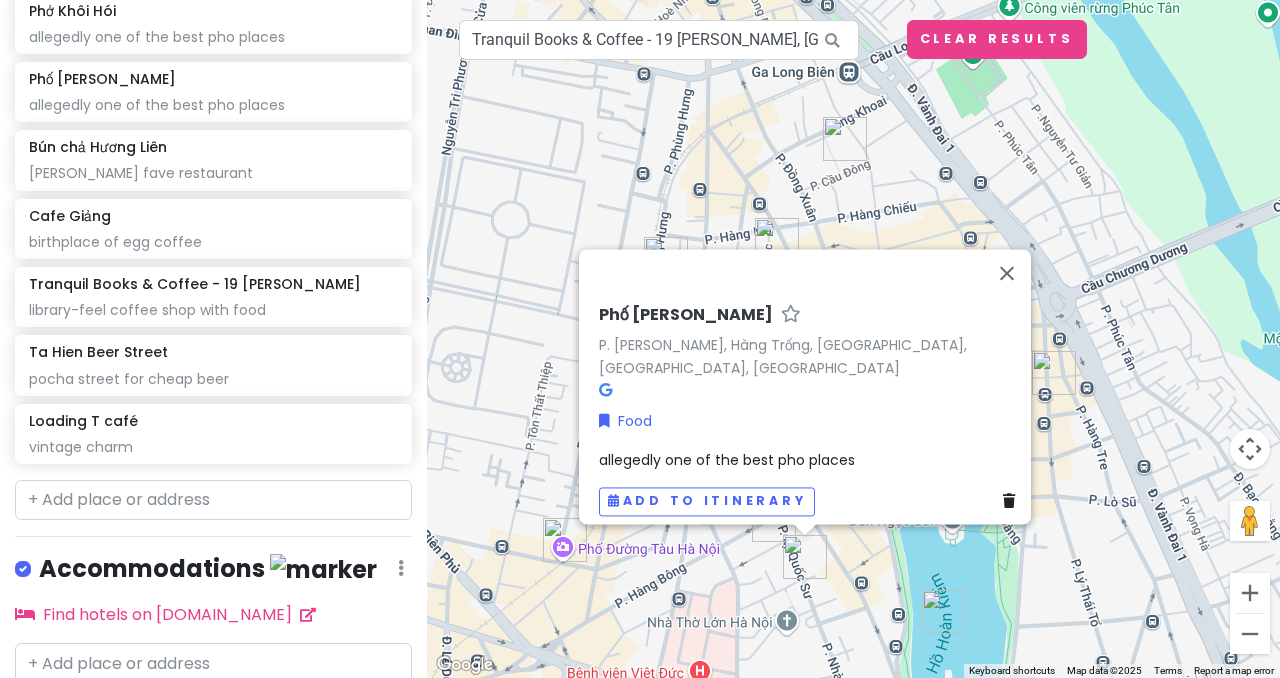 click on "Phố Lý Quốc Sư P. [PERSON_NAME], Hàng Trống, [GEOGRAPHIC_DATA], [GEOGRAPHIC_DATA], [GEOGRAPHIC_DATA] Food allegedly one of the best pho places  Add to itinerary" at bounding box center [811, 410] 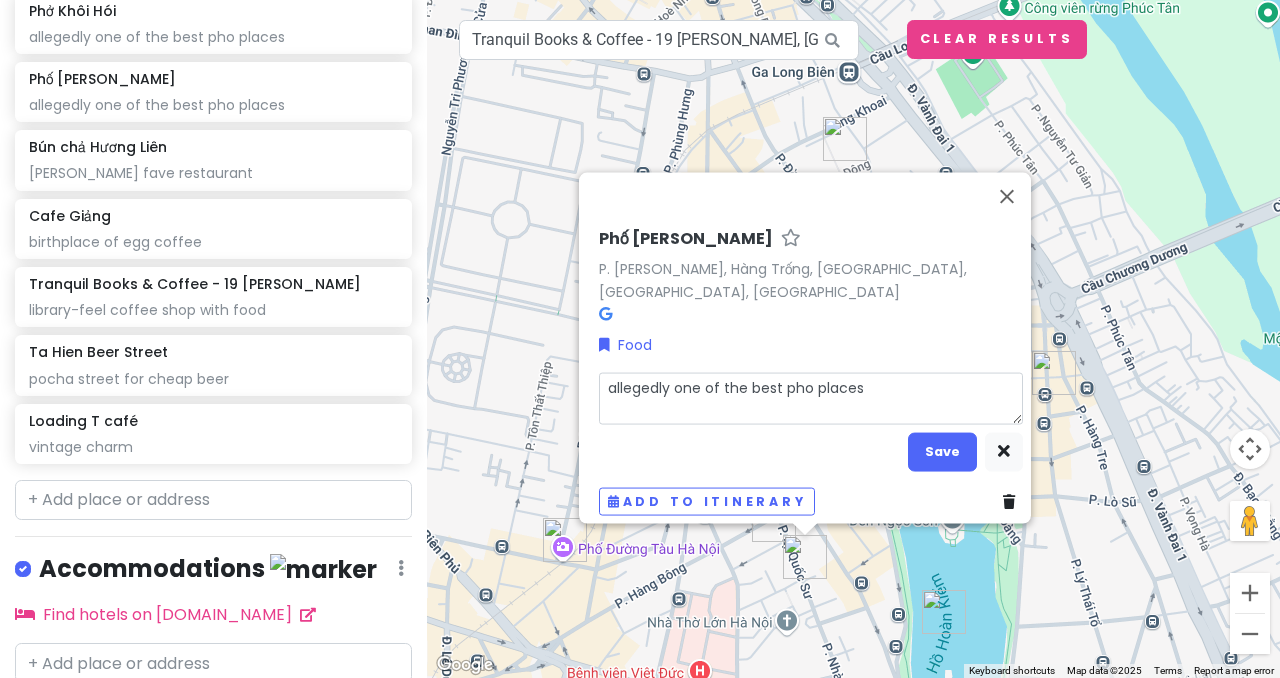 click on "allegedly one of the best pho places" at bounding box center [811, 398] 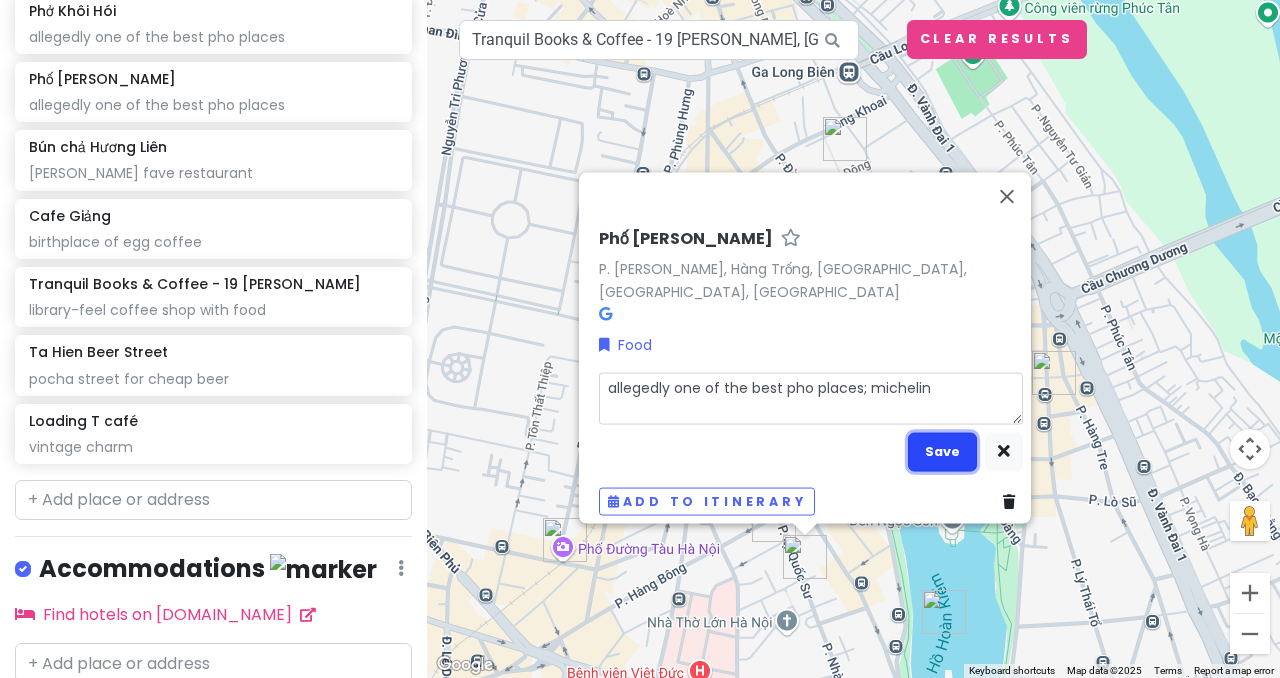 click on "Save" at bounding box center (942, 451) 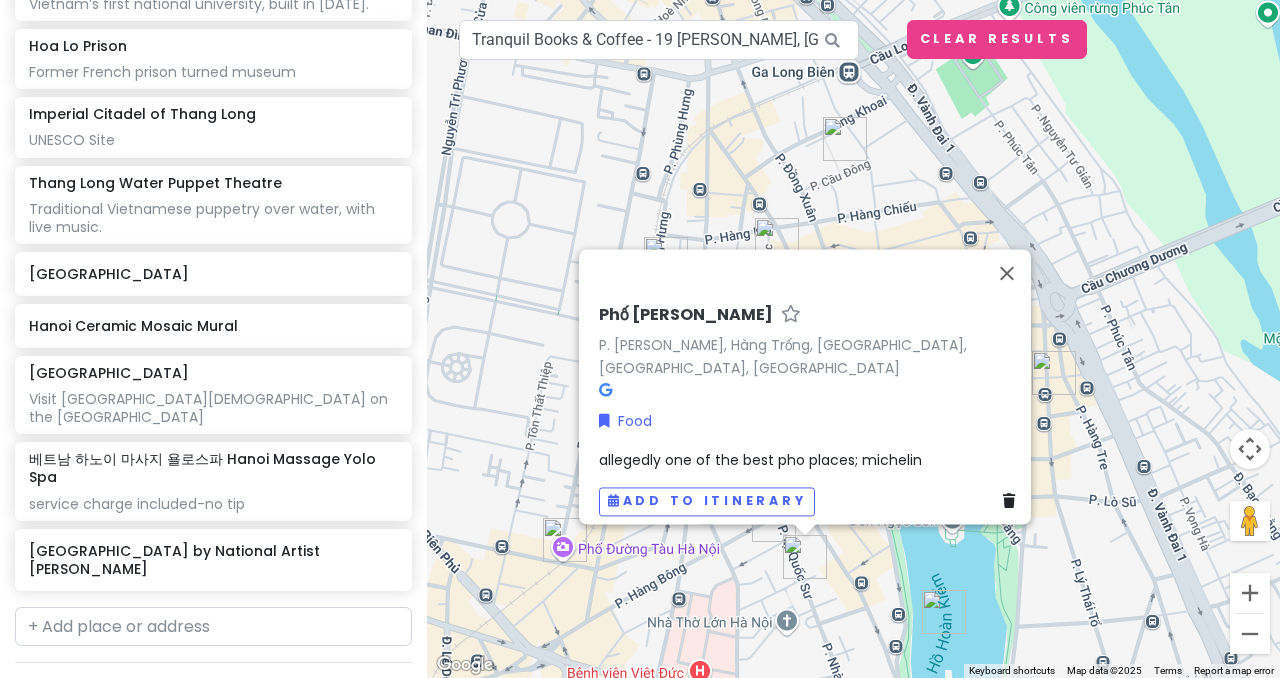 scroll, scrollTop: 612, scrollLeft: 0, axis: vertical 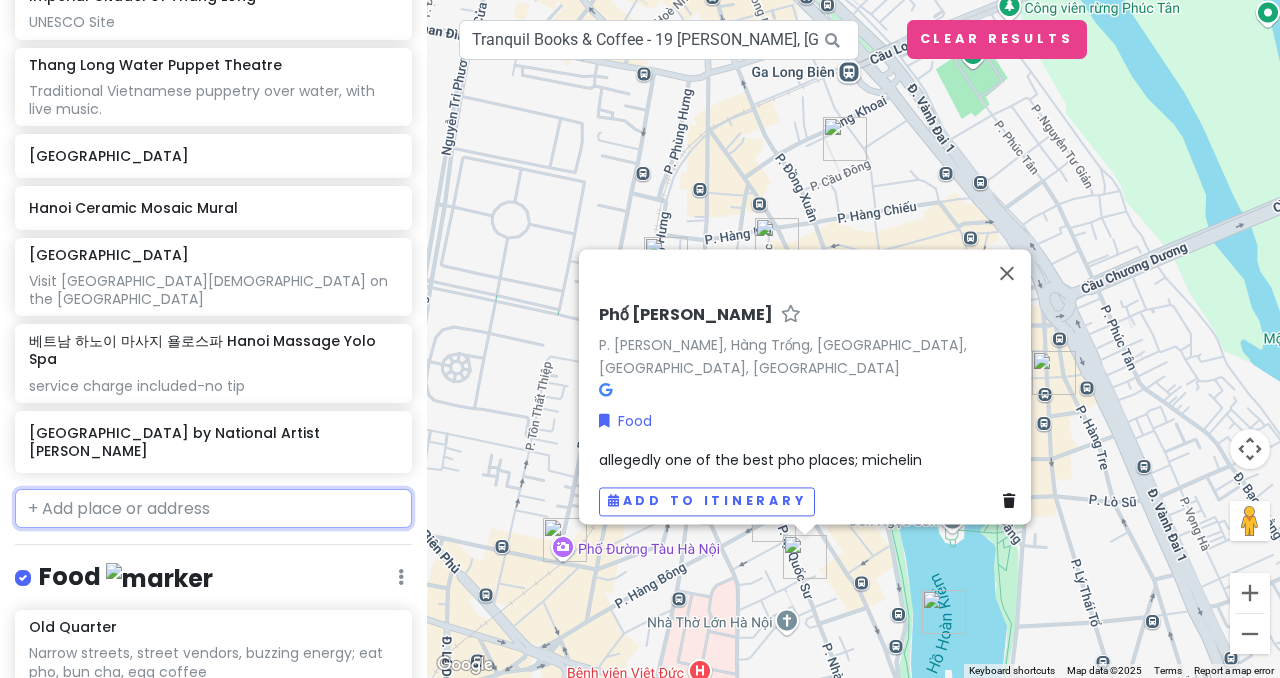 click at bounding box center [213, 509] 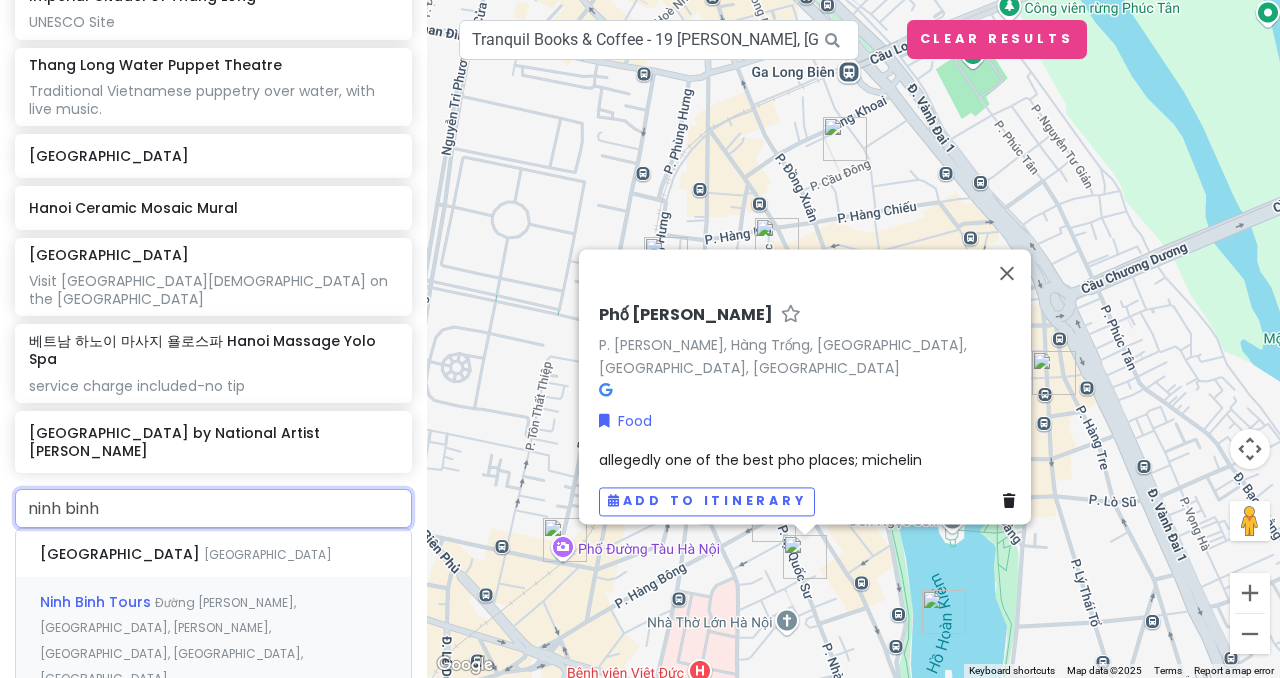 click on "Ninh Binh Tours   Đường [PERSON_NAME], [GEOGRAPHIC_DATA], [GEOGRAPHIC_DATA], [GEOGRAPHIC_DATA], [GEOGRAPHIC_DATA], [GEOGRAPHIC_DATA]" at bounding box center [213, 639] 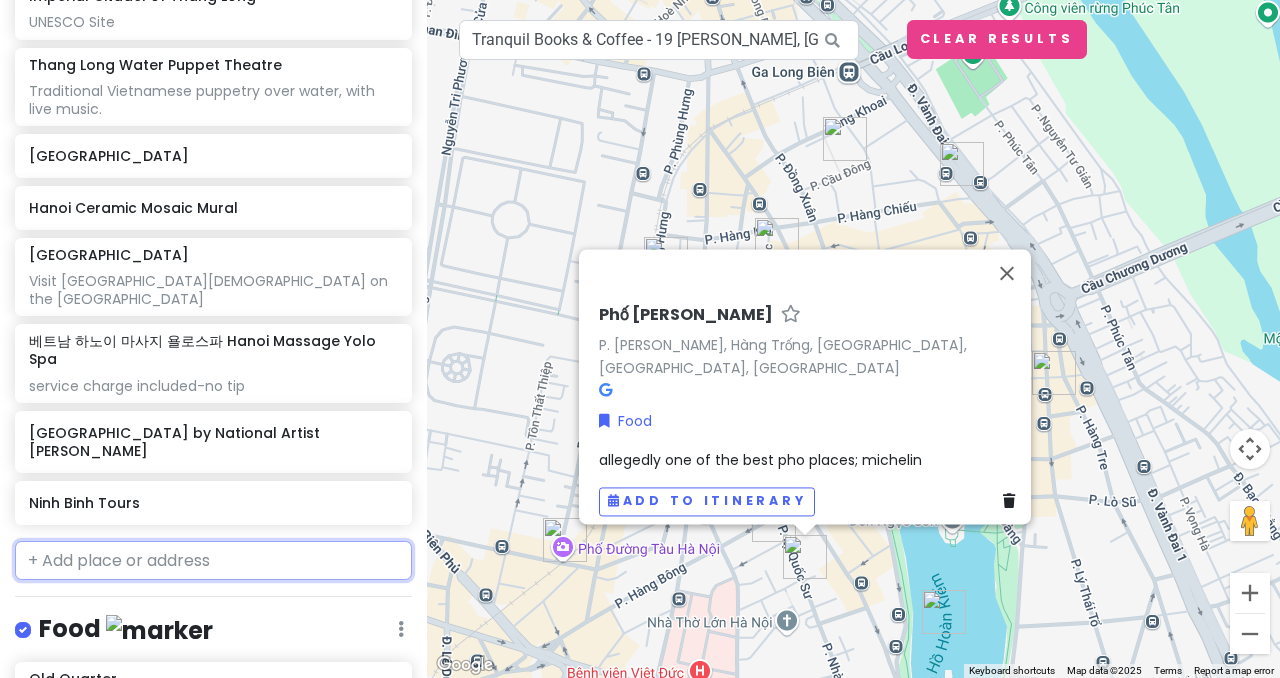 scroll, scrollTop: 664, scrollLeft: 0, axis: vertical 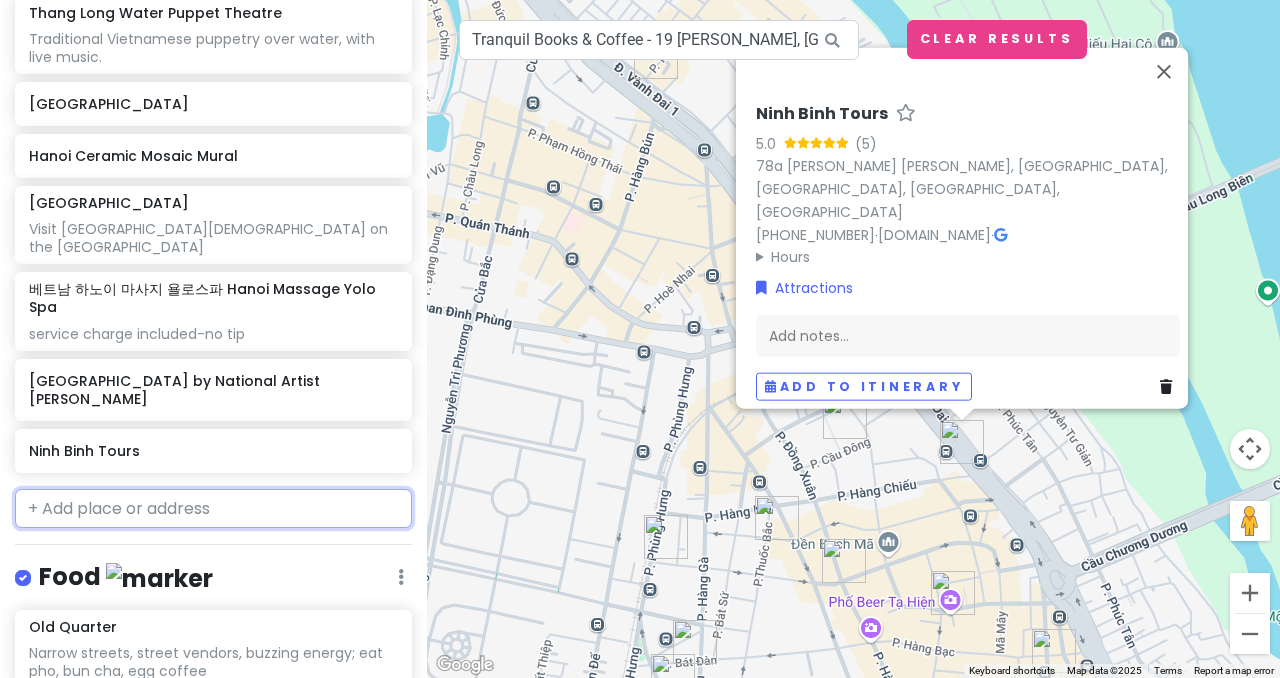 click at bounding box center (213, 509) 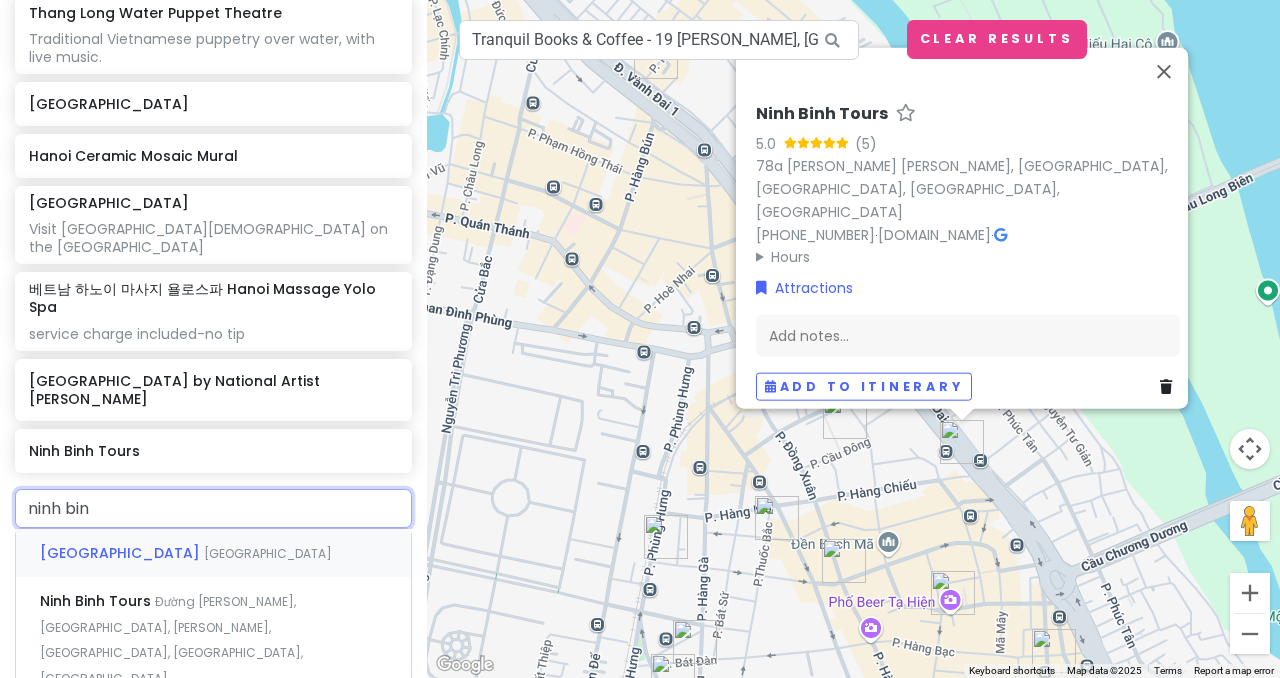 click on "[GEOGRAPHIC_DATA]" at bounding box center (213, 553) 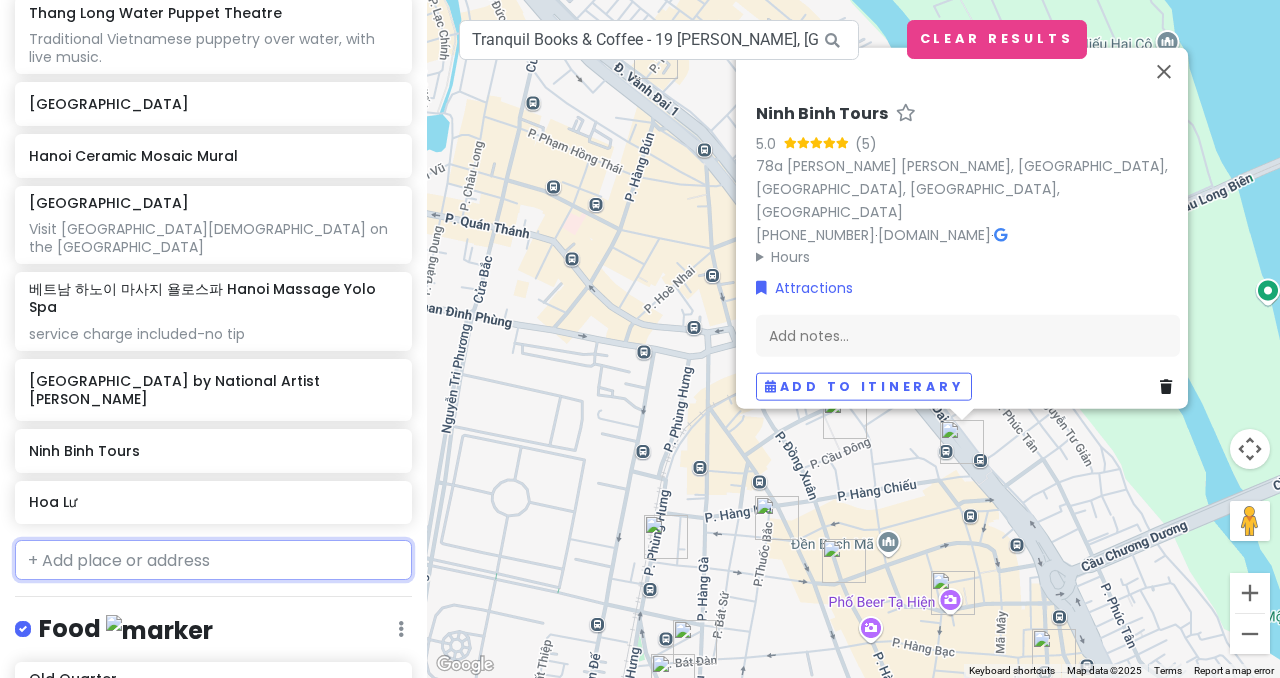 scroll, scrollTop: 716, scrollLeft: 0, axis: vertical 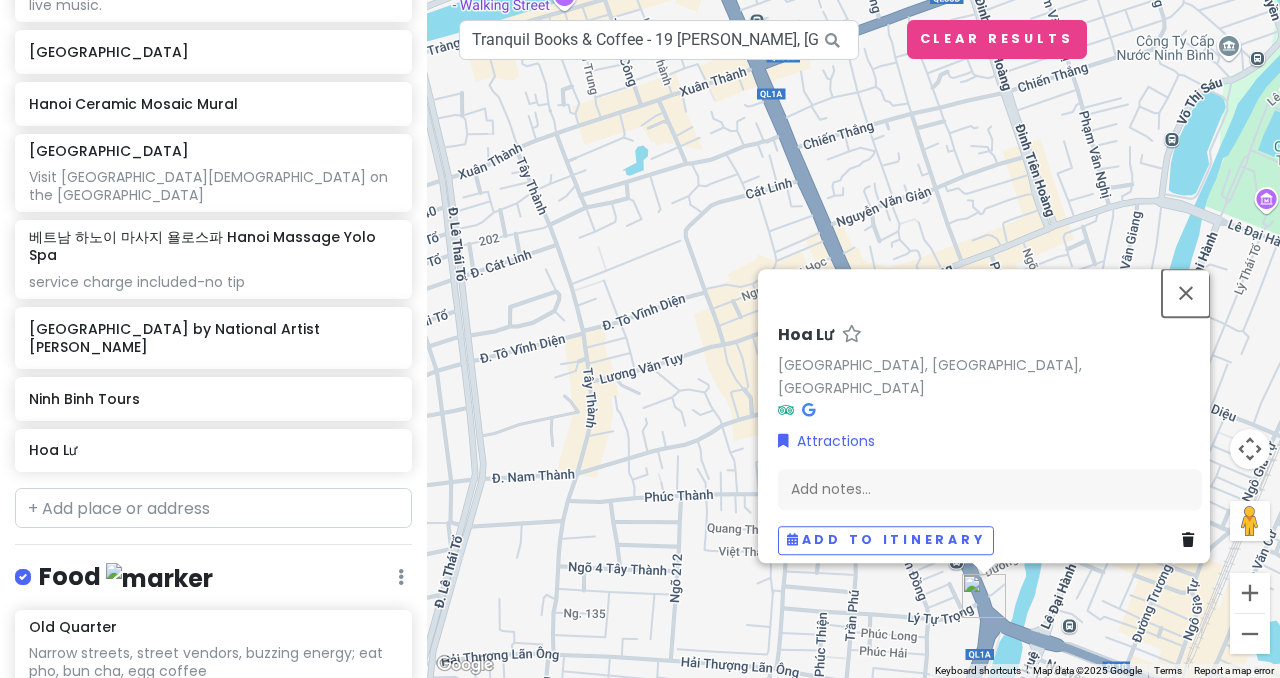 click at bounding box center [1186, 293] 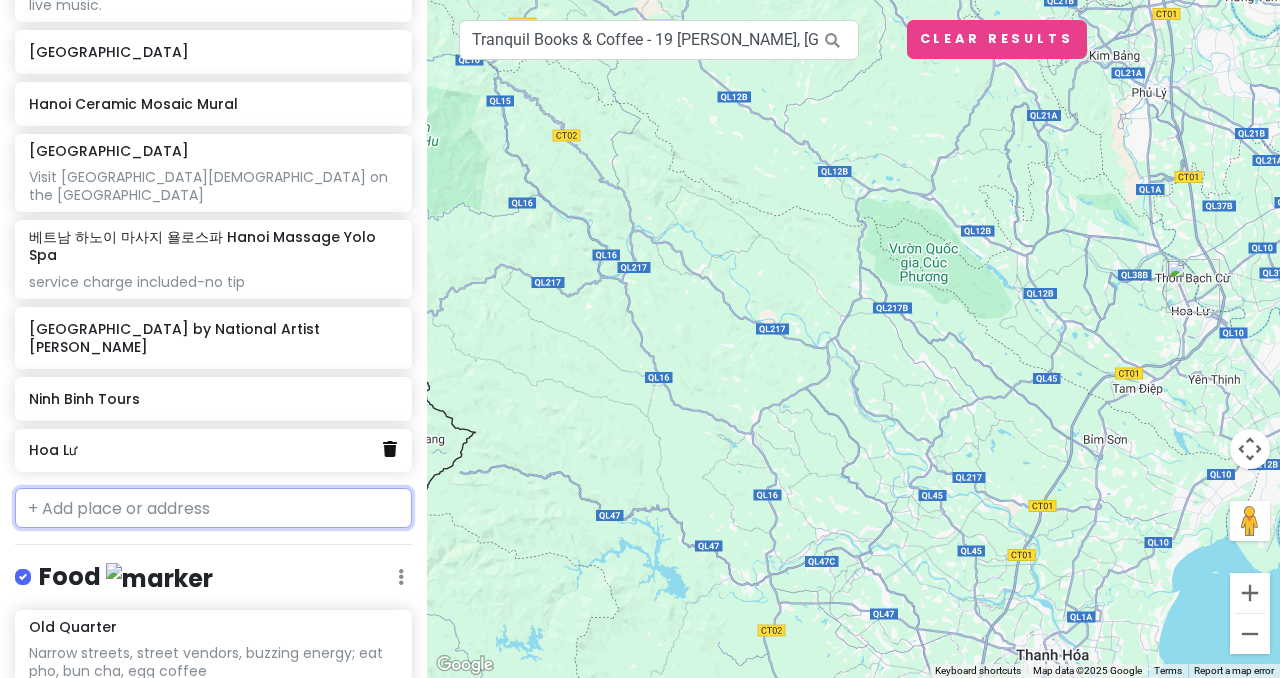click at bounding box center (390, 449) 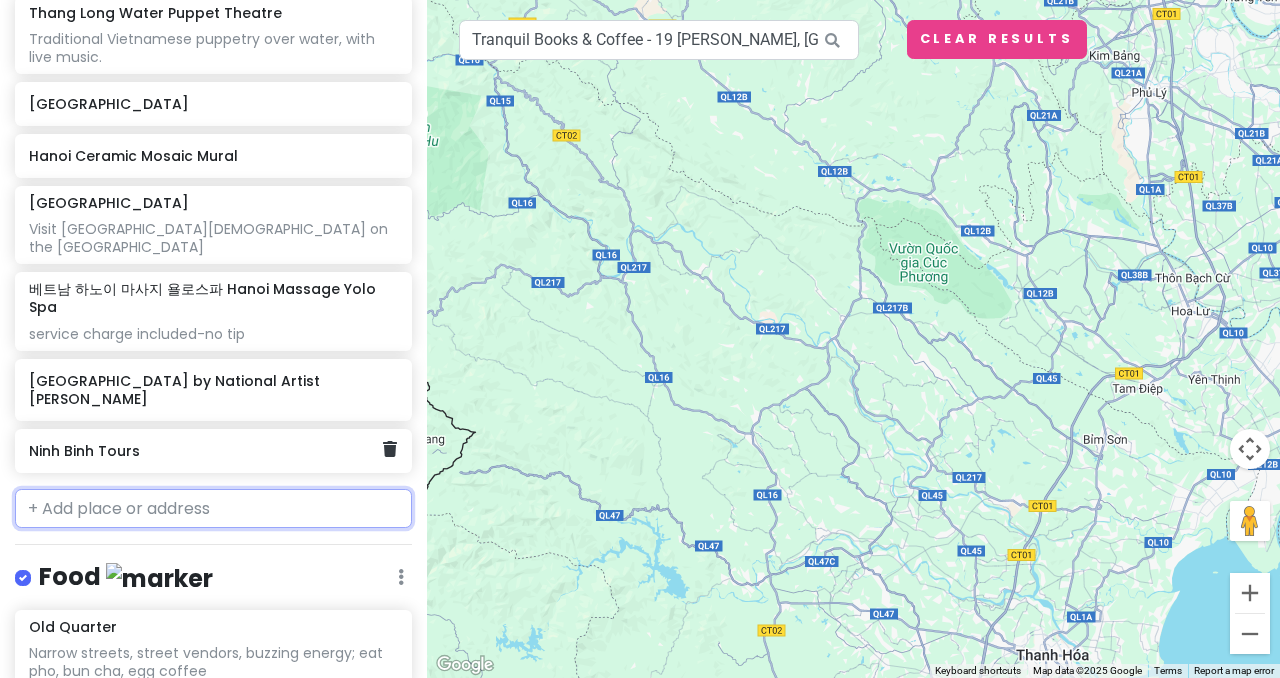 click at bounding box center (390, 449) 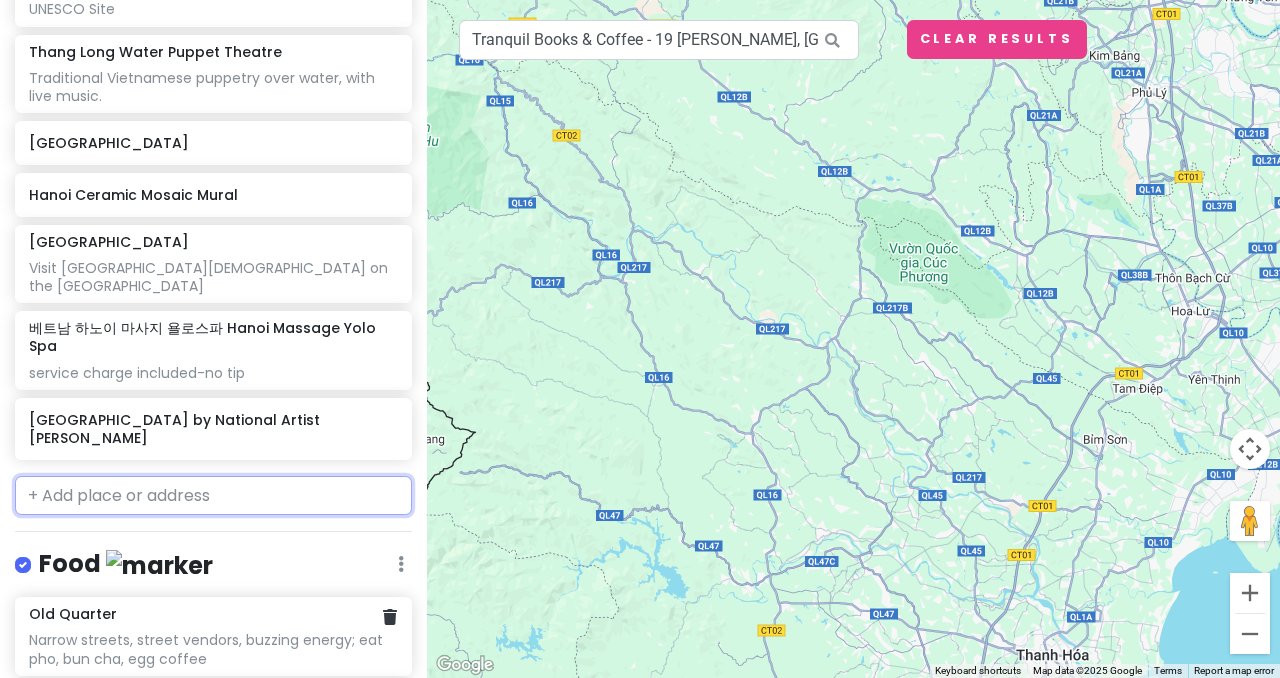 scroll, scrollTop: 692, scrollLeft: 0, axis: vertical 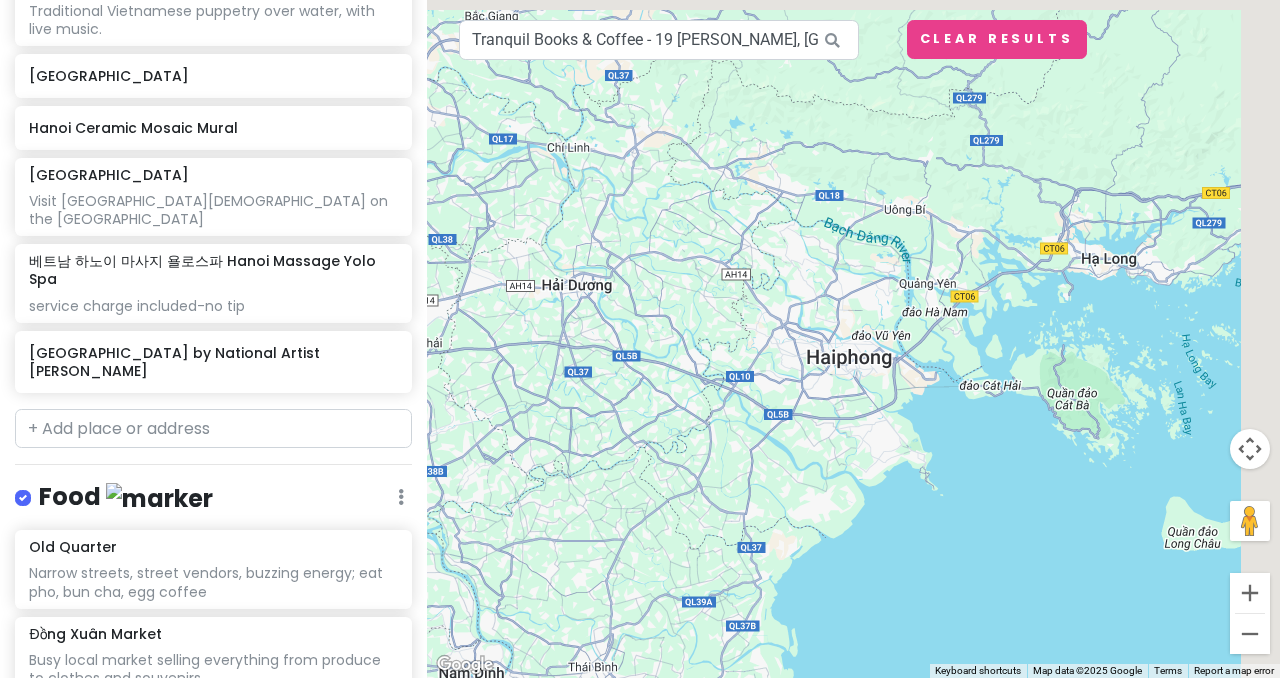 drag, startPoint x: 1167, startPoint y: 253, endPoint x: 920, endPoint y: 296, distance: 250.71498 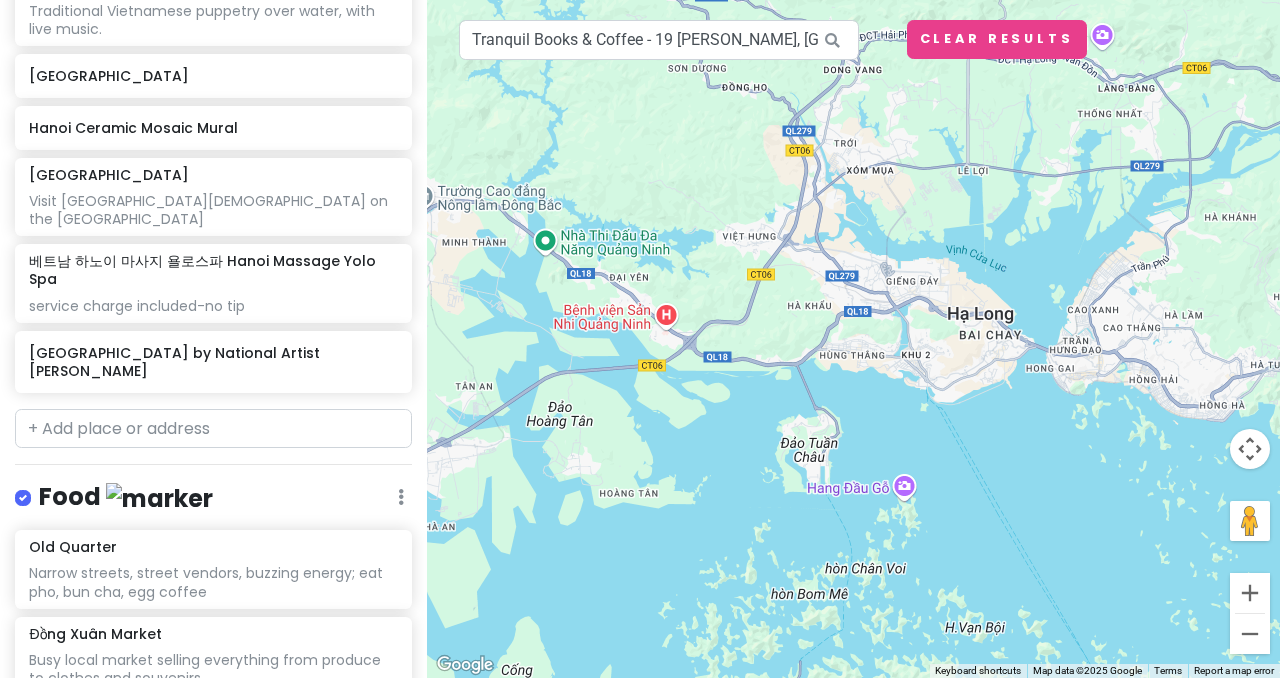 drag, startPoint x: 1111, startPoint y: 289, endPoint x: 917, endPoint y: 367, distance: 209.09328 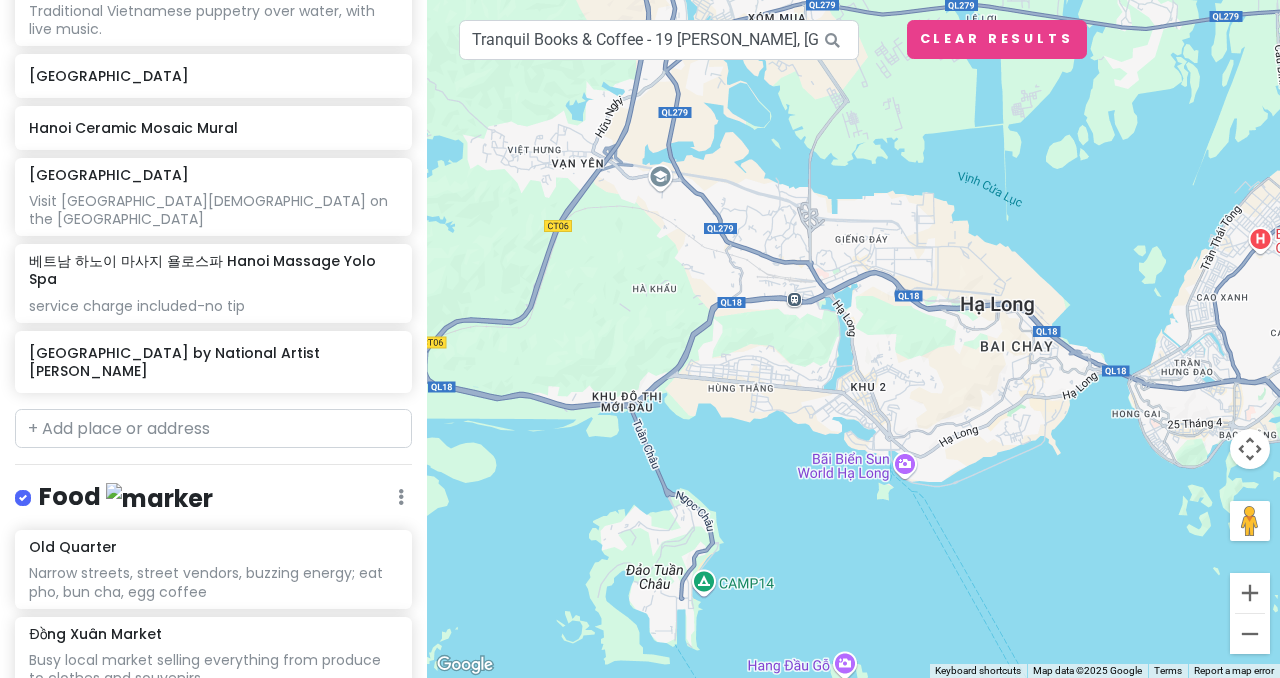 drag, startPoint x: 993, startPoint y: 387, endPoint x: 830, endPoint y: 556, distance: 234.79779 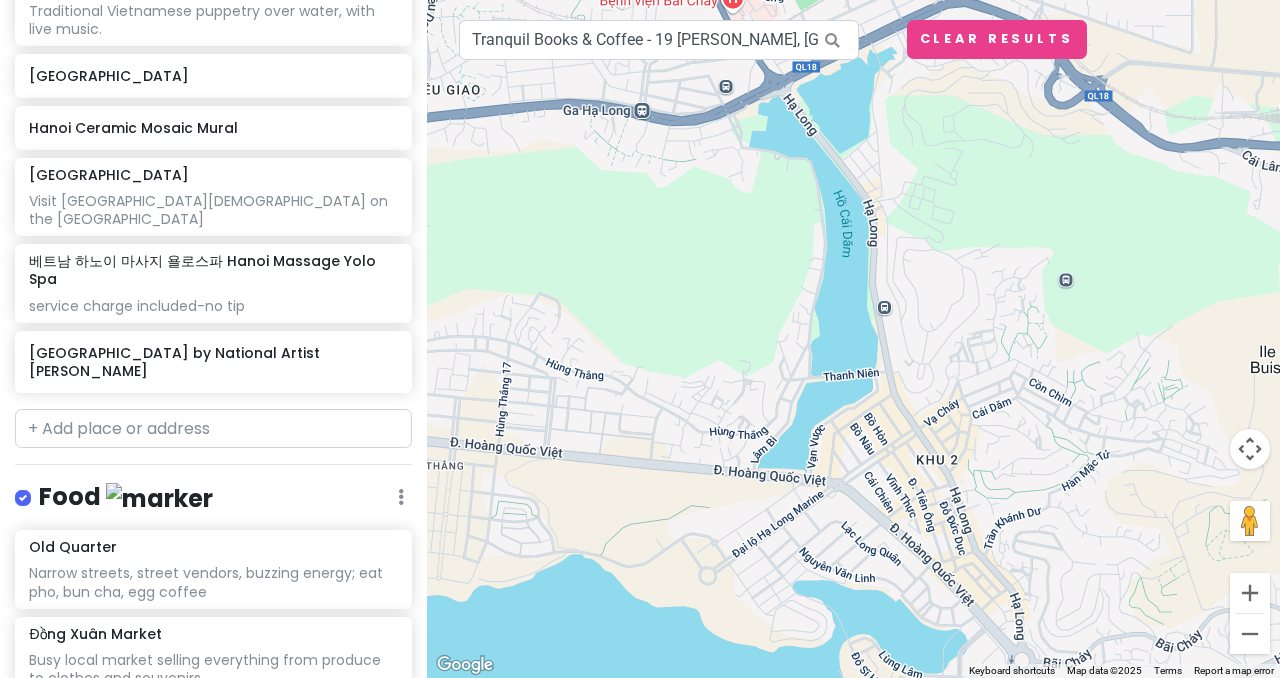 drag, startPoint x: 899, startPoint y: 186, endPoint x: 899, endPoint y: 359, distance: 173 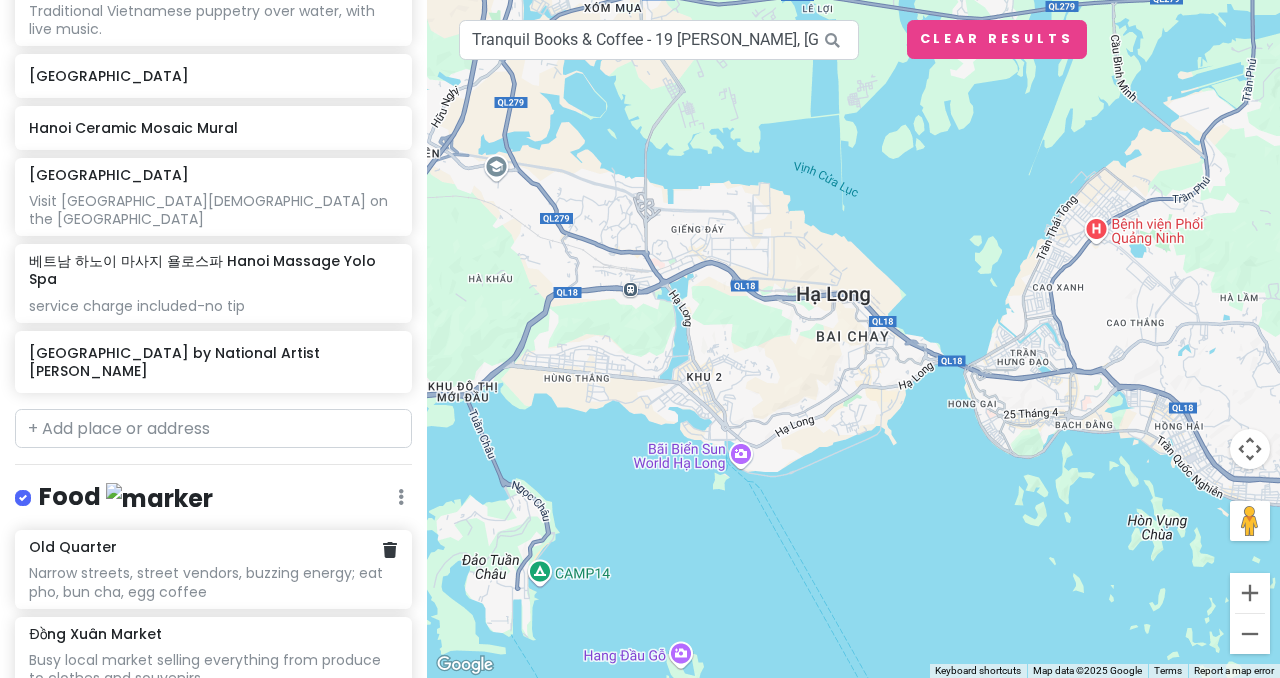 scroll, scrollTop: 1522, scrollLeft: 0, axis: vertical 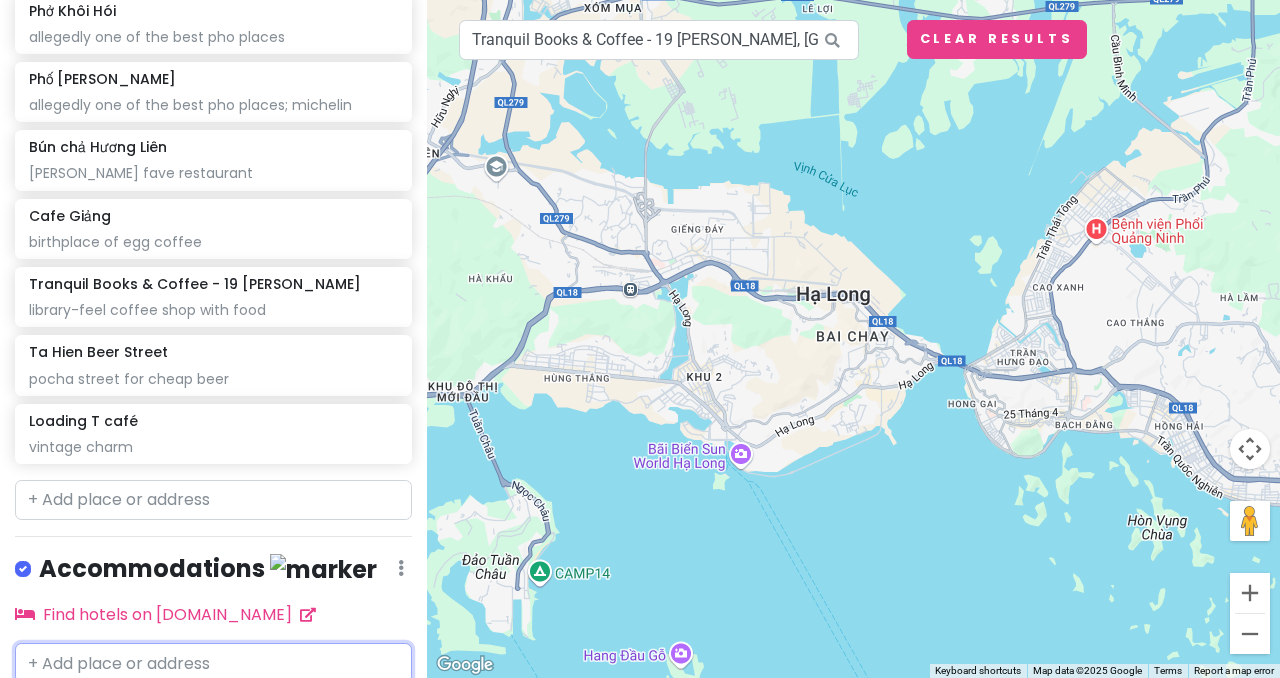 click at bounding box center [213, 663] 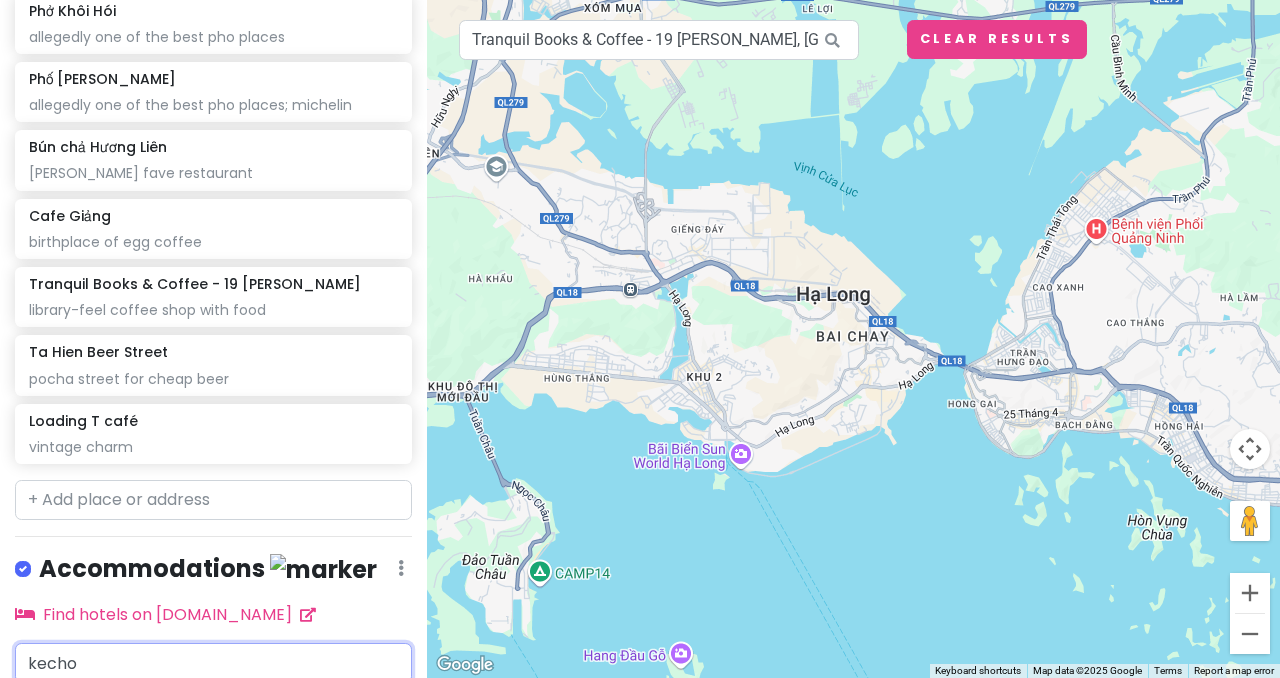 click on "[GEOGRAPHIC_DATA]" at bounding box center (122, 708) 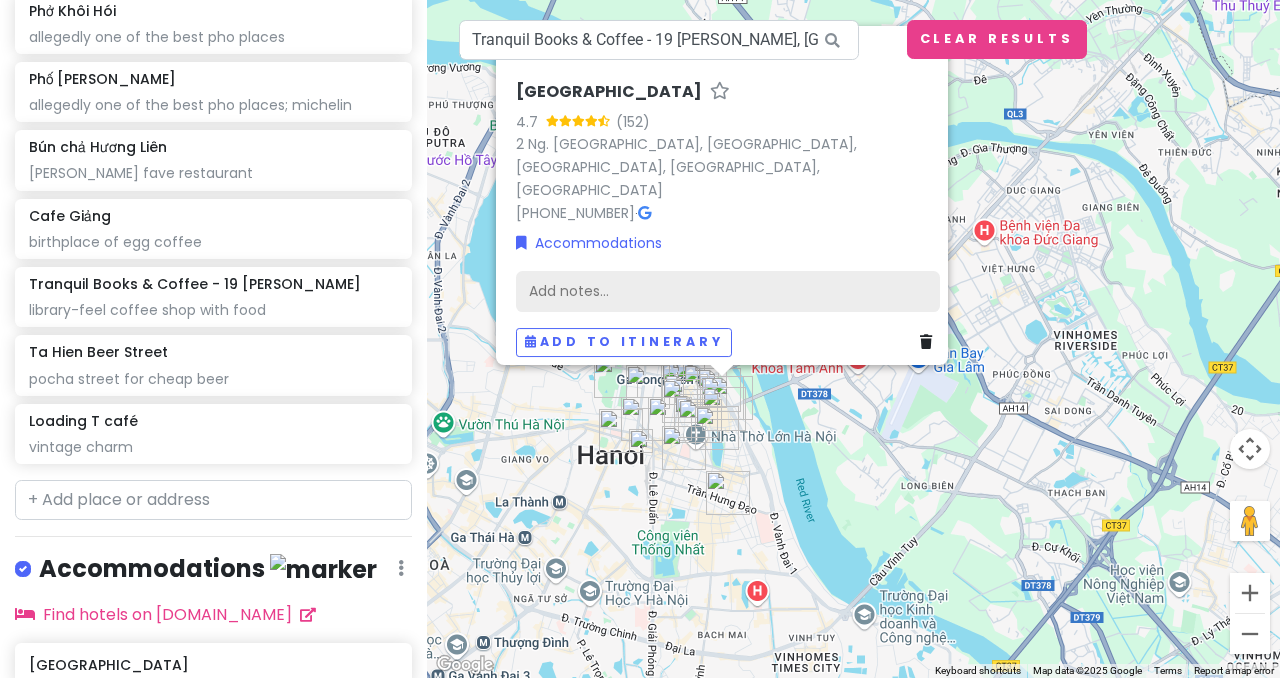 click on "Add notes..." at bounding box center [728, 292] 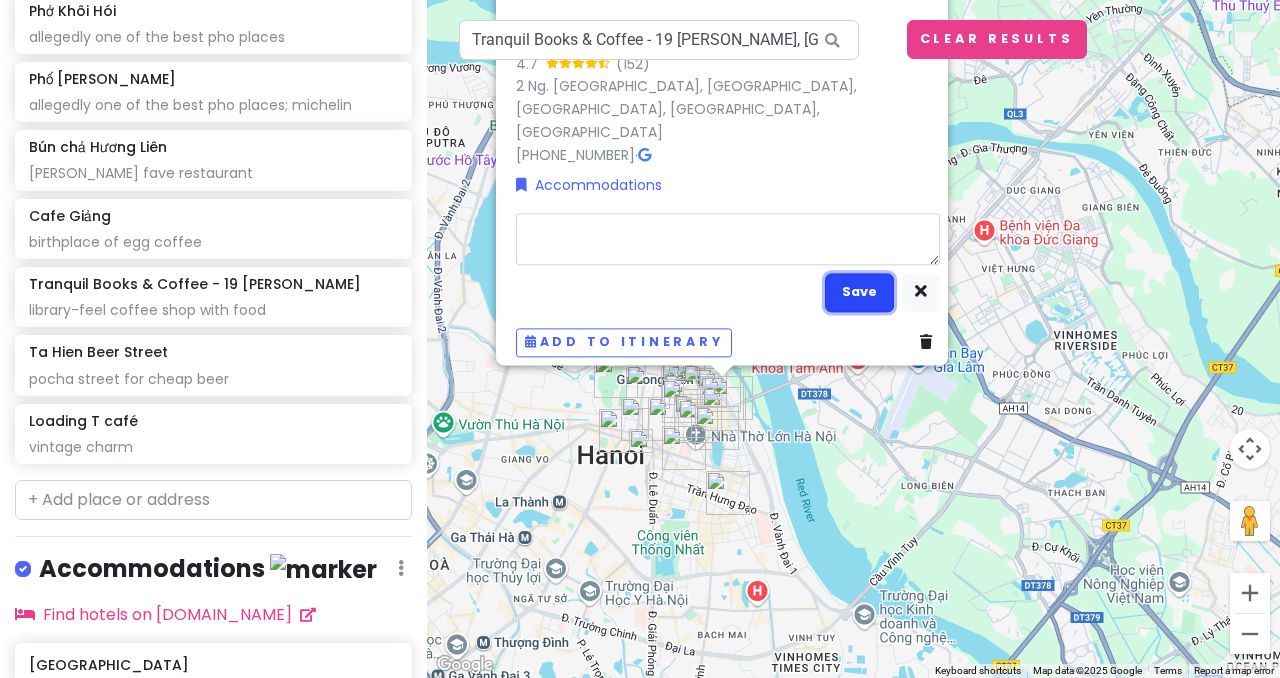 click on "Save" at bounding box center (859, 292) 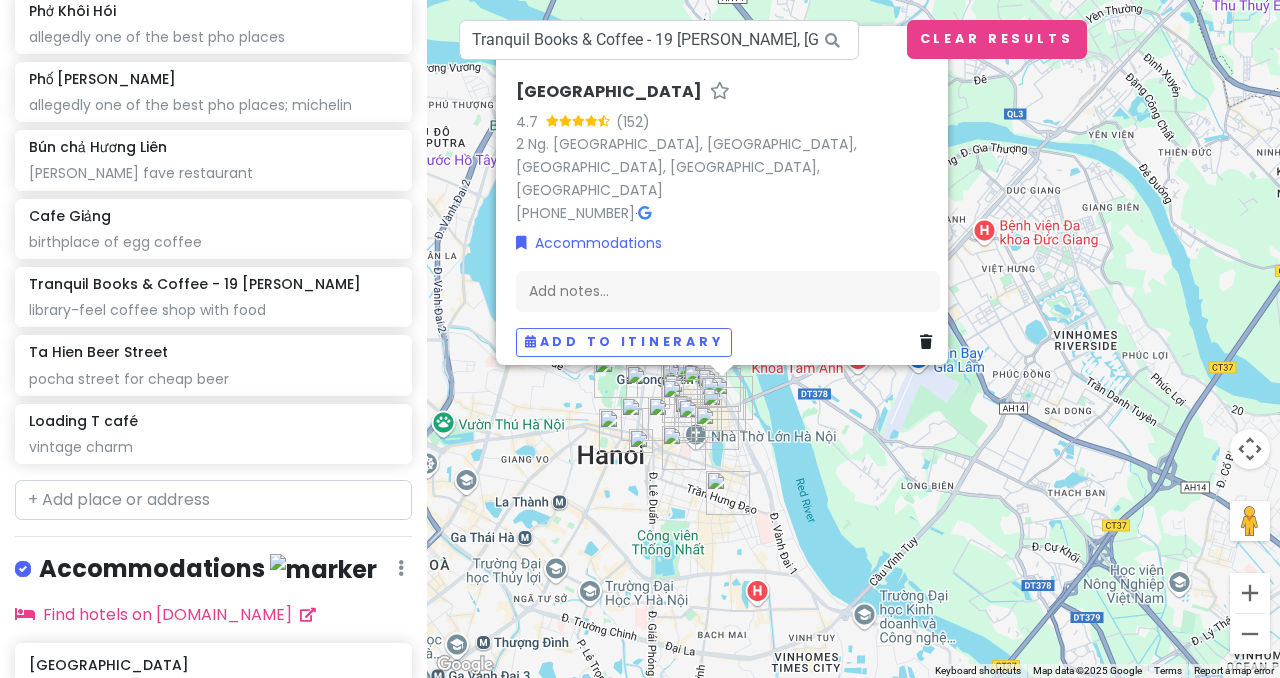 click on "[GEOGRAPHIC_DATA] 4.7        (152) 2 Ng. [GEOGRAPHIC_DATA], [GEOGRAPHIC_DATA], [GEOGRAPHIC_DATA], [GEOGRAPHIC_DATA], [GEOGRAPHIC_DATA] [PHONE_NUMBER]   ·   Accommodations Add notes...  Add to itinerary" at bounding box center (853, 339) 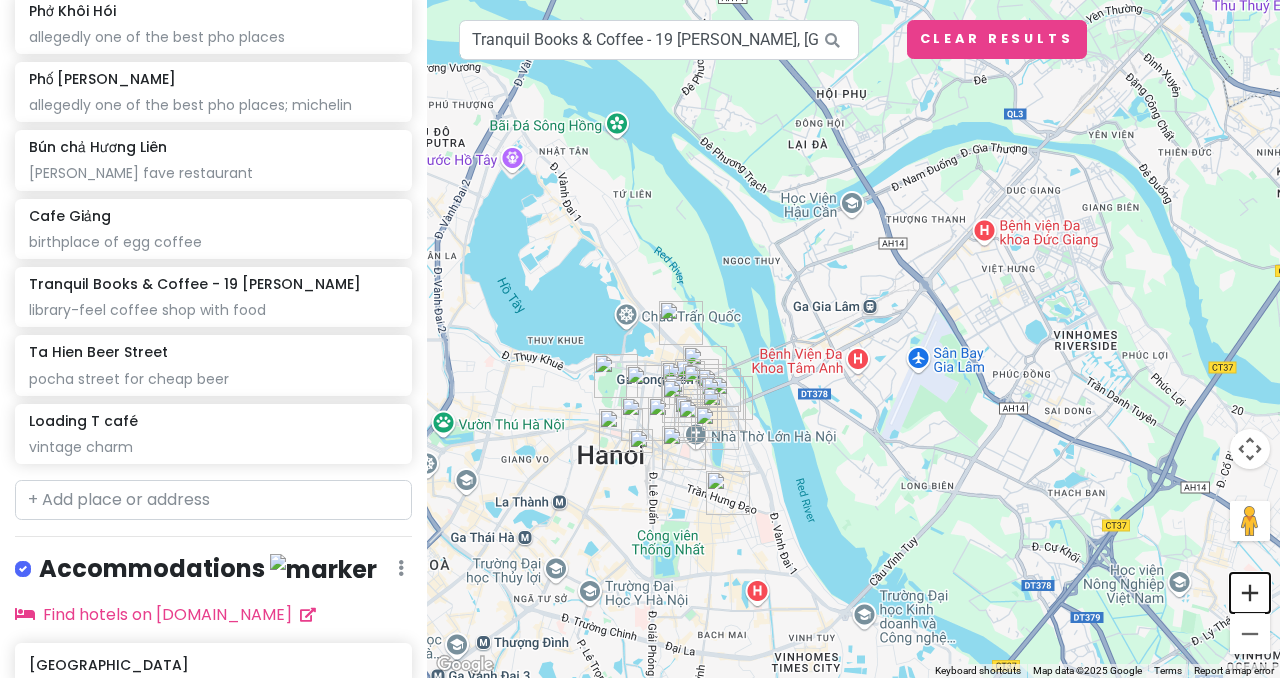 click at bounding box center (1250, 593) 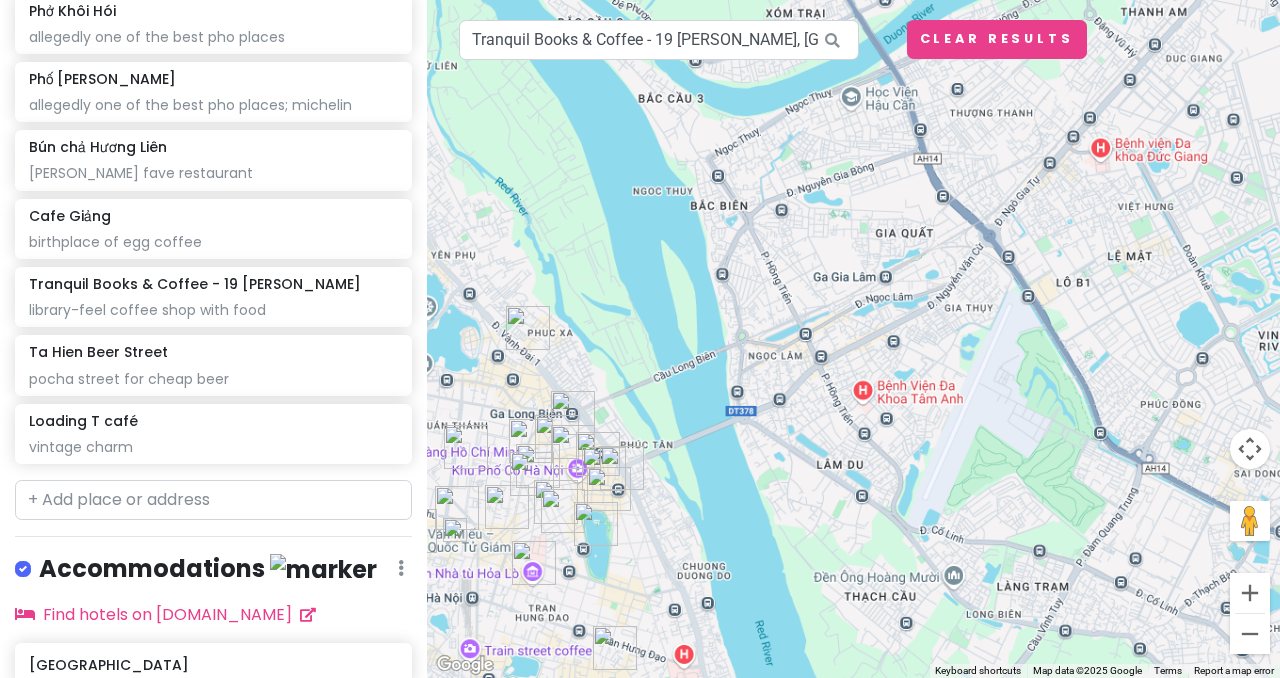 click at bounding box center [1250, 593] 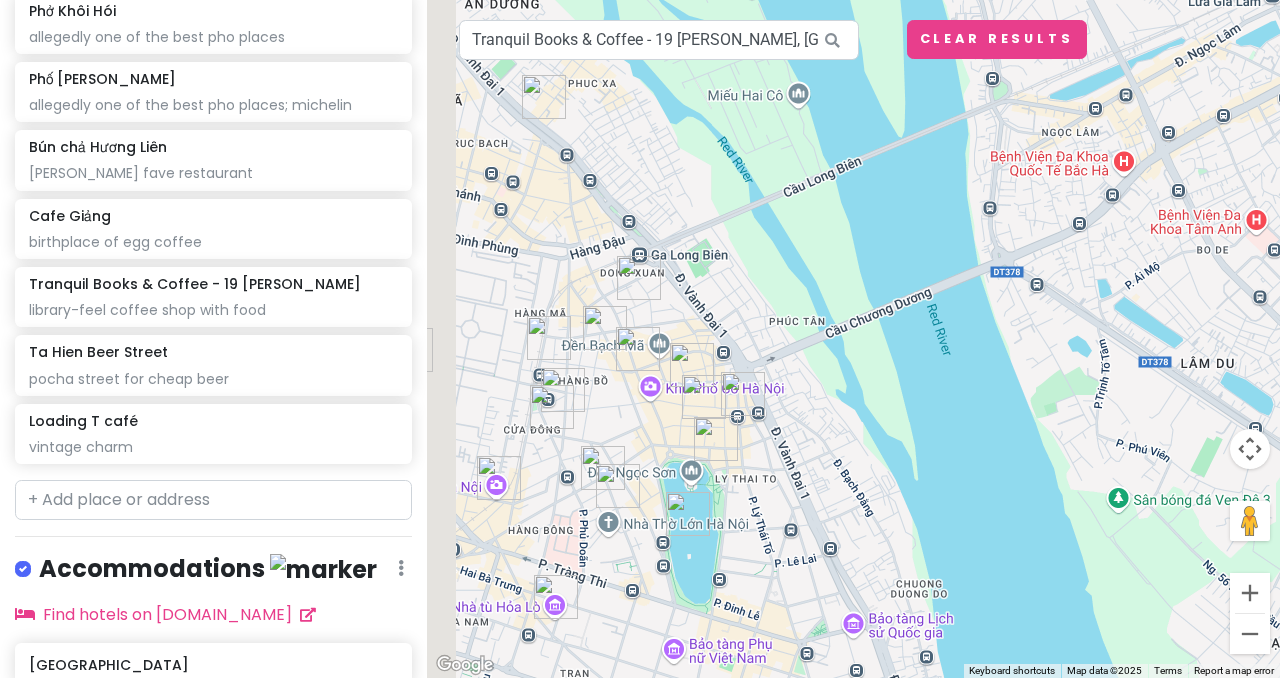 drag, startPoint x: 758, startPoint y: 493, endPoint x: 1204, endPoint y: 198, distance: 534.7345 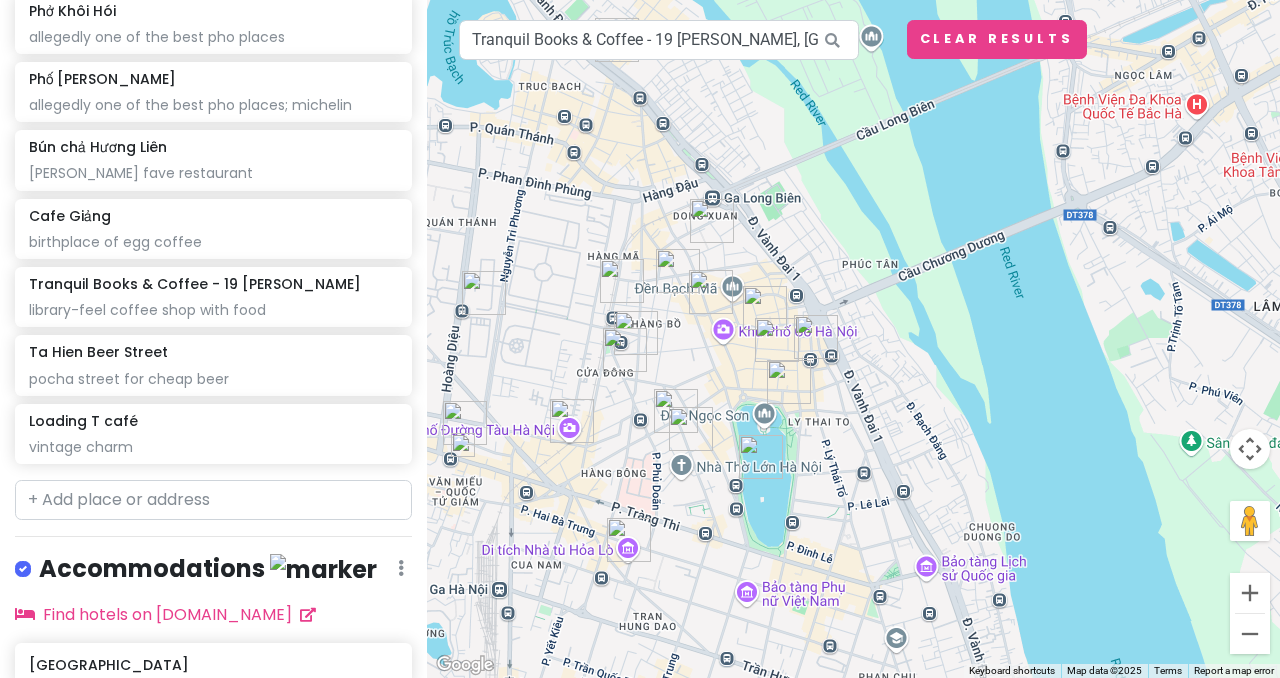 click at bounding box center (765, 308) 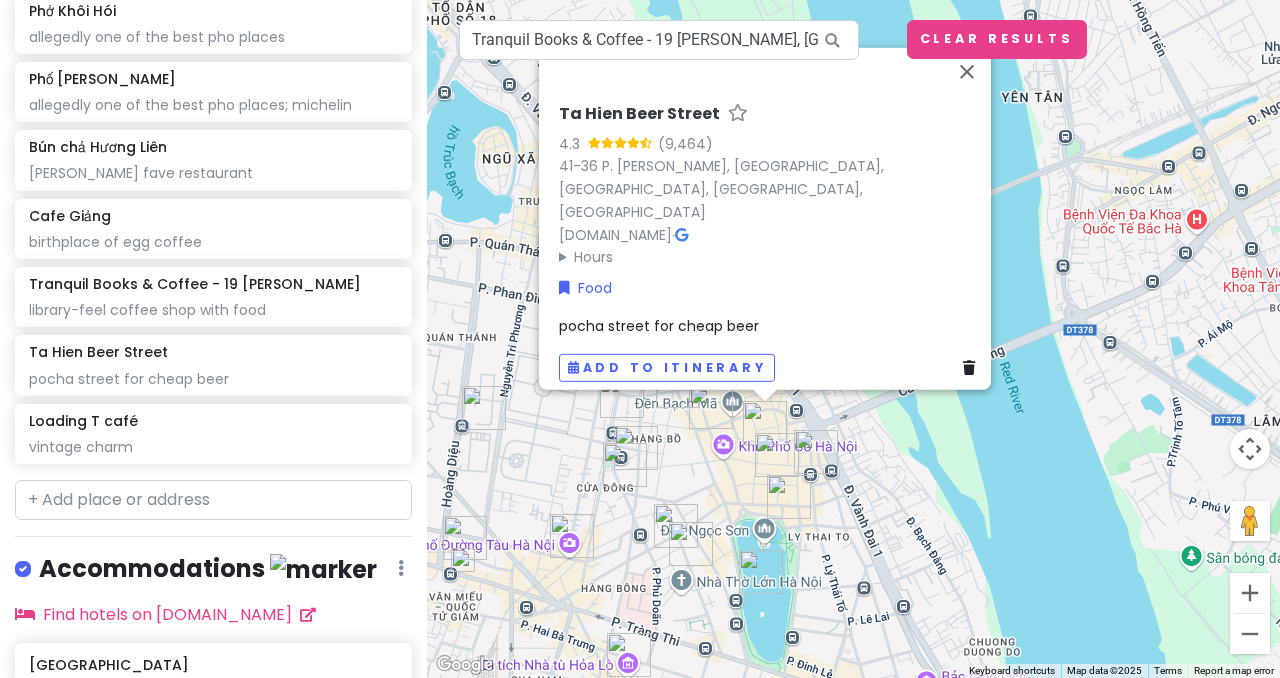 click at bounding box center (816, 452) 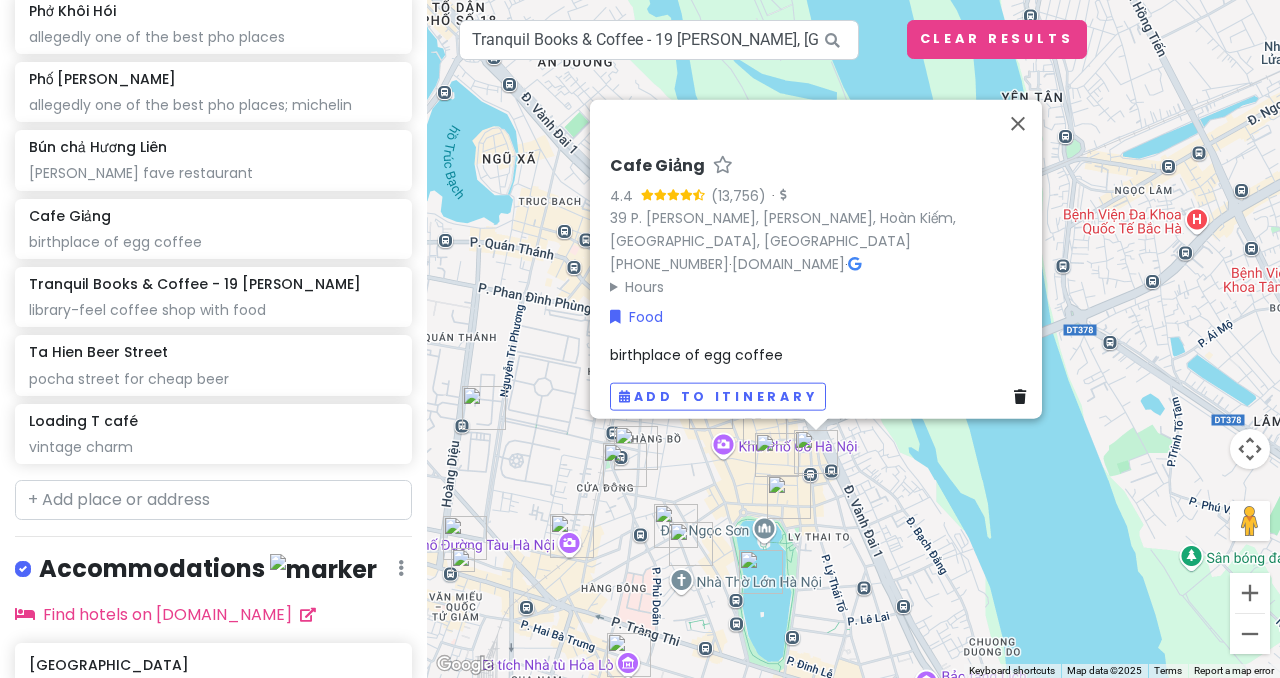 click at bounding box center [789, 497] 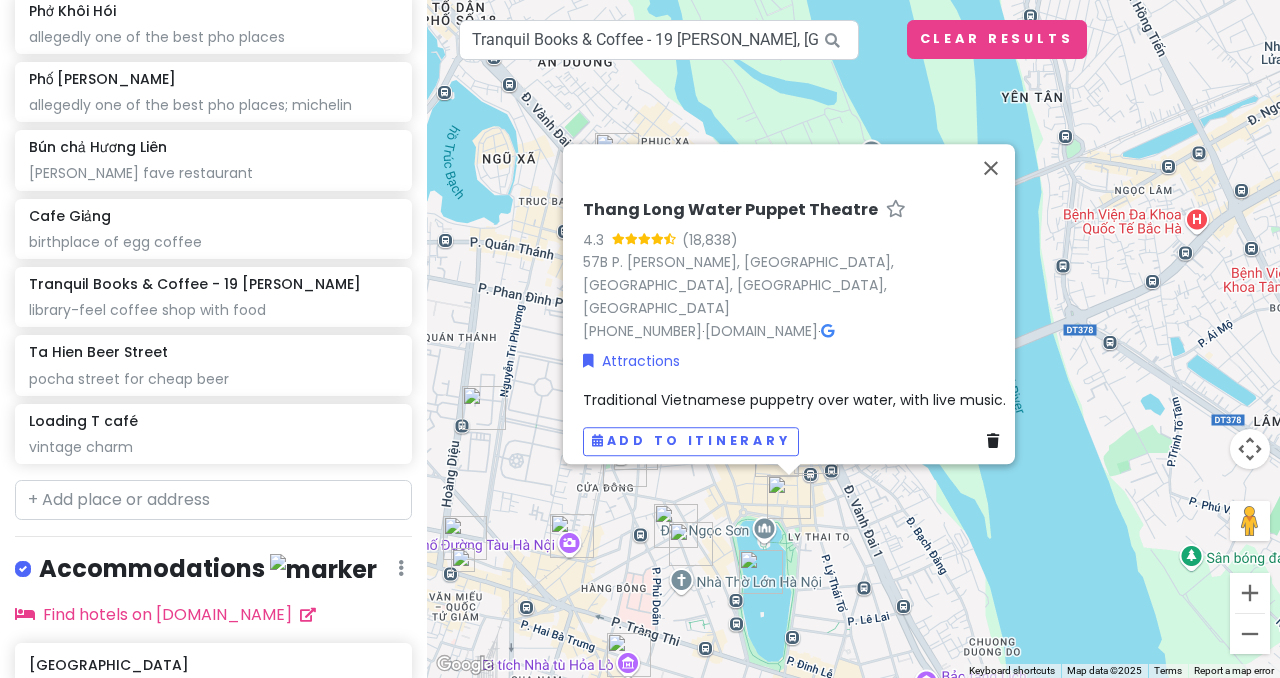 click at bounding box center [676, 526] 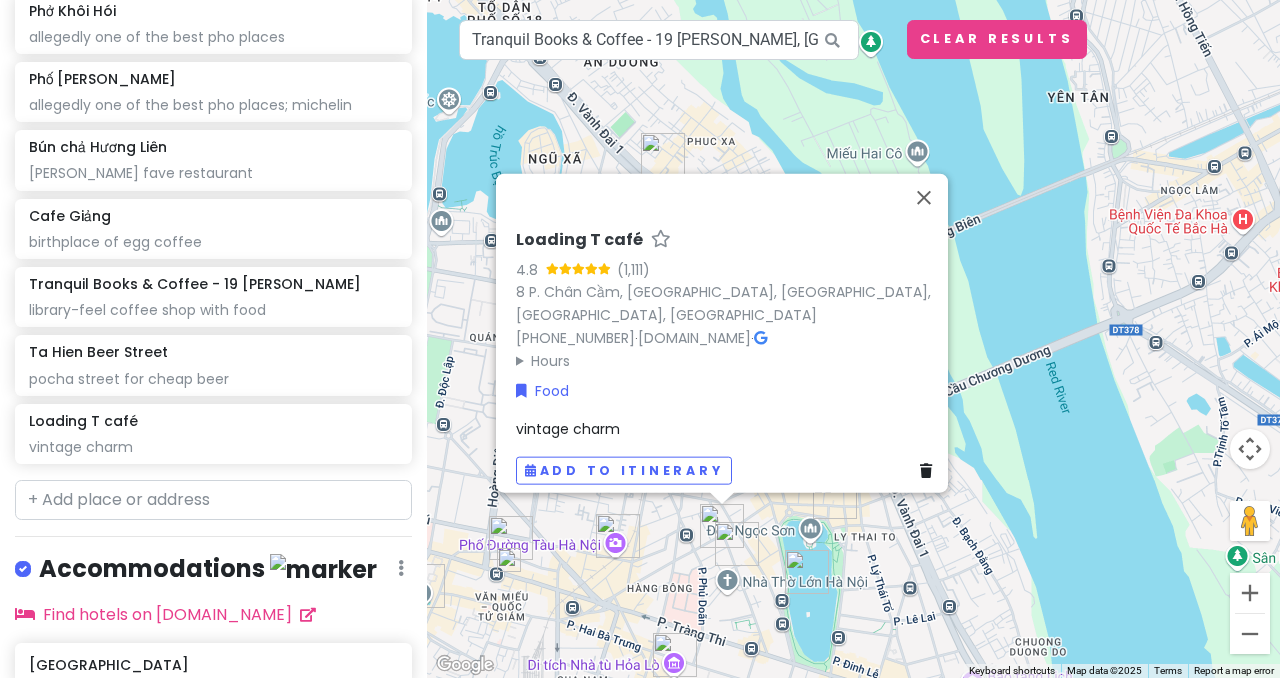 click on "Loading T café 4.8        (1,111) 8 P. Chân Cầm, [GEOGRAPHIC_DATA], [GEOGRAPHIC_DATA], [GEOGRAPHIC_DATA] [PHONE_NUMBER]   ·   [DOMAIN_NAME]   ·   Hours [DATE]  8:00 AM – 6:00 PM [DATE]  8:00 AM – 6:00 PM [DATE]  8:00 AM – 6:00 PM [DATE]  8:00 AM – 6:00 PM [DATE]  8:00 AM – 6:00 PM [DATE]  8:00 AM – 6:00 PM [DATE]  8:00 AM – 6:00 PM Food vintage charm  Add to itinerary" at bounding box center (853, 339) 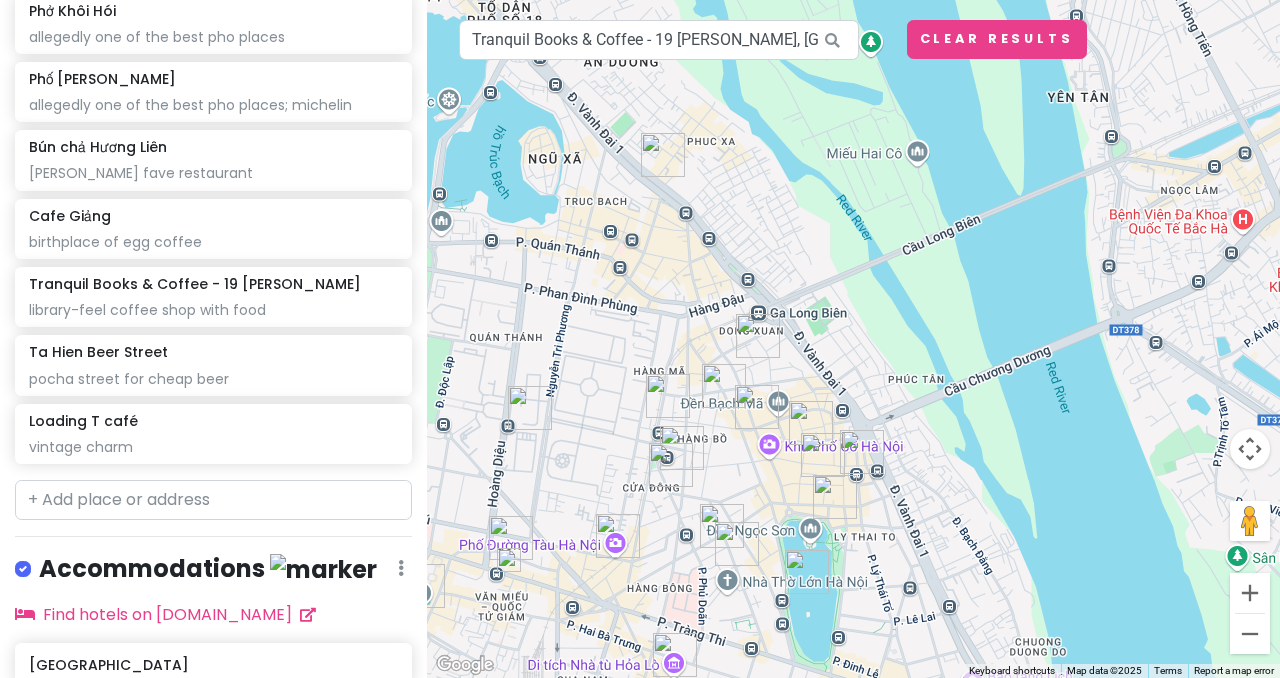 click at bounding box center (853, 339) 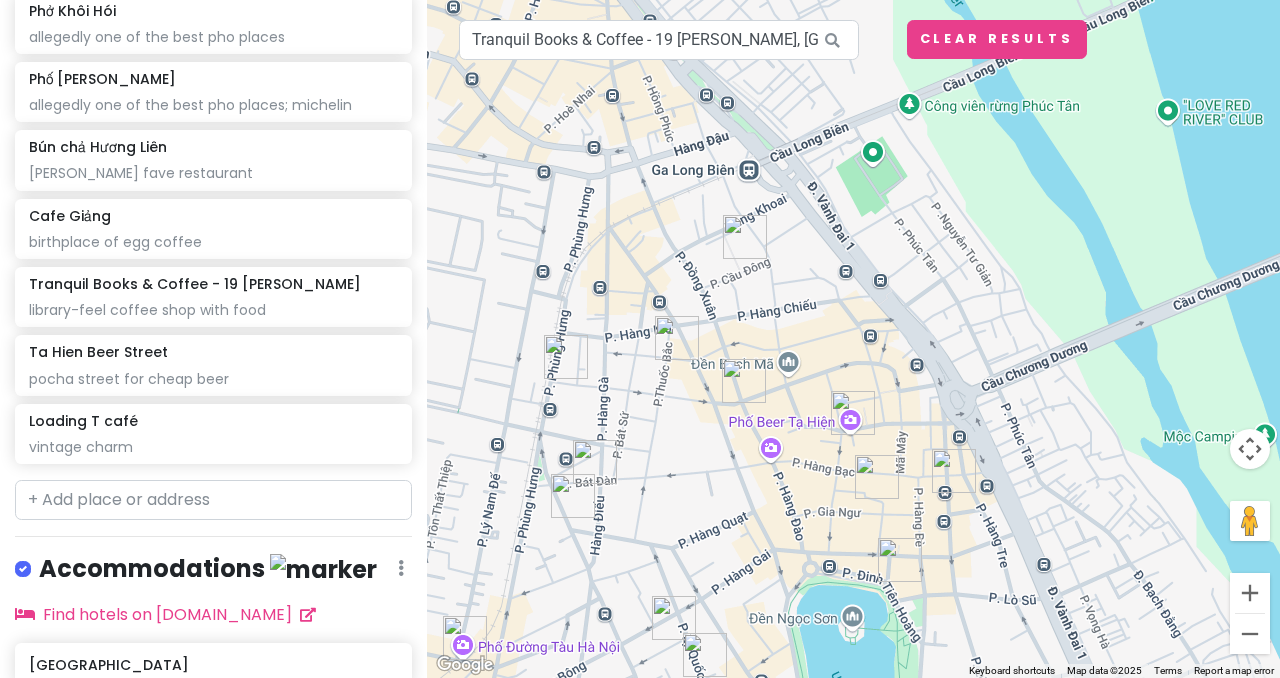 click at bounding box center (853, 339) 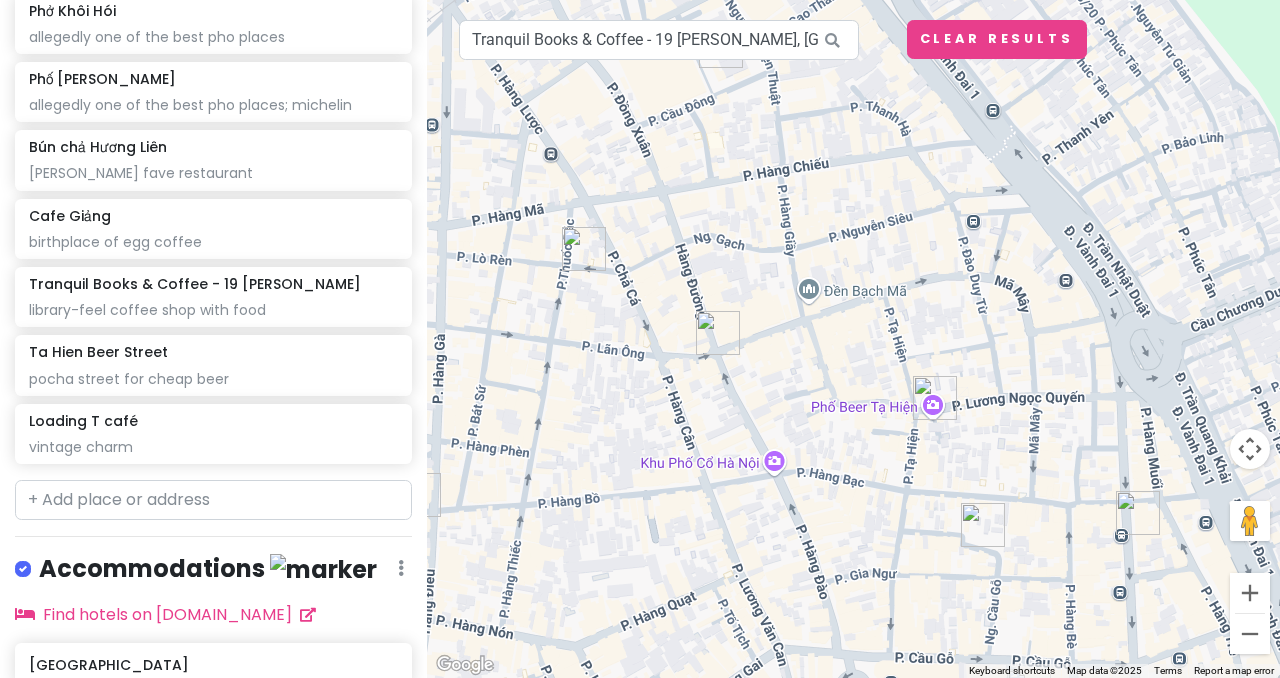 click at bounding box center [853, 339] 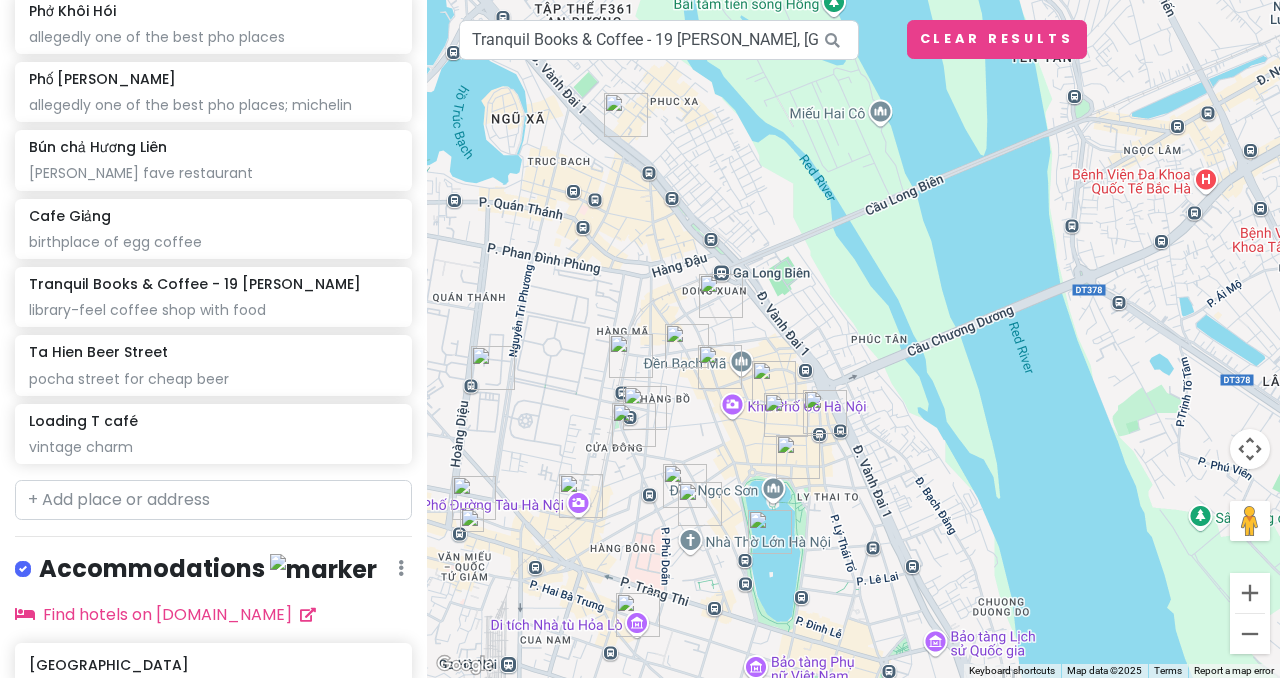 click at bounding box center [687, 346] 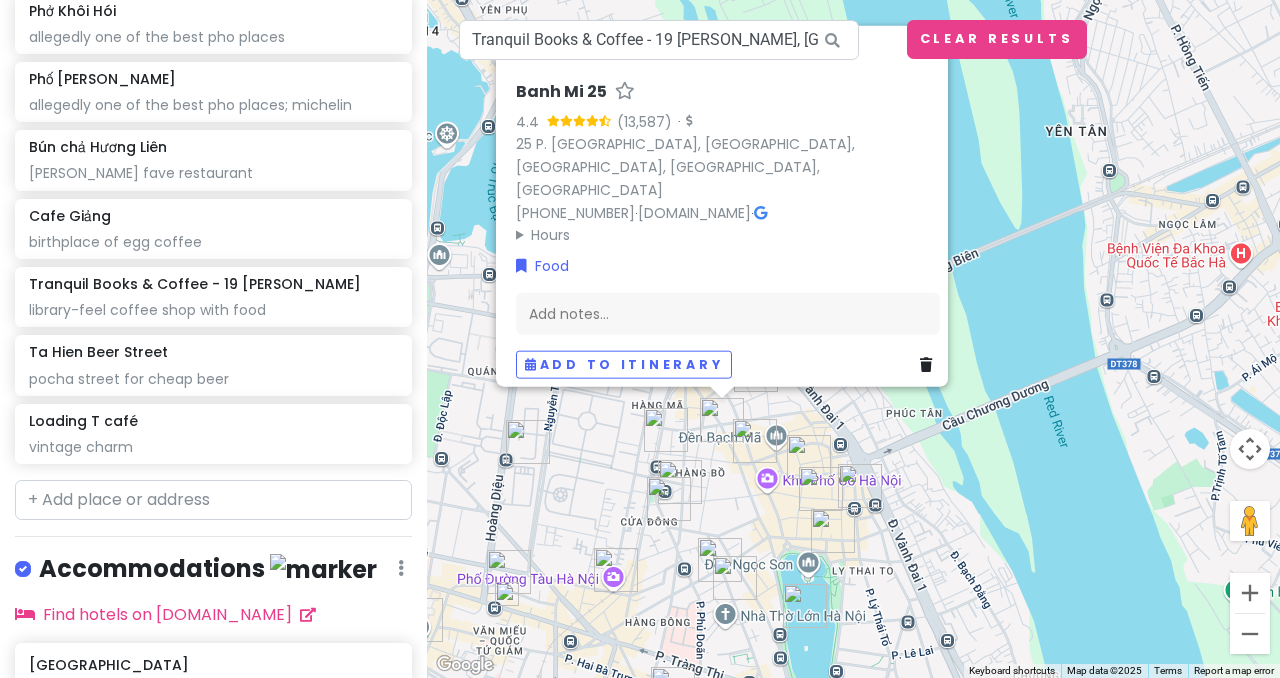 click on "Banh Mi 25 4.4        (13,587)    ·    25 P. Hàng Cá, [GEOGRAPHIC_DATA], [GEOGRAPHIC_DATA], [GEOGRAPHIC_DATA] [PHONE_NUMBER]   ·   [DOMAIN_NAME]   ·   Hours [DATE]  7:00 AM – 9:00 PM [DATE]  7:00 AM – 9:00 PM [DATE]  7:00 AM – 9:00 PM [DATE]  7:00 AM – 9:00 PM [DATE]  7:00 AM – 9:00 PM [DATE]  7:00 AM – 9:00 PM [DATE]  7:00 AM – 9:00 PM Food Add notes...  Add to itinerary" at bounding box center (853, 339) 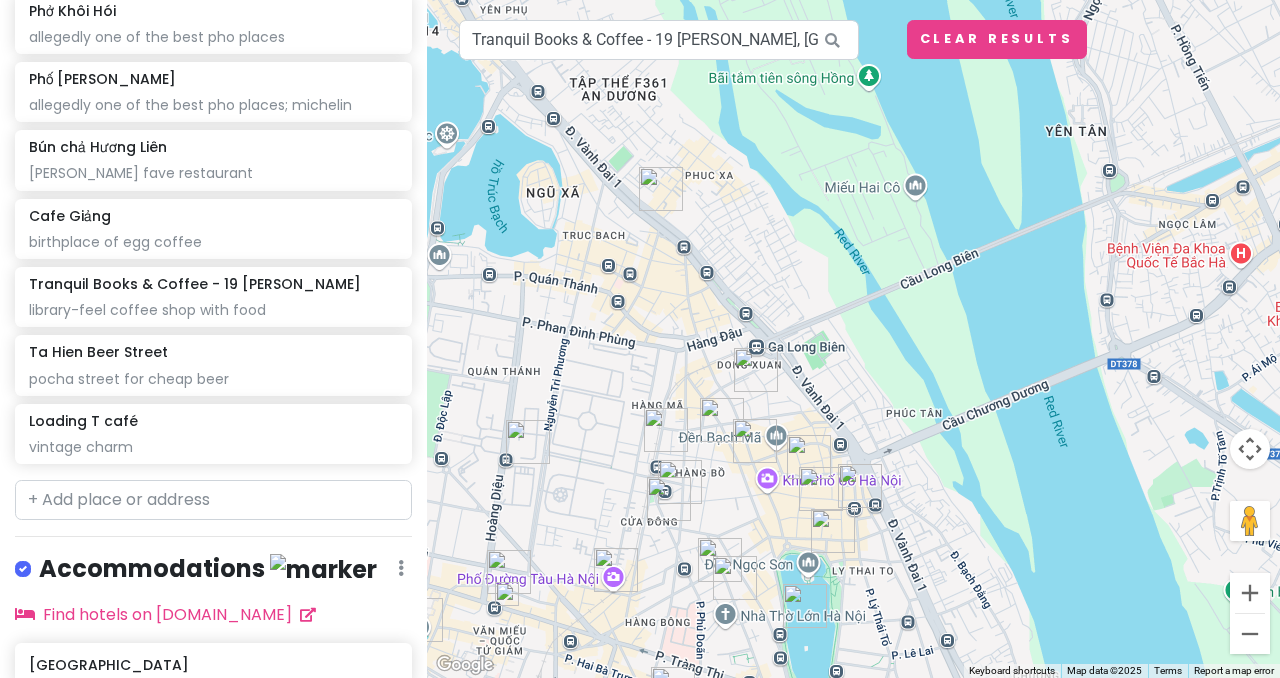 click at bounding box center (666, 430) 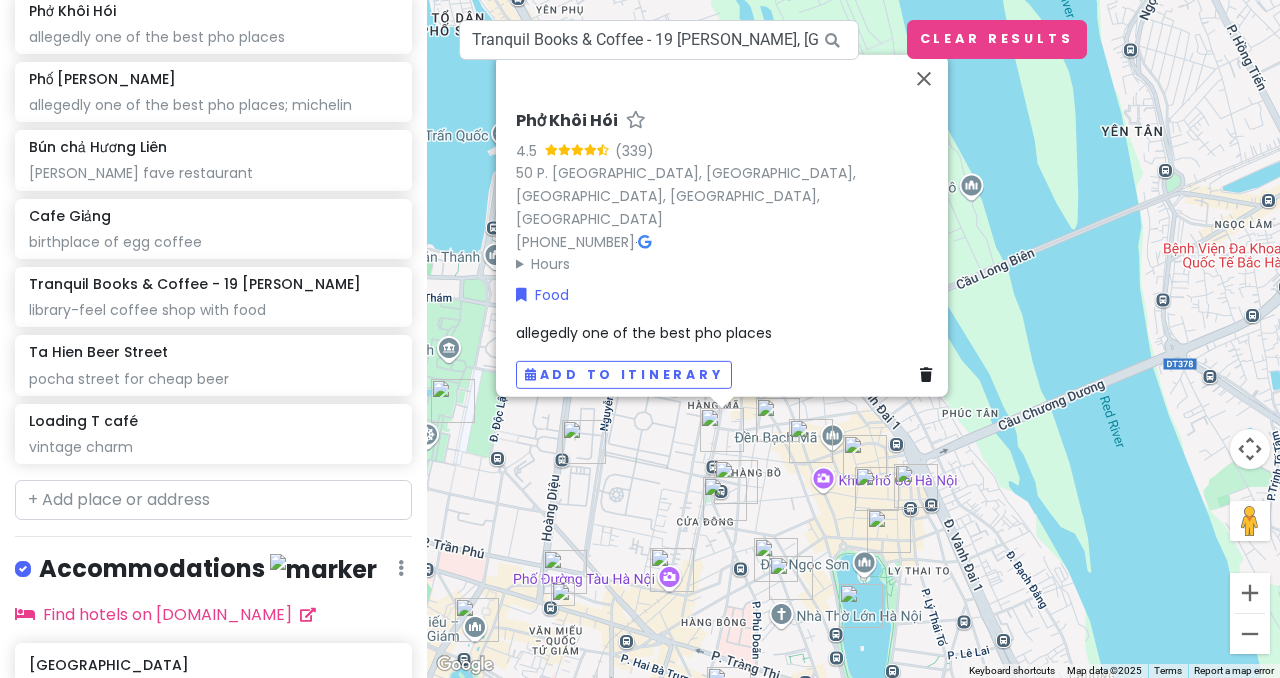 click on "Phở Khôi Hói 4.5        (339) 50 P. Hàng Vải, [GEOGRAPHIC_DATA], [GEOGRAPHIC_DATA], [GEOGRAPHIC_DATA], [GEOGRAPHIC_DATA] [PHONE_NUMBER]   ·   Hours [DATE]  6:00 AM – 9:00 PM [DATE]  6:00 AM – 9:00 PM [DATE]  6:00 AM – 9:00 PM [DATE]  6:00 AM – 9:00 PM [DATE]  6:00 AM – 9:00 PM [DATE]  6:00 AM – 9:00 PM [DATE]  6:00 AM – 9:00 PM Food allegedly one of the best pho places  Add to itinerary" at bounding box center (853, 339) 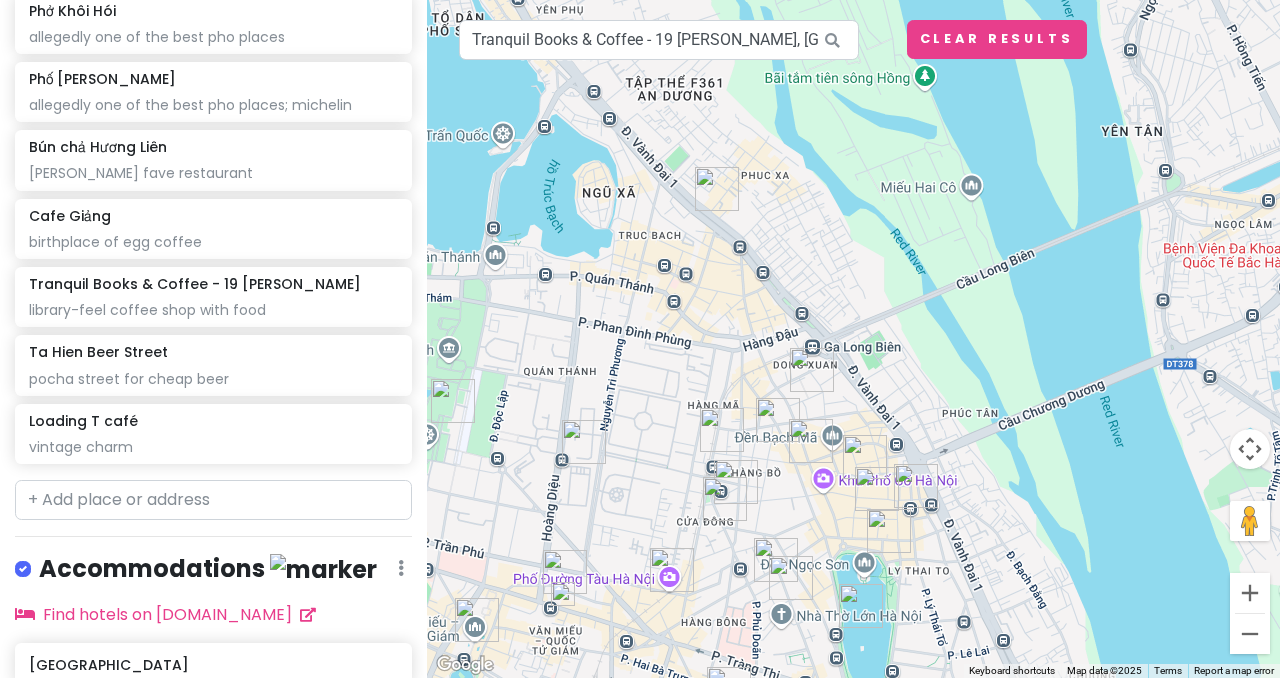 click at bounding box center (812, 370) 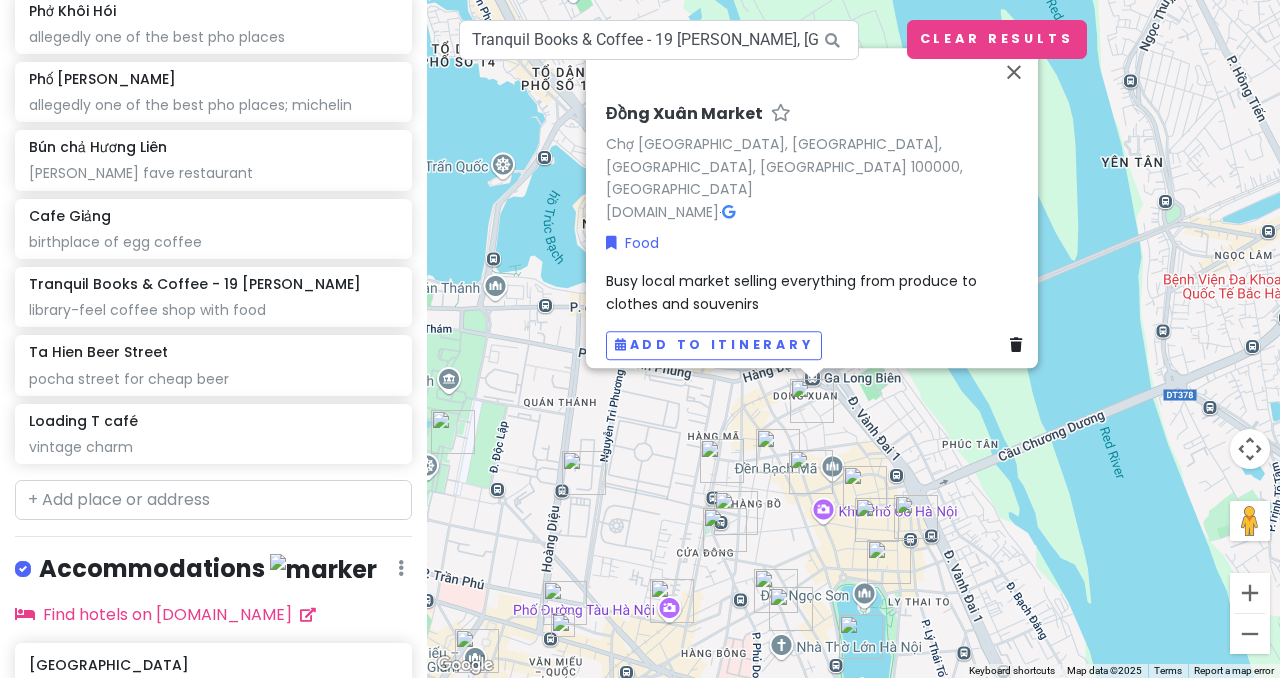 click at bounding box center [722, 461] 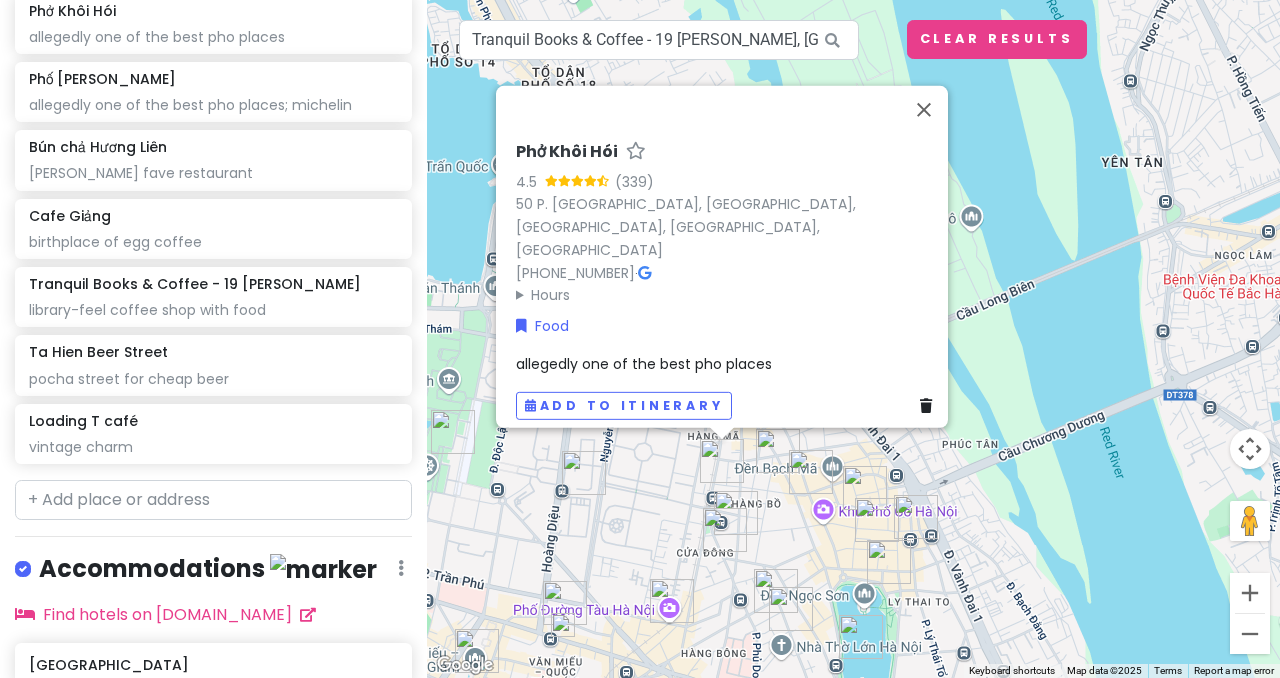 click at bounding box center [725, 530] 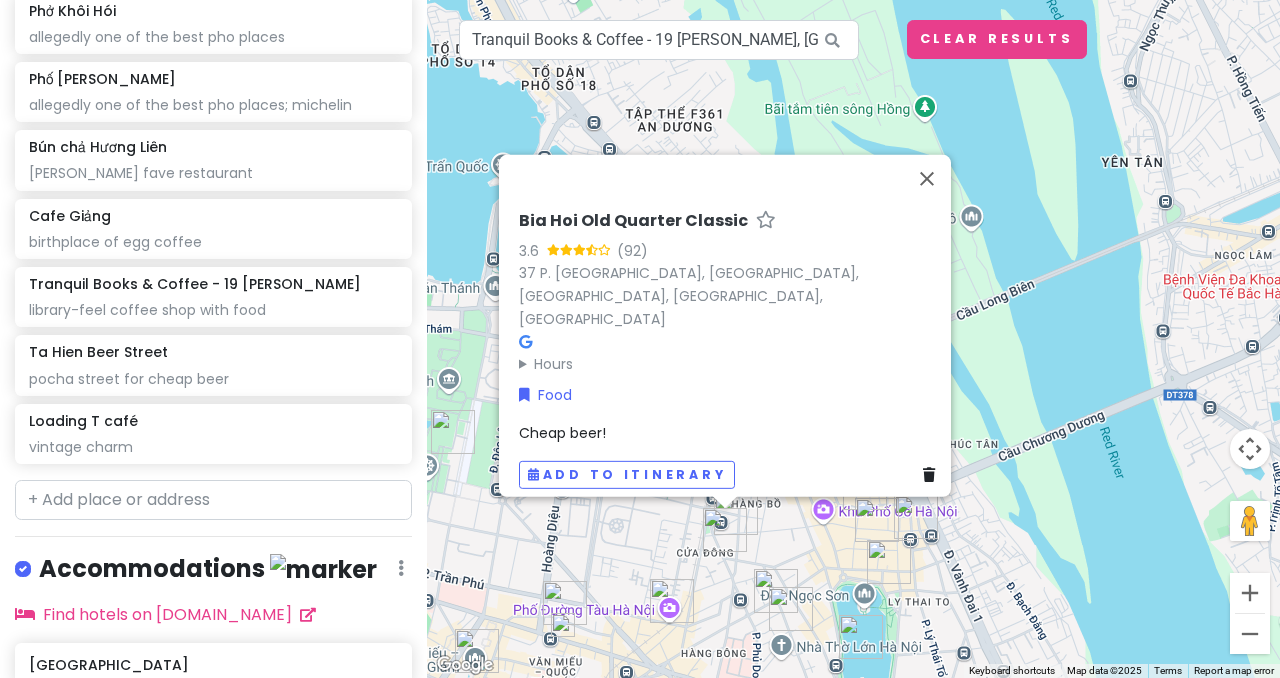 click on "Bia Hoi Old Quarter Classic 3.6        (92) 37 P. [GEOGRAPHIC_DATA], [GEOGRAPHIC_DATA], [GEOGRAPHIC_DATA] Hours [DATE]  8:00 AM – 11:00 PM [DATE]  8:00 AM – 11:00 PM [DATE]  8:00 AM – 11:00 PM [DATE]  8:00 AM – 11:00 PM [DATE]  8:00 AM – 11:00 PM [DATE]  8:00 AM – 11:00 PM [DATE]  8:00 AM – 11:00 PM Food Cheap beer!  Add to itinerary" at bounding box center (853, 339) 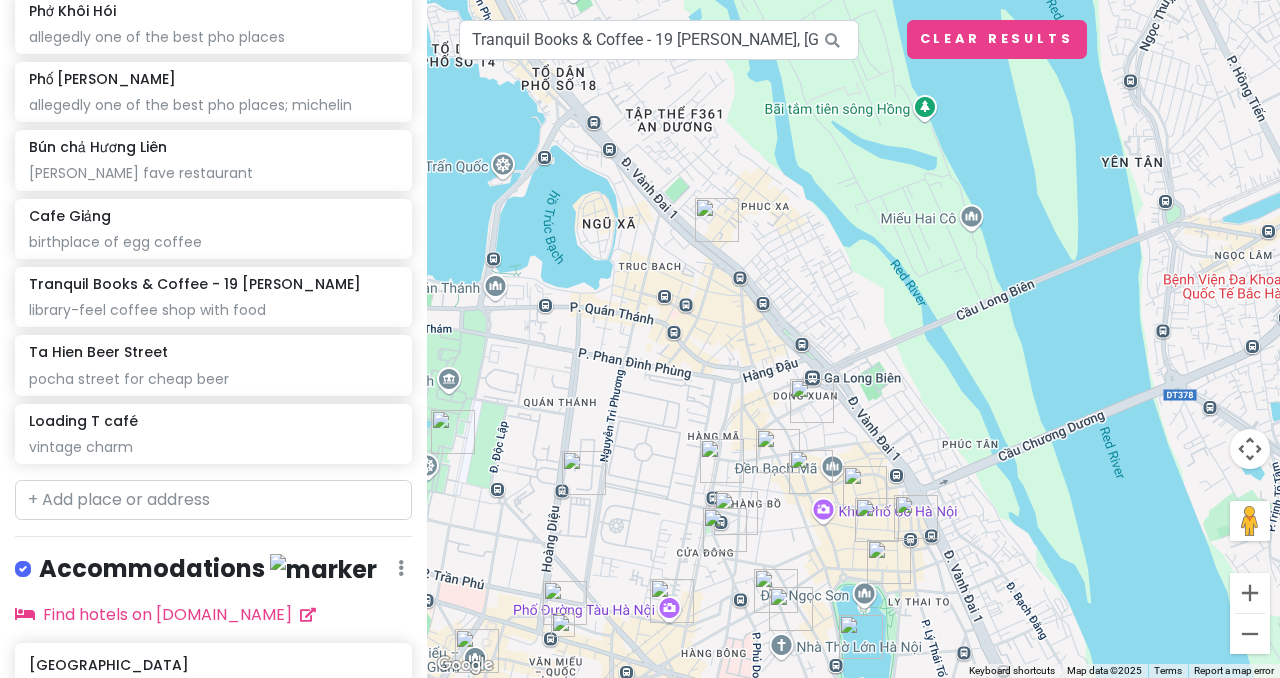 click at bounding box center (791, 609) 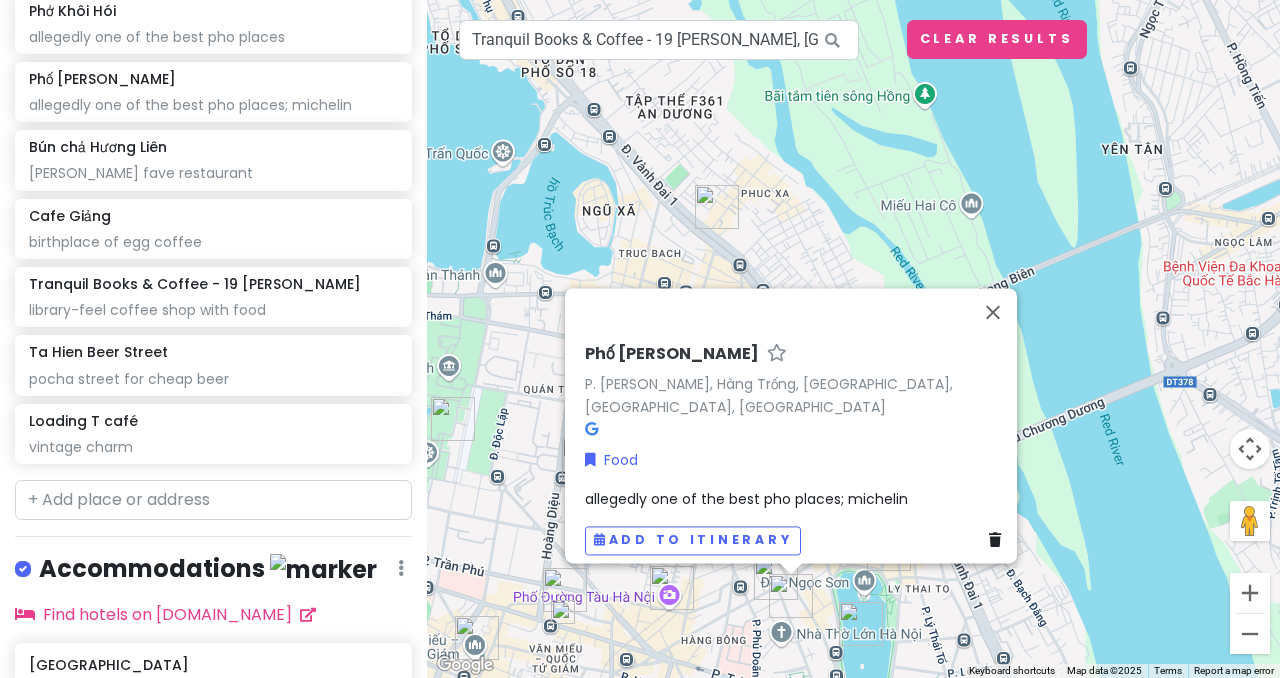 click on "Phố Lý Quốc Sư P. [PERSON_NAME], Hàng Trống, [GEOGRAPHIC_DATA], [GEOGRAPHIC_DATA], [GEOGRAPHIC_DATA] Food allegedly one of the best pho places; michelin  Add to itinerary" at bounding box center (853, 339) 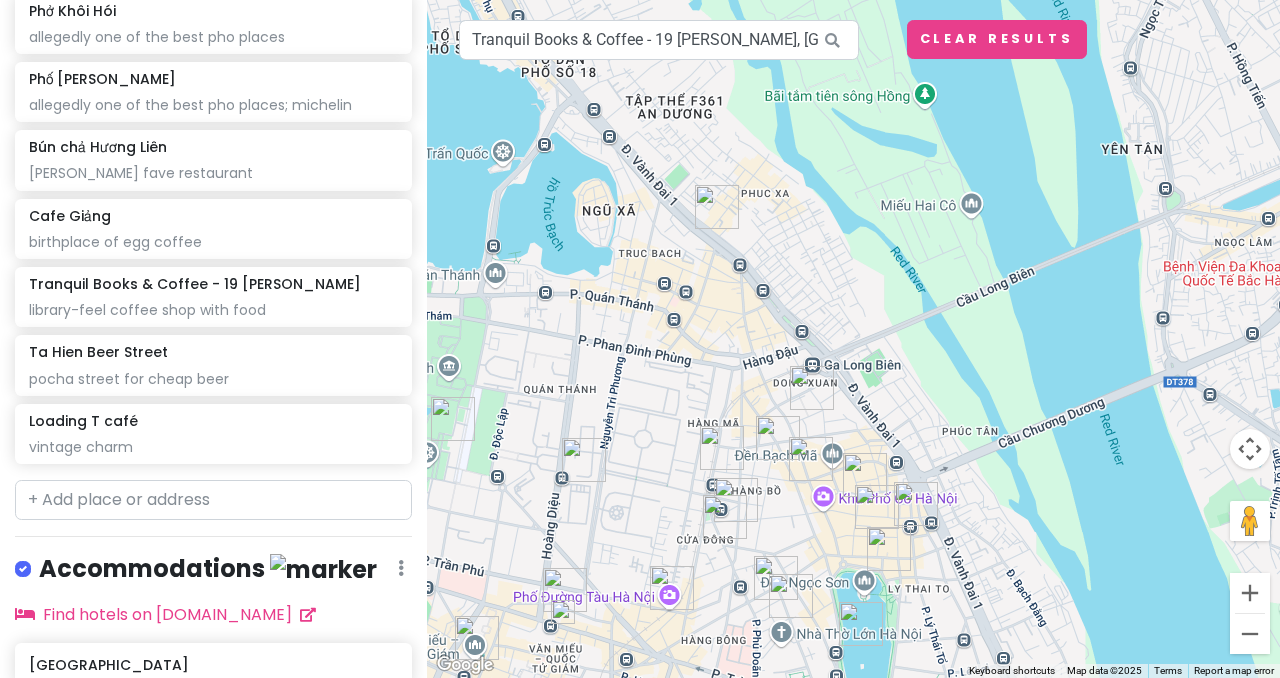 click at bounding box center (725, 517) 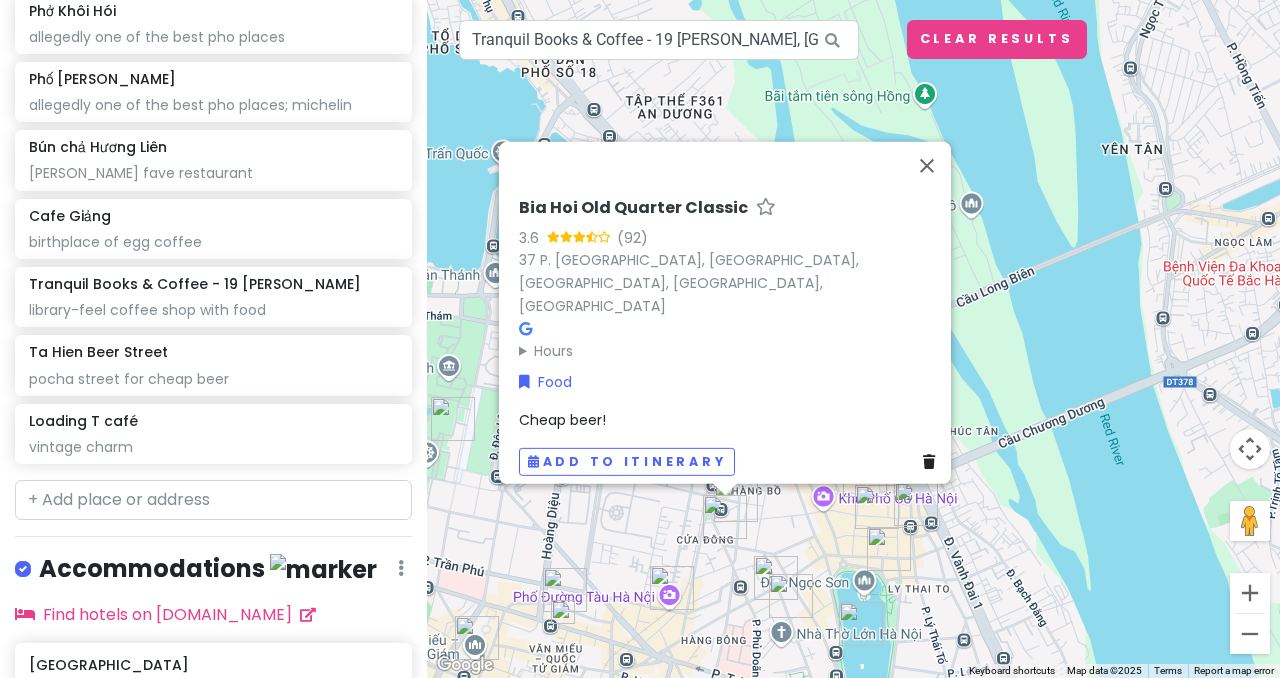 click on "Bia Hoi Old Quarter Classic 3.6        (92) 37 P. [GEOGRAPHIC_DATA], [GEOGRAPHIC_DATA], [GEOGRAPHIC_DATA] Hours [DATE]  8:00 AM – 11:00 PM [DATE]  8:00 AM – 11:00 PM [DATE]  8:00 AM – 11:00 PM [DATE]  8:00 AM – 11:00 PM [DATE]  8:00 AM – 11:00 PM [DATE]  8:00 AM – 11:00 PM [DATE]  8:00 AM – 11:00 PM Food Cheap beer!  Add to itinerary" at bounding box center [853, 339] 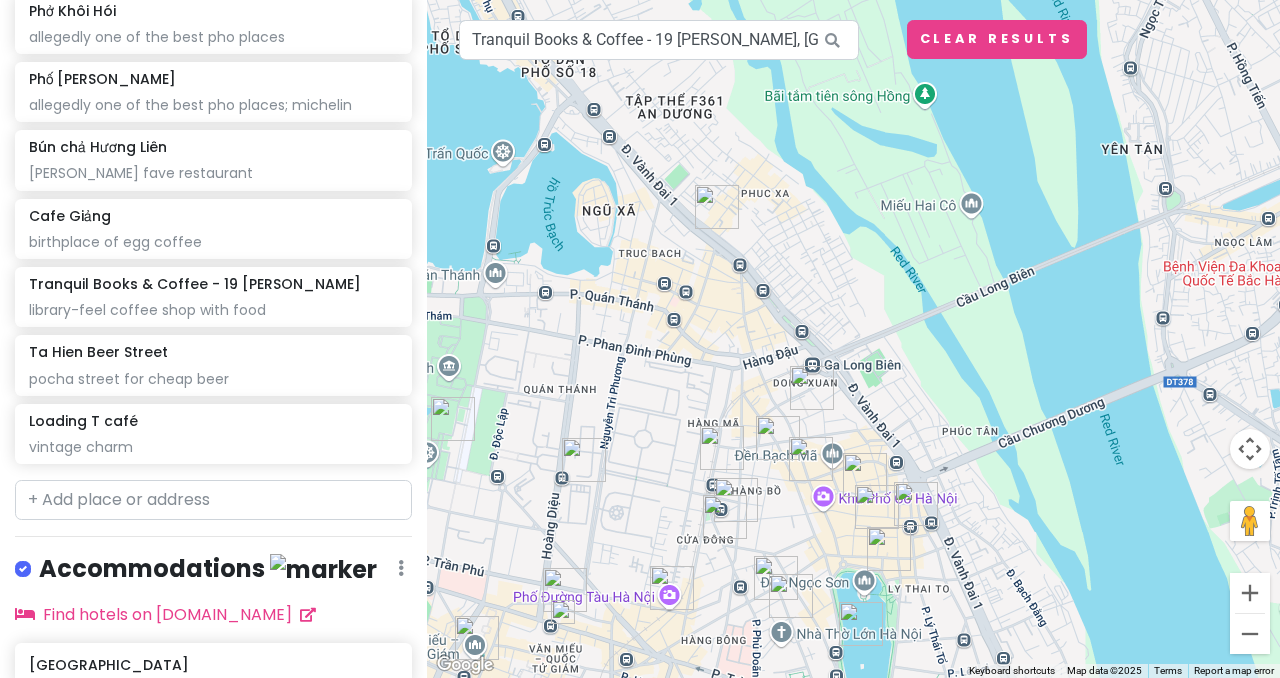 click at bounding box center [725, 517] 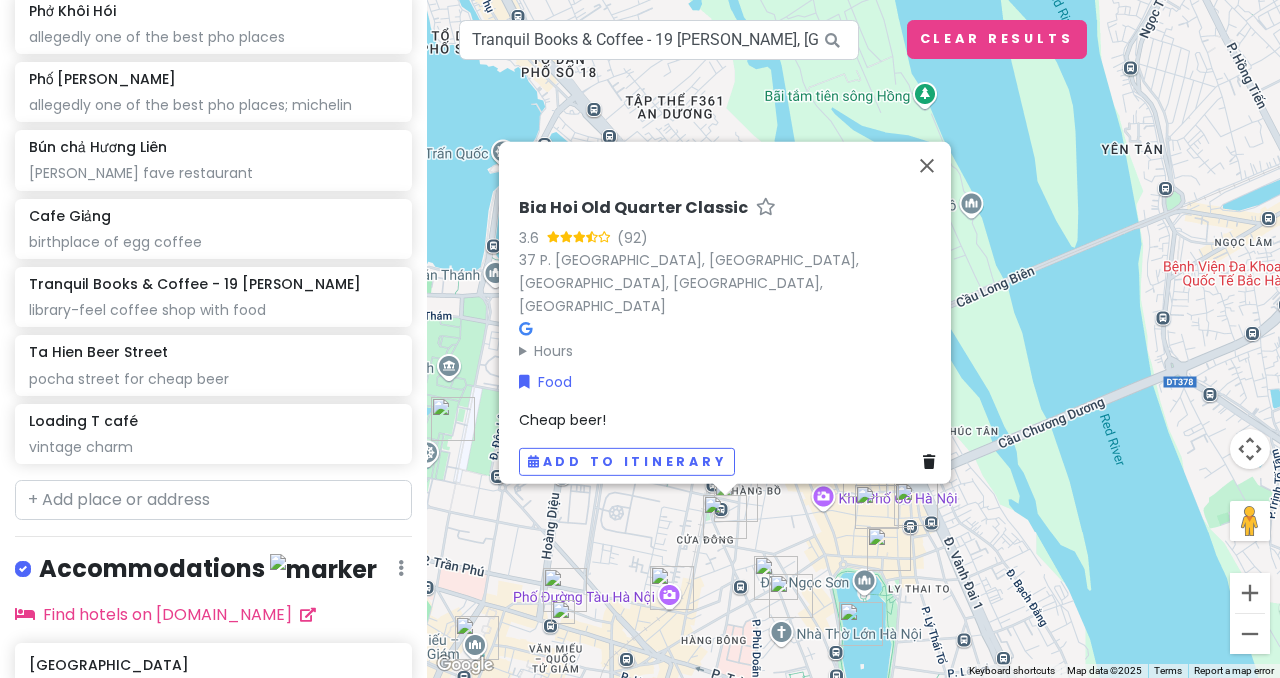 click on "Hours" at bounding box center (731, 351) 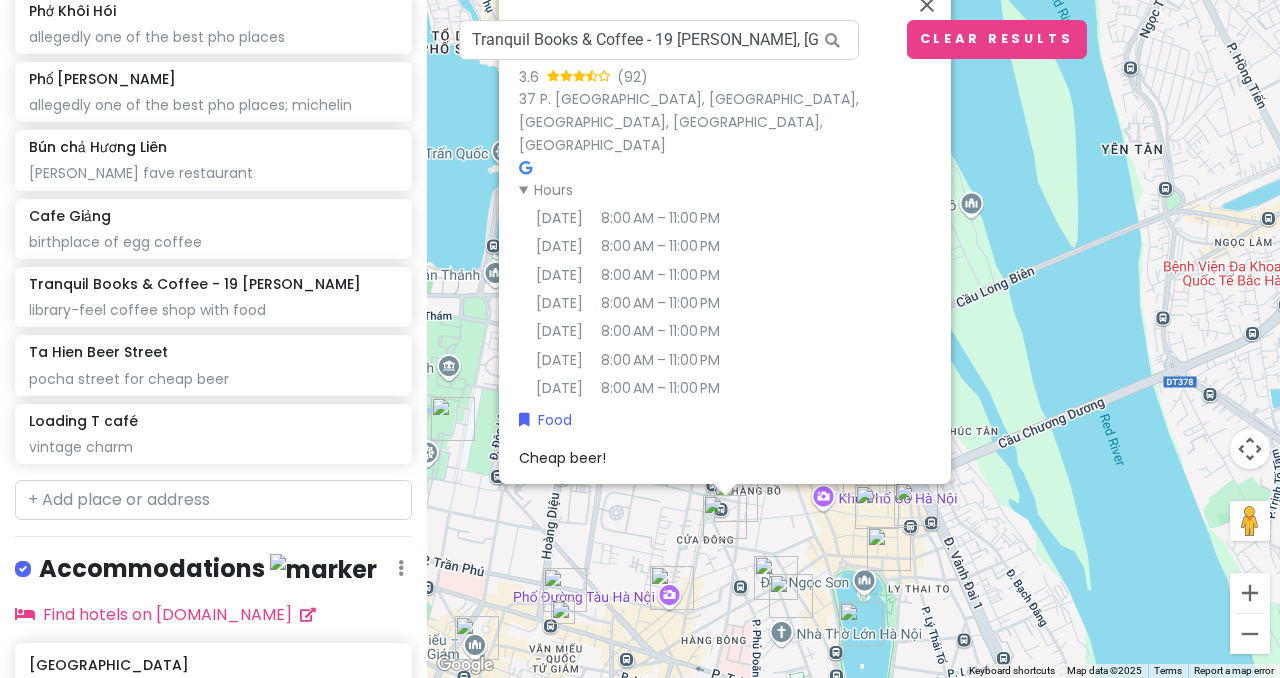 click on "Bia Hoi Old Quarter Classic 3.6        (92) 37 P. [GEOGRAPHIC_DATA], [GEOGRAPHIC_DATA], [GEOGRAPHIC_DATA] Hours [DATE]  8:00 AM – 11:00 PM [DATE]  8:00 AM – 11:00 PM [DATE]  8:00 AM – 11:00 PM [DATE]  8:00 AM – 11:00 PM [DATE]  8:00 AM – 11:00 PM [DATE]  8:00 AM – 11:00 PM [DATE]  8:00 AM – 11:00 PM Food Cheap beer!  Add to itinerary" at bounding box center (853, 339) 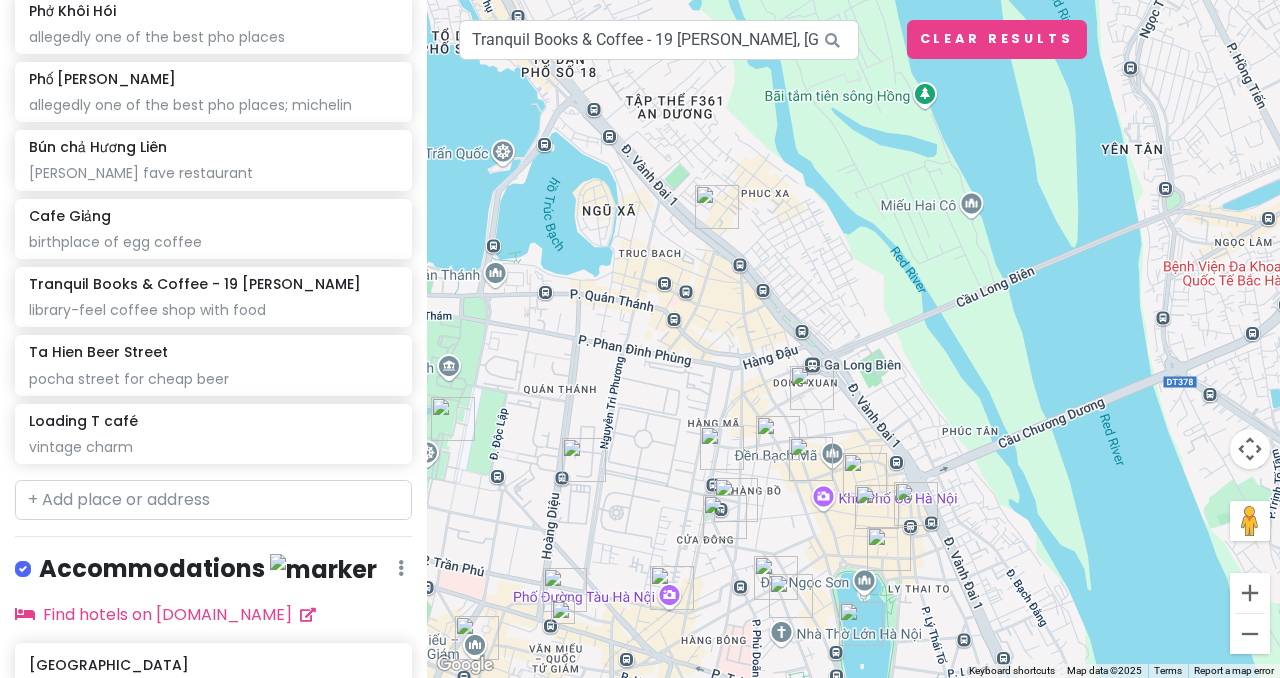 click at bounding box center [725, 517] 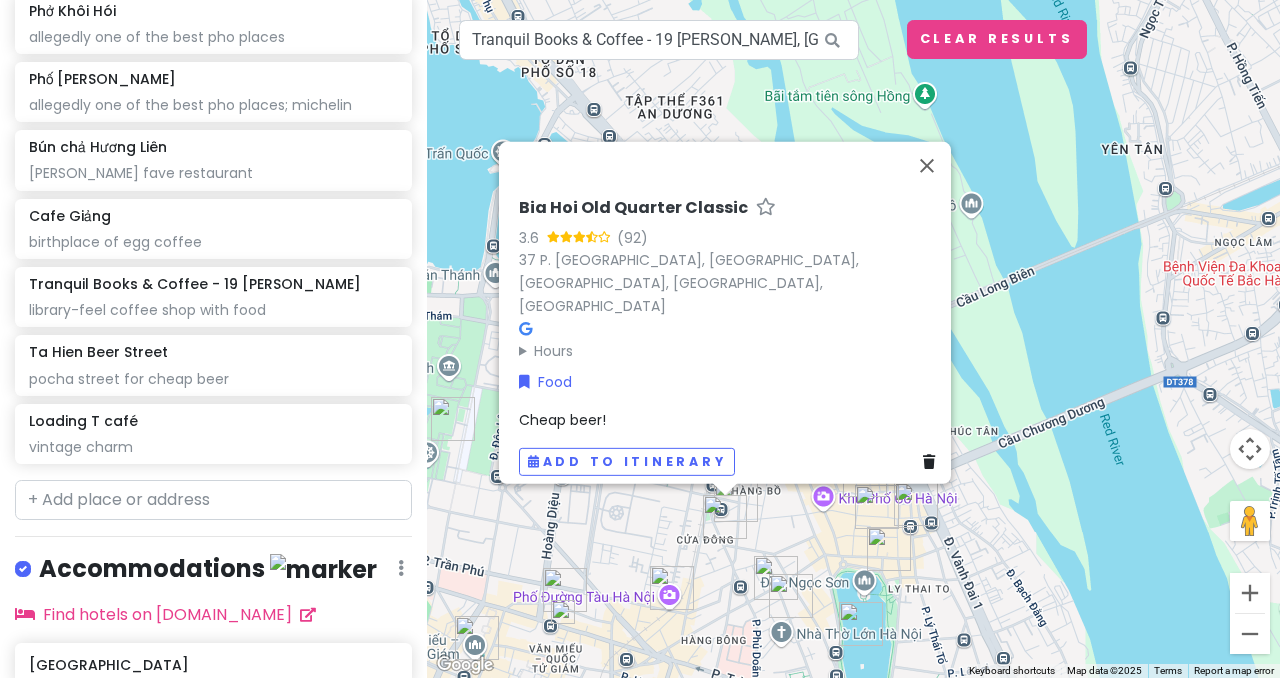 click on "Bia Hoi Old Quarter Classic 3.6        (92) 37 P. [GEOGRAPHIC_DATA], [GEOGRAPHIC_DATA], [GEOGRAPHIC_DATA] Hours [DATE]  8:00 AM – 11:00 PM [DATE]  8:00 AM – 11:00 PM [DATE]  8:00 AM – 11:00 PM [DATE]  8:00 AM – 11:00 PM [DATE]  8:00 AM – 11:00 PM [DATE]  8:00 AM – 11:00 PM [DATE]  8:00 AM – 11:00 PM Food Cheap beer!  Add to itinerary" at bounding box center [853, 339] 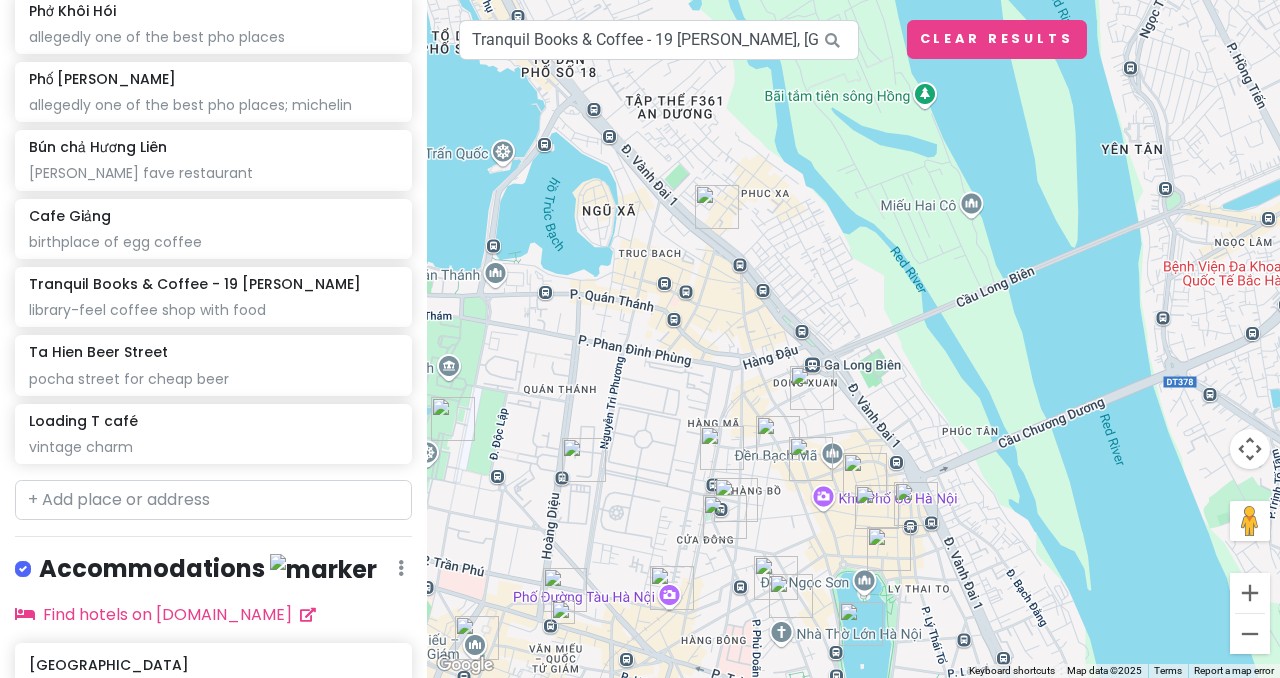 click at bounding box center (811, 459) 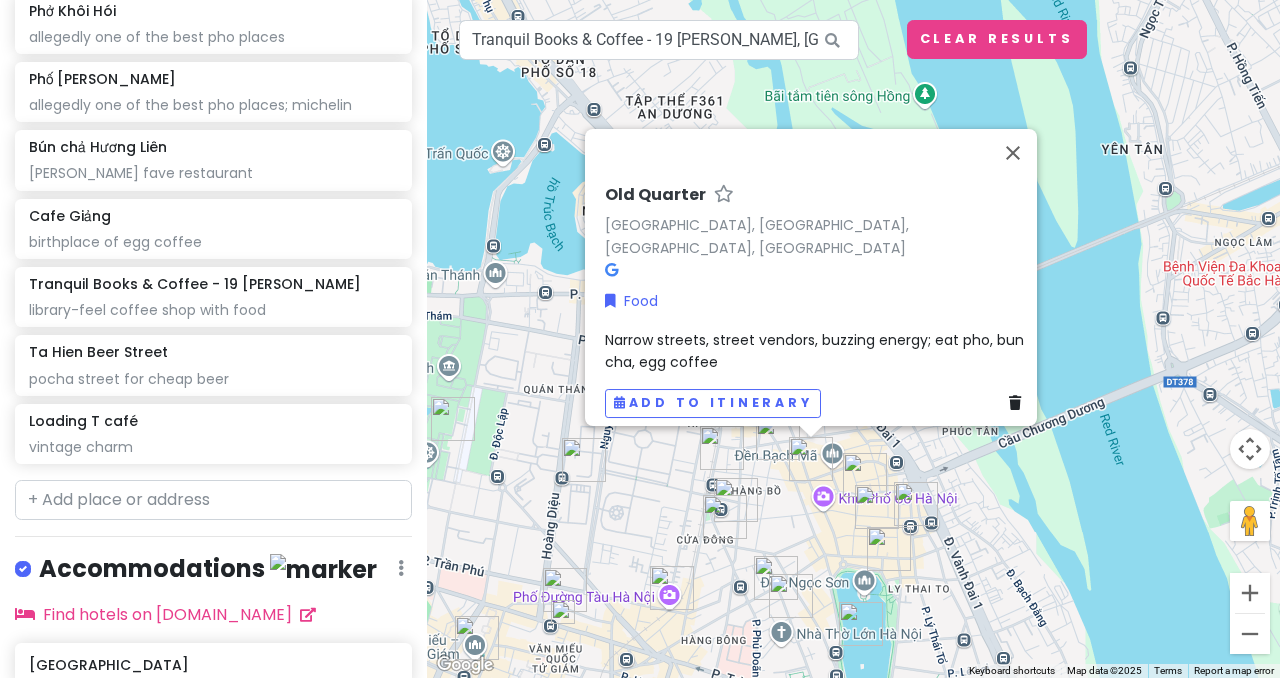 click at bounding box center (865, 475) 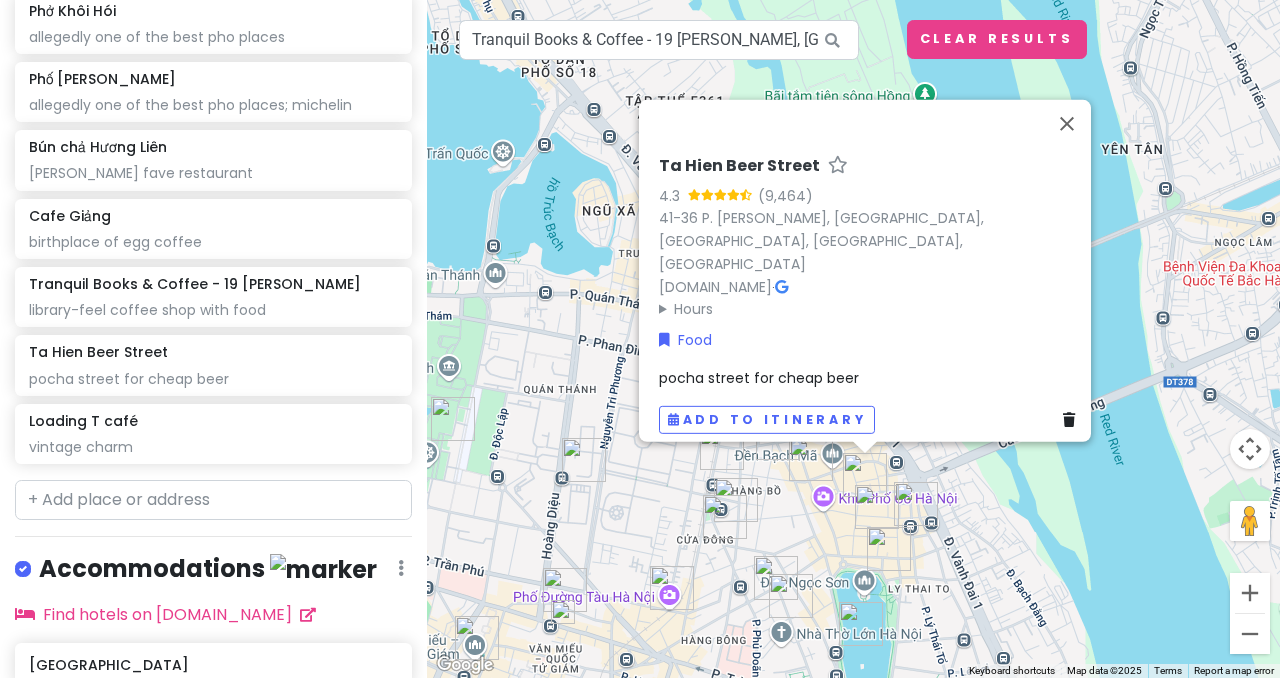 click at bounding box center (725, 517) 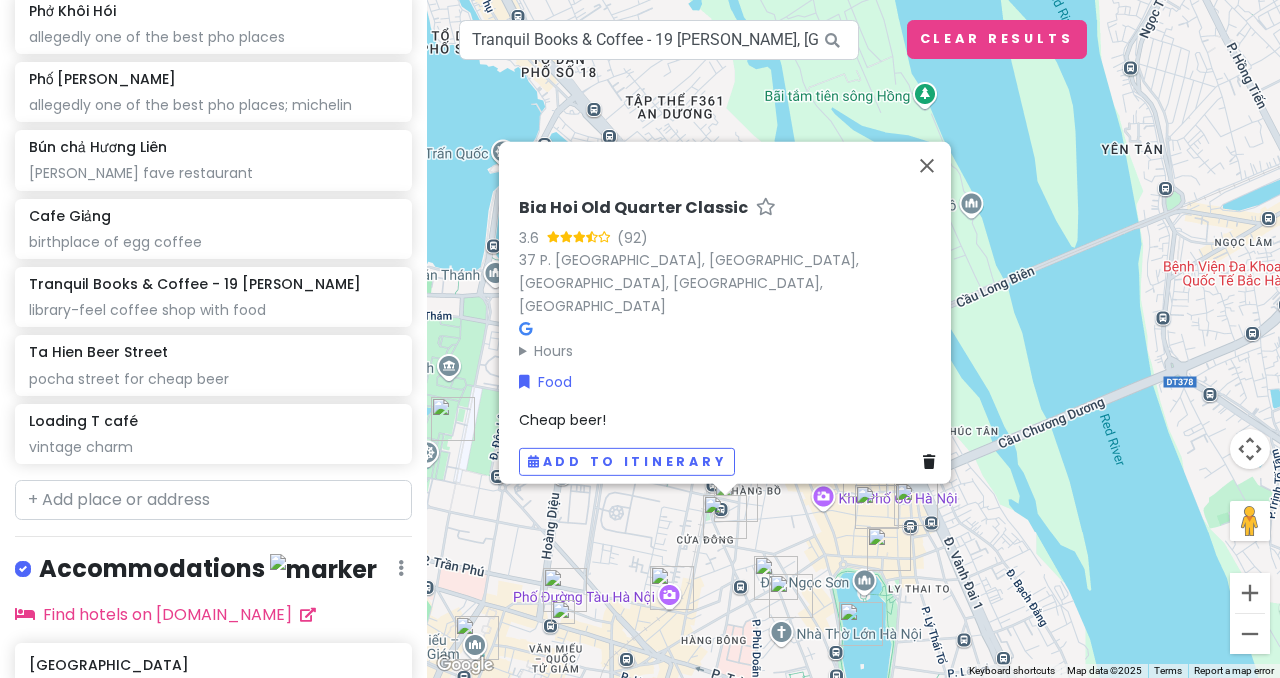 click at bounding box center (933, 462) 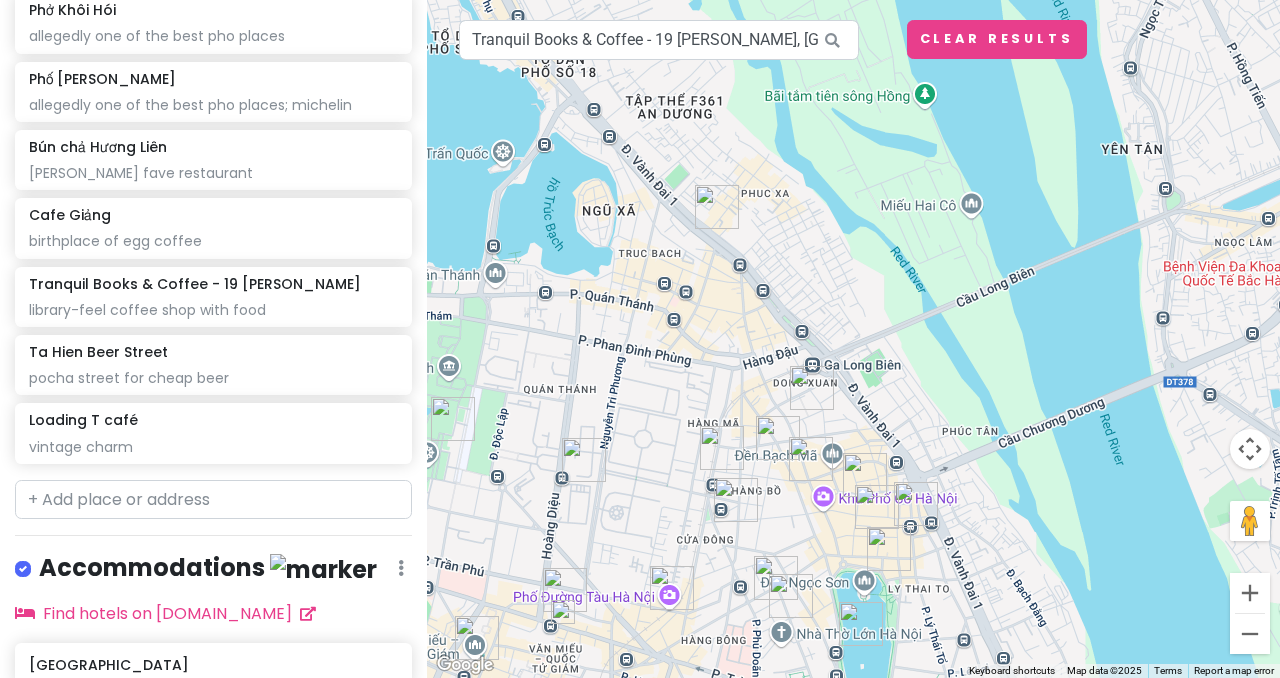 click at bounding box center (865, 475) 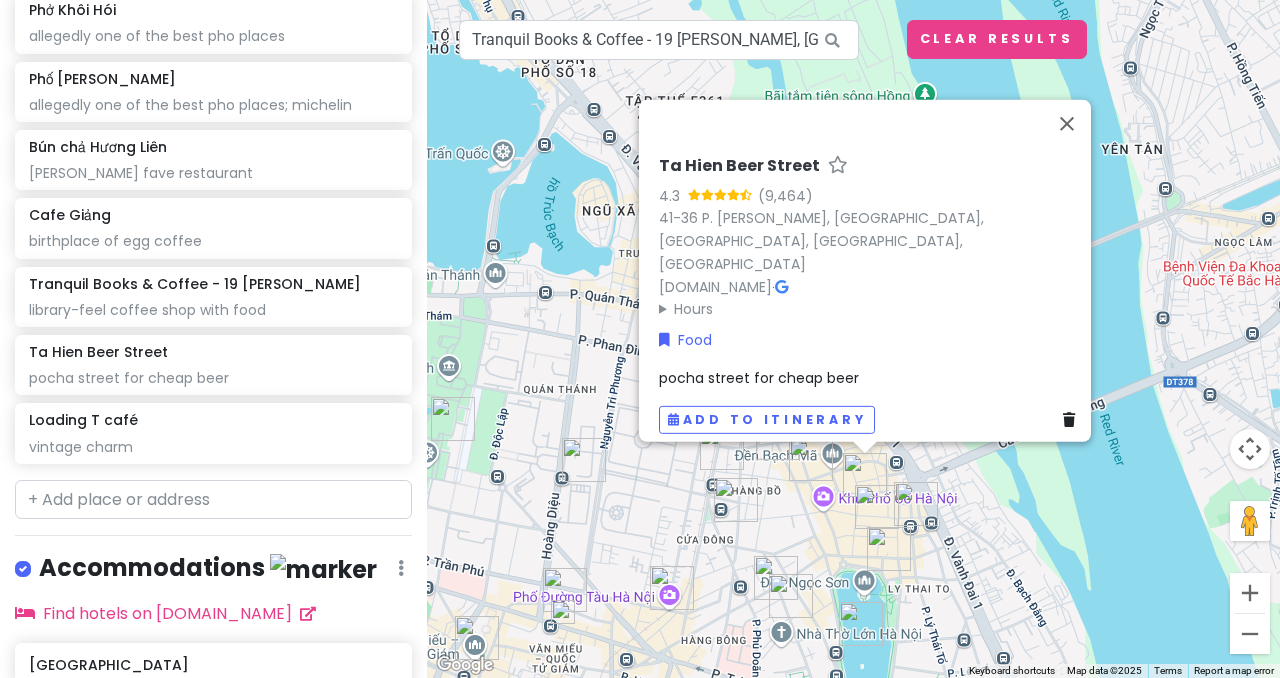 click on "[GEOGRAPHIC_DATA] 4.3        (9,464) 41-36 P. [PERSON_NAME], Hàng Buồm, [GEOGRAPHIC_DATA], [GEOGRAPHIC_DATA], [GEOGRAPHIC_DATA] [DOMAIN_NAME]   ·   Hours [DATE]  Closed [DATE]  Closed [DATE]  Closed [DATE]  Closed [DATE]  7:00 – 11:00 PM [DATE]  7:00 – 11:00 PM [DATE]  7:00 – 11:00 PM Food [GEOGRAPHIC_DATA] for cheap beer  Add to itinerary" at bounding box center [853, 339] 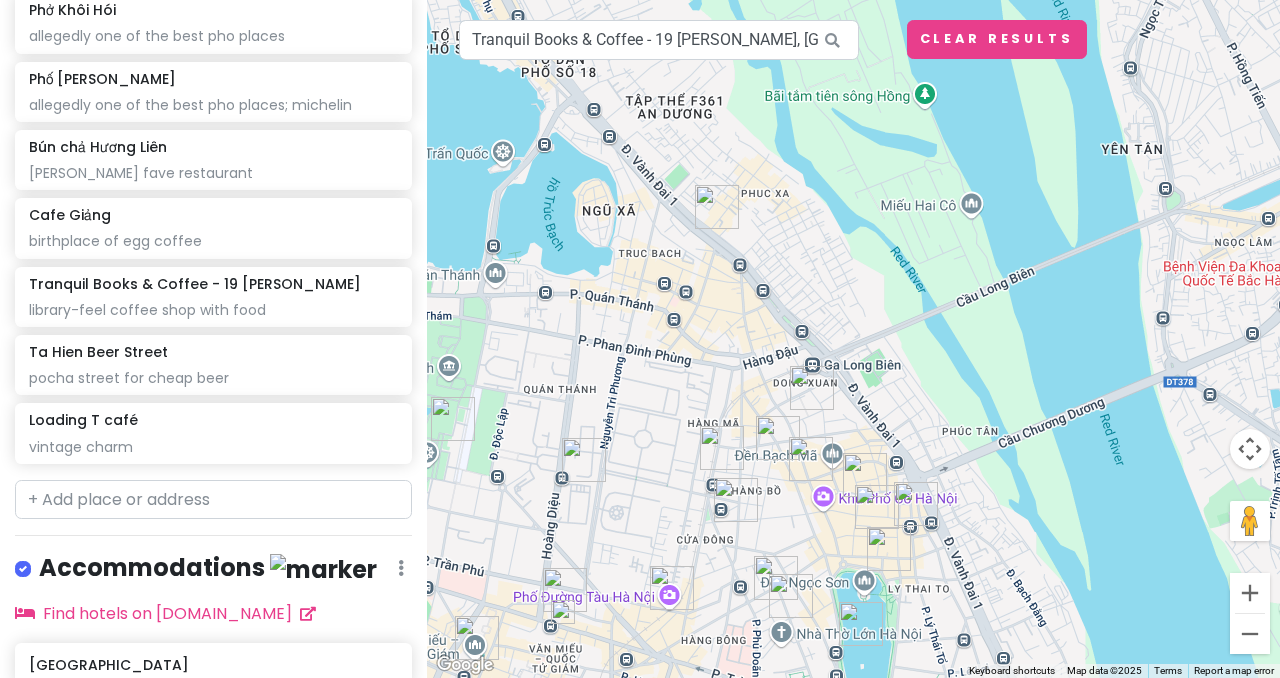 click at bounding box center (776, 578) 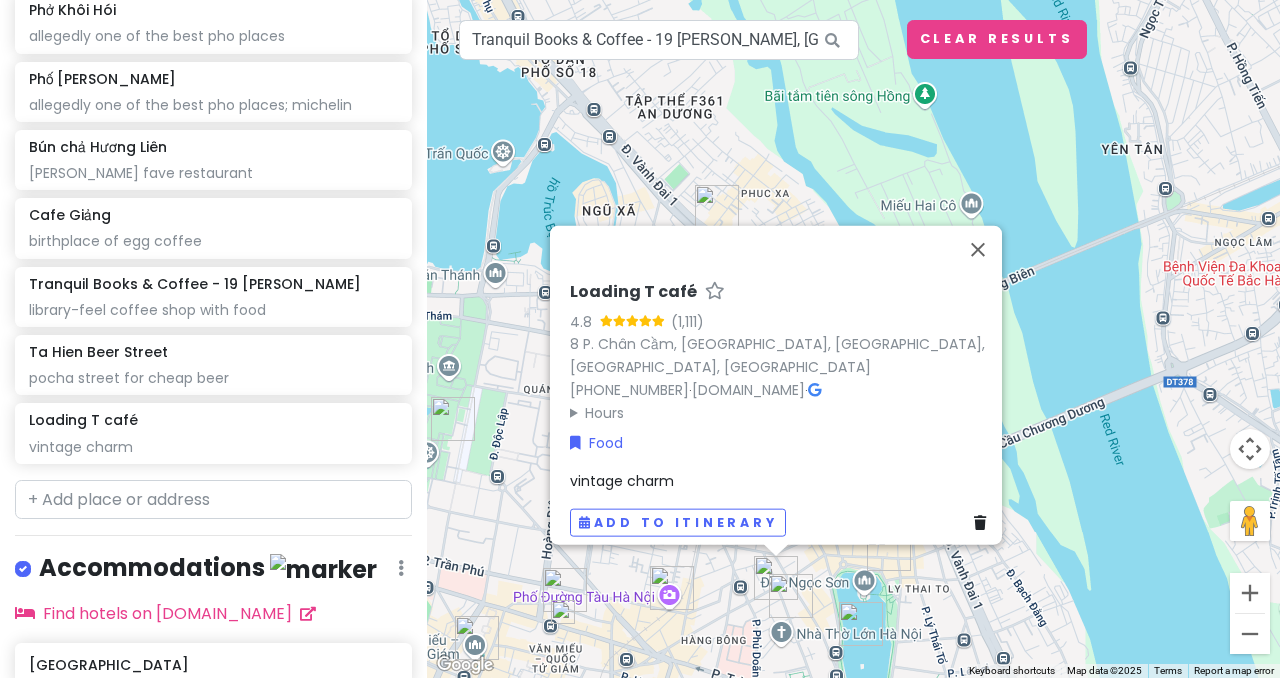 click at bounding box center (791, 596) 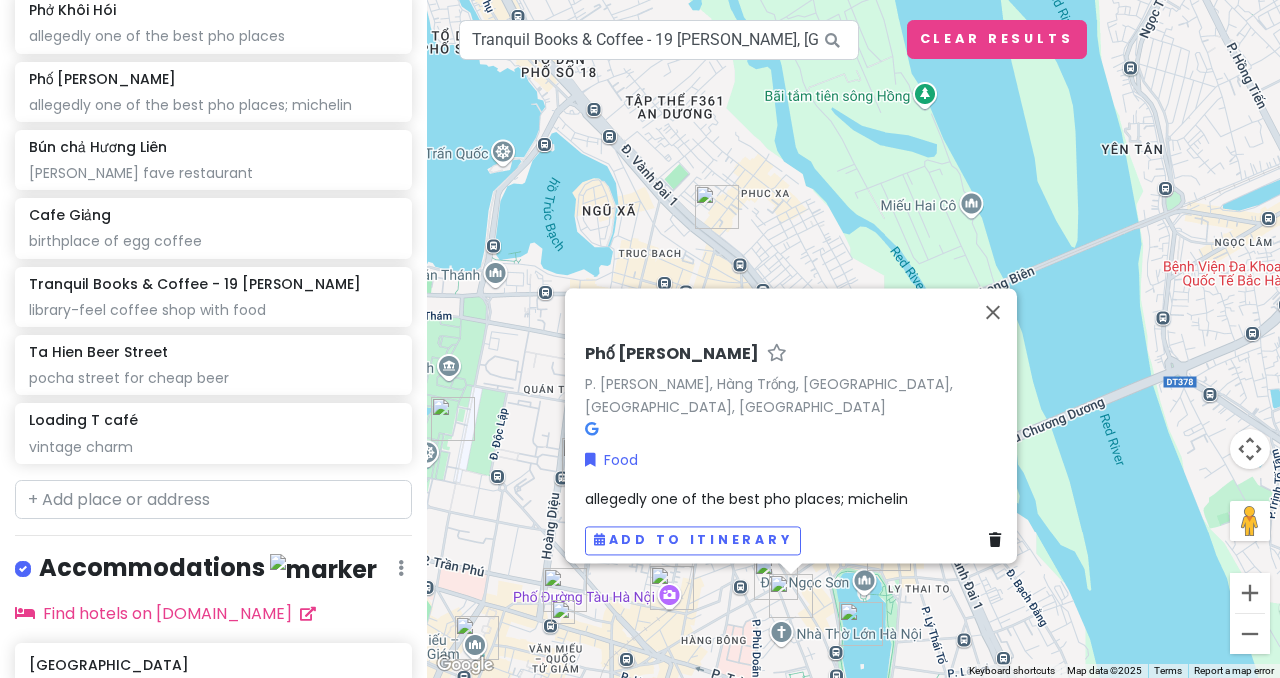 click on "Phố Lý Quốc Sư P. [PERSON_NAME], Hàng Trống, [GEOGRAPHIC_DATA], [GEOGRAPHIC_DATA], [GEOGRAPHIC_DATA] Food allegedly one of the best pho places; michelin  Add to itinerary" at bounding box center (853, 339) 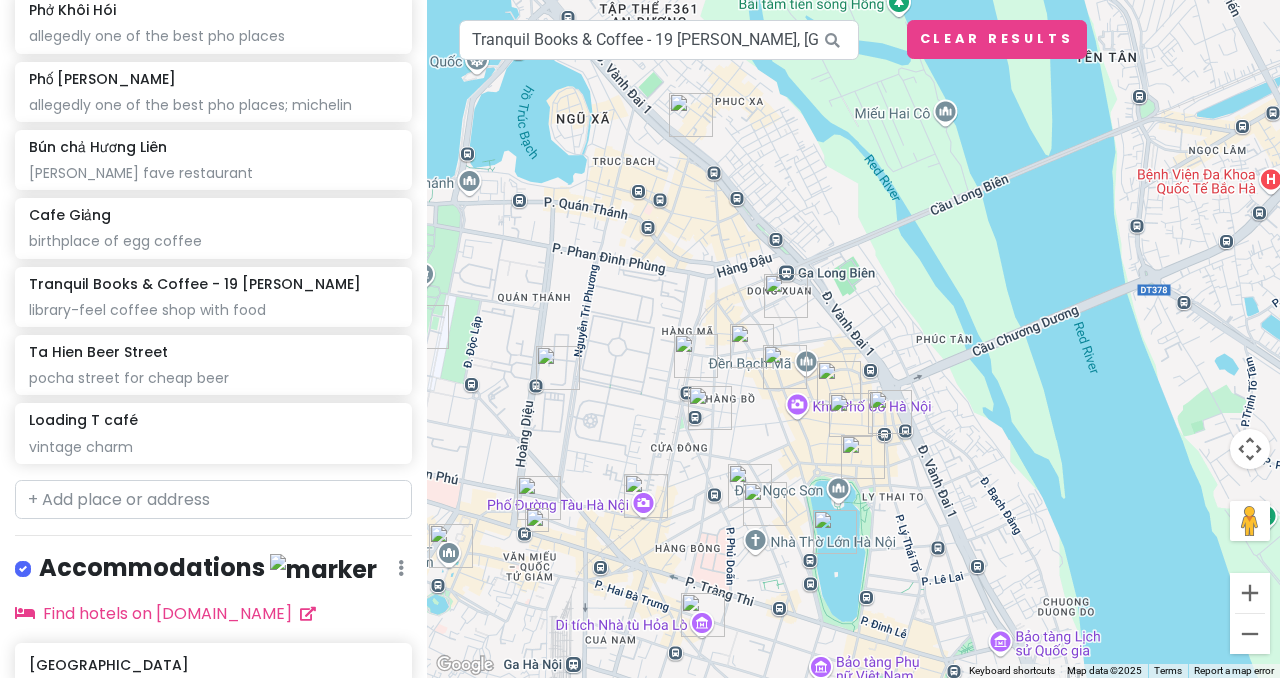 drag, startPoint x: 835, startPoint y: 601, endPoint x: 808, endPoint y: 500, distance: 104.54664 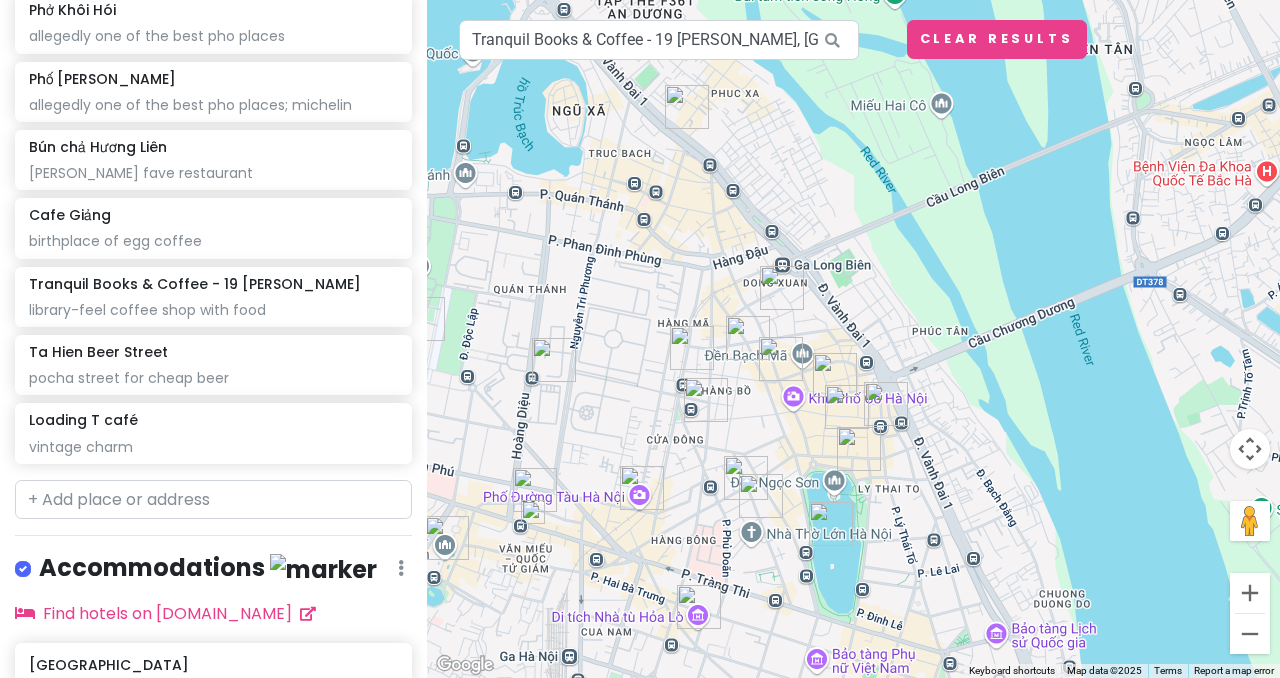 click at bounding box center [692, 348] 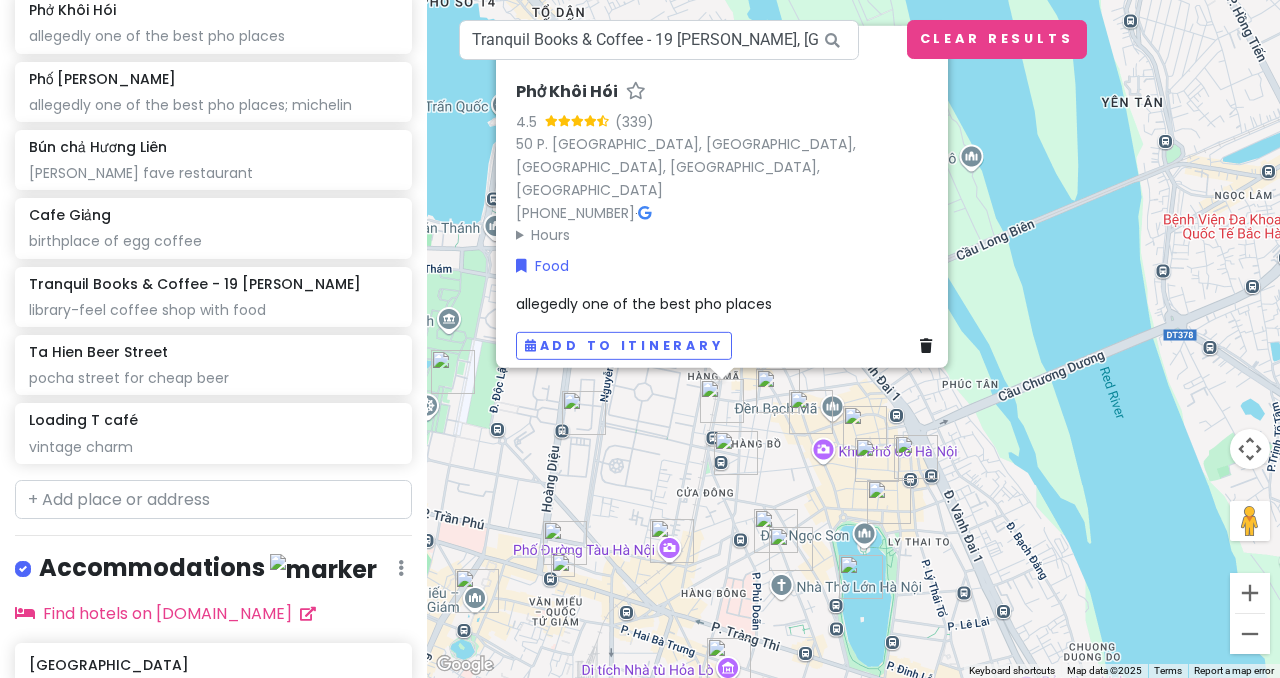 click at bounding box center [791, 549] 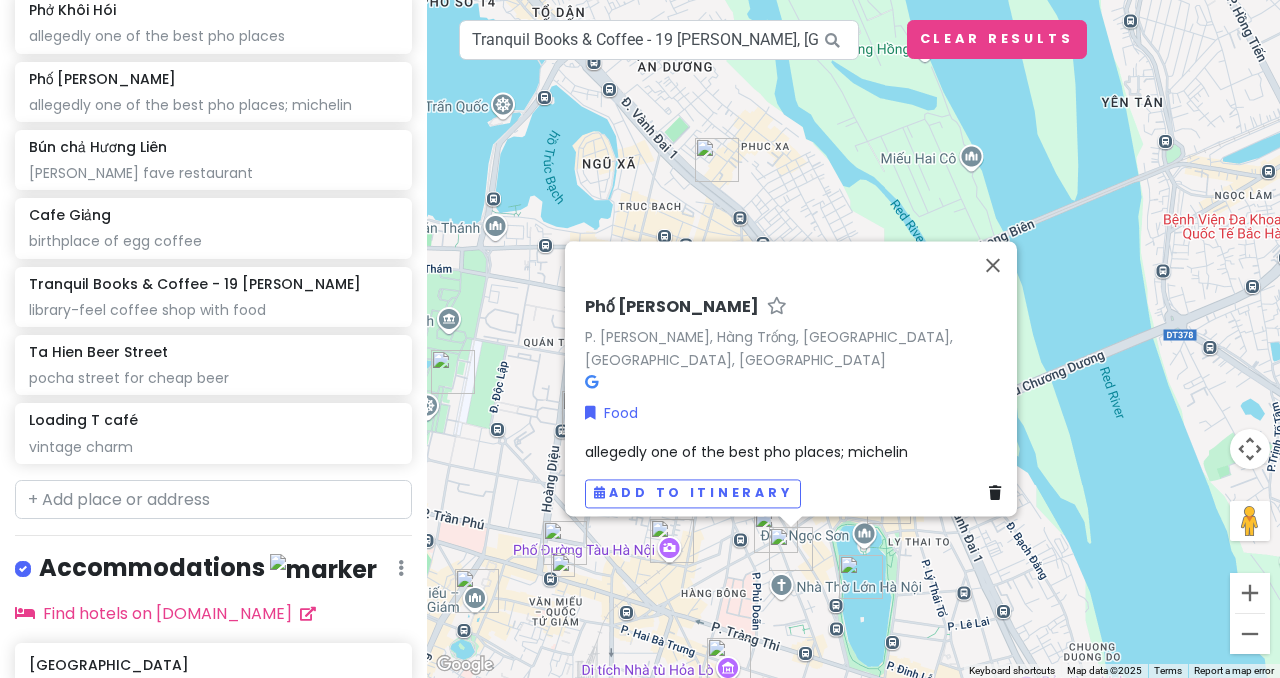 click at bounding box center (861, 577) 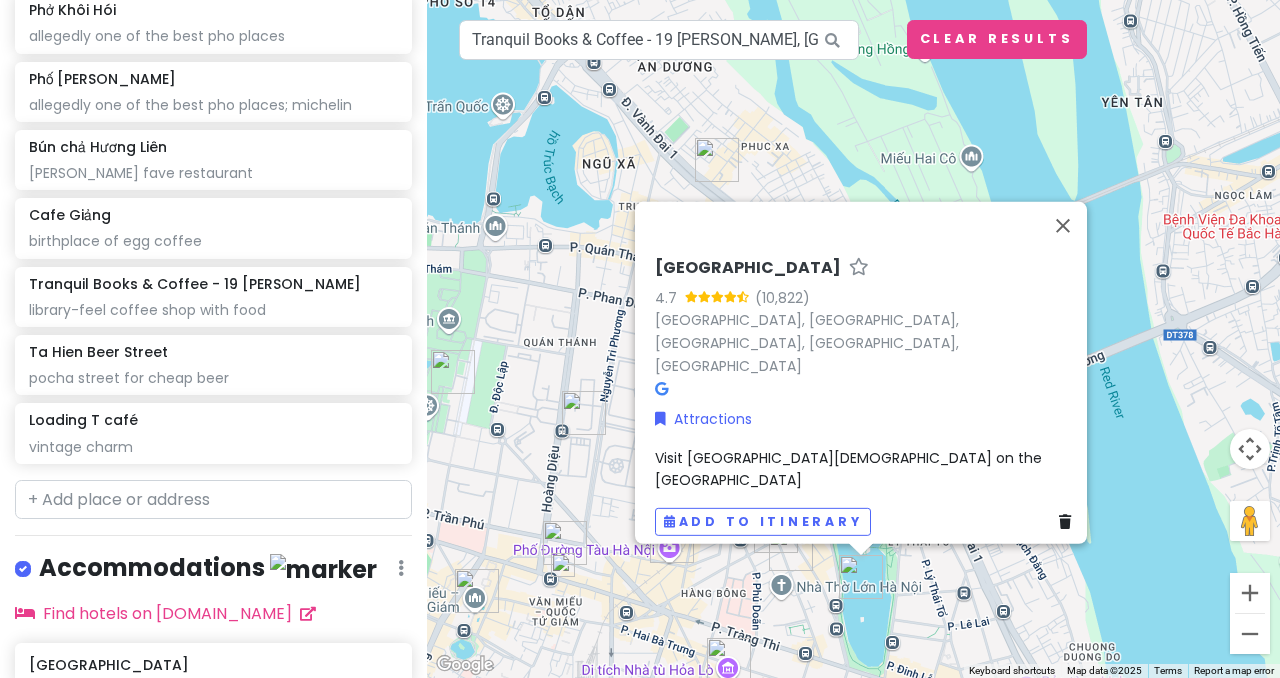 click on "[GEOGRAPHIC_DATA] 4.7        (10,822) [GEOGRAPHIC_DATA], [GEOGRAPHIC_DATA], [GEOGRAPHIC_DATA], [GEOGRAPHIC_DATA], [GEOGRAPHIC_DATA] Attractions Visit [GEOGRAPHIC_DATA] on the [GEOGRAPHIC_DATA]  Add to itinerary" at bounding box center (853, 339) 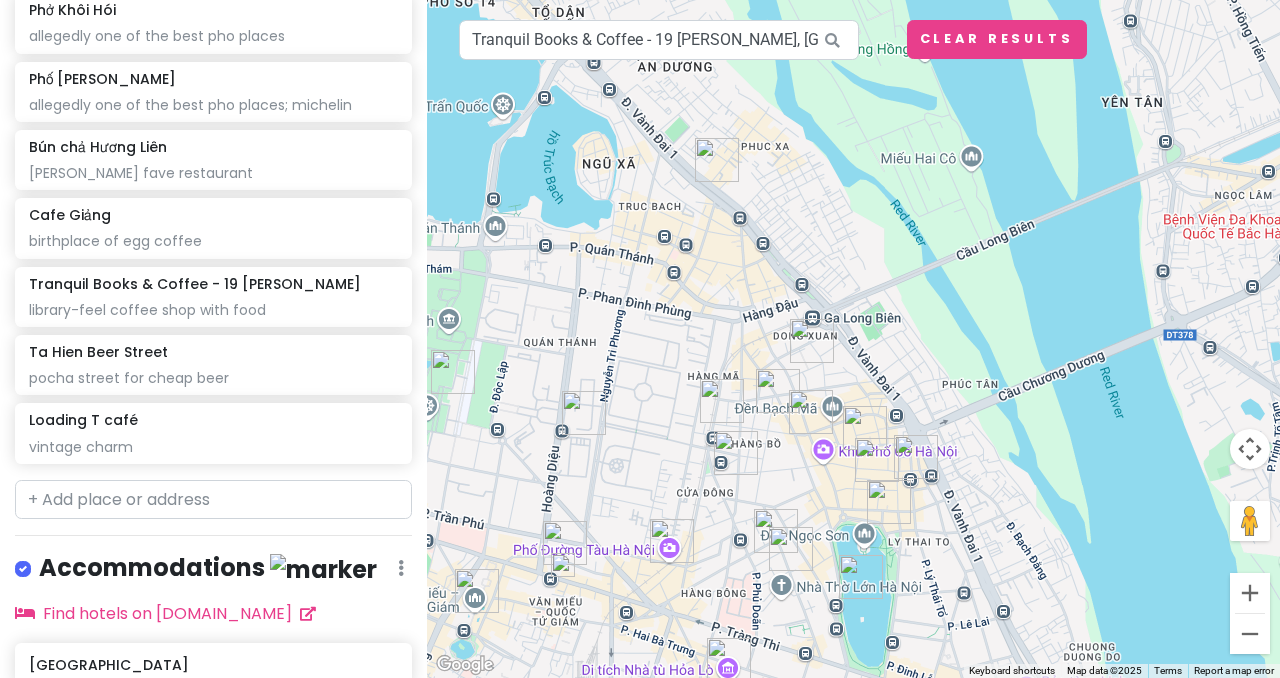 click at bounding box center (778, 391) 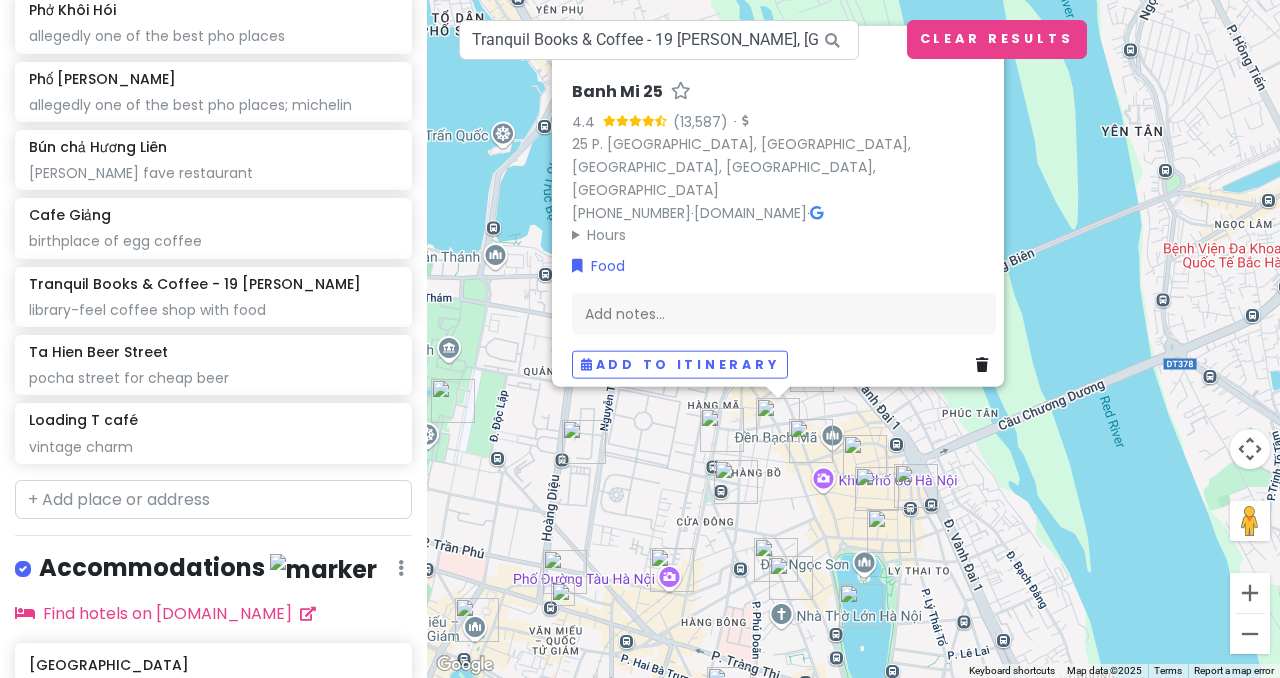 click at bounding box center (811, 441) 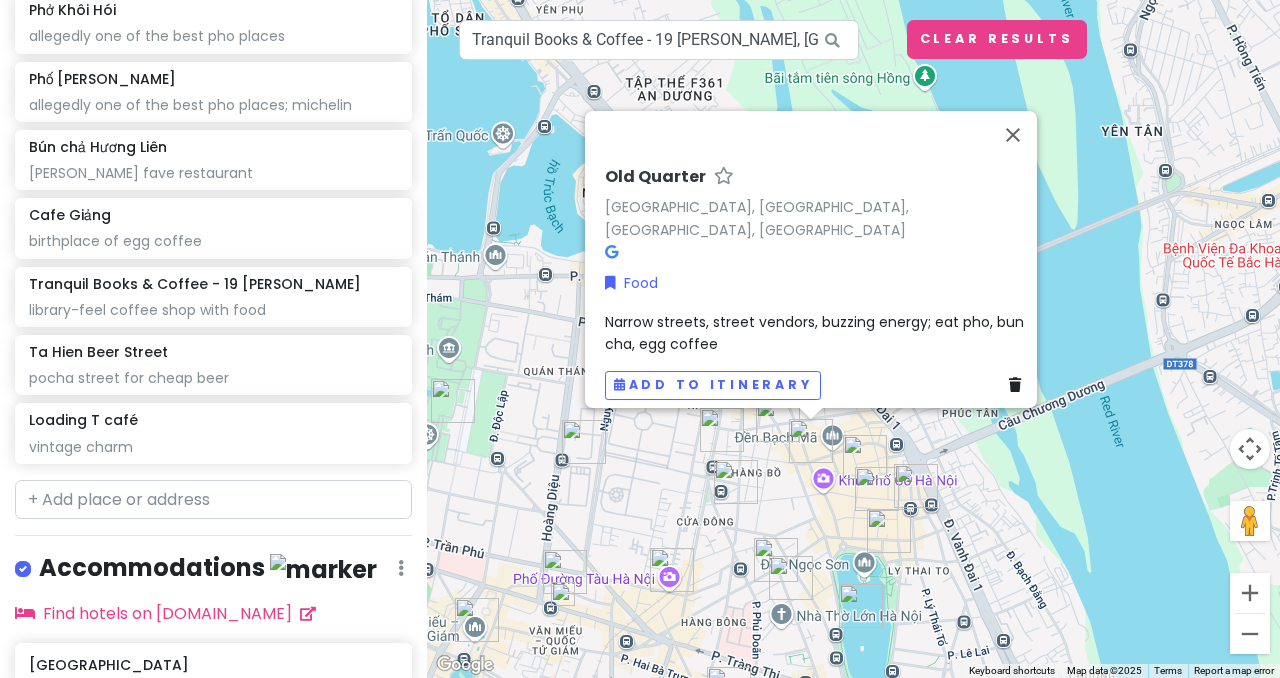 click at bounding box center [877, 489] 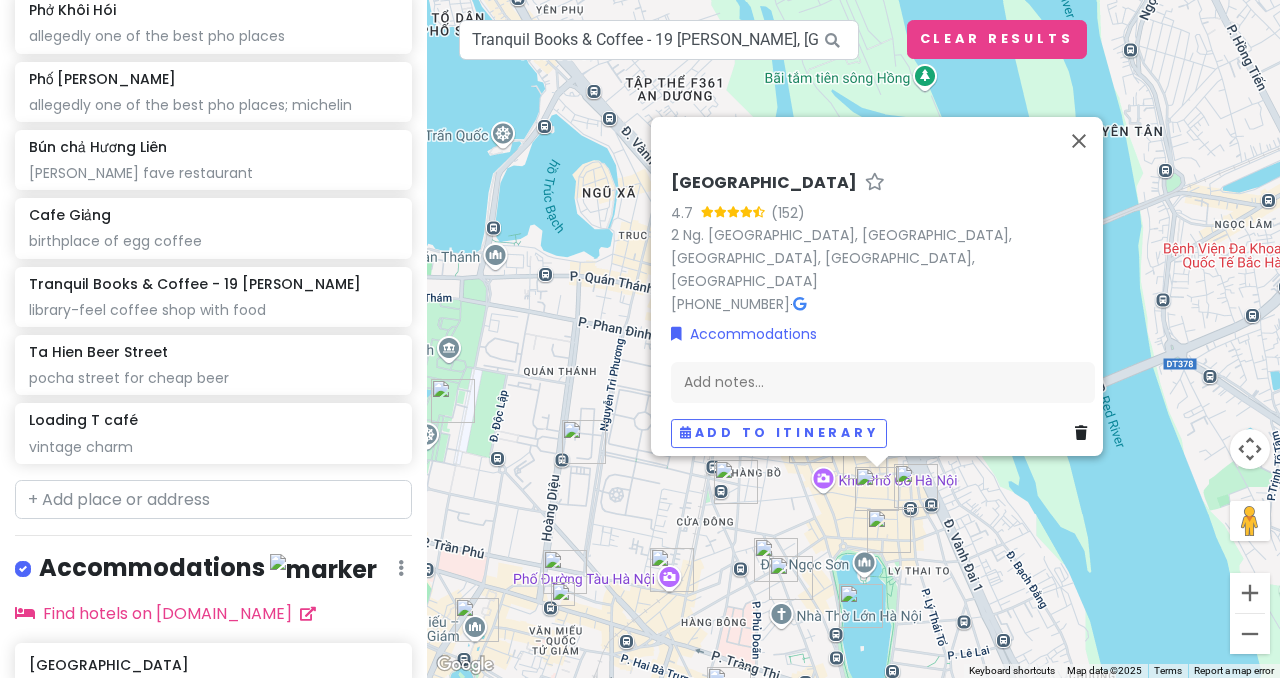 click at bounding box center (916, 486) 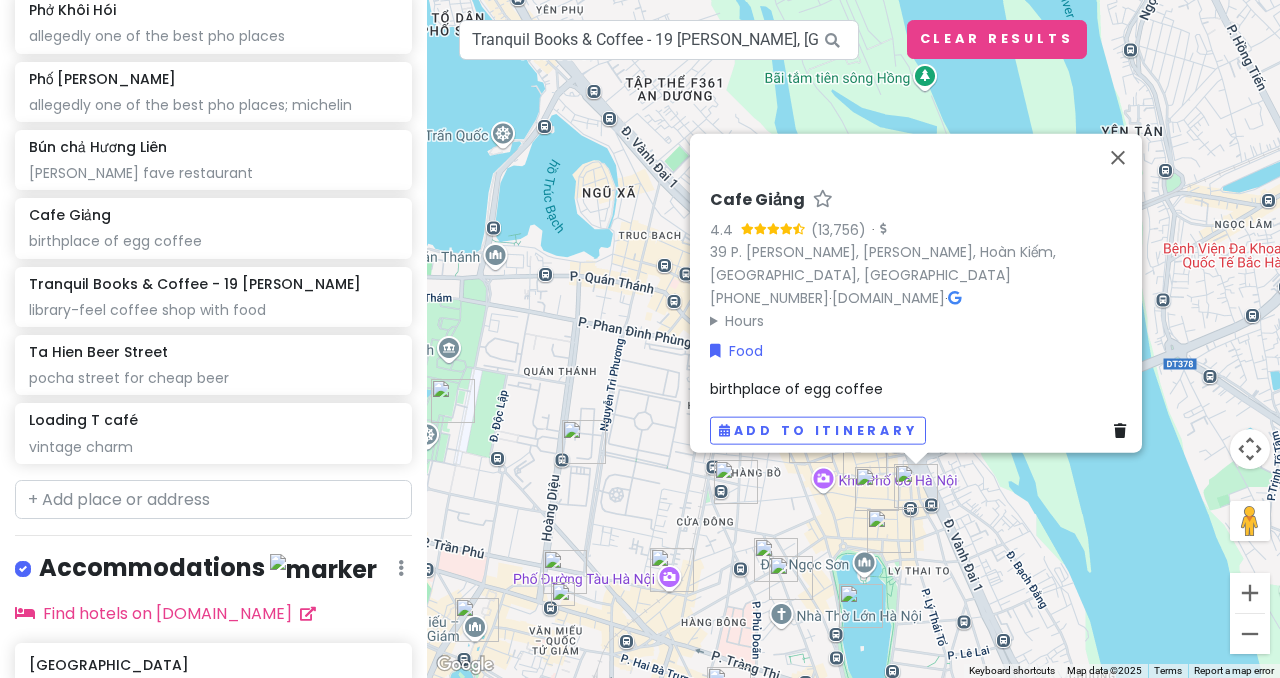 click on "Cafe Giảng 4.4        (13,756)    ·    39 P. [PERSON_NAME], [PERSON_NAME], [GEOGRAPHIC_DATA], [GEOGRAPHIC_DATA], [GEOGRAPHIC_DATA] [PHONE_NUMBER]   ·   [DOMAIN_NAME]   ·   Hours [DATE]  7:00 AM – 10:00 PM [DATE]  7:00 AM – 10:00 PM [DATE]  7:00 AM – 10:00 PM [DATE]  7:00 AM – 10:00 PM [DATE]  7:00 AM – 10:00 PM [DATE]  7:00 AM – 10:00 PM [DATE]  7:00 AM – 10:00 PM Food birthplace of egg coffee  Add to itinerary" at bounding box center (853, 339) 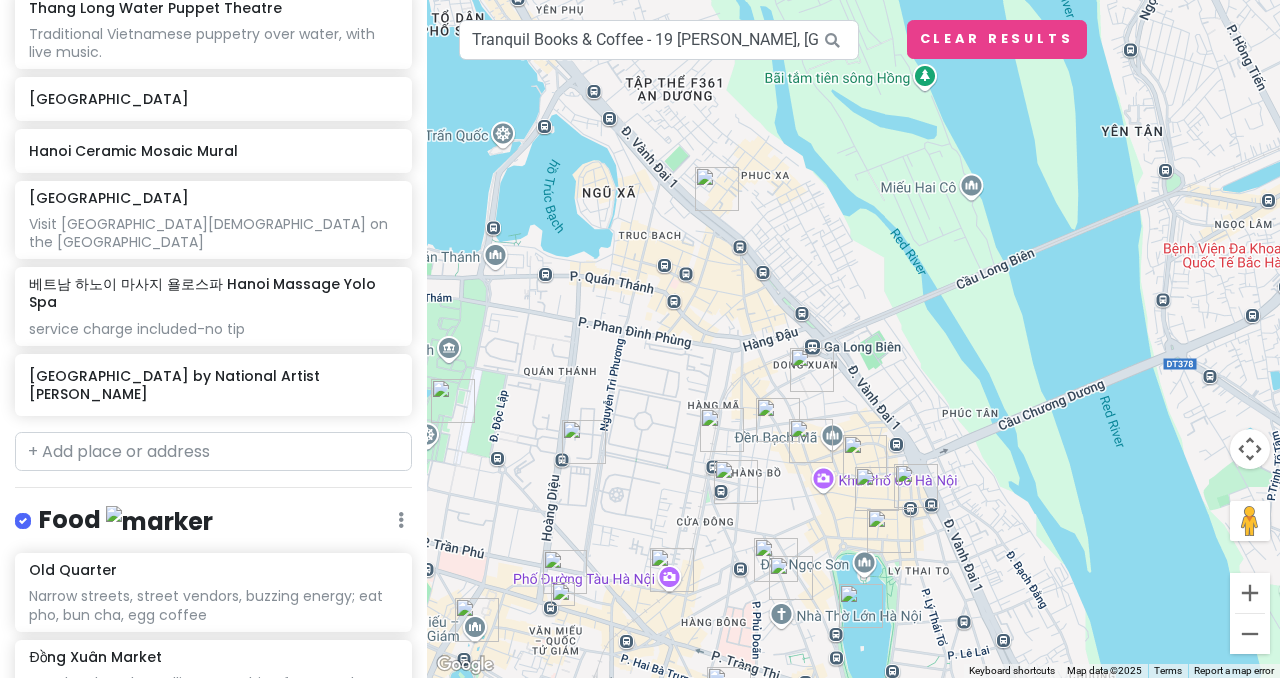 scroll, scrollTop: 0, scrollLeft: 0, axis: both 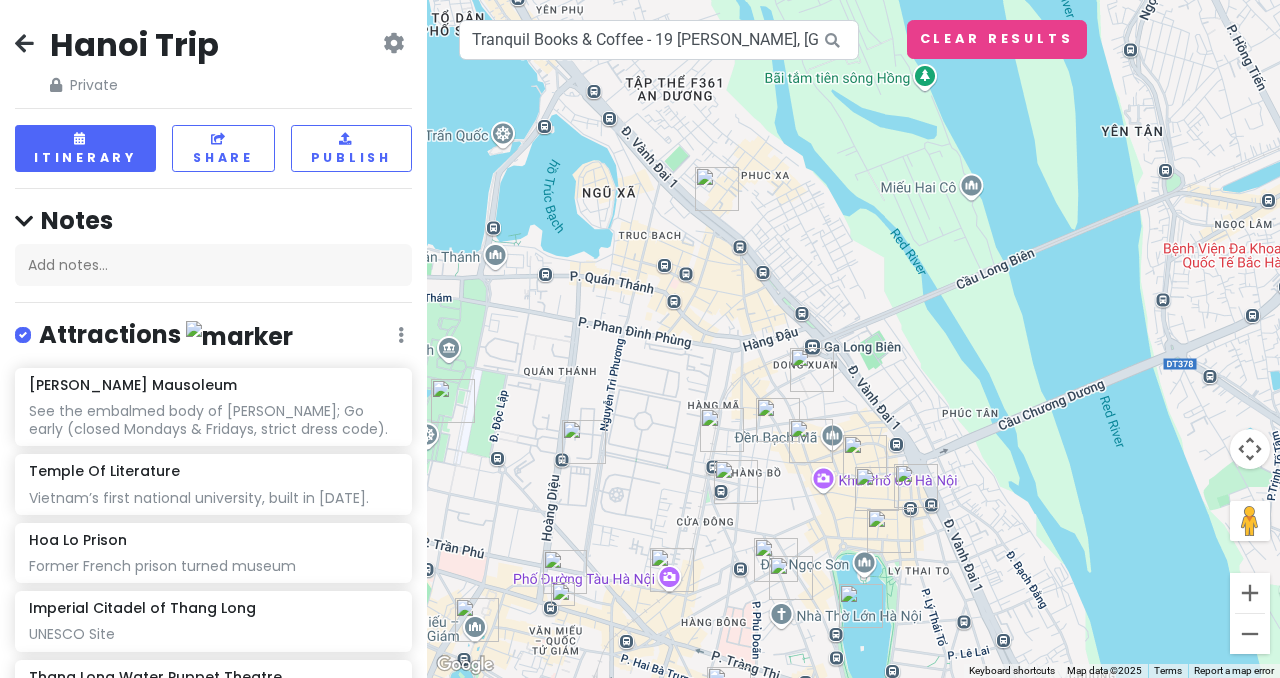 click on "Hanoi Trip Private Change Dates Make a Copy Delete Trip Go Pro ⚡️ Give Feedback 💡 Support Scout ☕️ Itinerary Share Publish Notes Add notes... Attractions   Edit Reorder Delete List [PERSON_NAME] Mausoleum See the embalmed body of [PERSON_NAME]; Go early (closed Mondays & Fridays, strict dress code). Temple Of Literature Vietnam’s first national university, built in [DATE]. [GEOGRAPHIC_DATA] Former French prison turned museum Imperial Citadel of Thang Long UNESCO Site Thang Long Water Puppet Theatre Traditional Vietnamese puppetry over water, with live music. [GEOGRAPHIC_DATA] [GEOGRAPHIC_DATA] Ceramic Mosaic [GEOGRAPHIC_DATA] Visit [GEOGRAPHIC_DATA] on the [GEOGRAPHIC_DATA] [GEOGRAPHIC_DATA] 마사지 욜로스파 Hanoi Massage Yolo Spa service charge included-no tip [GEOGRAPHIC_DATA] by National Artist [PERSON_NAME] Food   Edit Reorder Delete List [GEOGRAPHIC_DATA], street vendors, buzzing energy; eat pho, bun cha, egg coffee [GEOGRAPHIC_DATA] Banh Mi 25 Phở Khôi Hói [GEOGRAPHIC_DATA]" at bounding box center [213, 339] 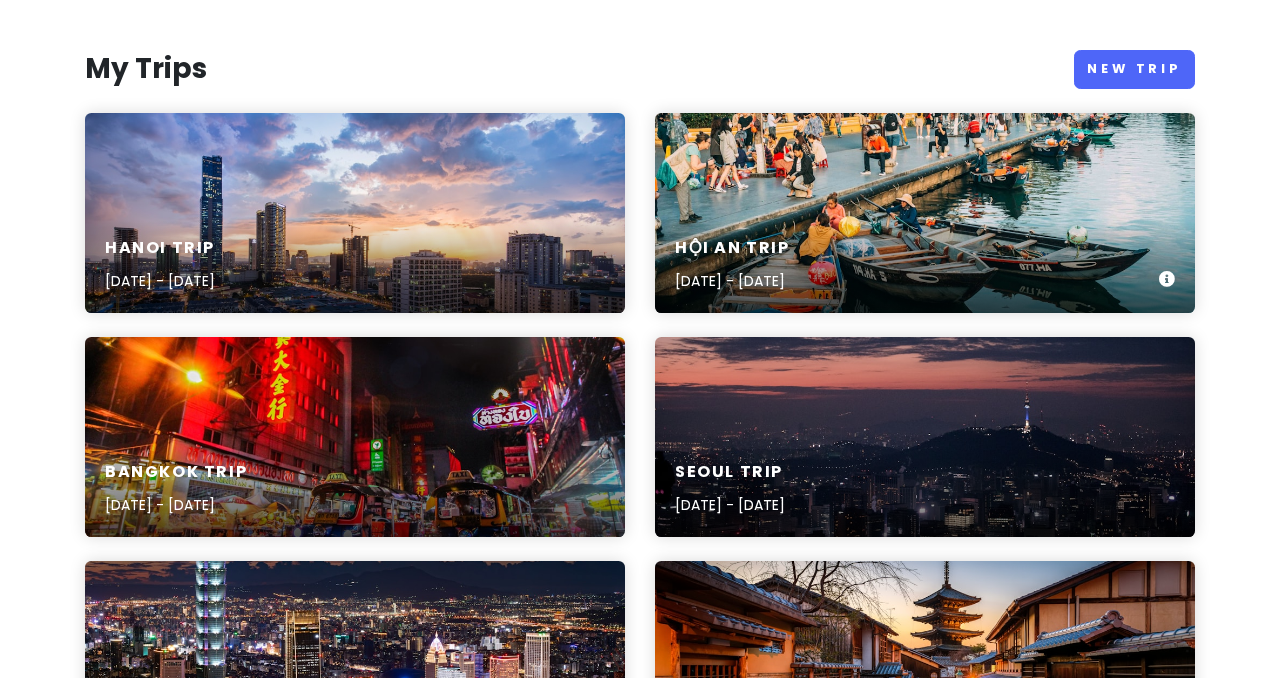 scroll, scrollTop: 226, scrollLeft: 0, axis: vertical 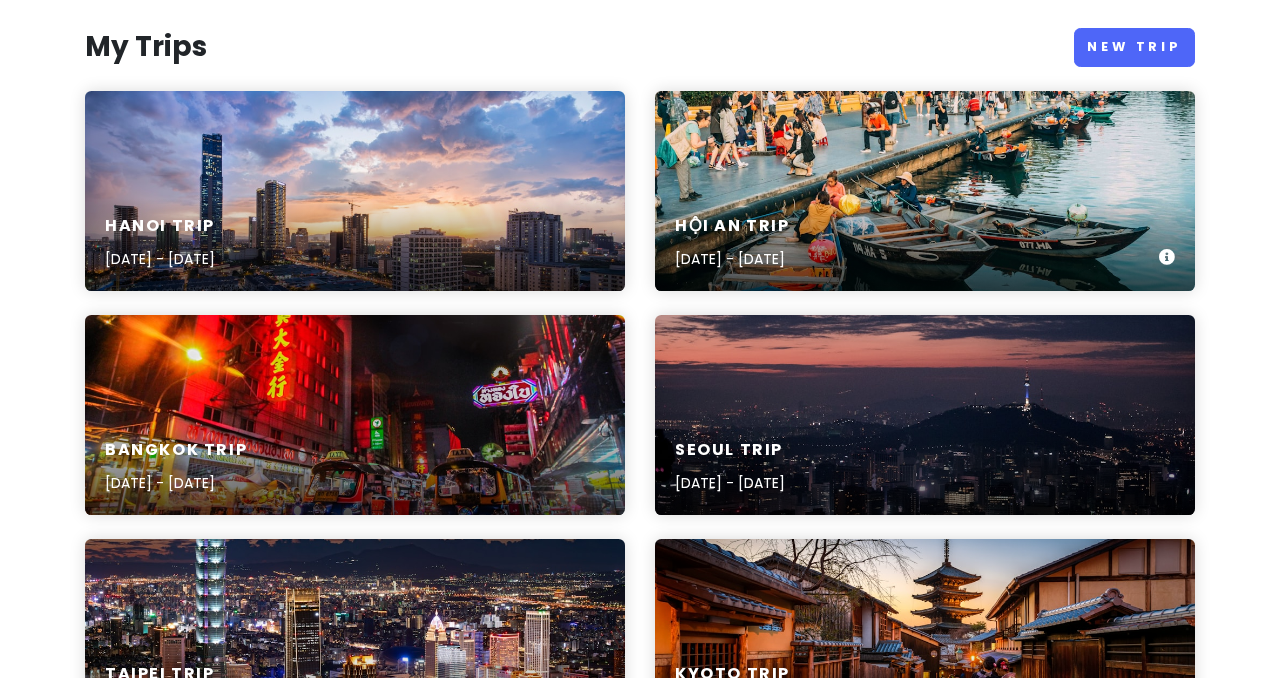 click on "Hội An Trip [DATE] - [DATE]" at bounding box center [925, 243] 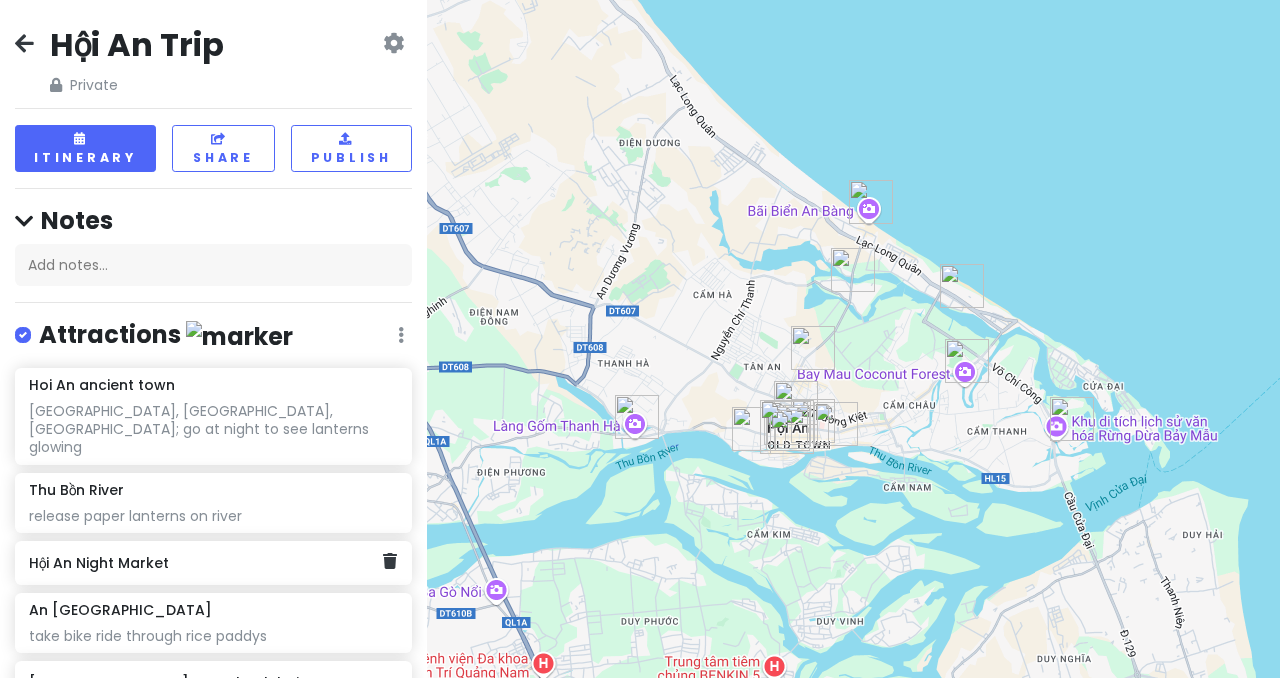 scroll, scrollTop: 1198, scrollLeft: 0, axis: vertical 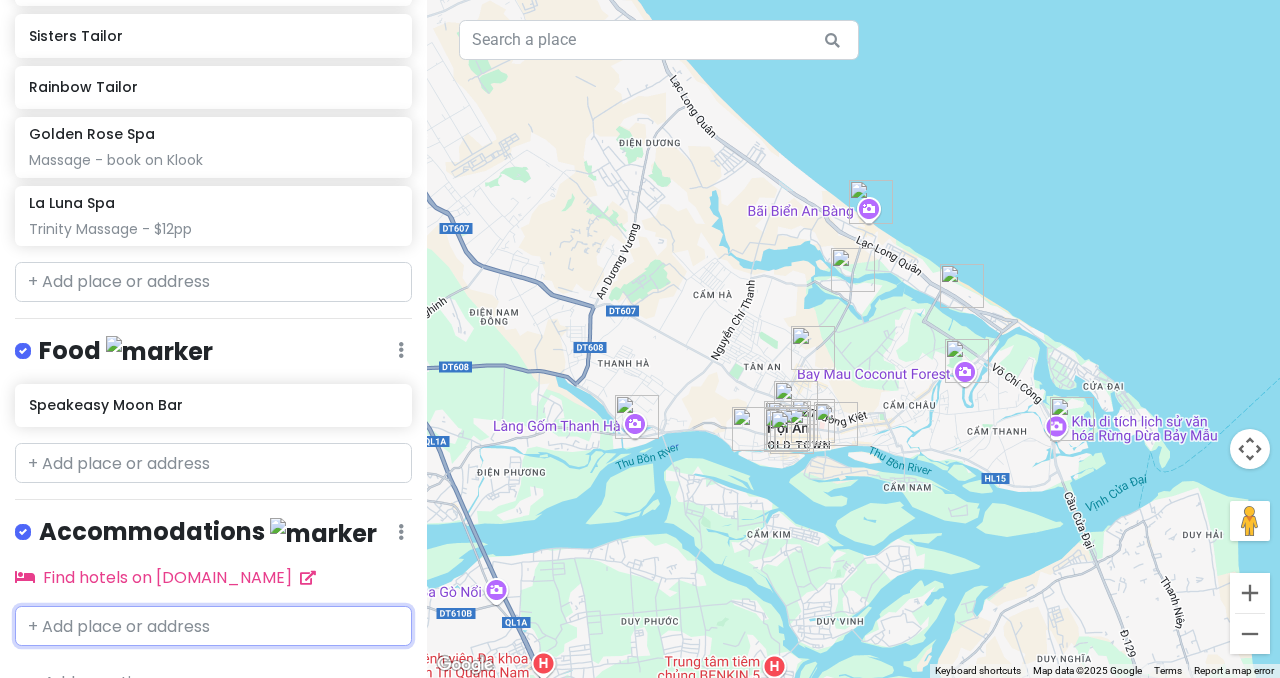 click at bounding box center (213, 626) 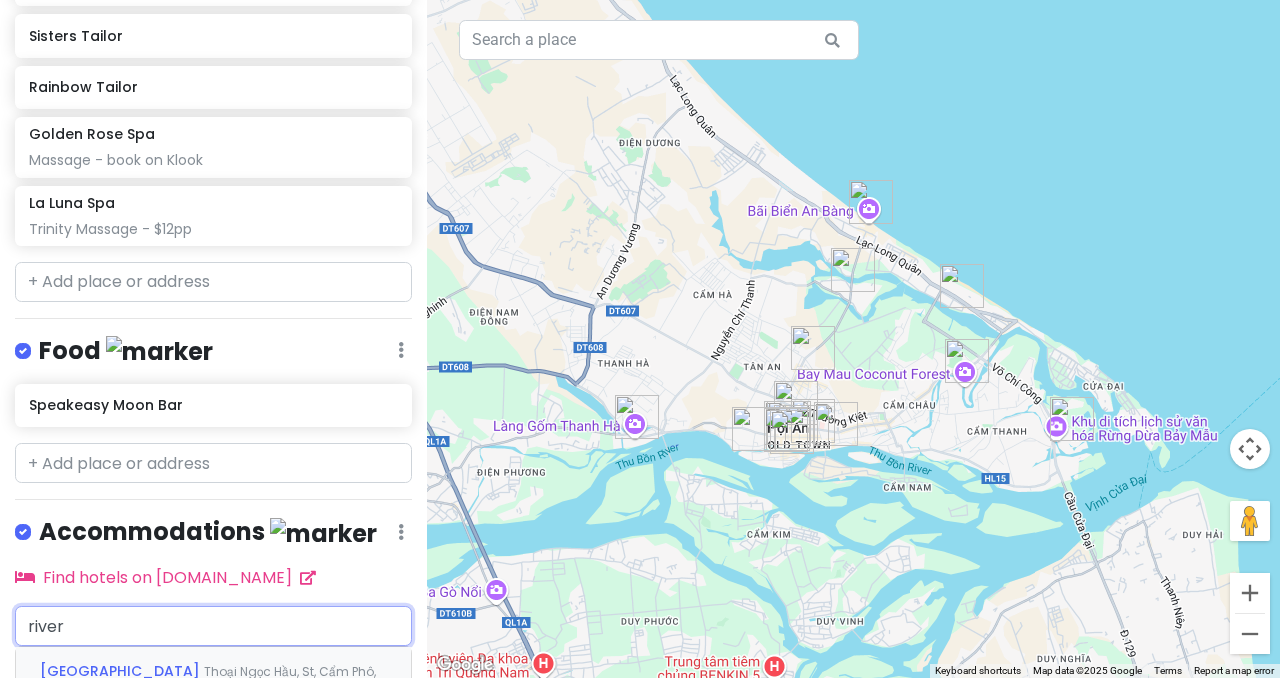 click on "[GEOGRAPHIC_DATA]" at bounding box center [122, 671] 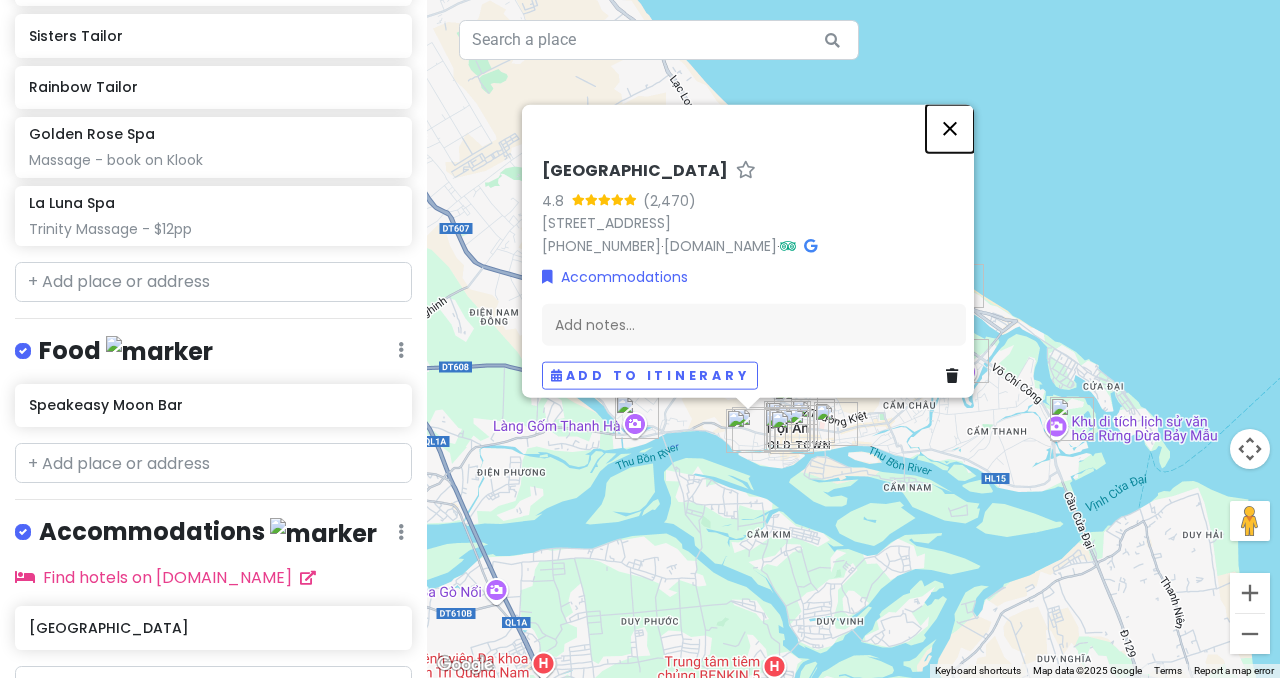 click at bounding box center (950, 129) 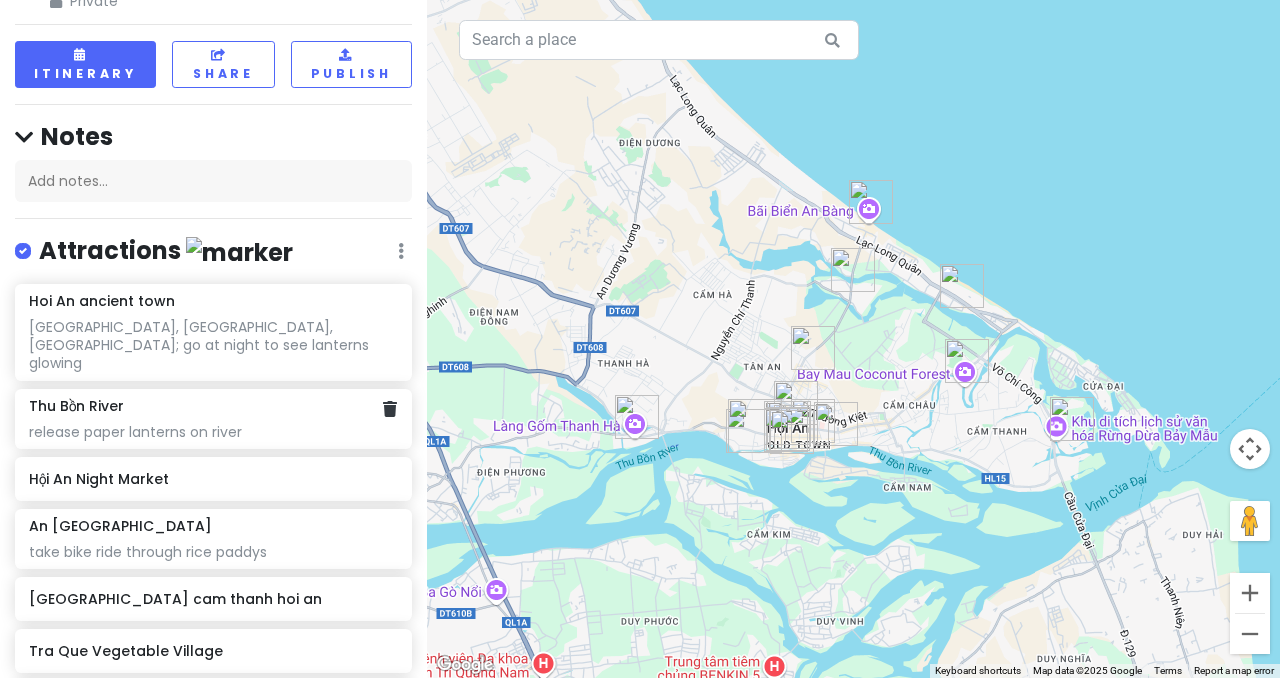scroll, scrollTop: 0, scrollLeft: 0, axis: both 